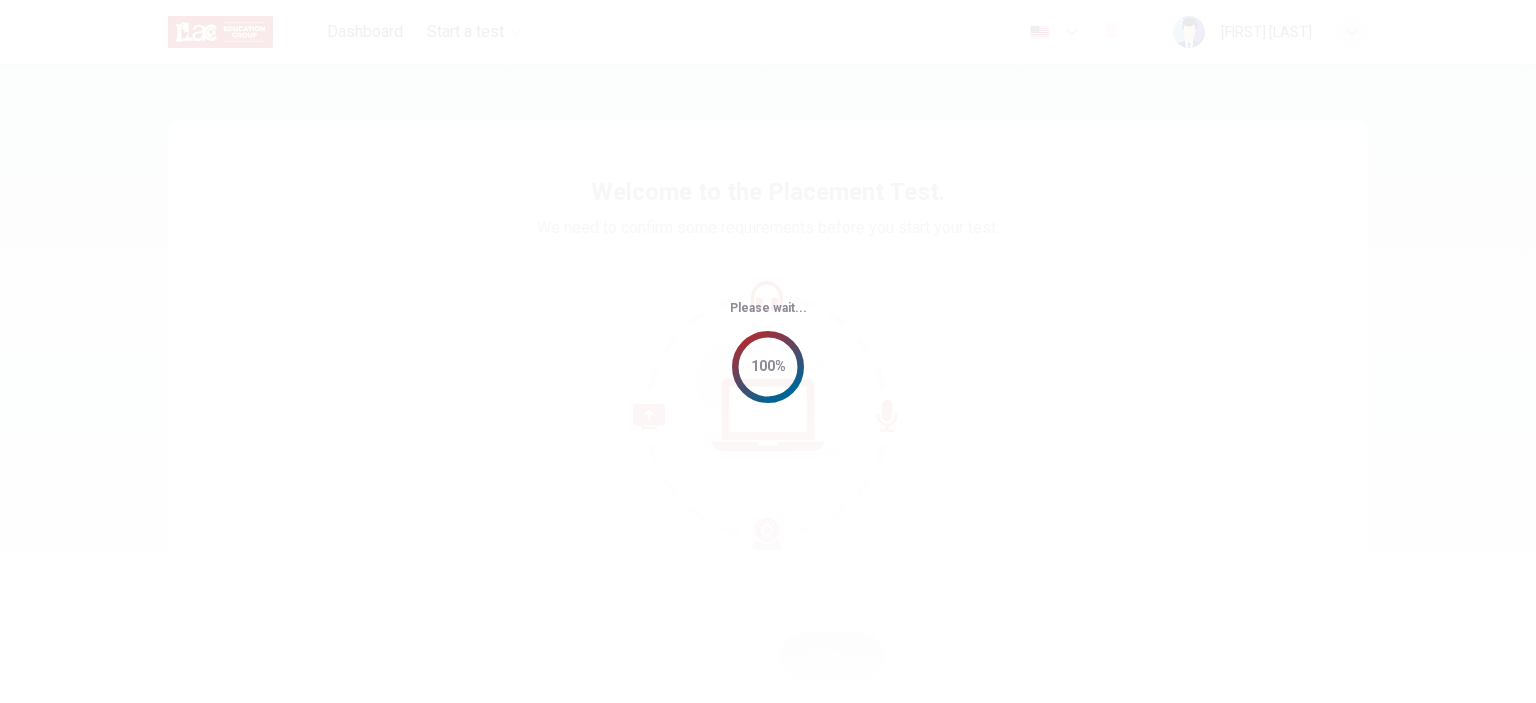 scroll, scrollTop: 0, scrollLeft: 0, axis: both 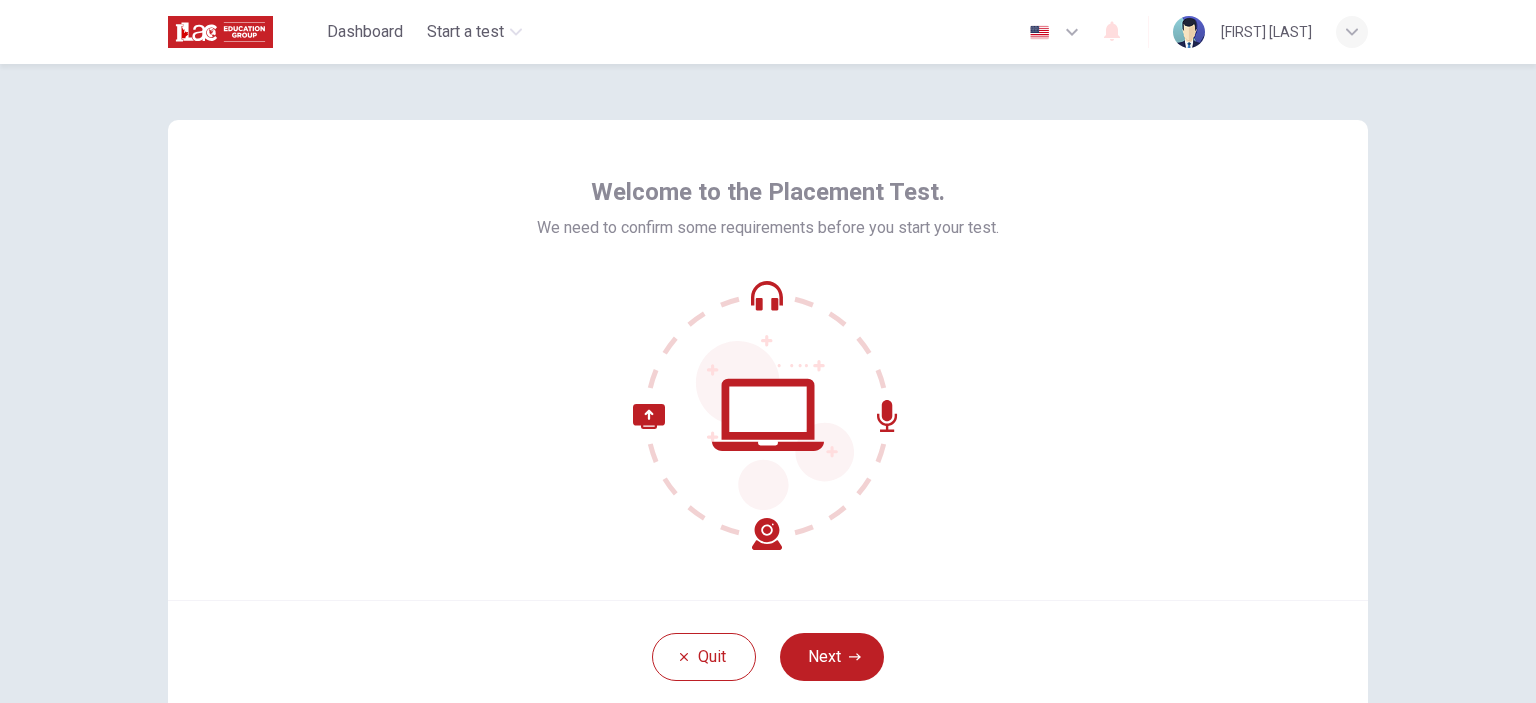 click on "Next" at bounding box center (832, 657) 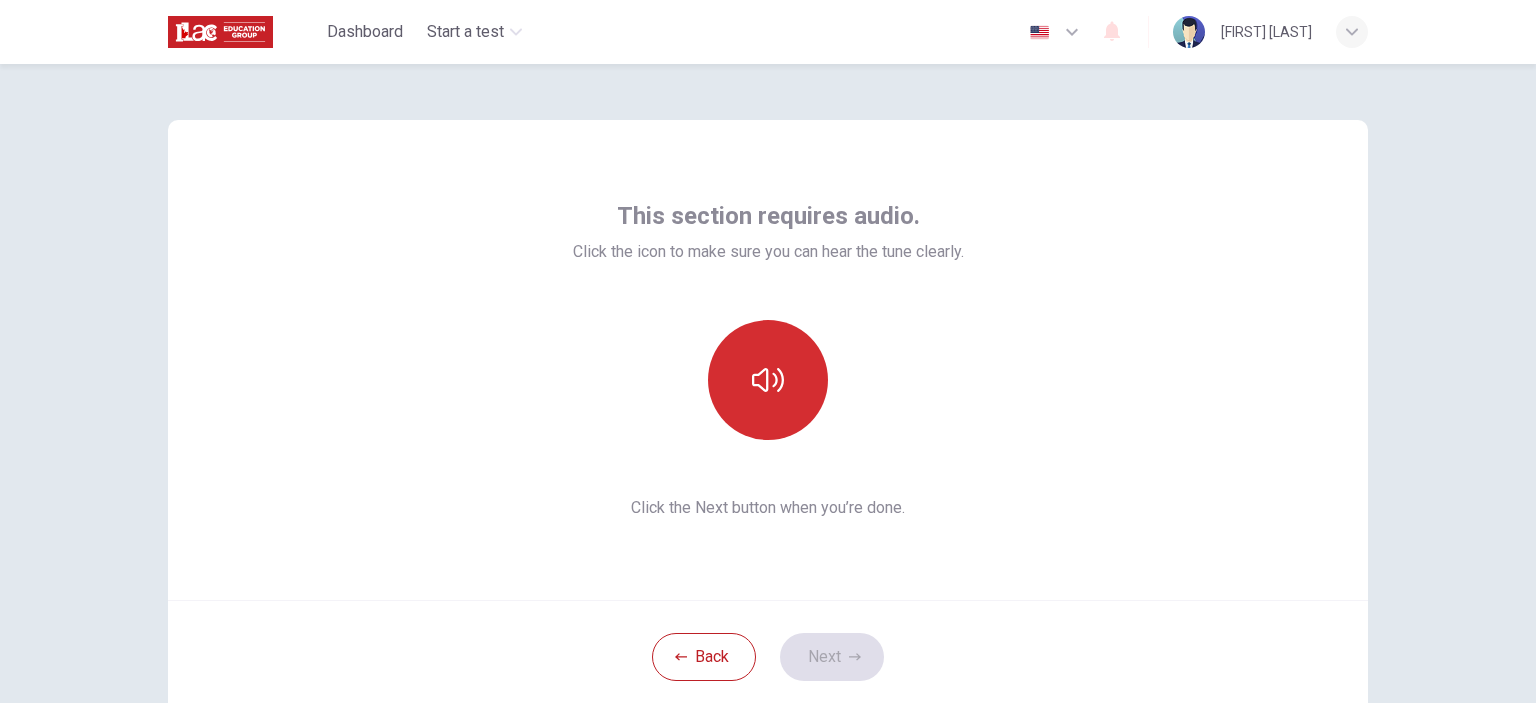 click at bounding box center [768, 380] 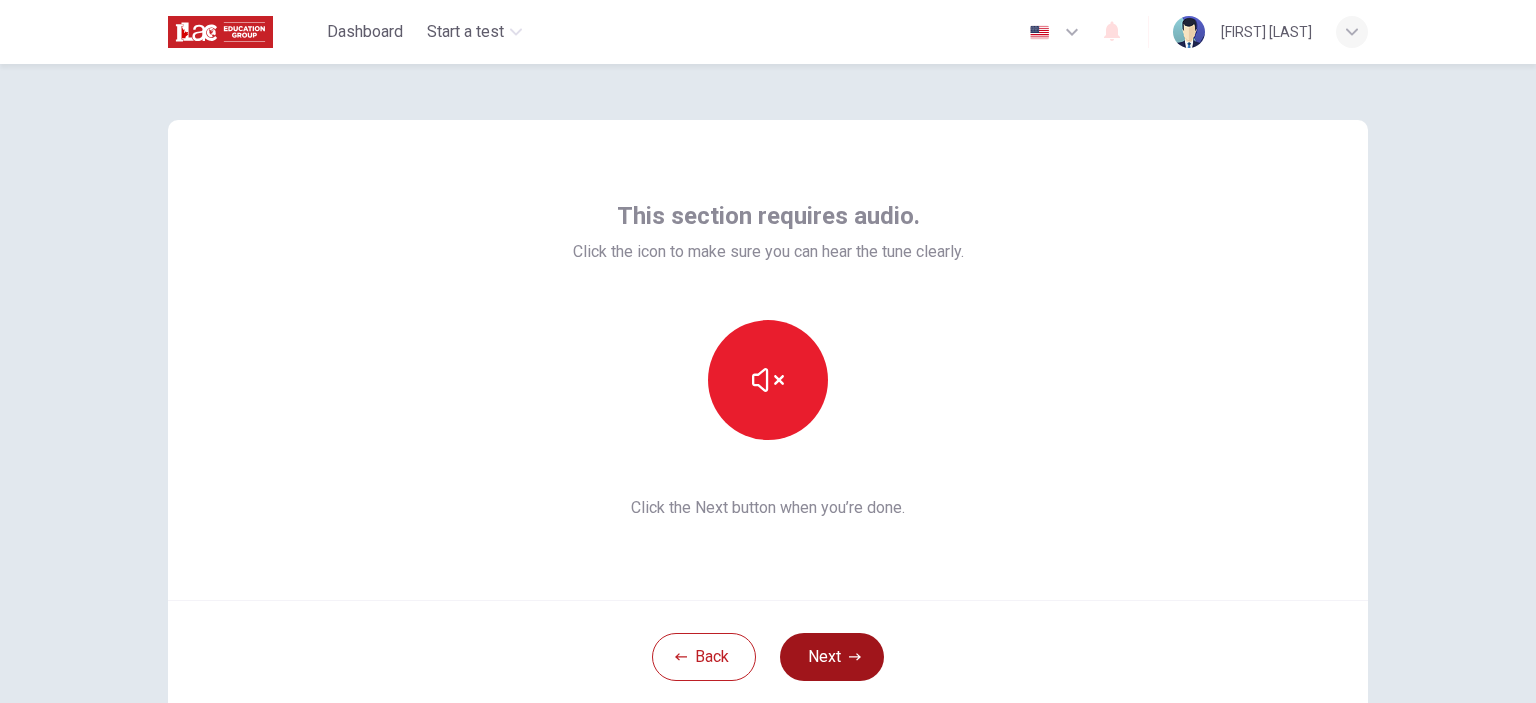 click on "Next" at bounding box center (832, 657) 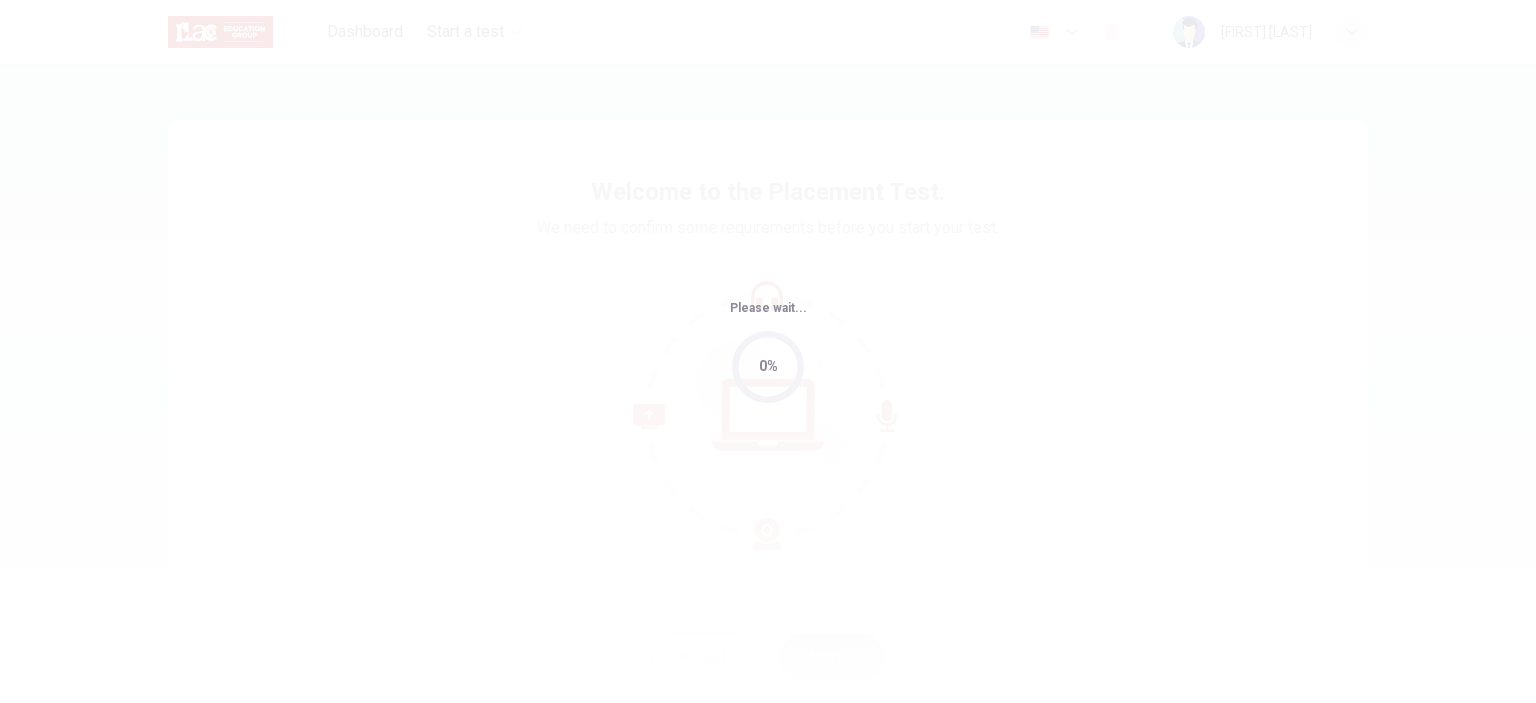 scroll, scrollTop: 0, scrollLeft: 0, axis: both 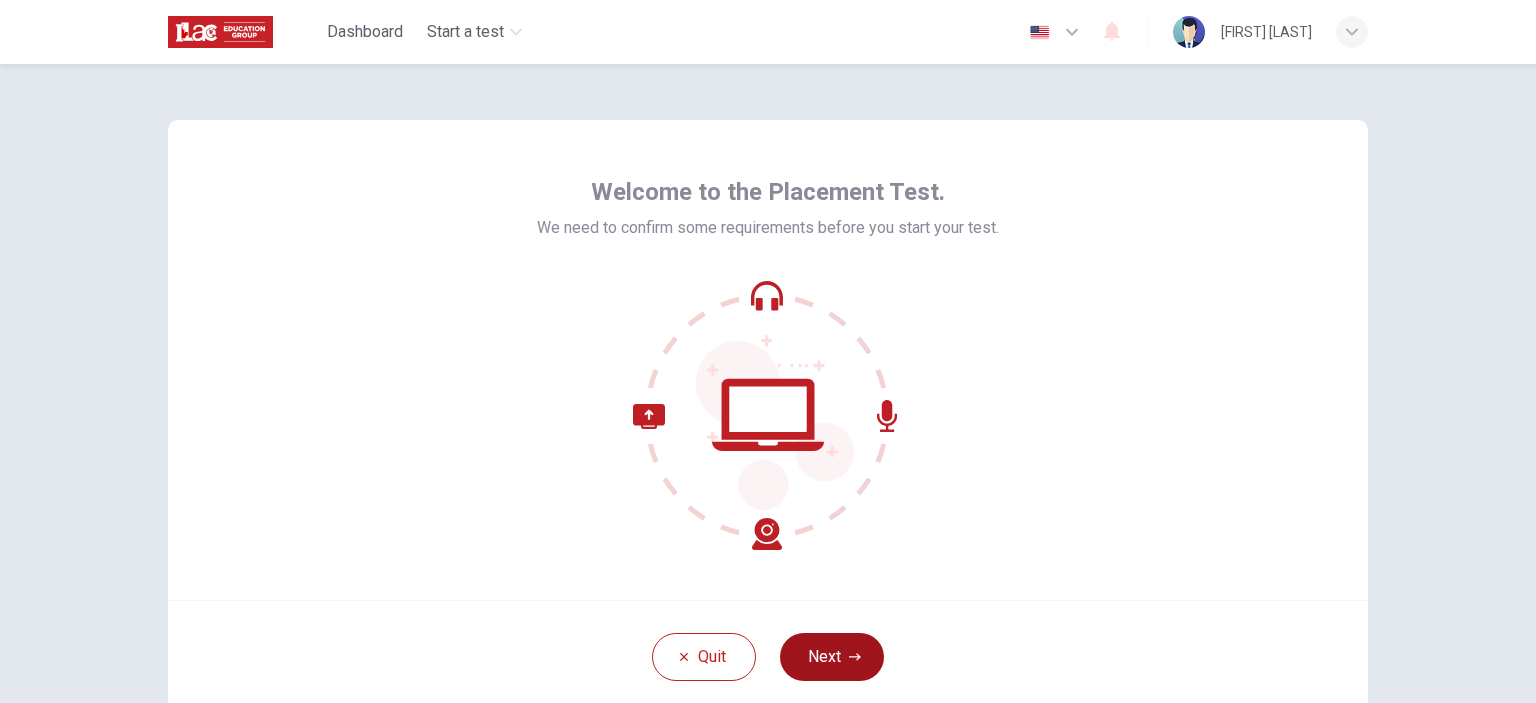 click 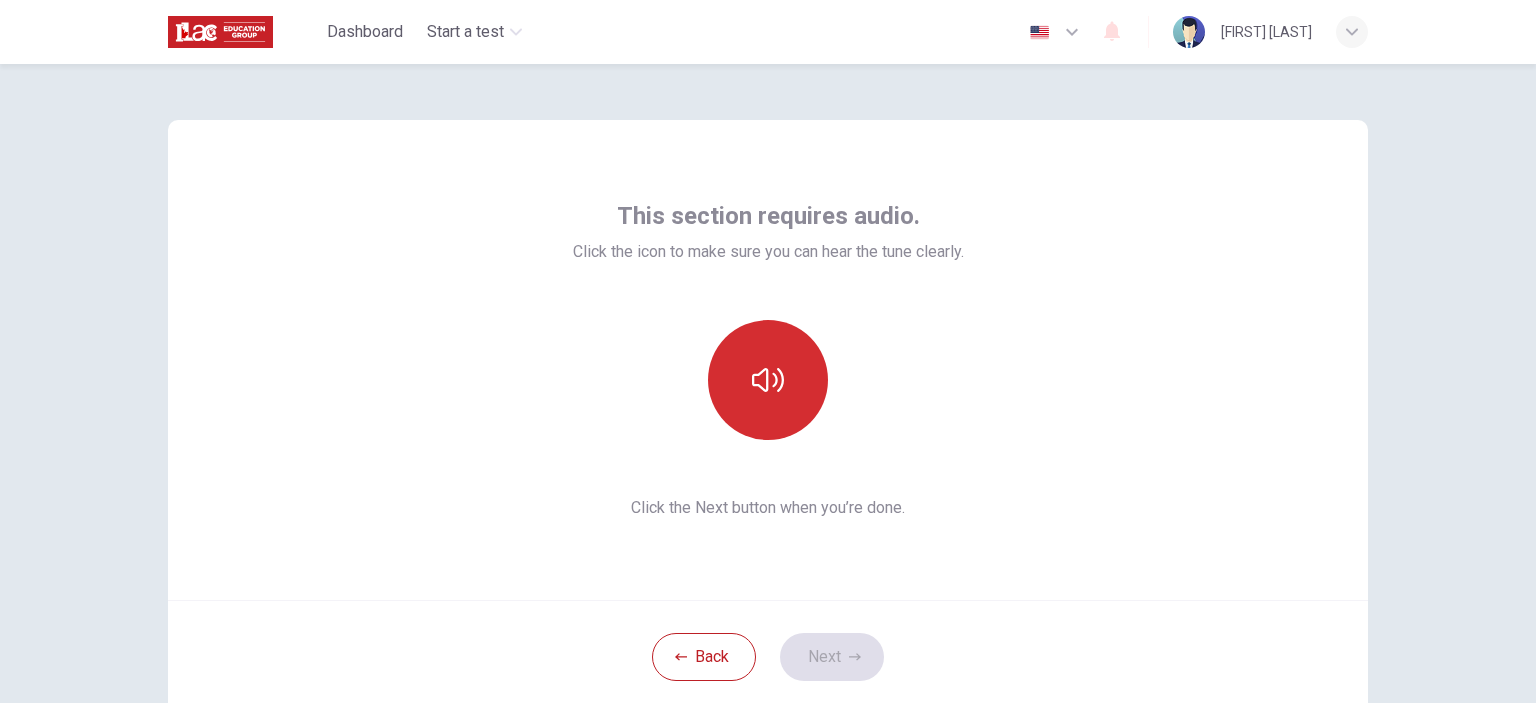 click 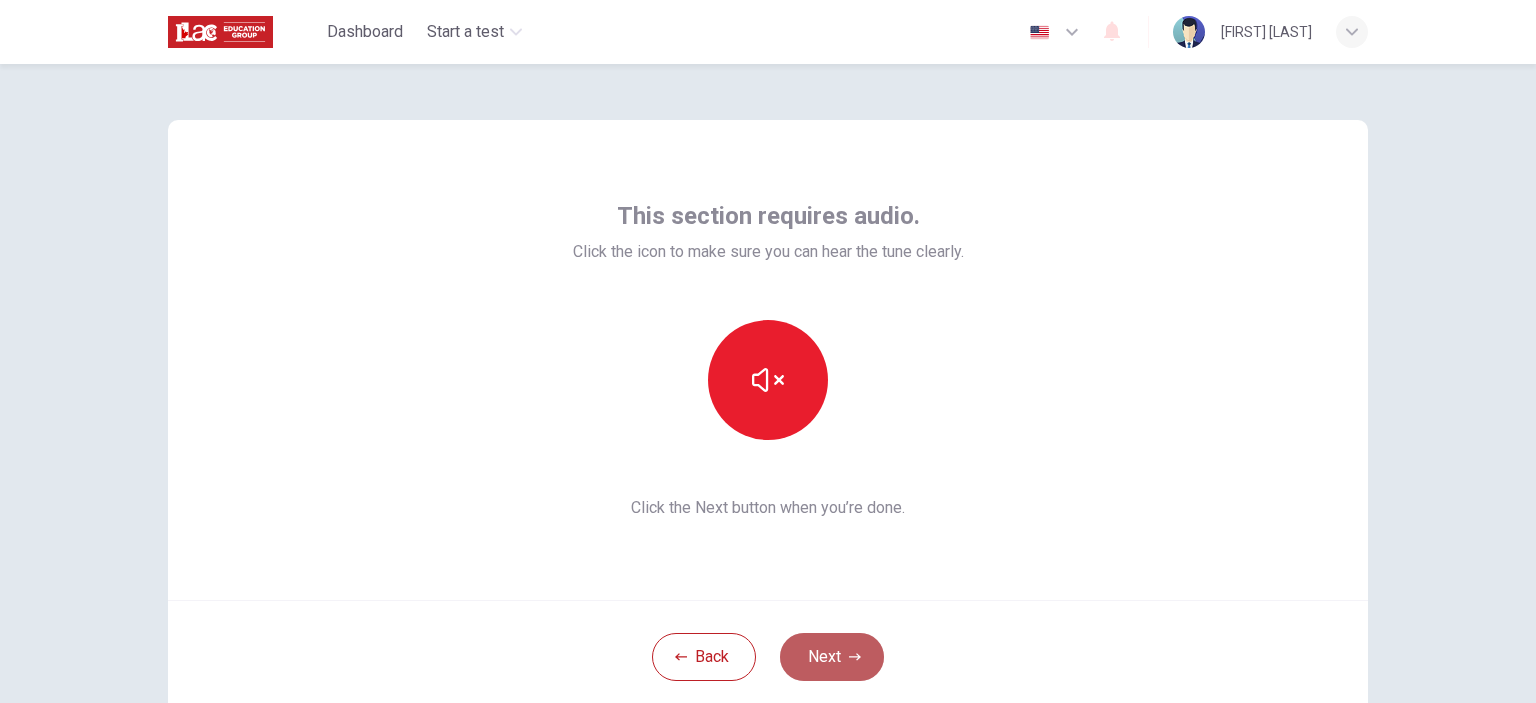 click on "Next" at bounding box center [832, 657] 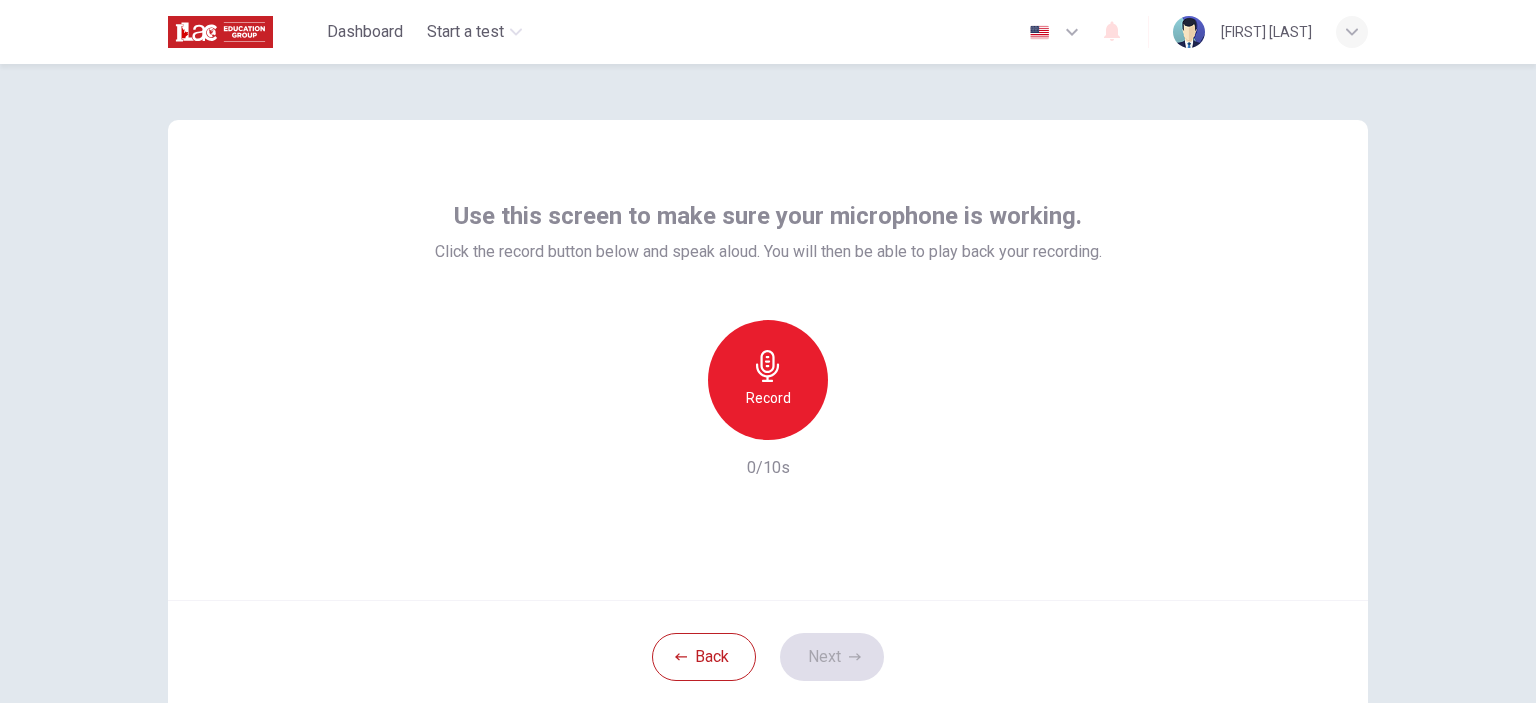click 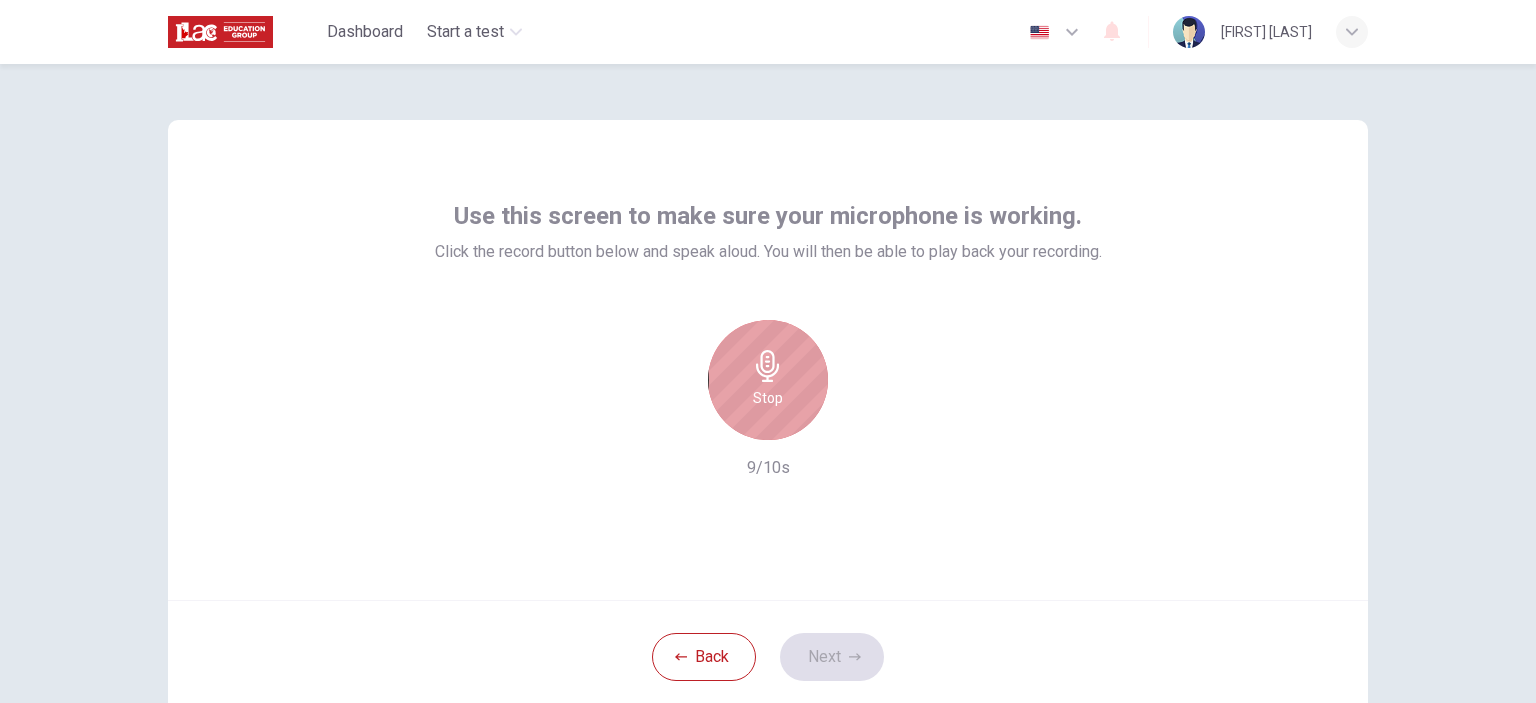 click on "Stop" at bounding box center [768, 380] 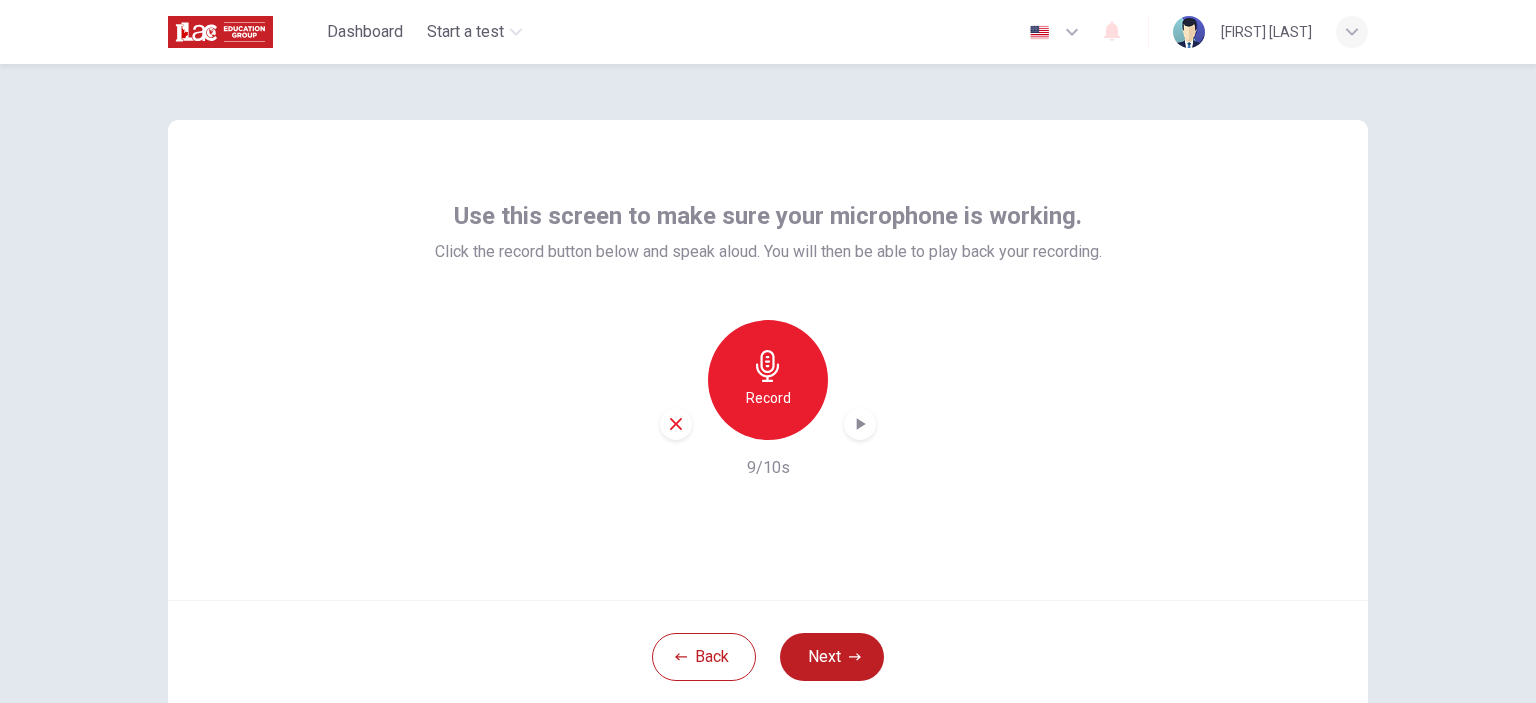 click 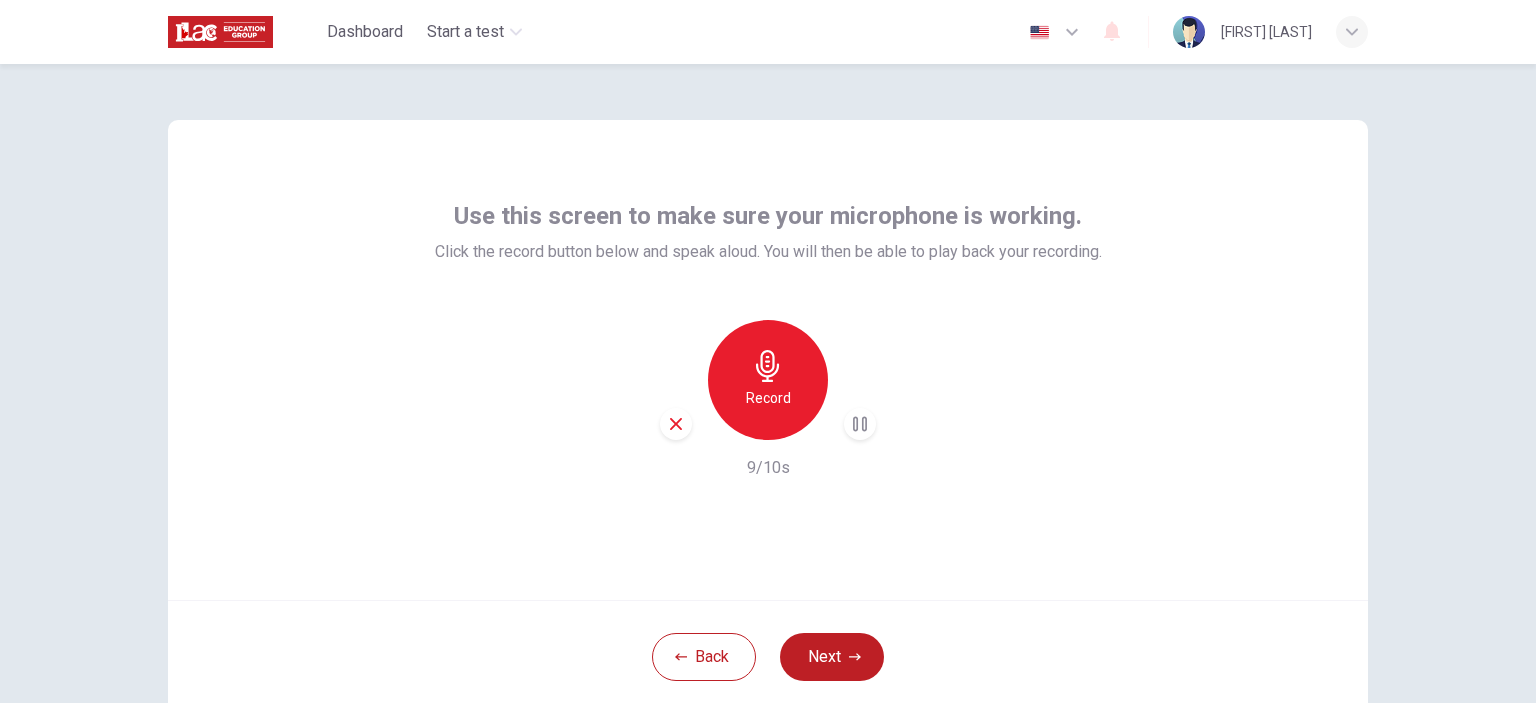 click on "Use this screen to make sure your microphone is working. Click the record button below and speak aloud. You will then be able to play back your recording. Record 9/10s Back Next © Copyright  2025" at bounding box center [768, 383] 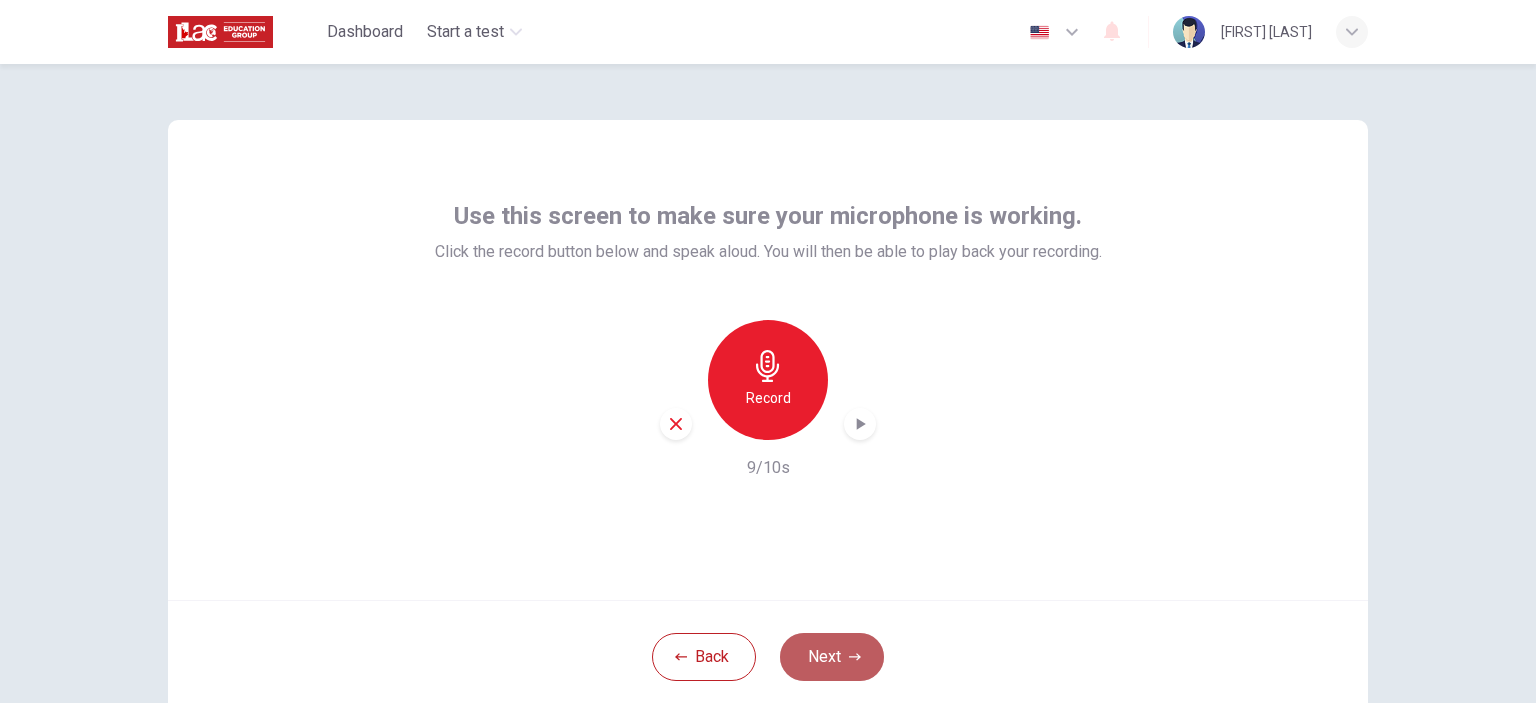 click 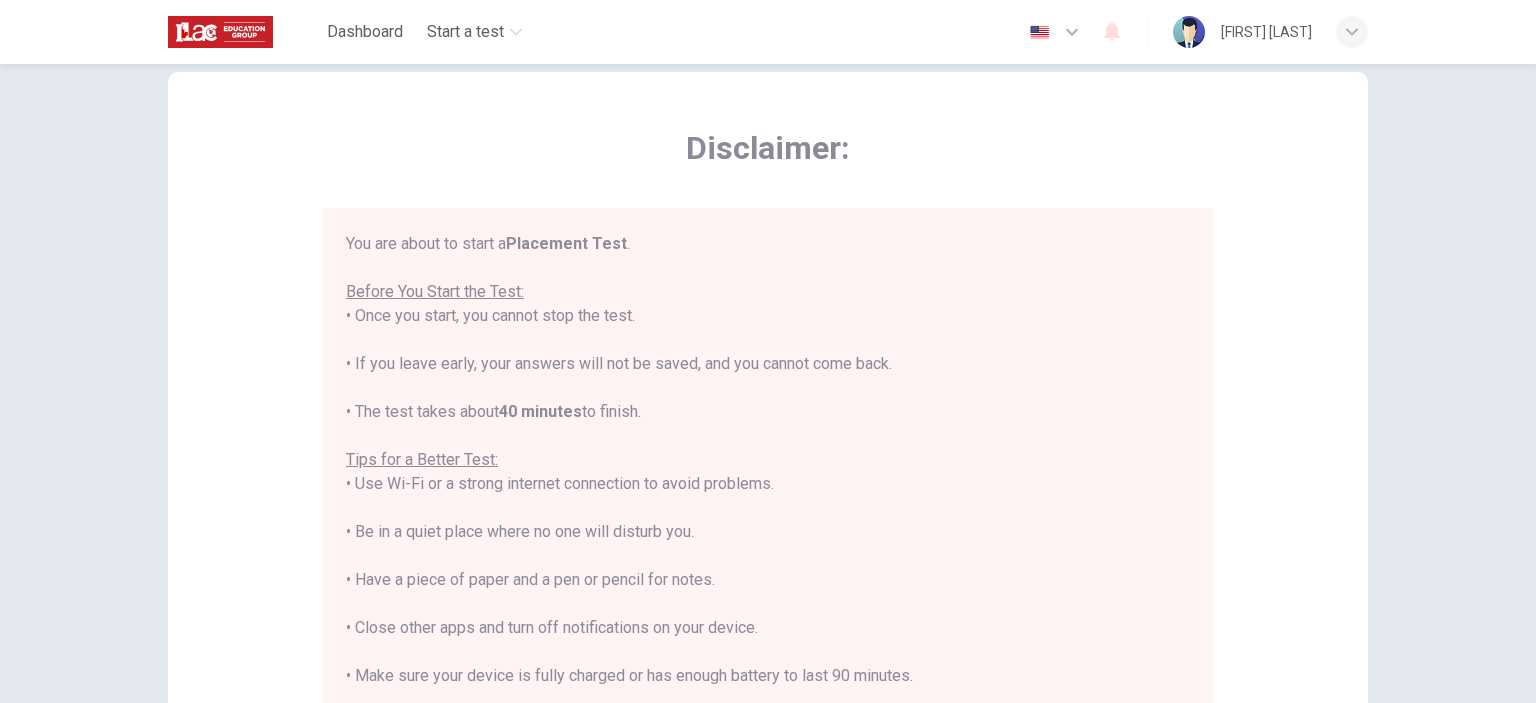 scroll, scrollTop: 0, scrollLeft: 0, axis: both 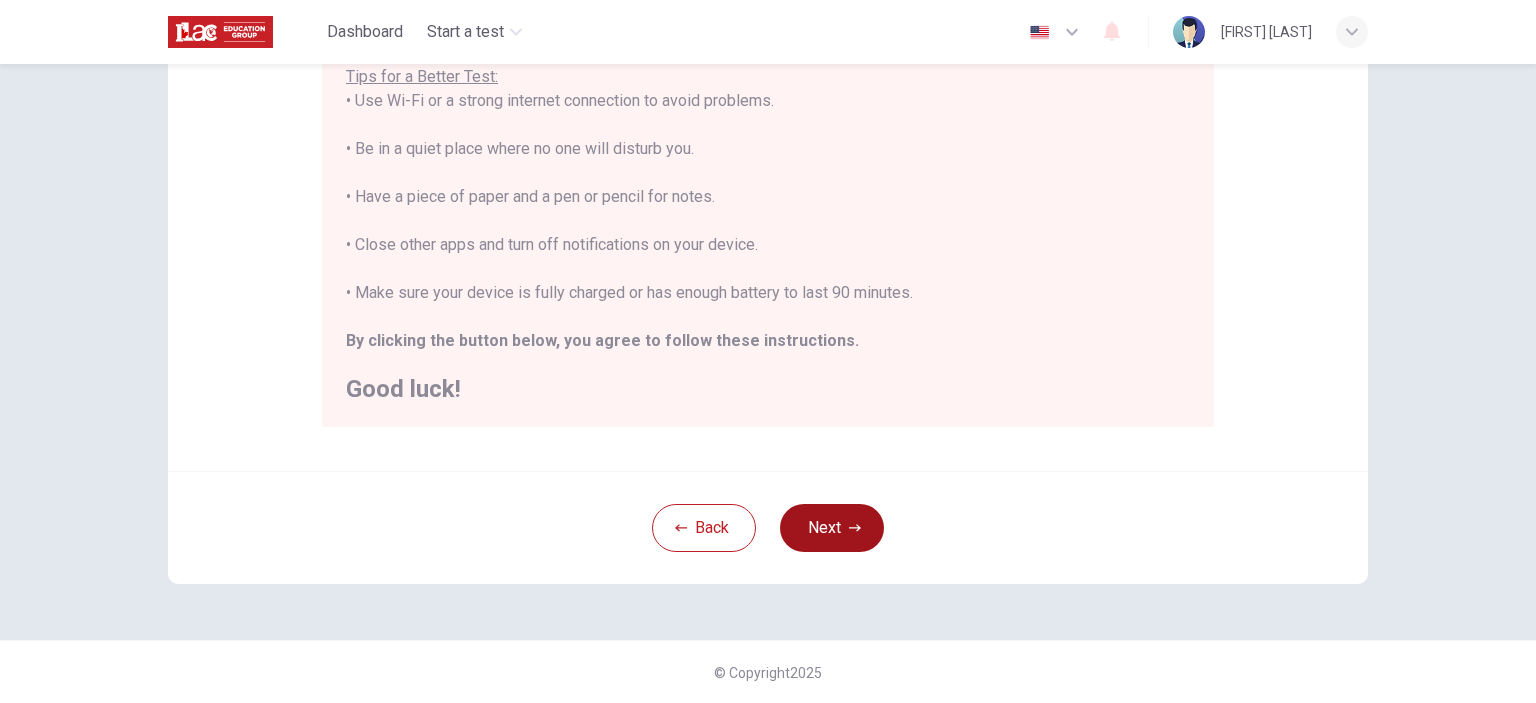 click 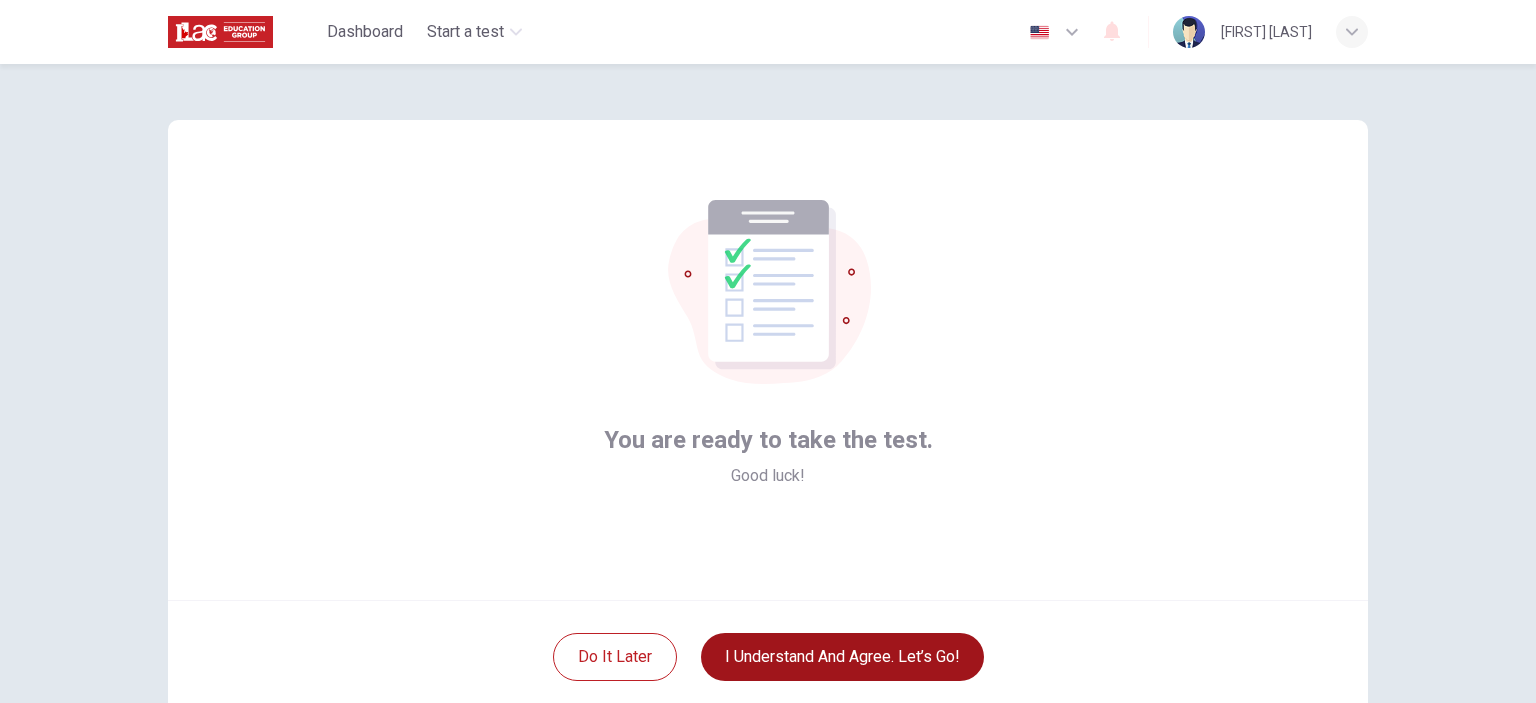 scroll, scrollTop: 0, scrollLeft: 0, axis: both 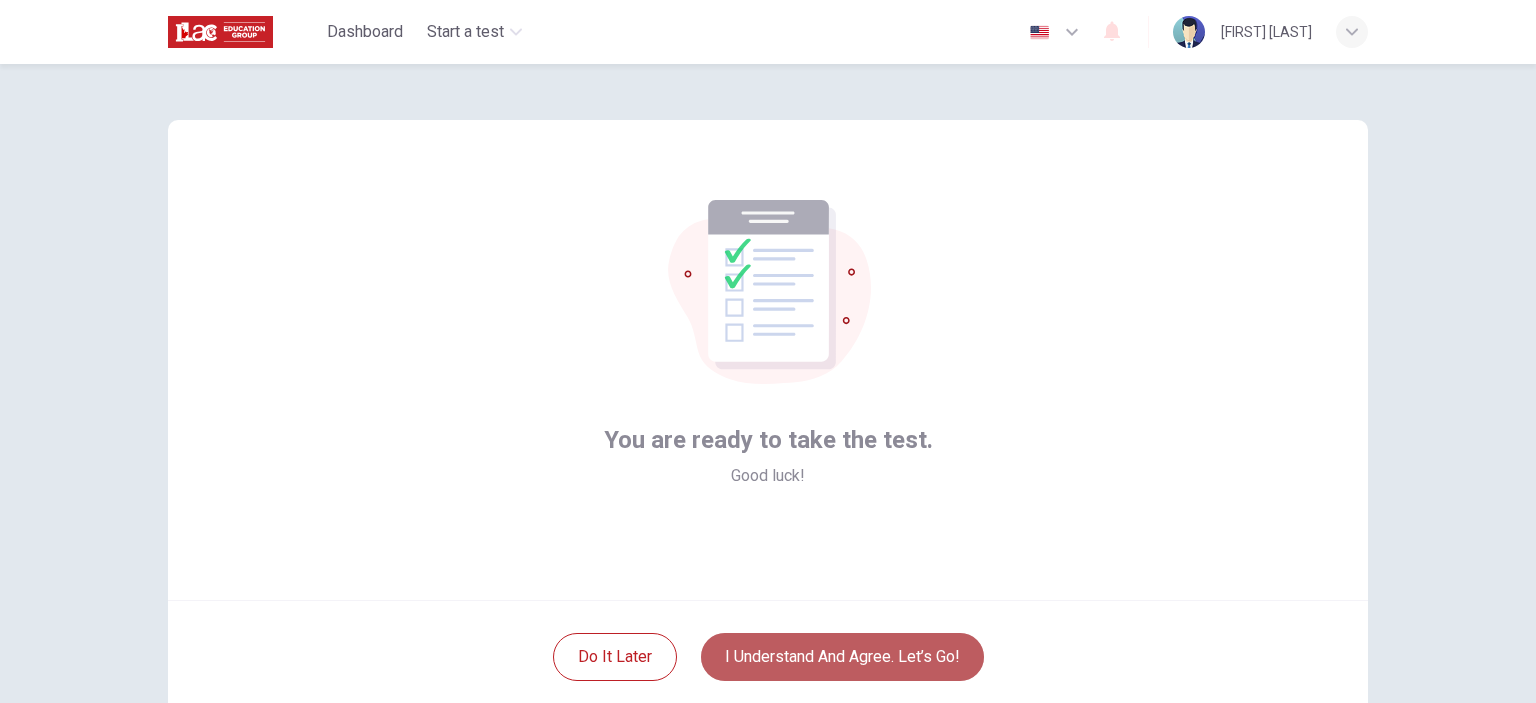 click on "I understand and agree. Let’s go!" at bounding box center (842, 657) 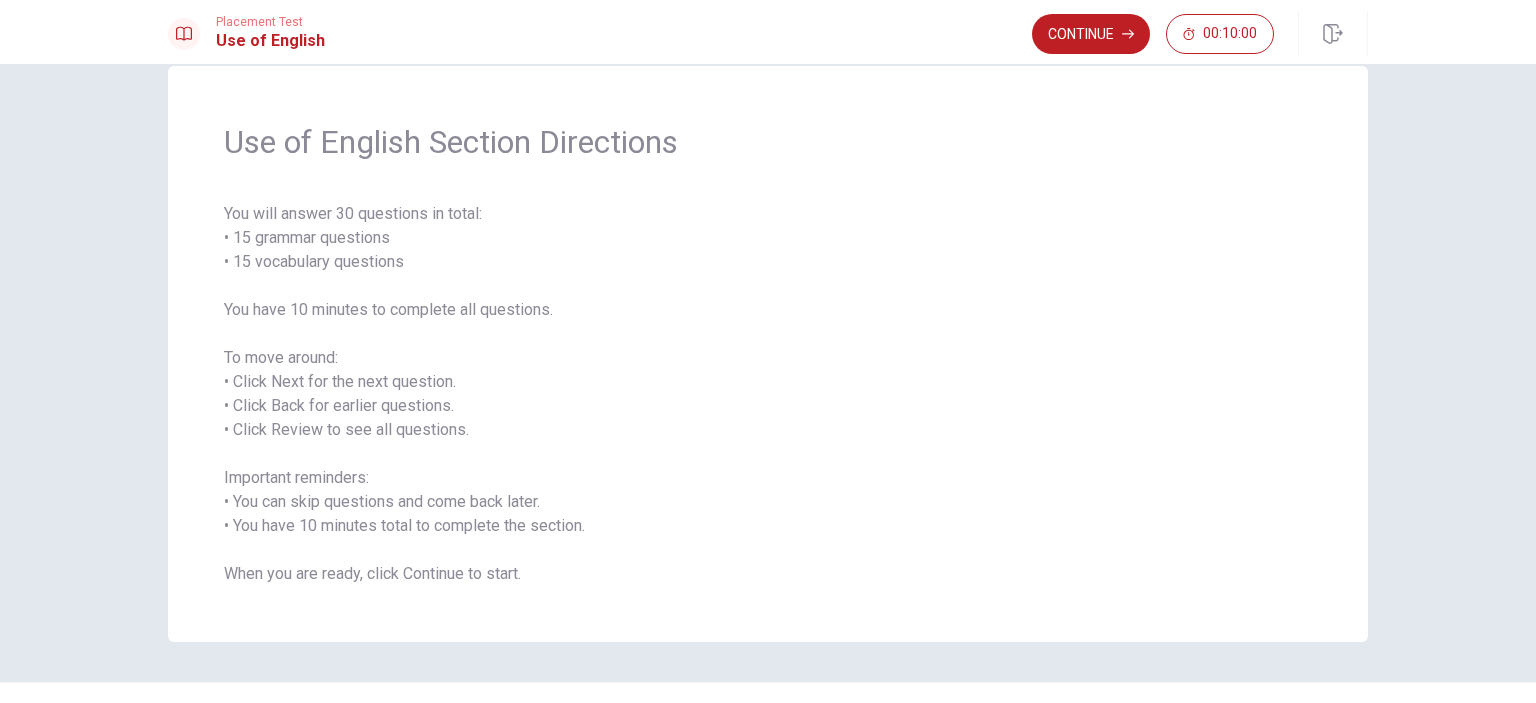 scroll, scrollTop: 0, scrollLeft: 0, axis: both 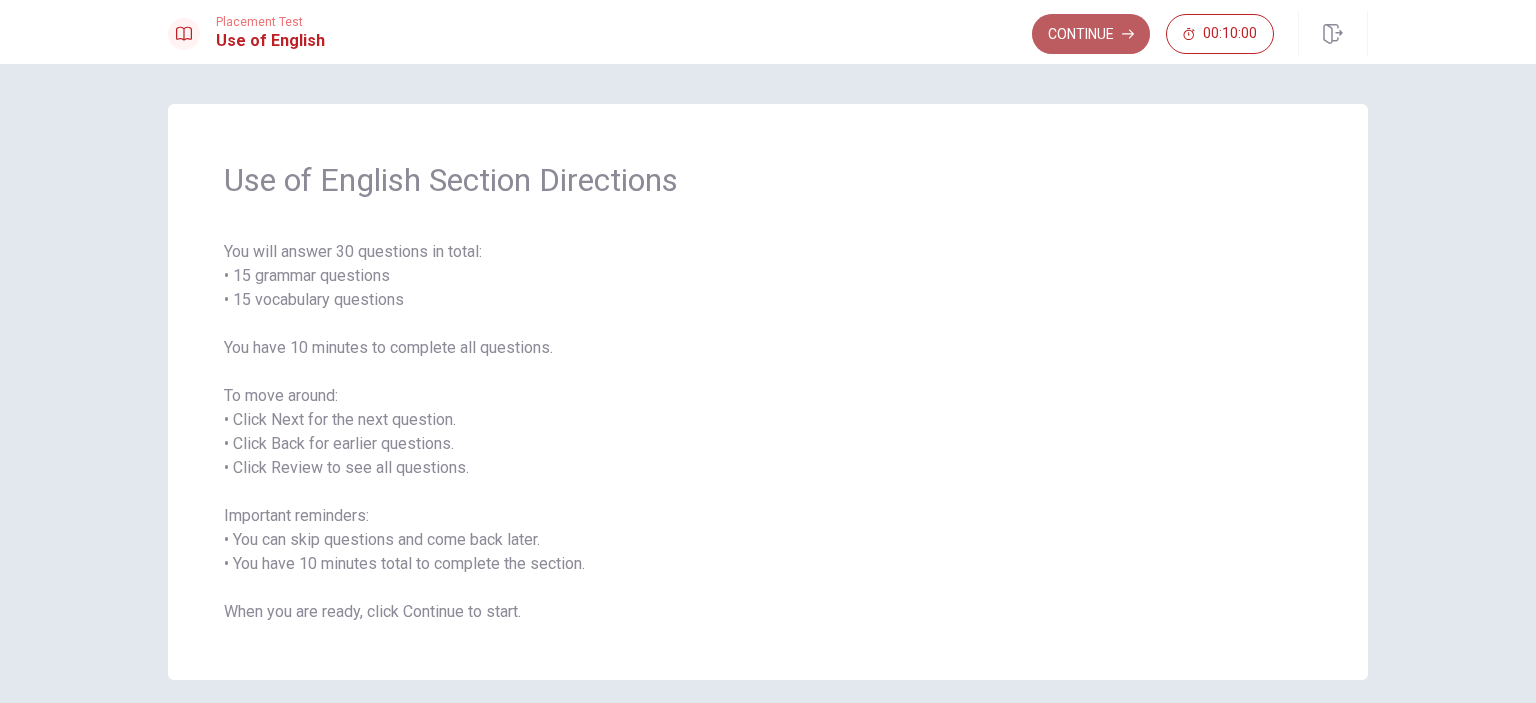 click on "Continue" at bounding box center [1091, 34] 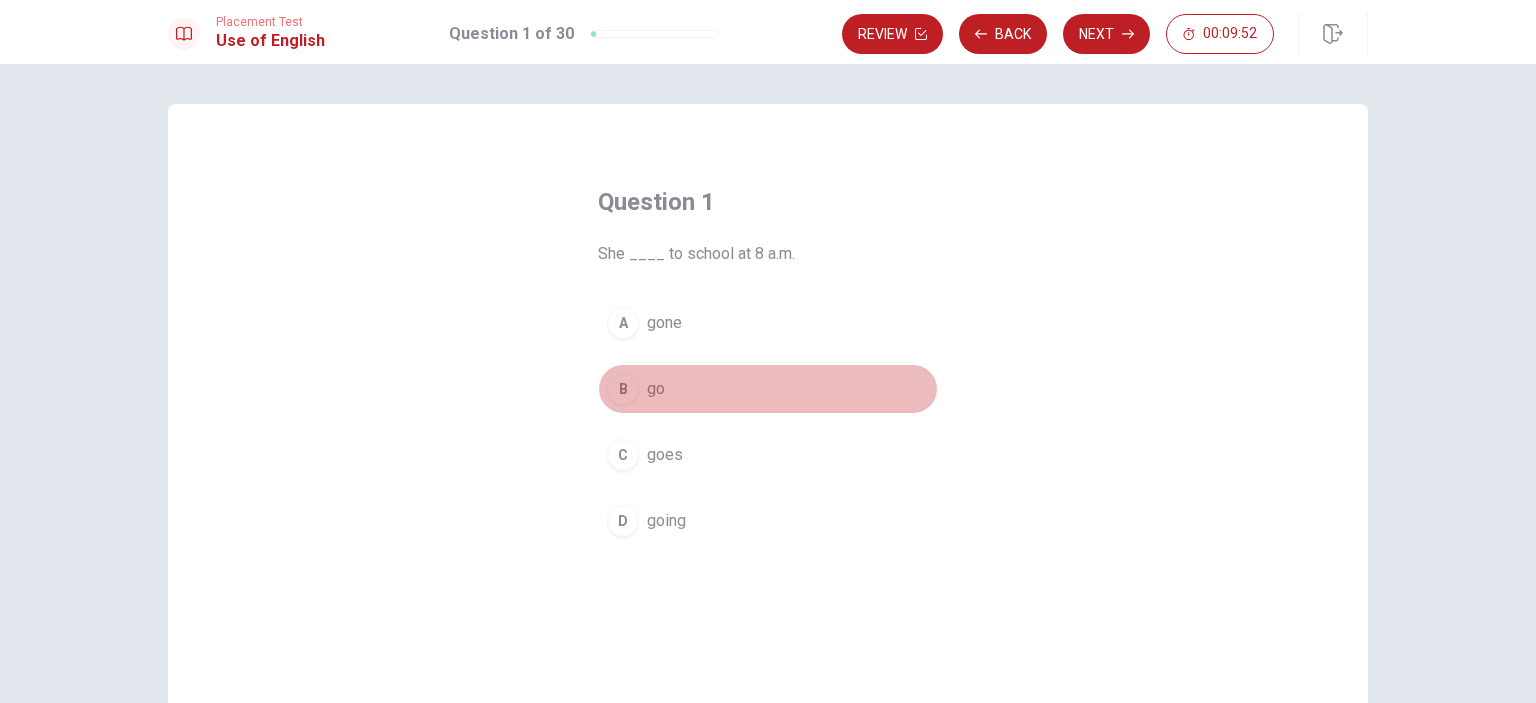 click on "go" at bounding box center [656, 389] 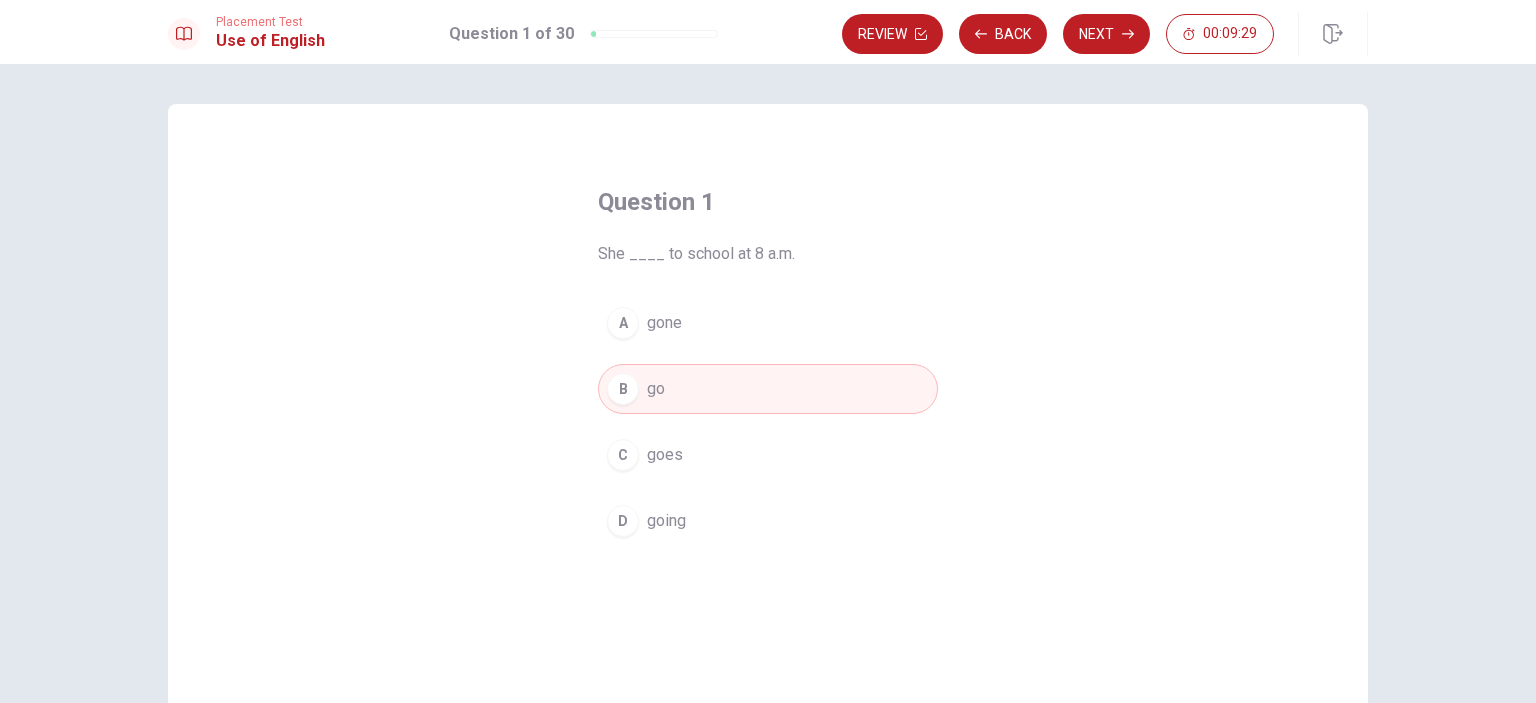 click on "C goes" at bounding box center (768, 455) 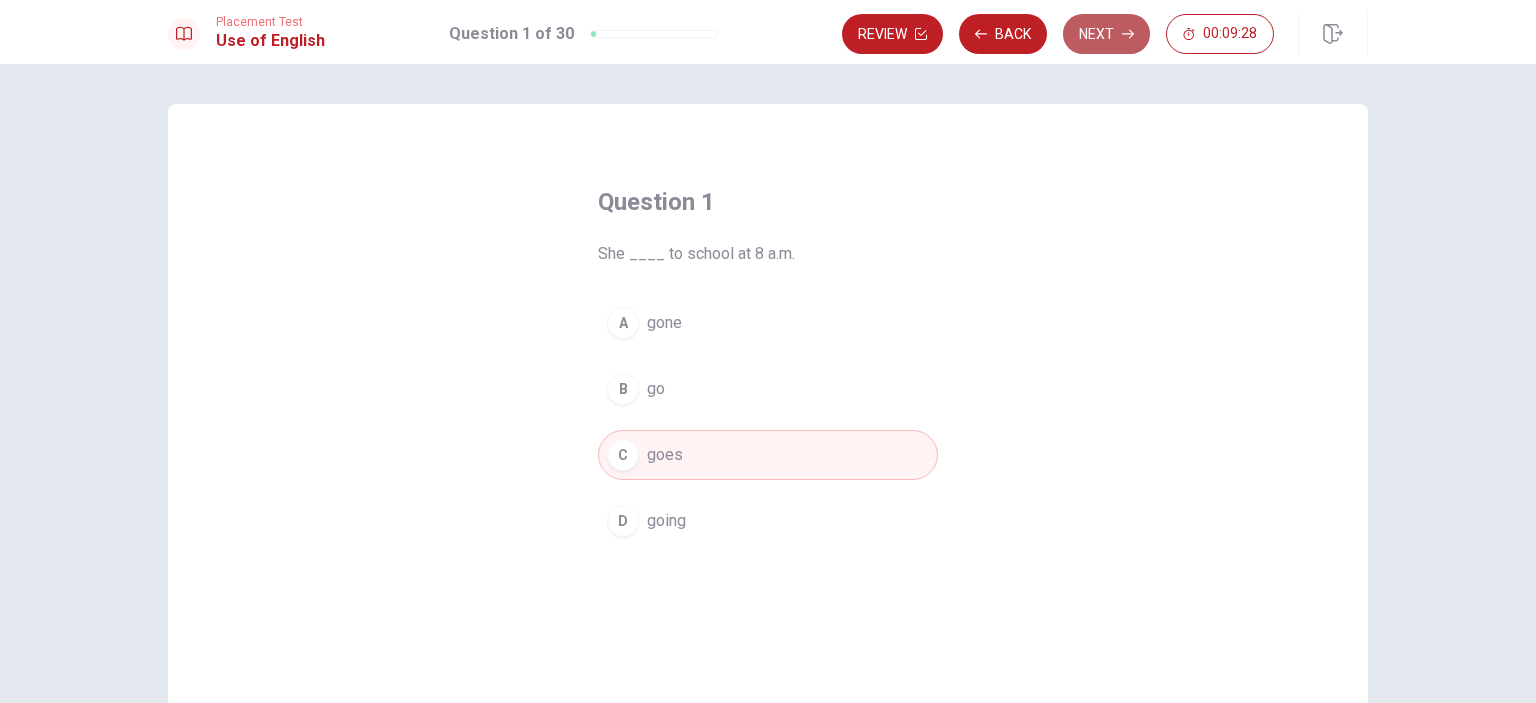 click 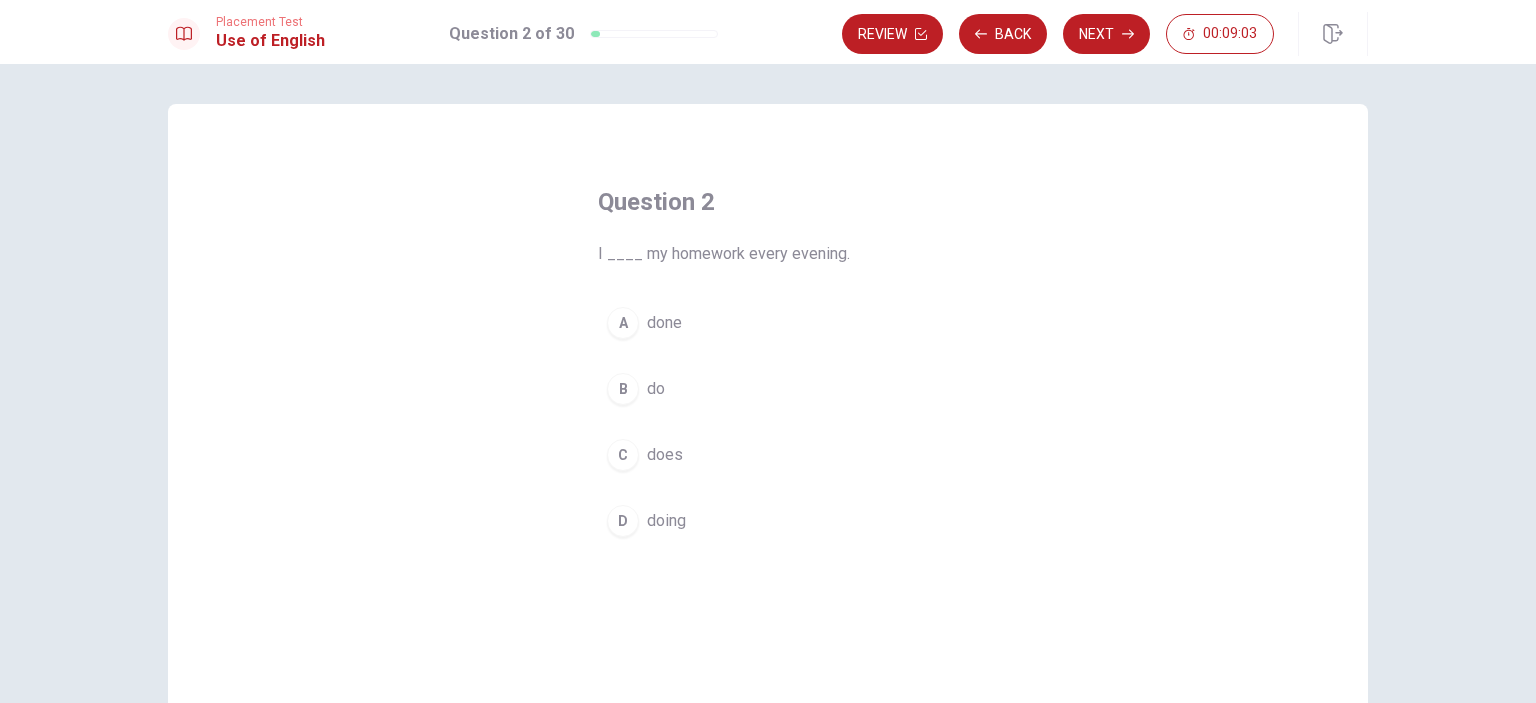 click on "B" at bounding box center (623, 389) 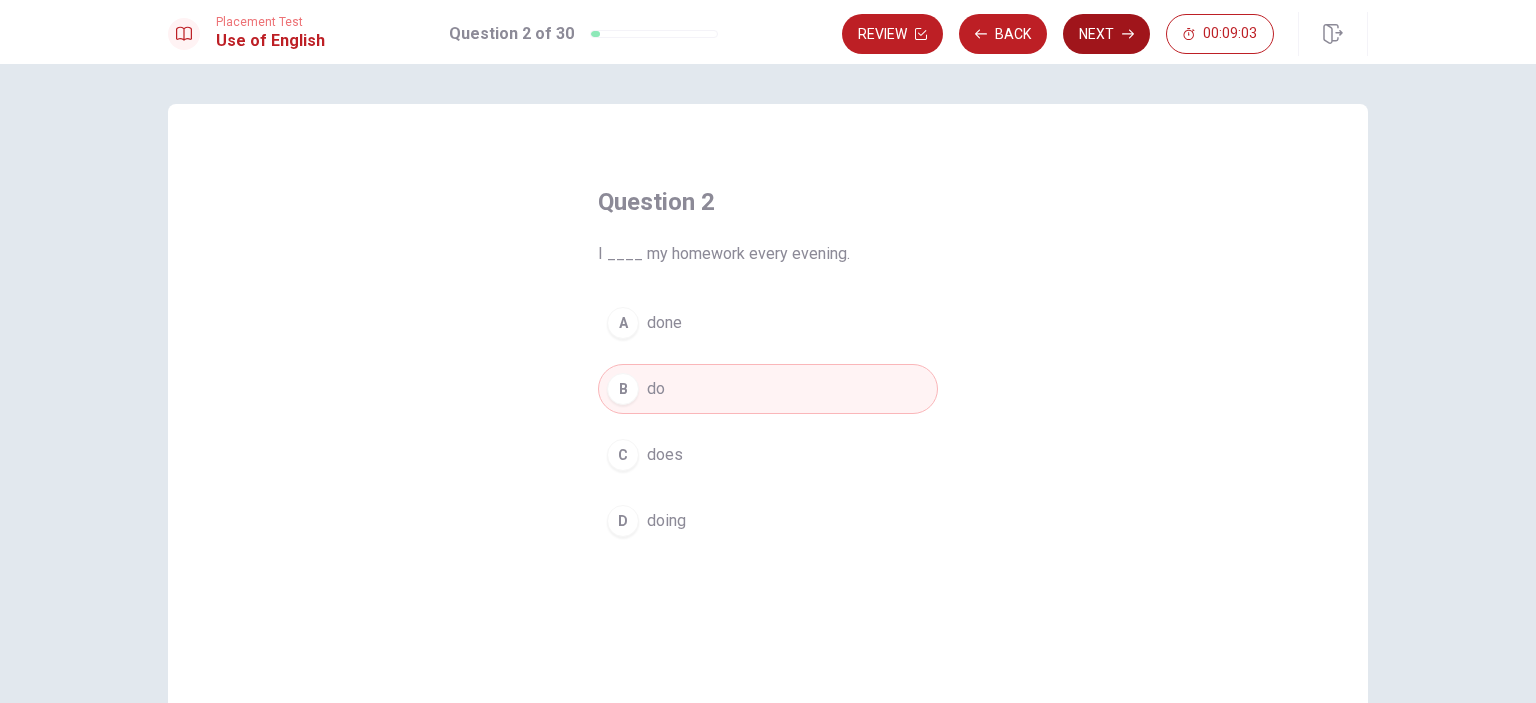 click on "Next" at bounding box center [1106, 34] 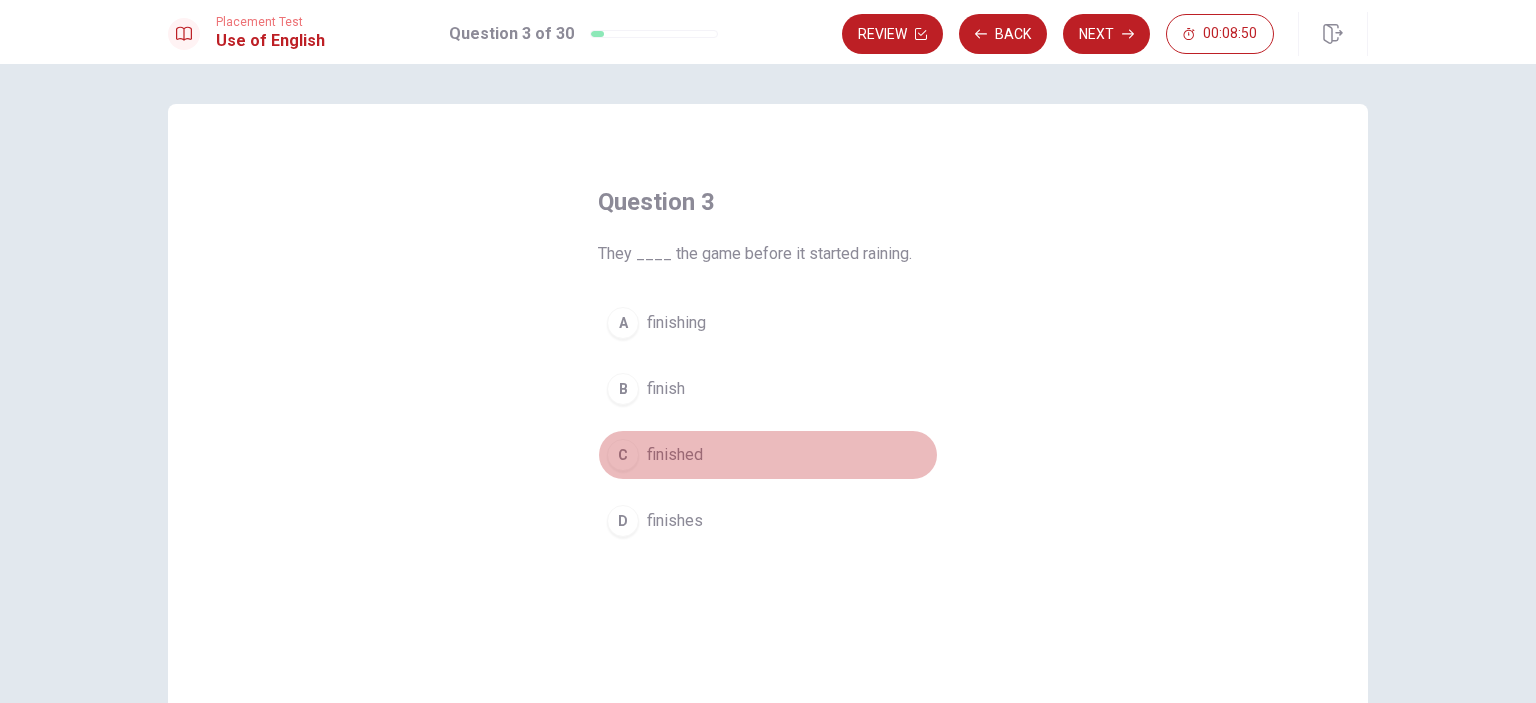click on "finished" at bounding box center (675, 455) 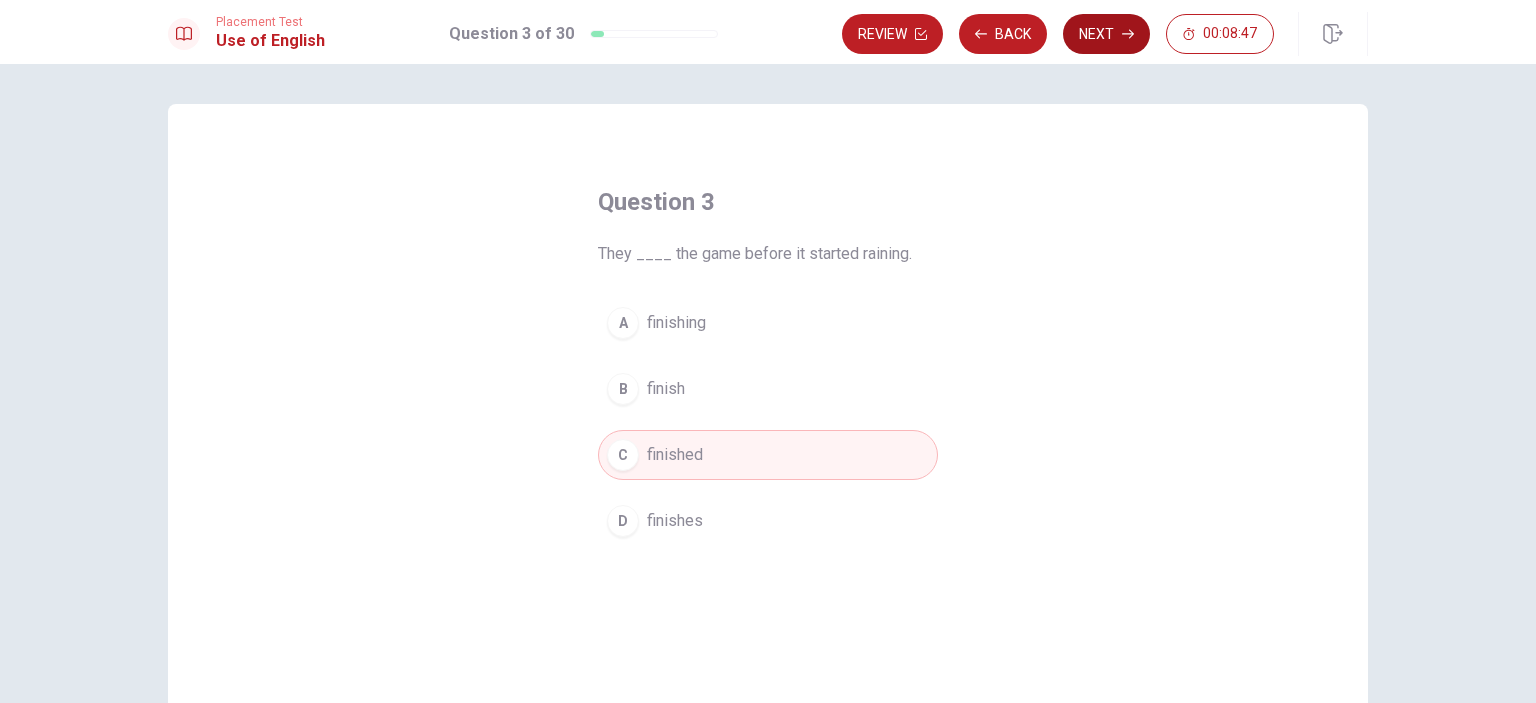click on "Next" at bounding box center (1106, 34) 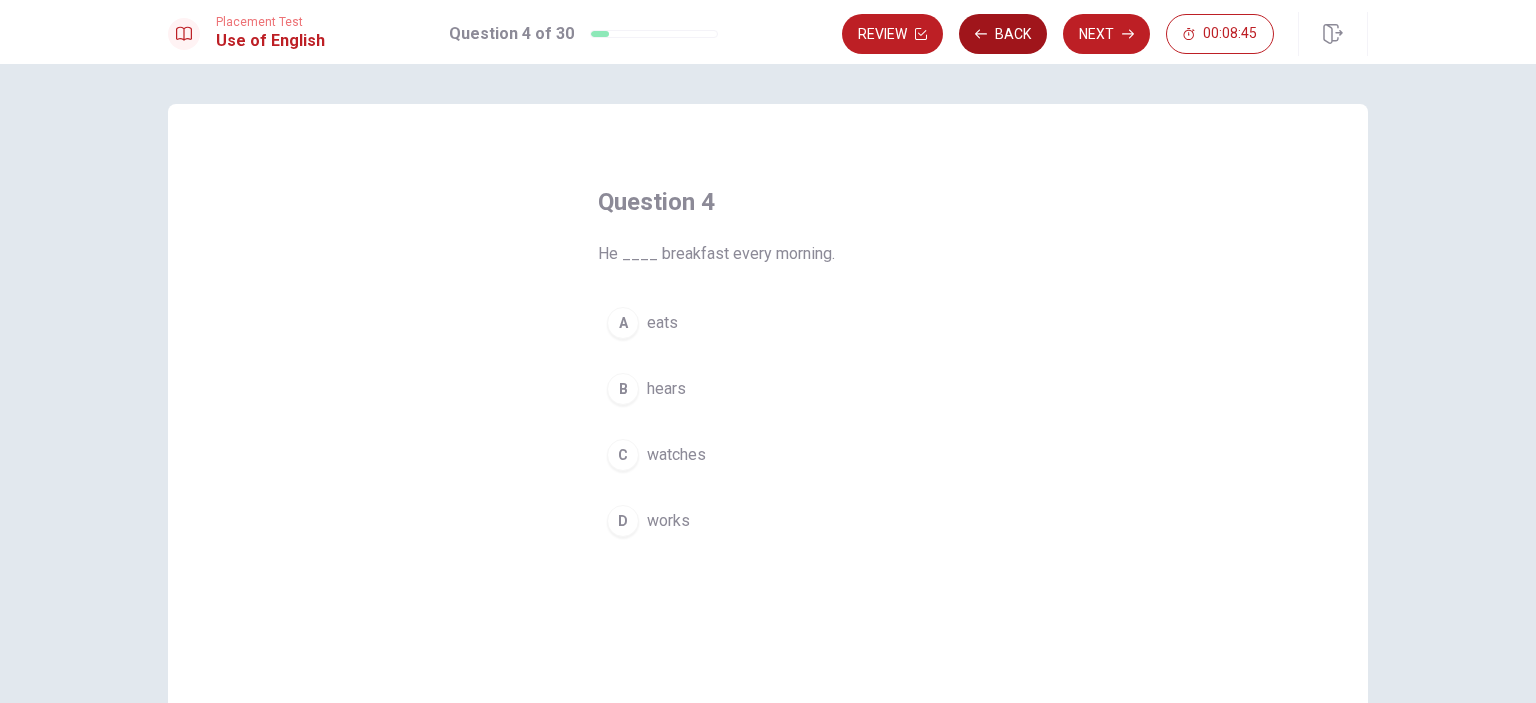 click on "Back" at bounding box center [1003, 34] 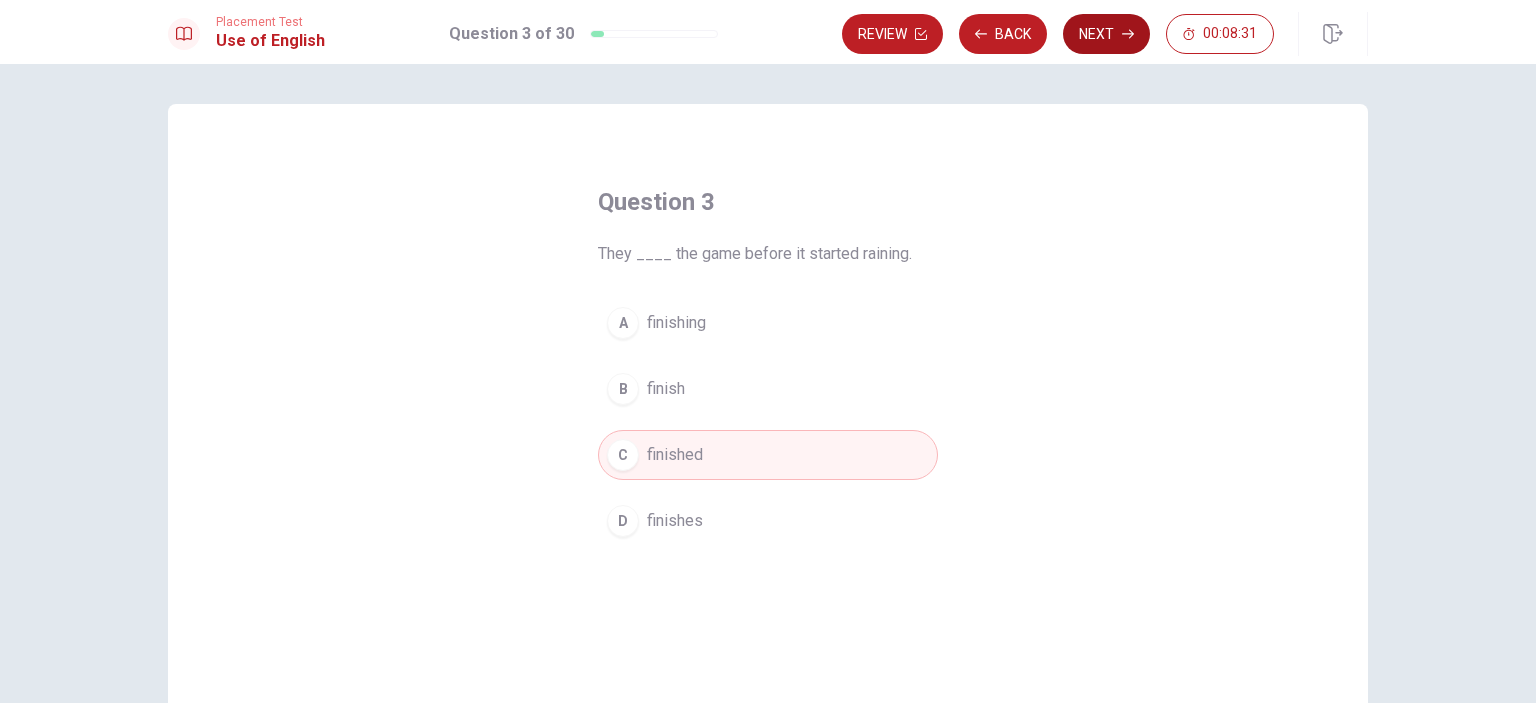 click on "Next" at bounding box center [1106, 34] 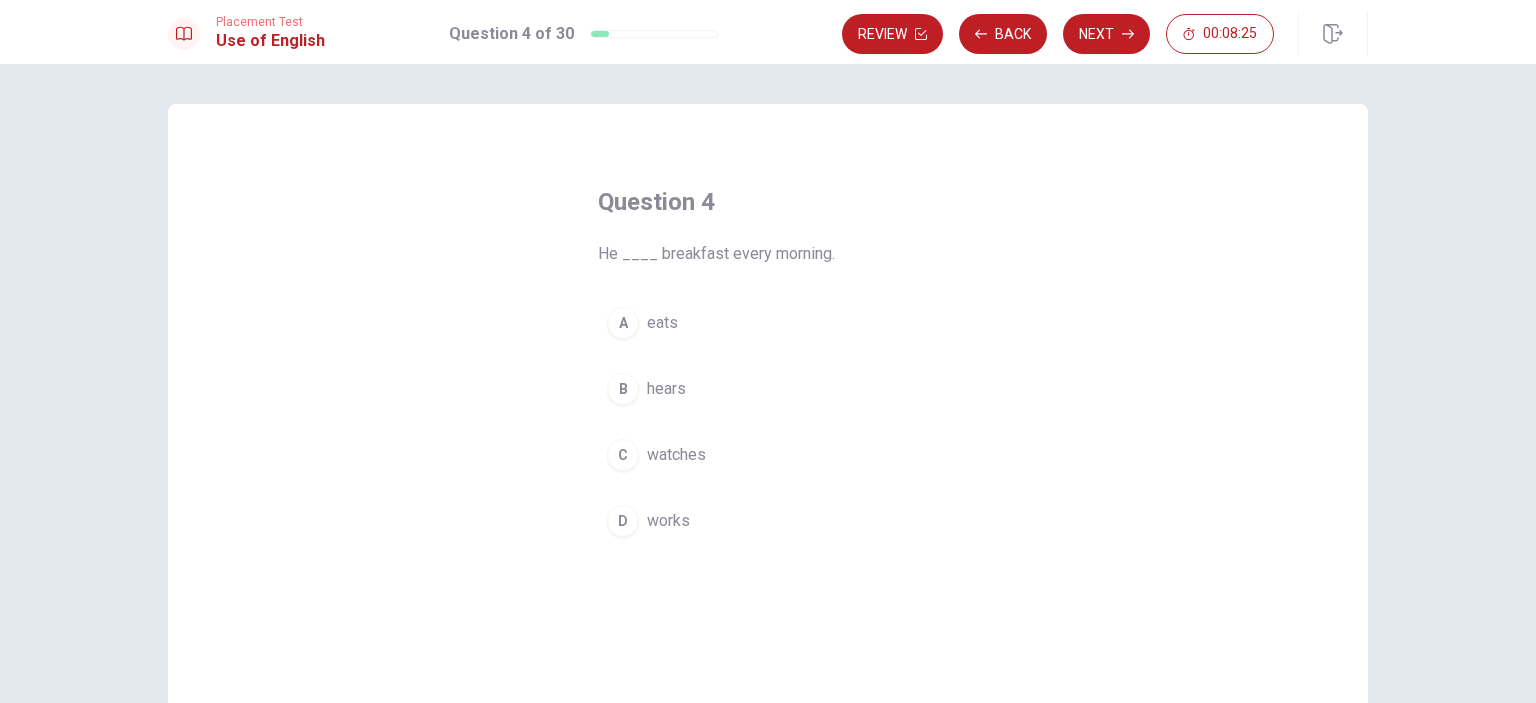 click on "eats" at bounding box center [662, 323] 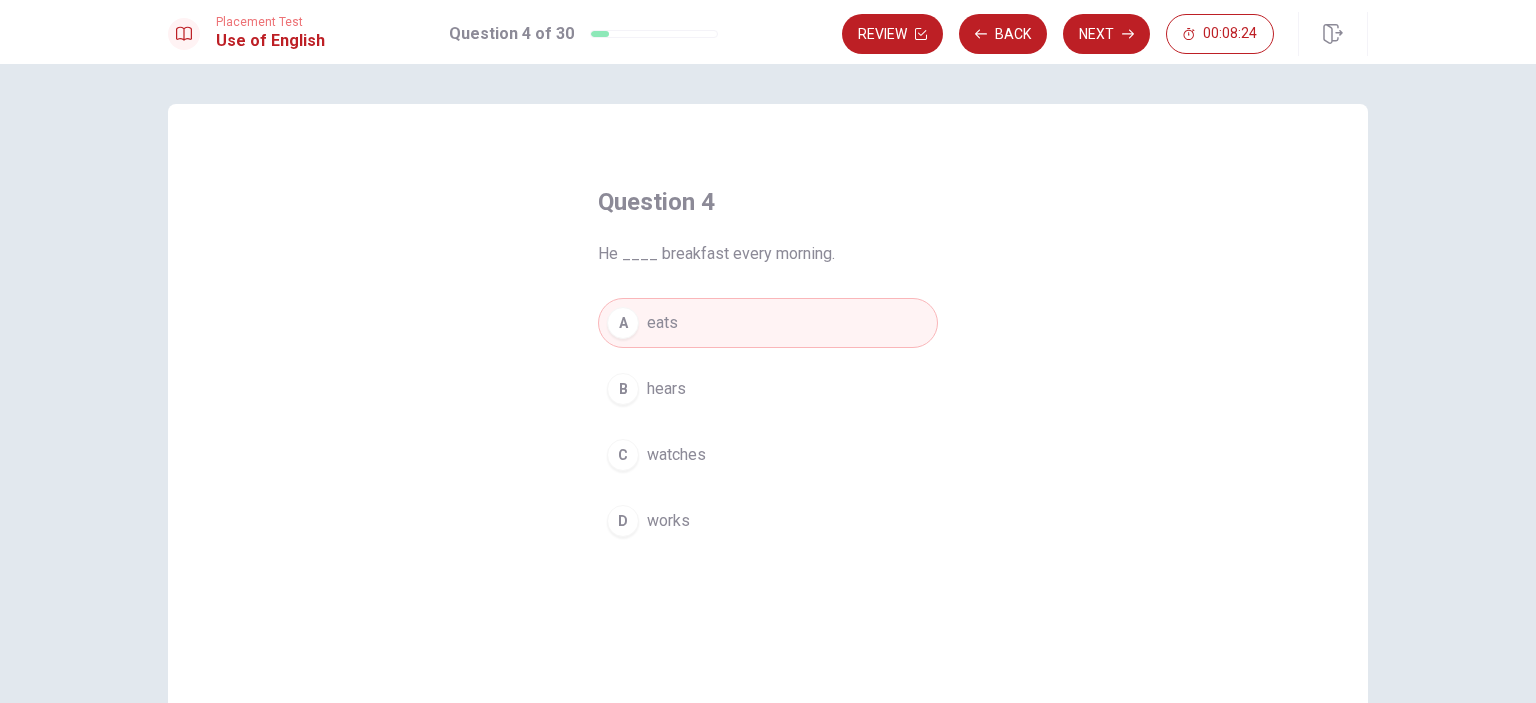 click on "Review Back Next 00:08:24" at bounding box center [1105, 34] 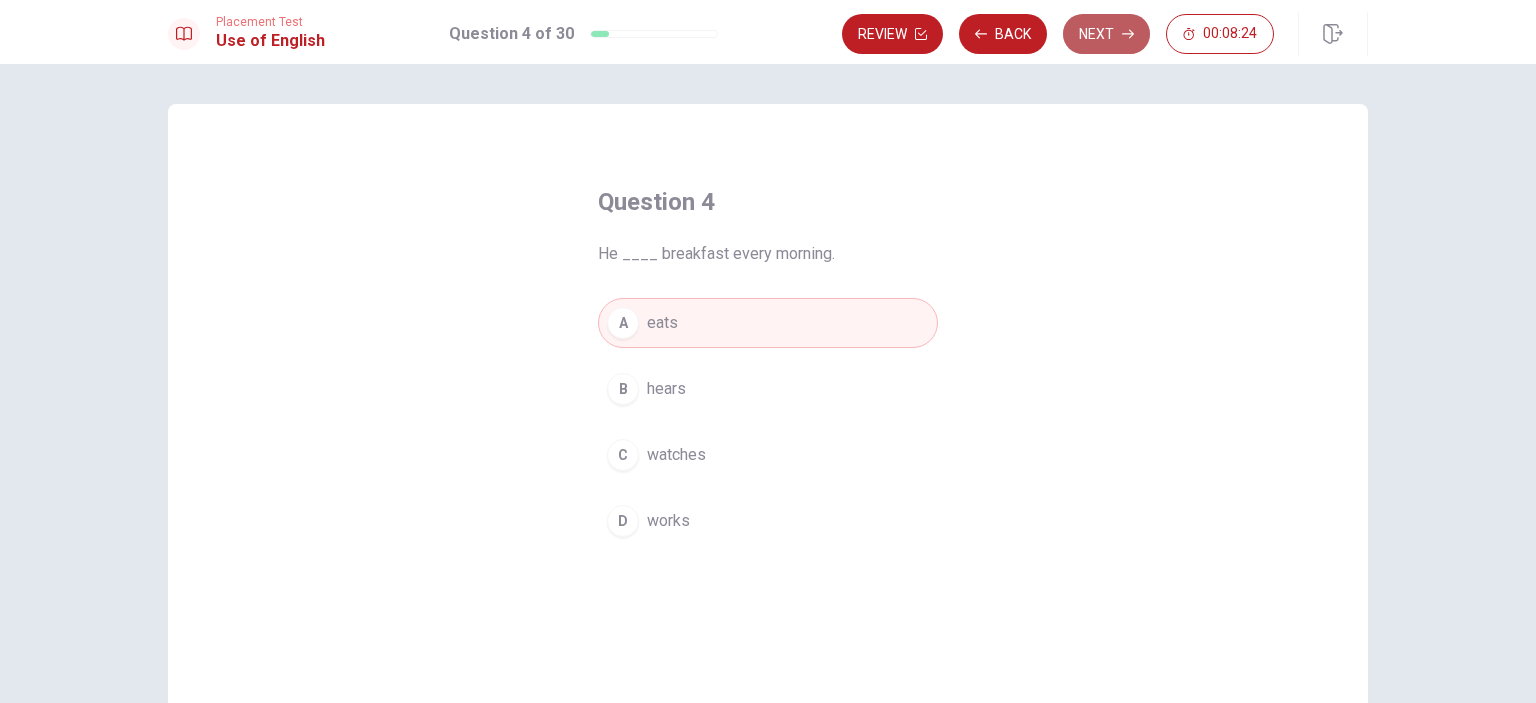 click on "Next" at bounding box center [1106, 34] 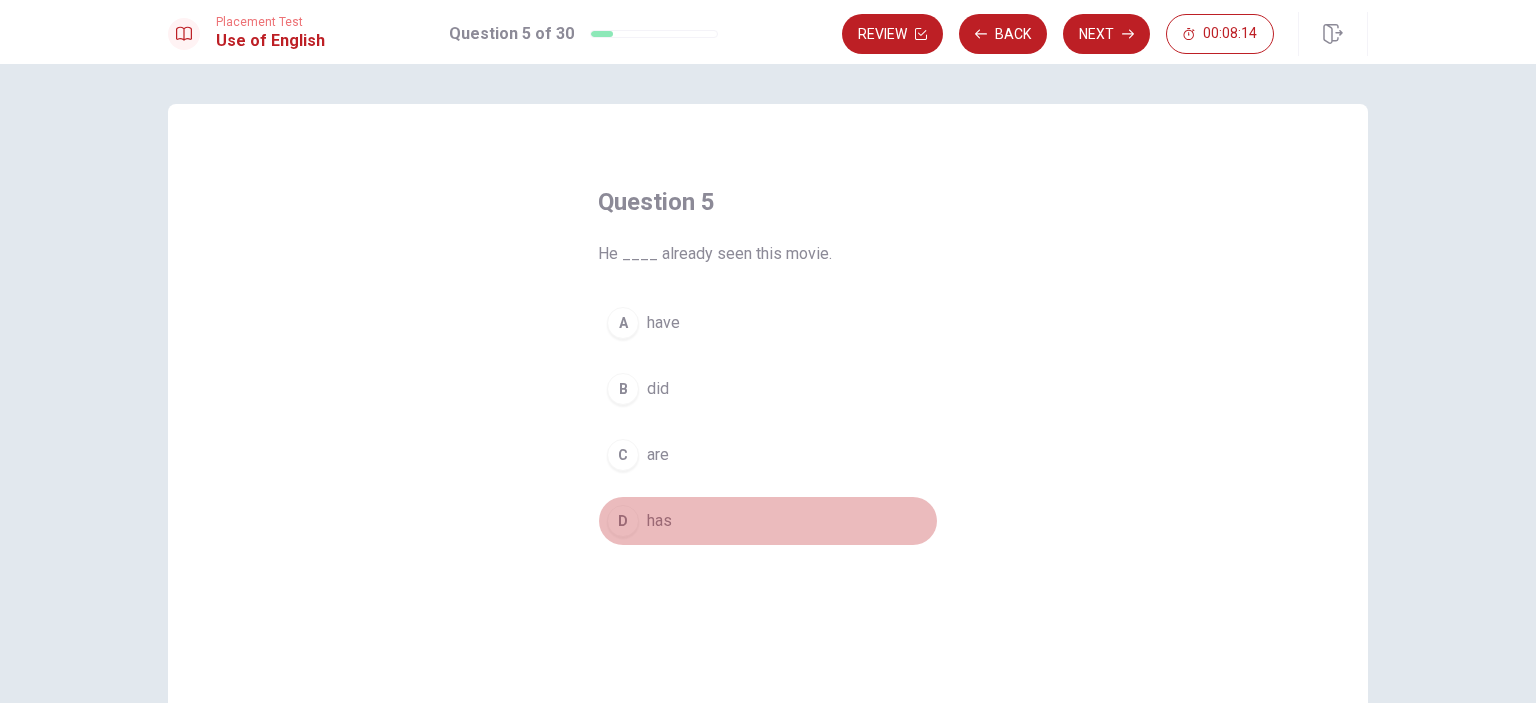 click on "has" at bounding box center (659, 521) 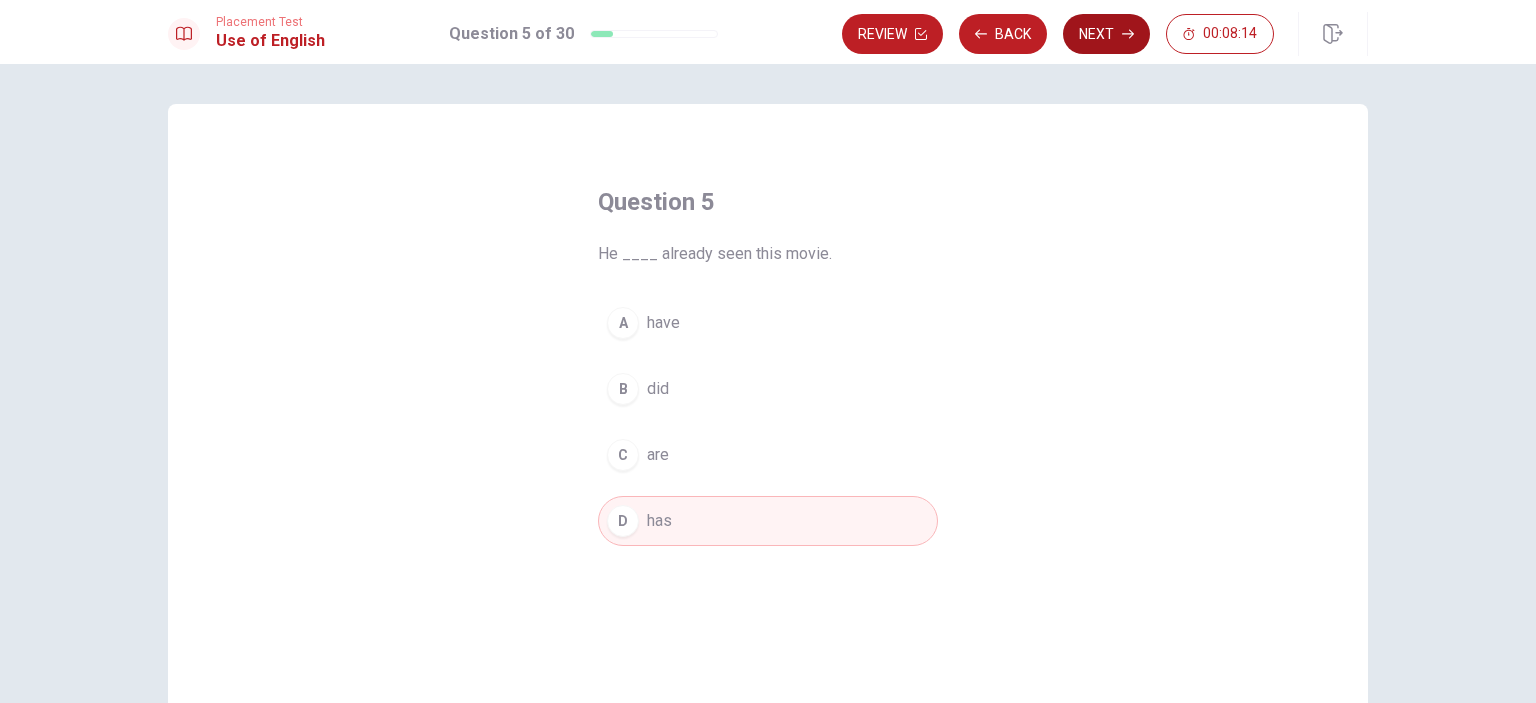click on "Next" at bounding box center [1106, 34] 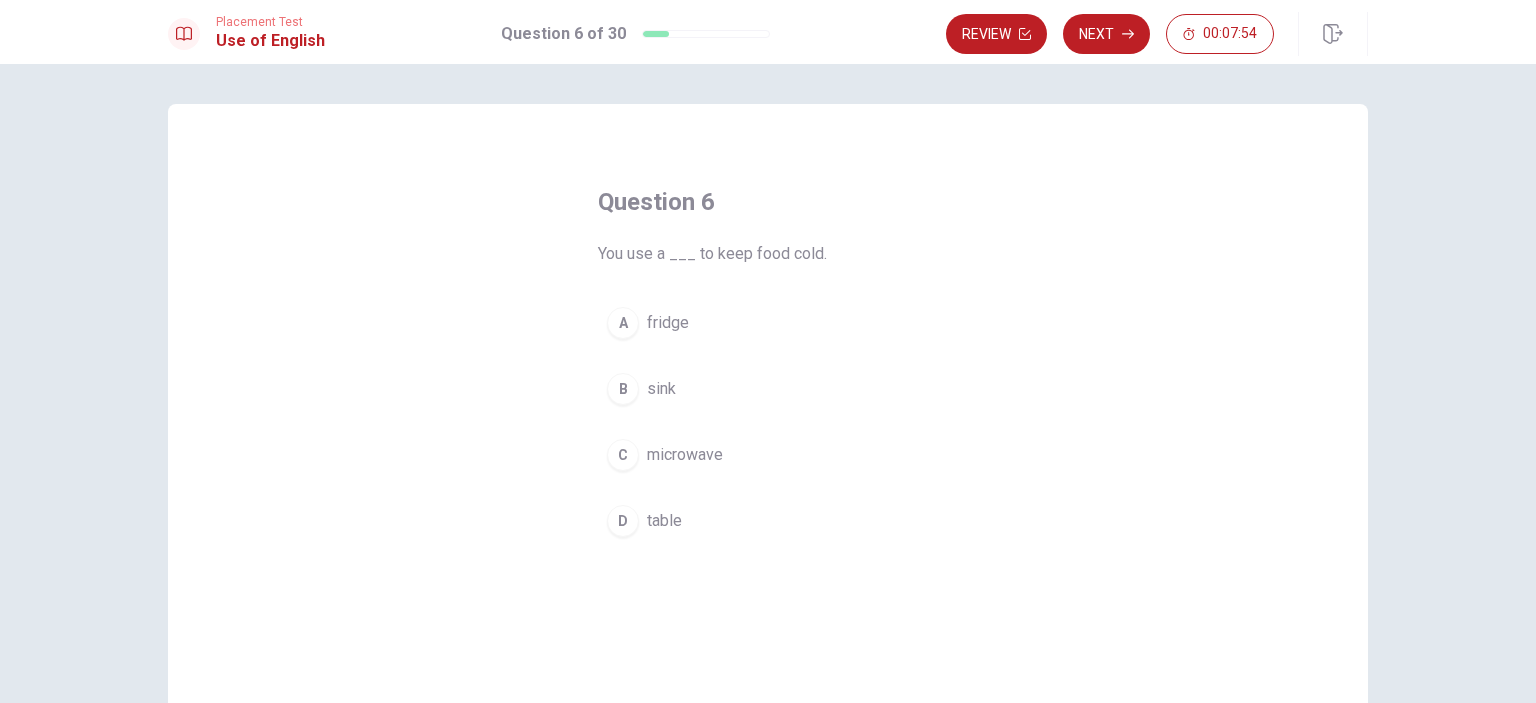 click on "table" at bounding box center [664, 521] 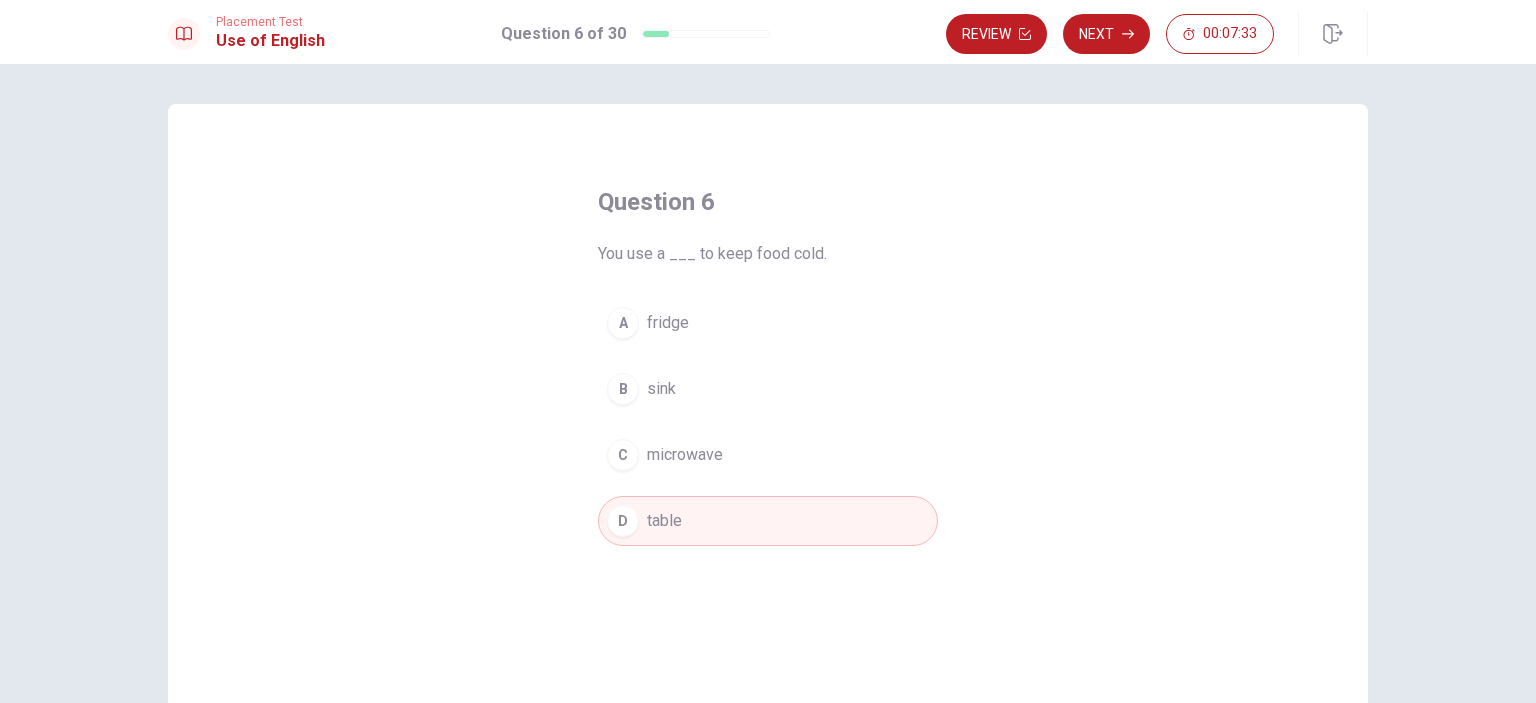 click on "A fridge" at bounding box center (768, 323) 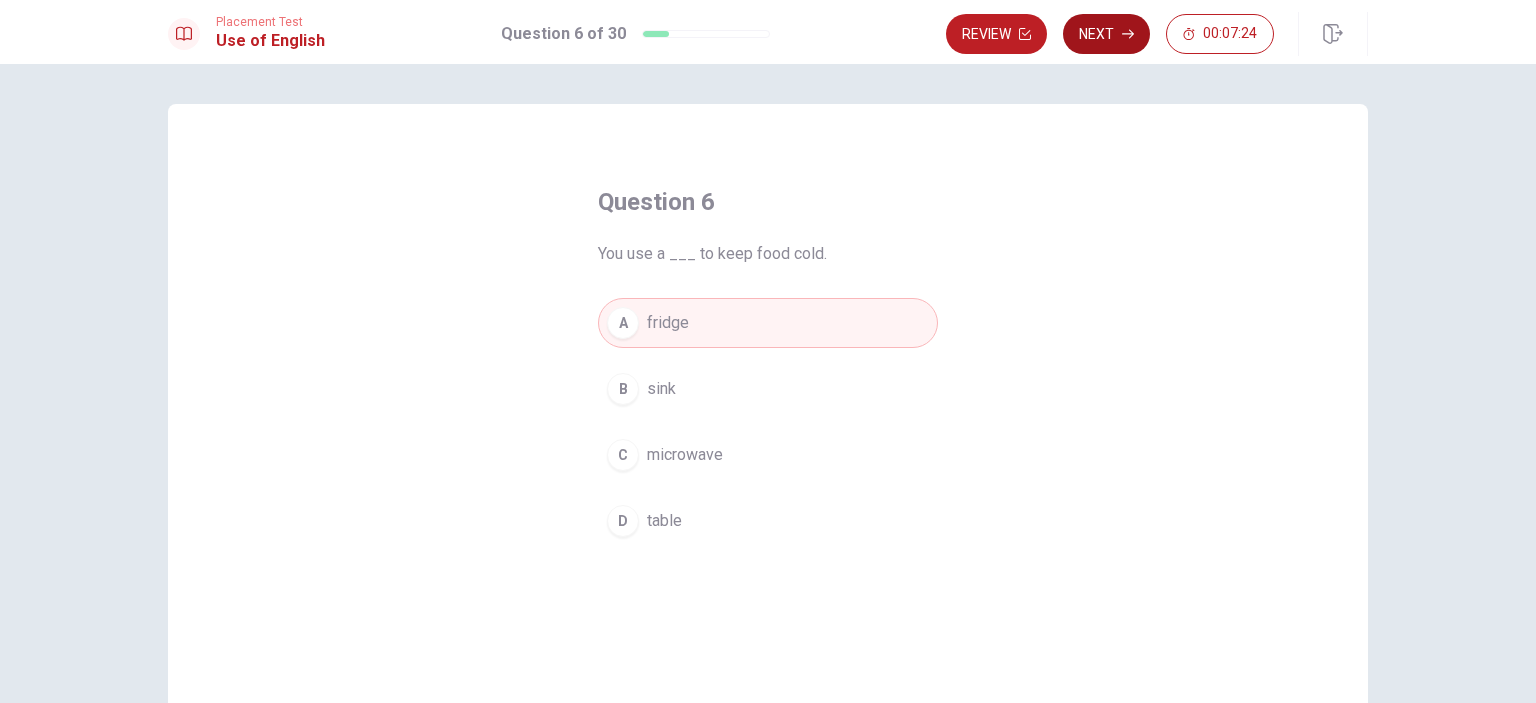 click on "Next" at bounding box center (1106, 34) 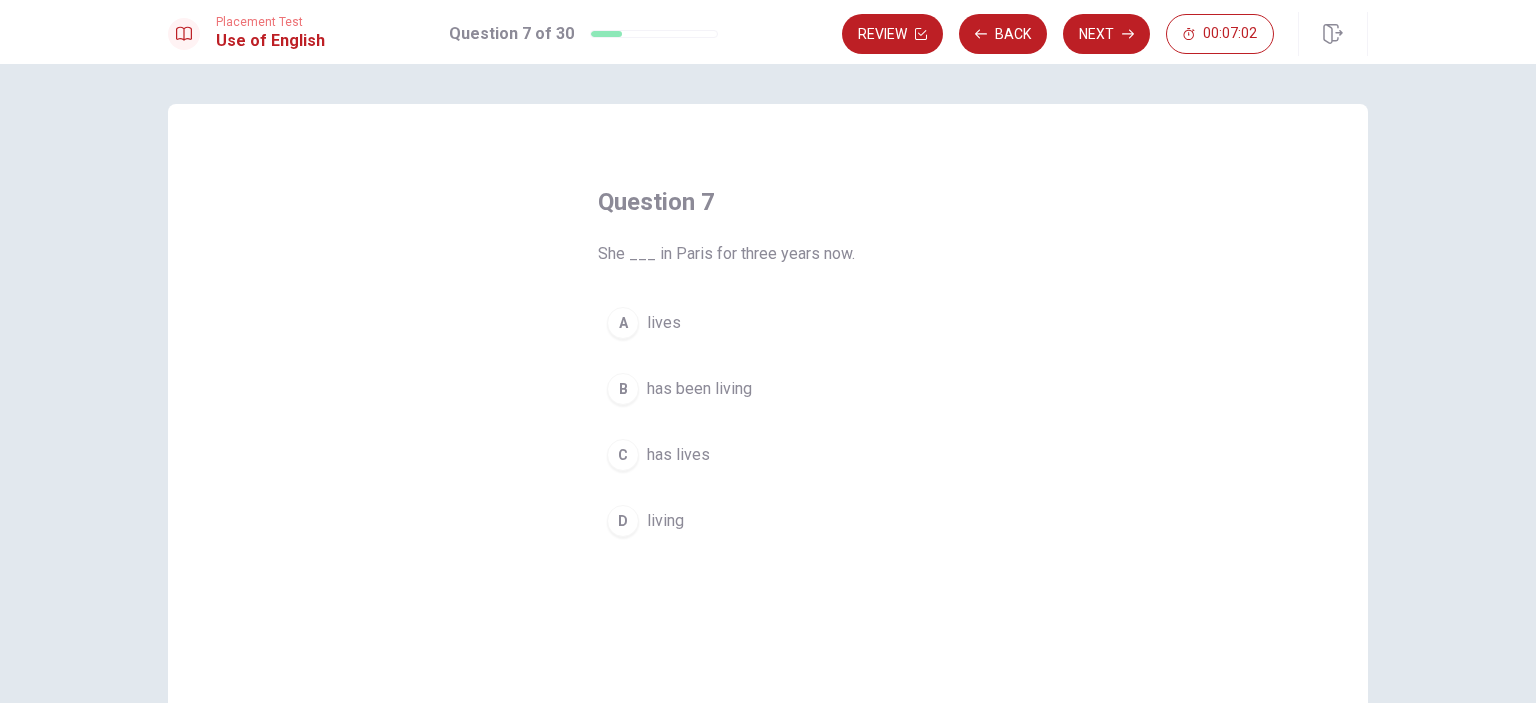 click on "A lives" at bounding box center (768, 323) 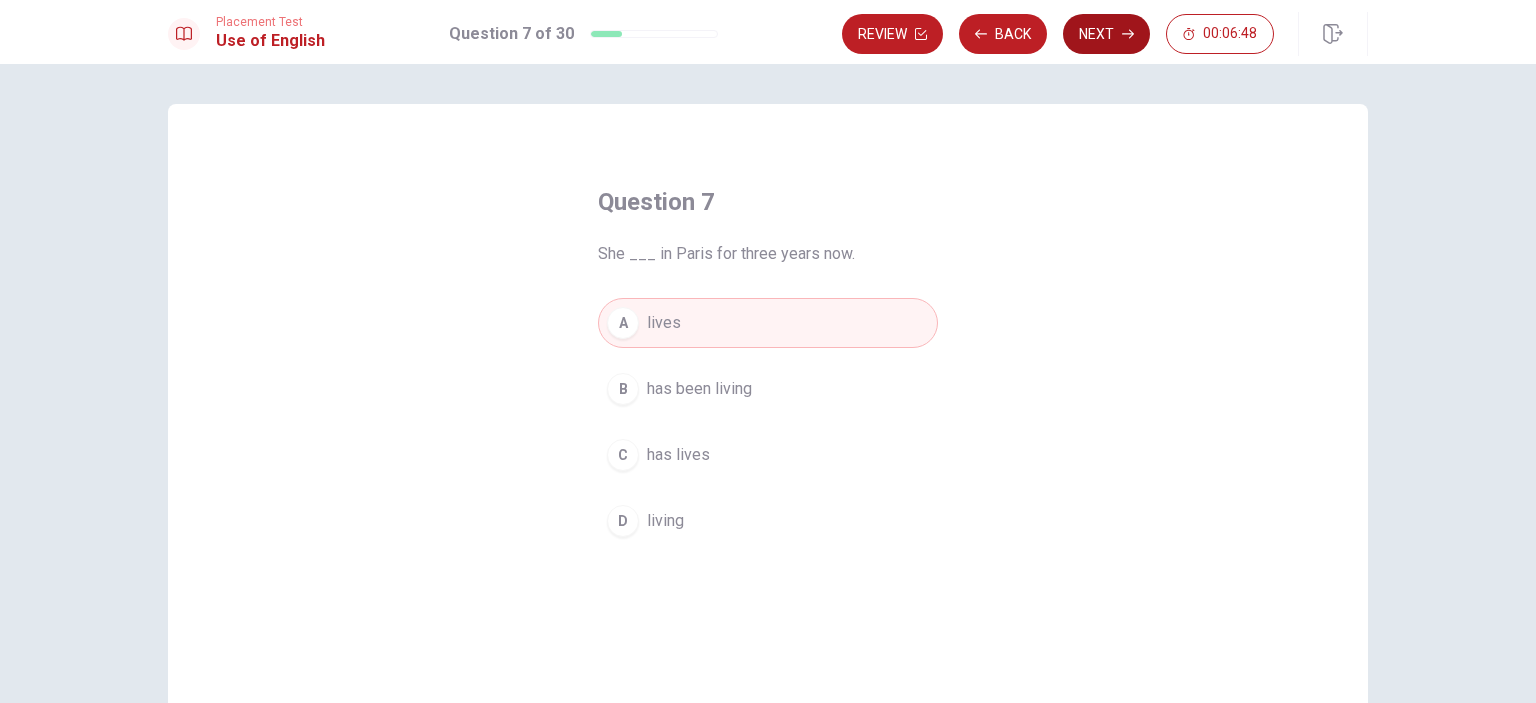 click on "Next" at bounding box center (1106, 34) 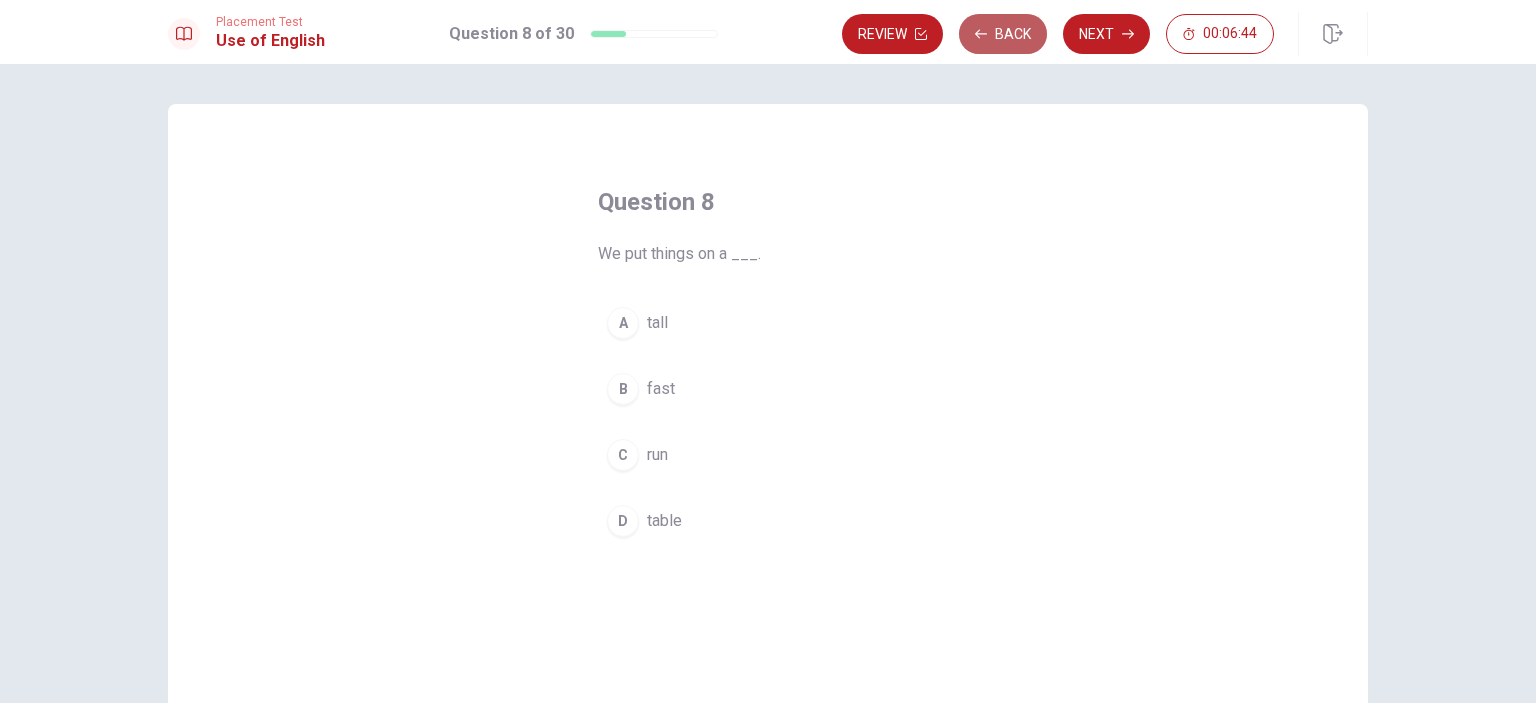 click on "Back" at bounding box center (1003, 34) 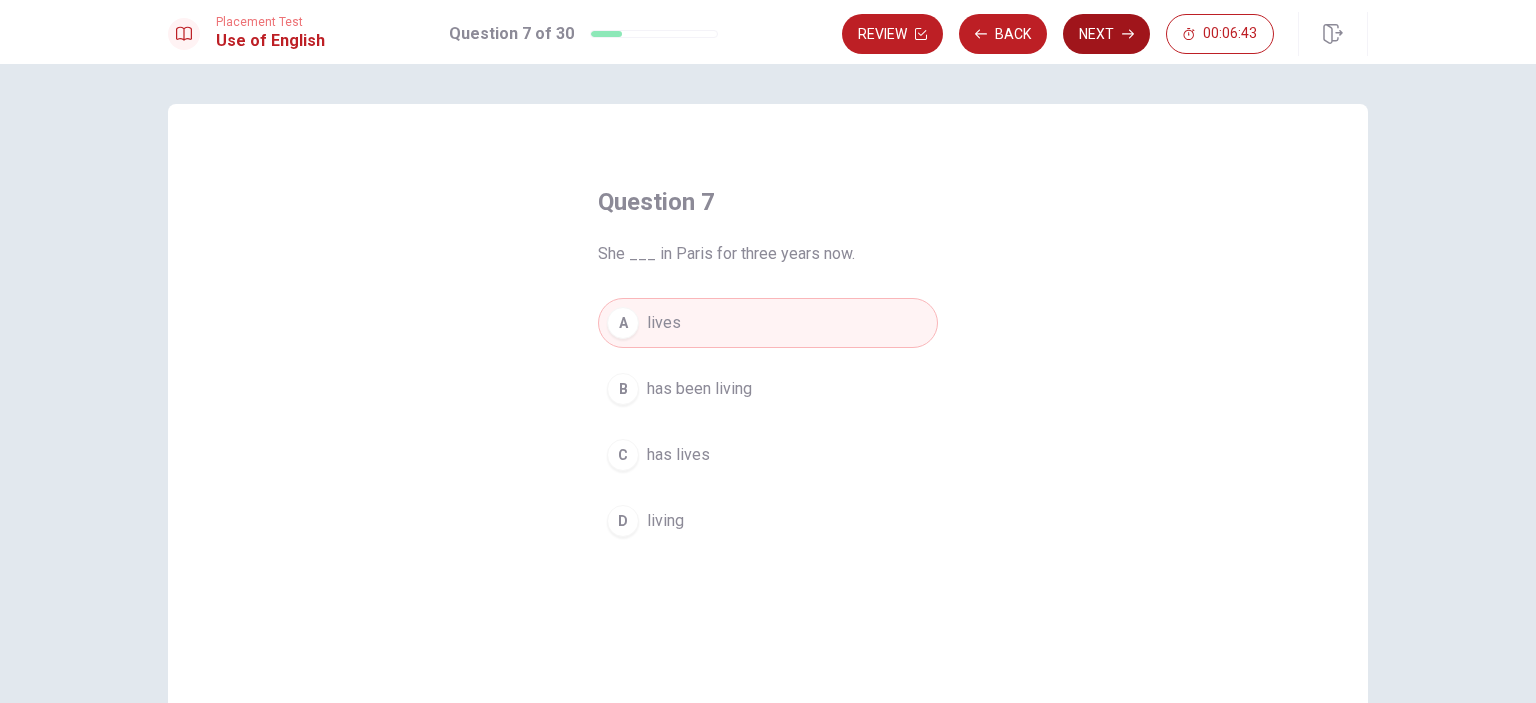 click on "Next" at bounding box center [1106, 34] 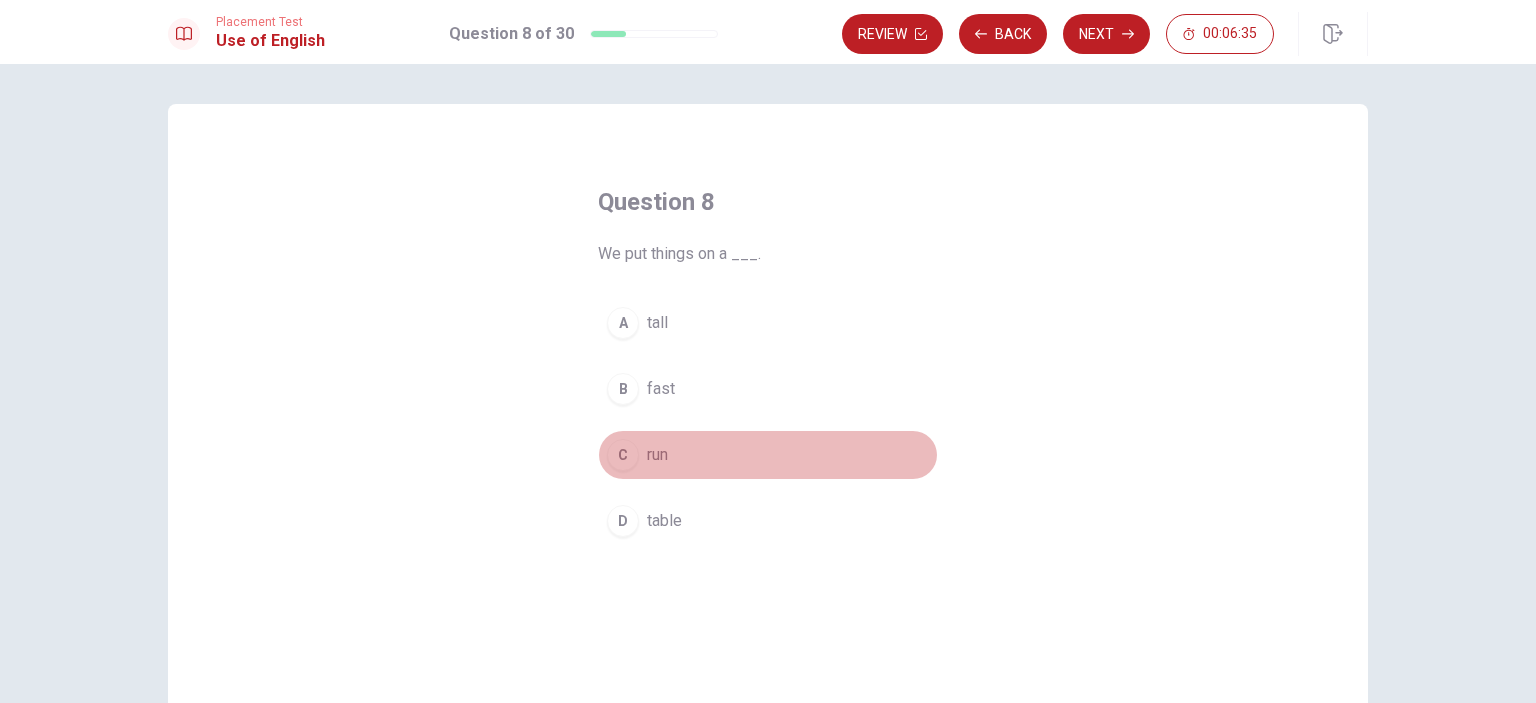 click on "run" at bounding box center [657, 455] 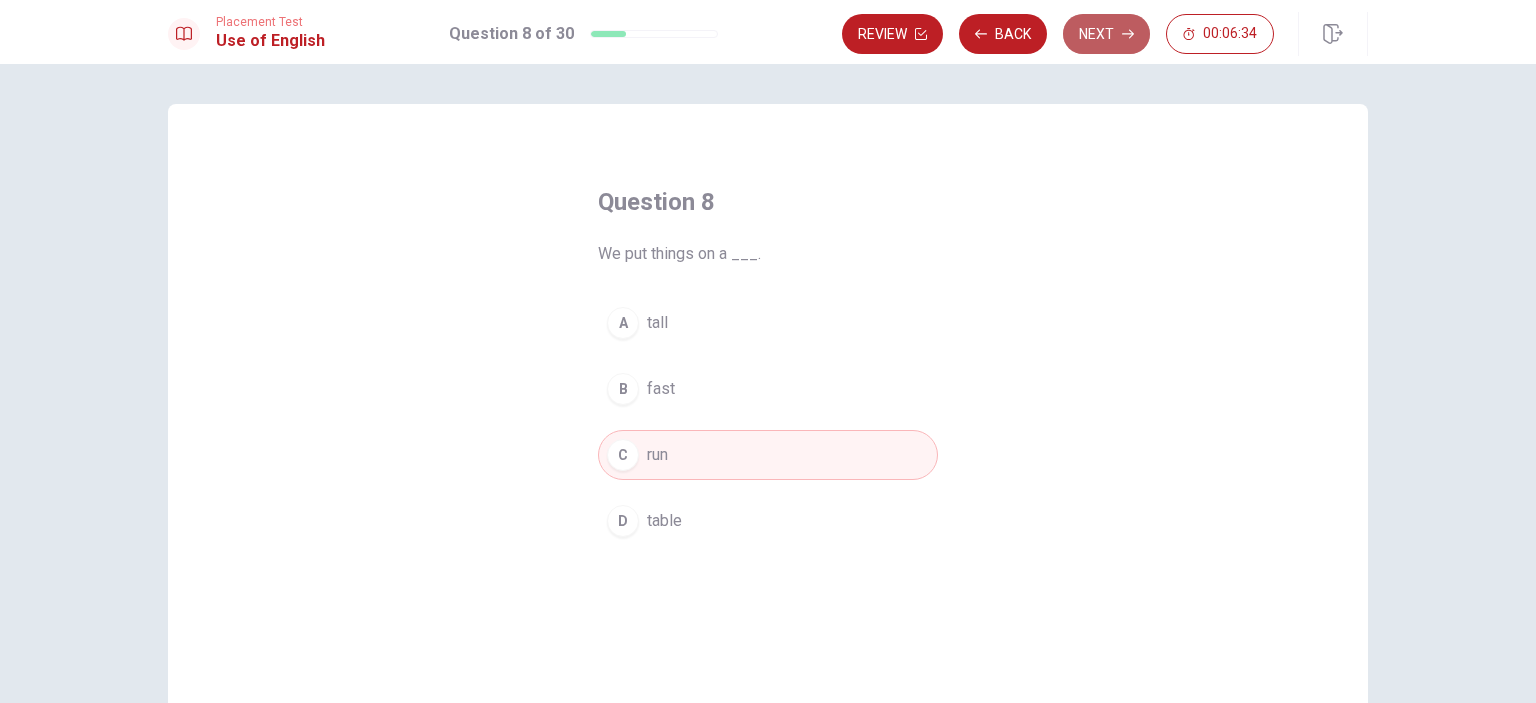 click on "Next" at bounding box center [1106, 34] 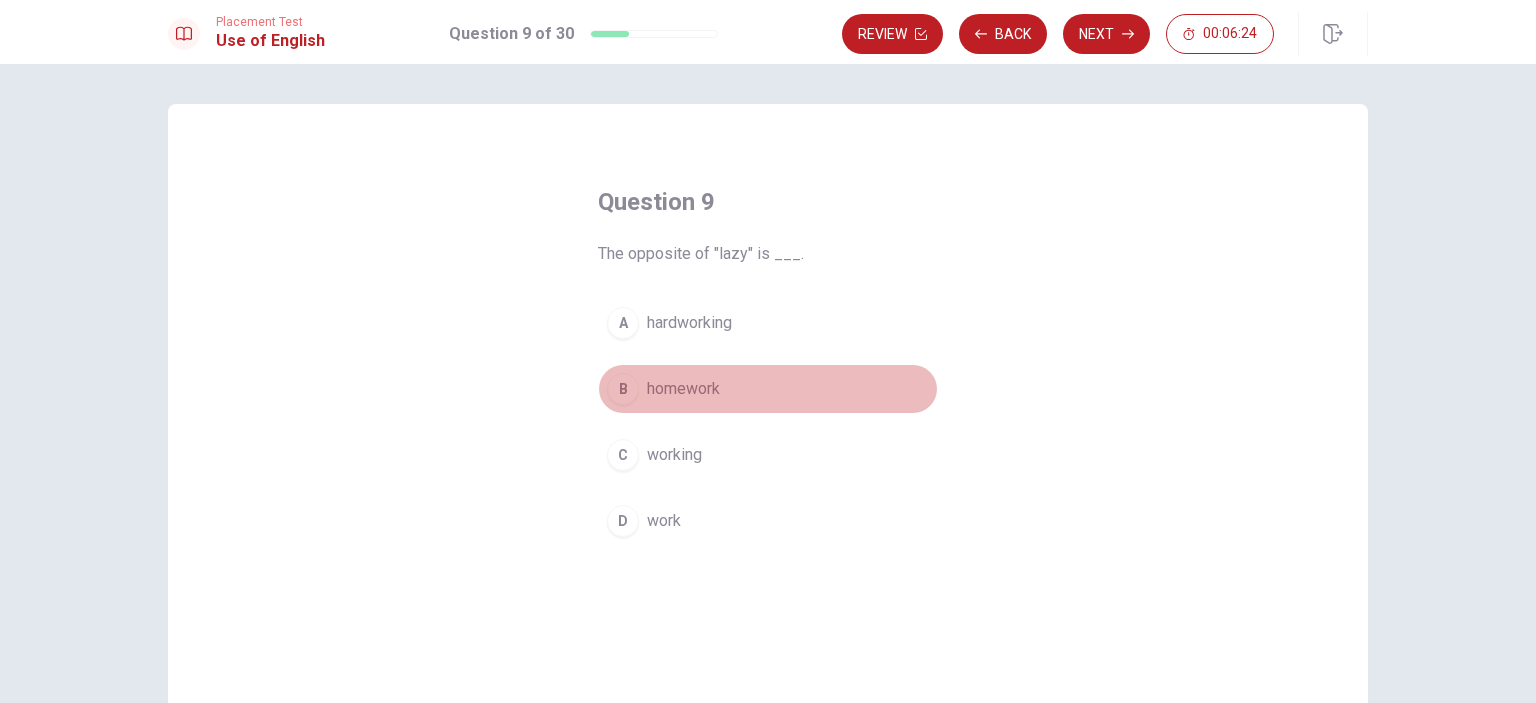 click on "homework" at bounding box center [683, 389] 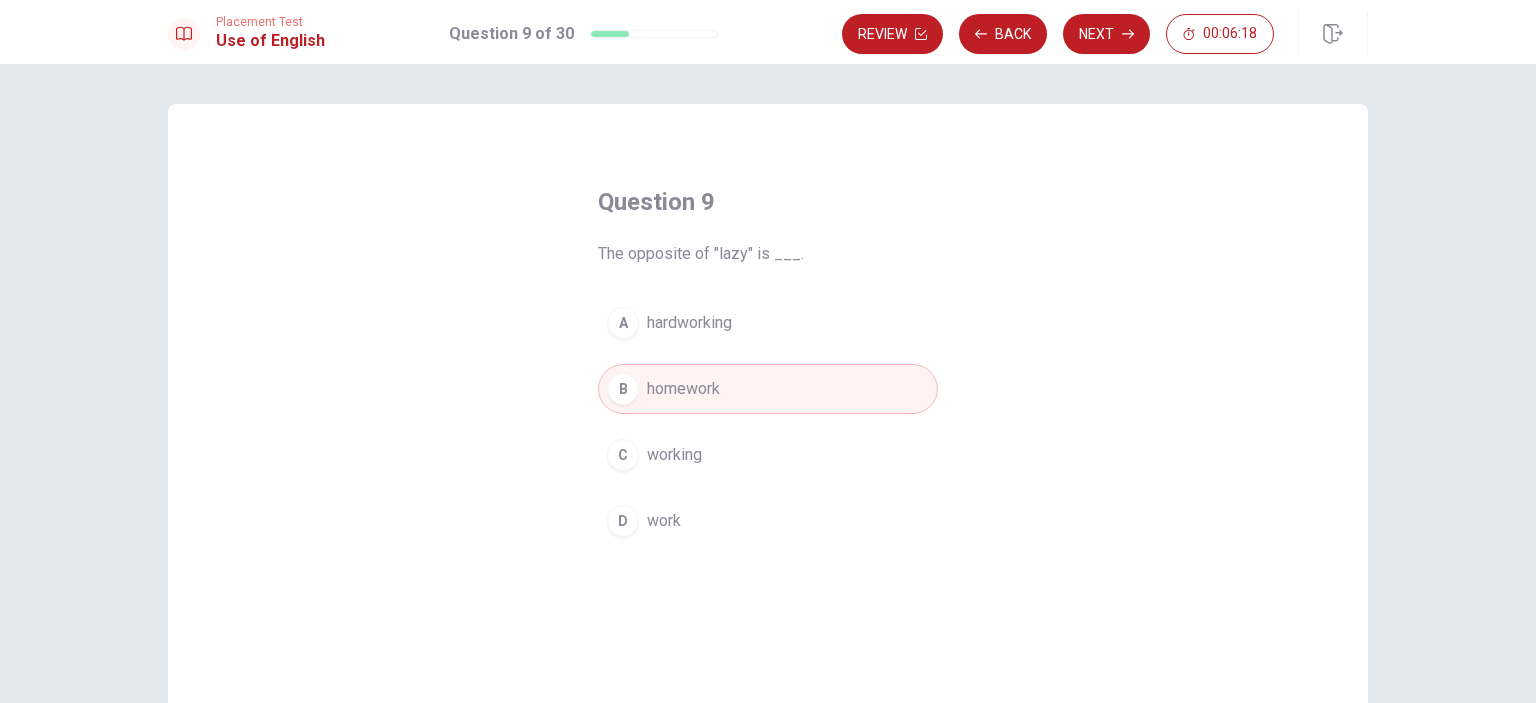 drag, startPoint x: 717, startPoint y: 466, endPoint x: 740, endPoint y: 439, distance: 35.468296 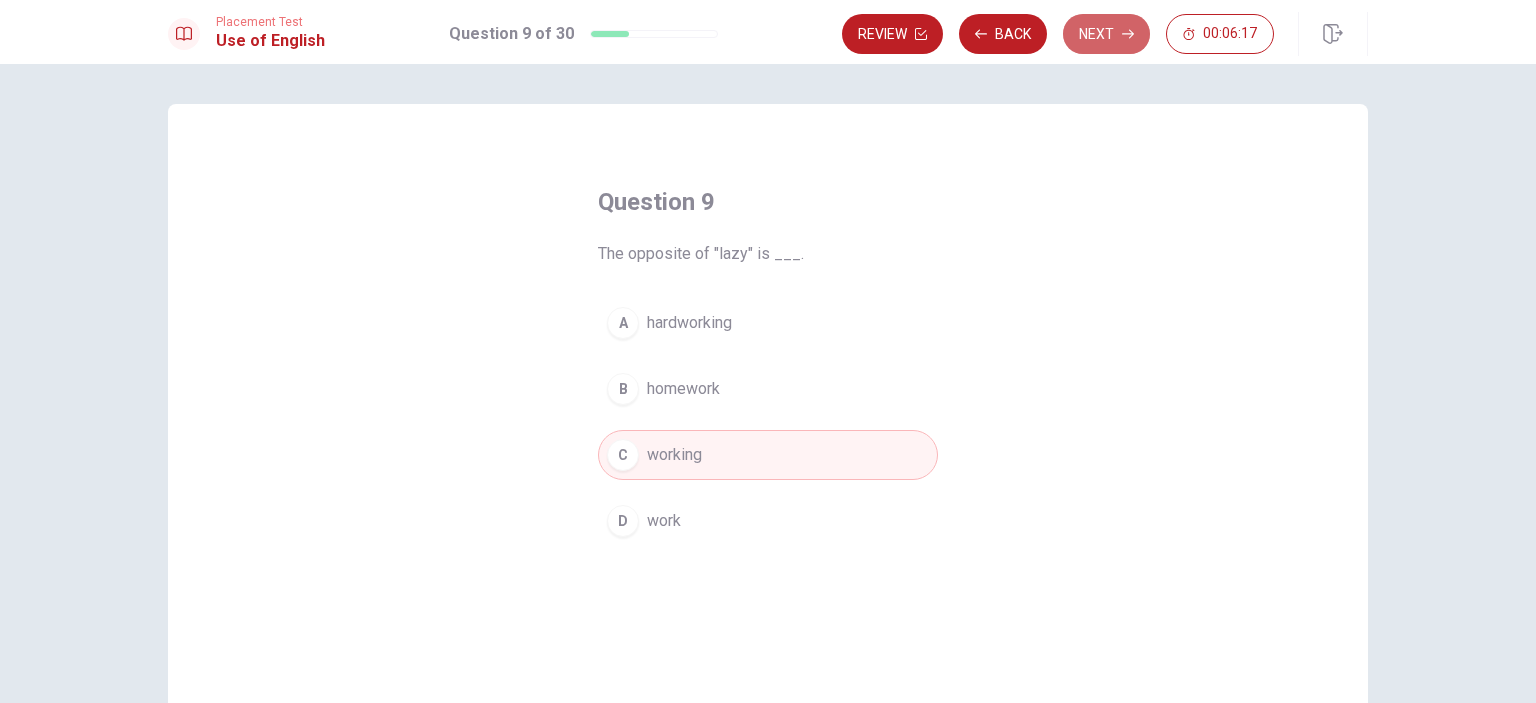 click on "Next" at bounding box center [1106, 34] 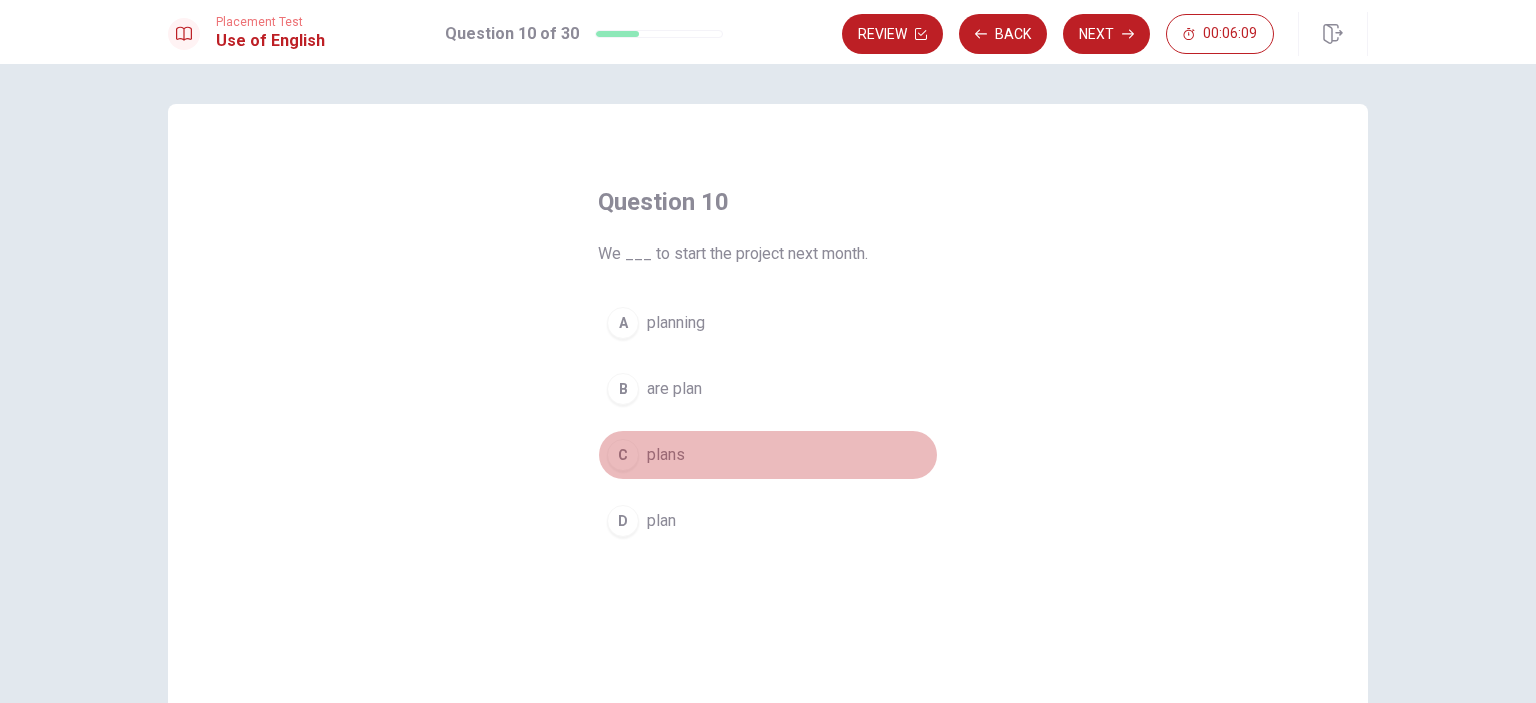 click on "C plans" at bounding box center (768, 455) 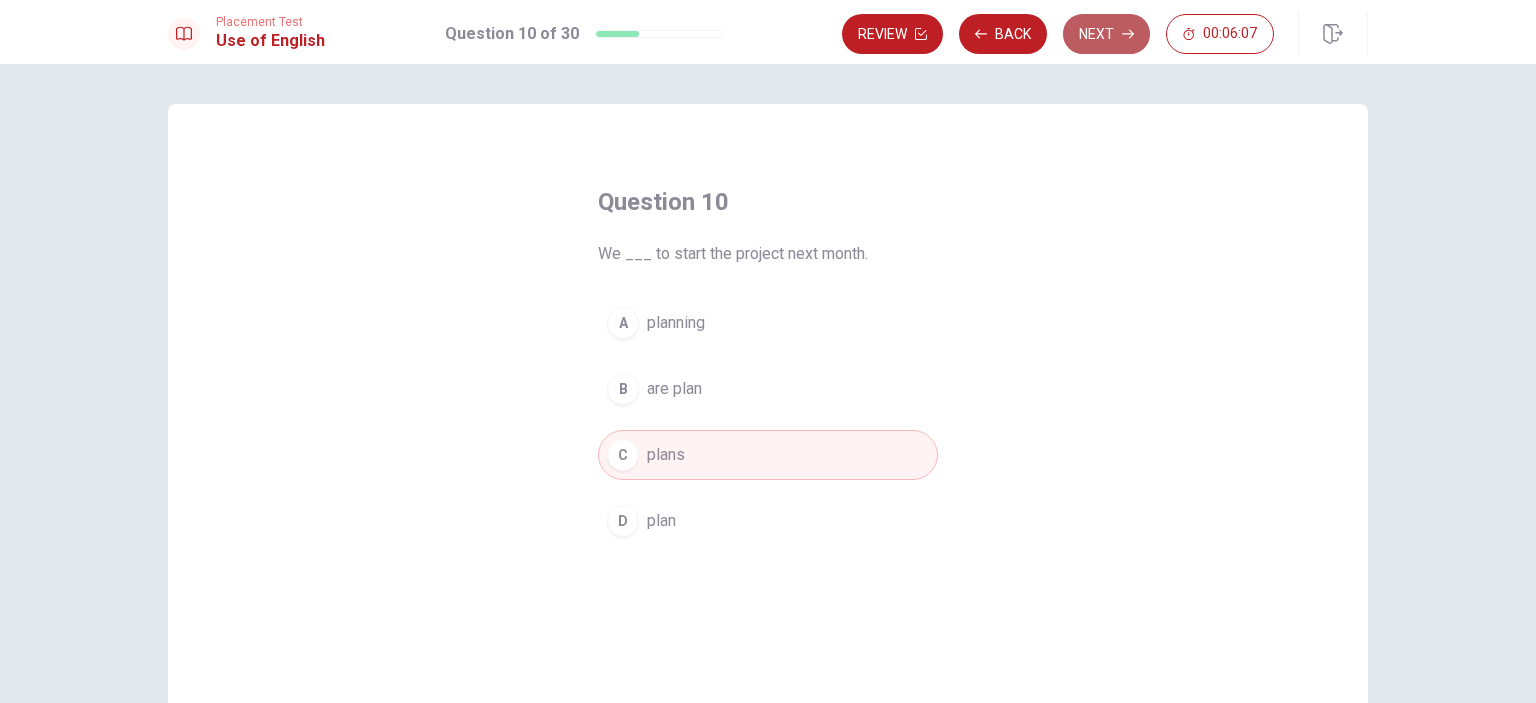 click on "Next" at bounding box center (1106, 34) 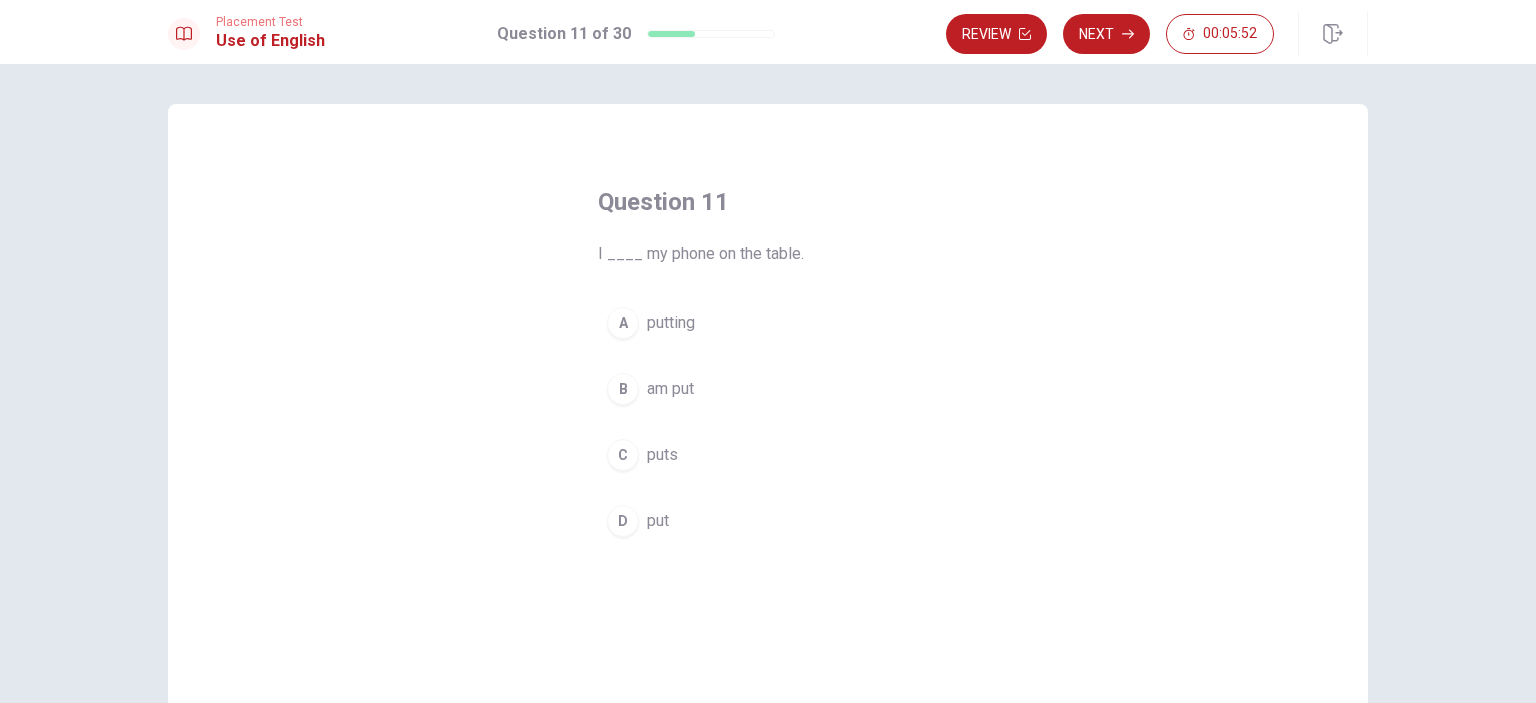 click on "put" at bounding box center (658, 521) 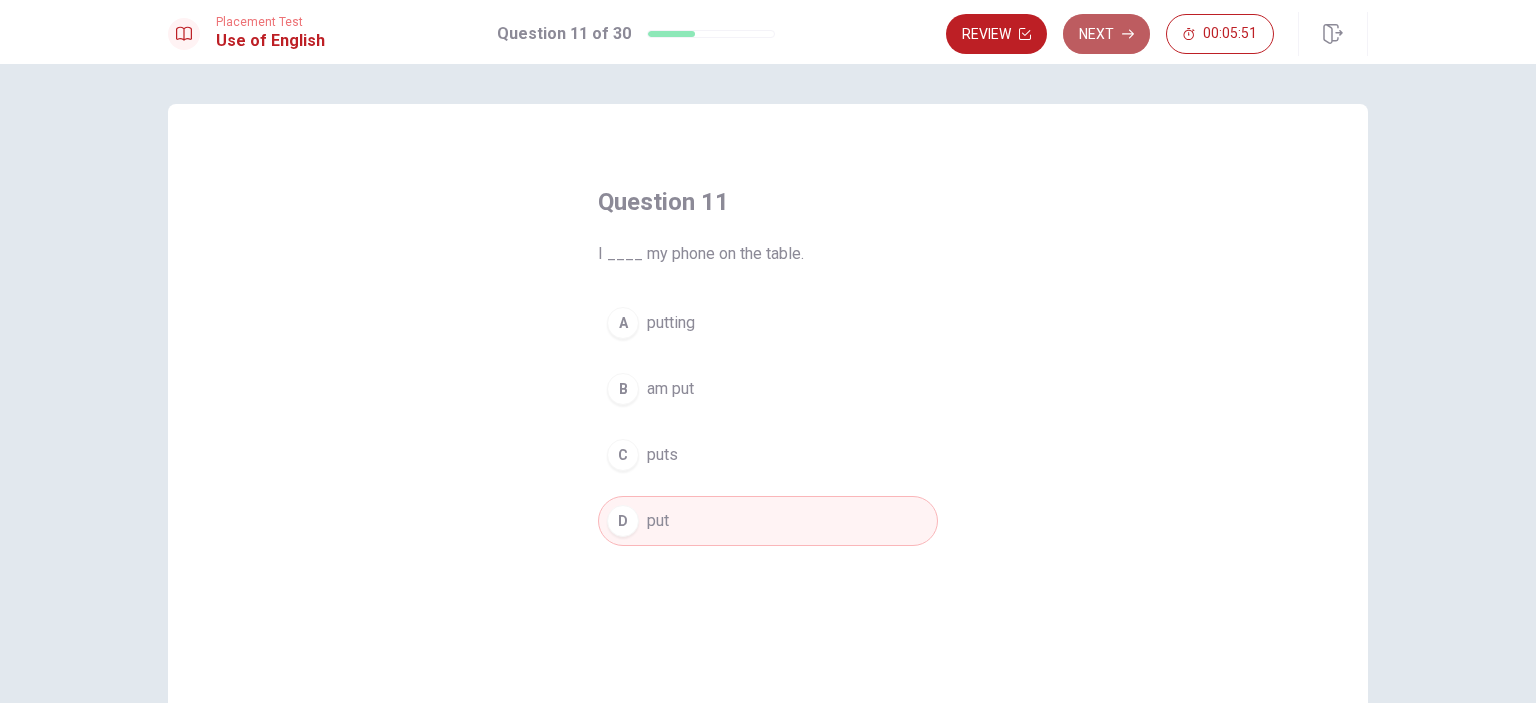 click on "Next" at bounding box center (1106, 34) 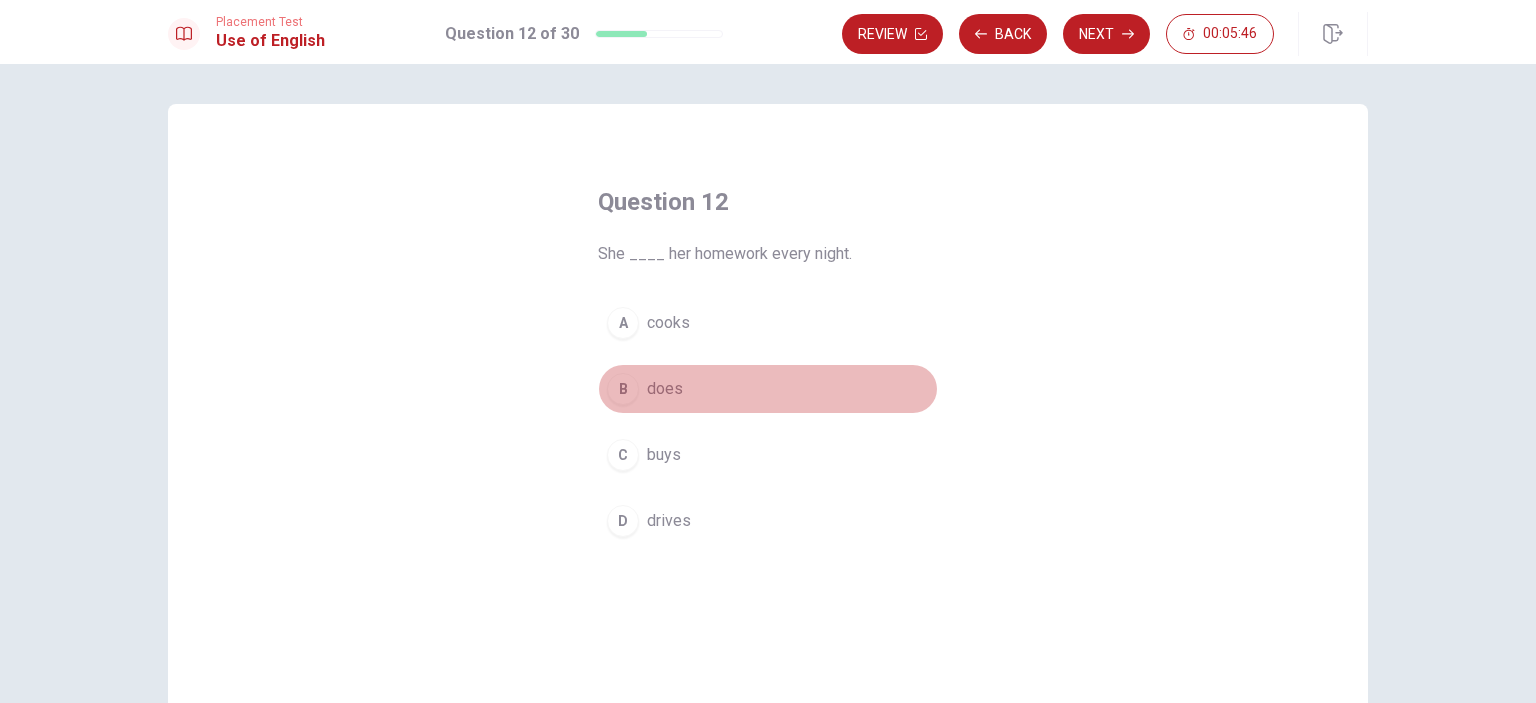 click on "B does" at bounding box center [768, 389] 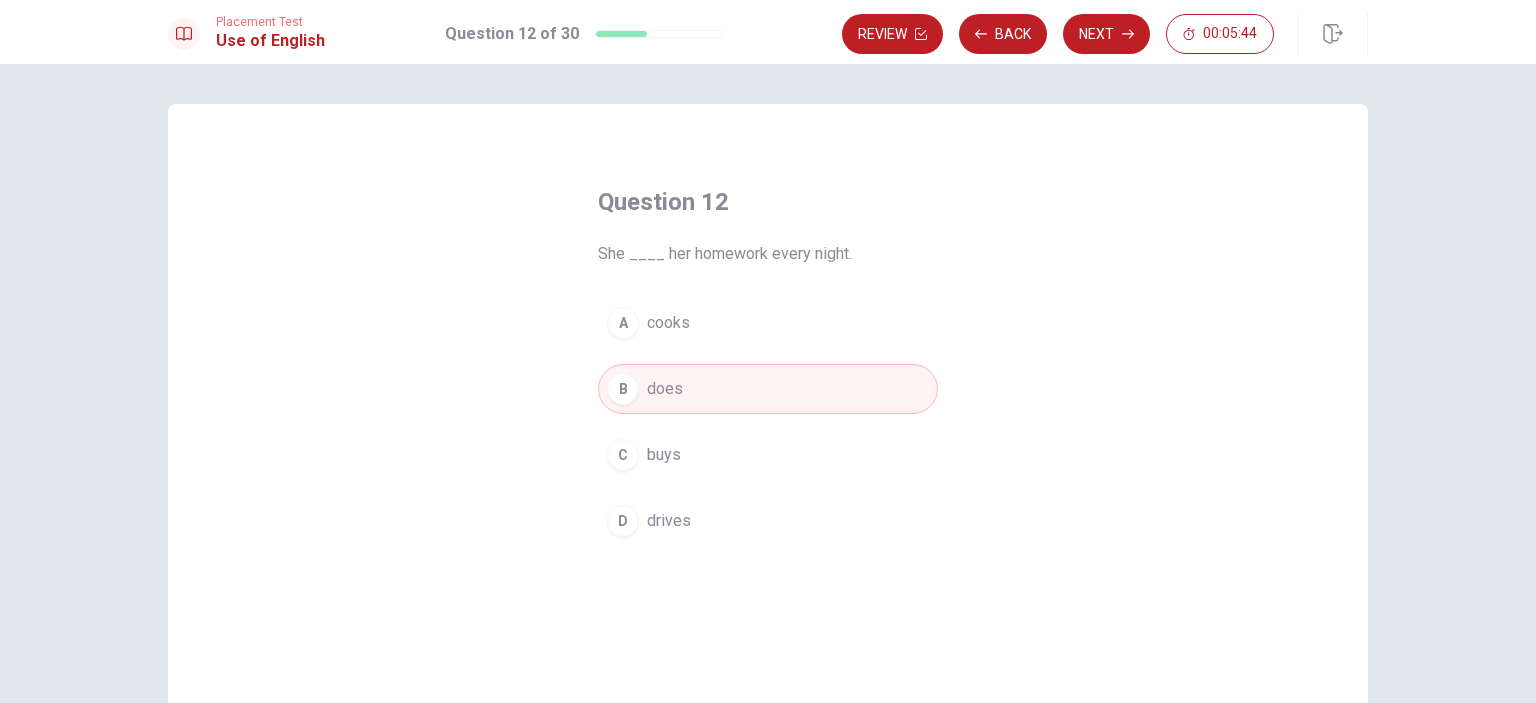 click on "Next" at bounding box center (1106, 34) 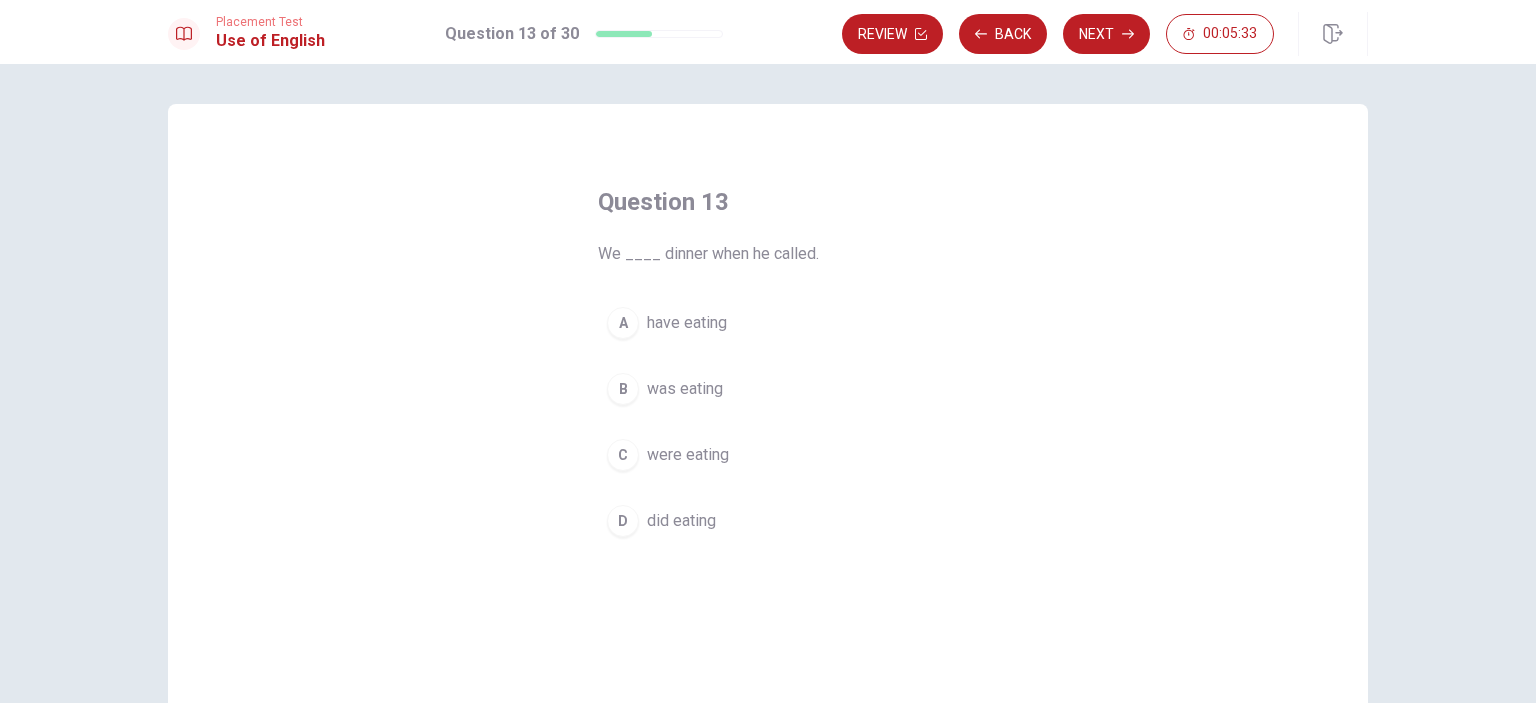 click on "C were eating" at bounding box center (768, 455) 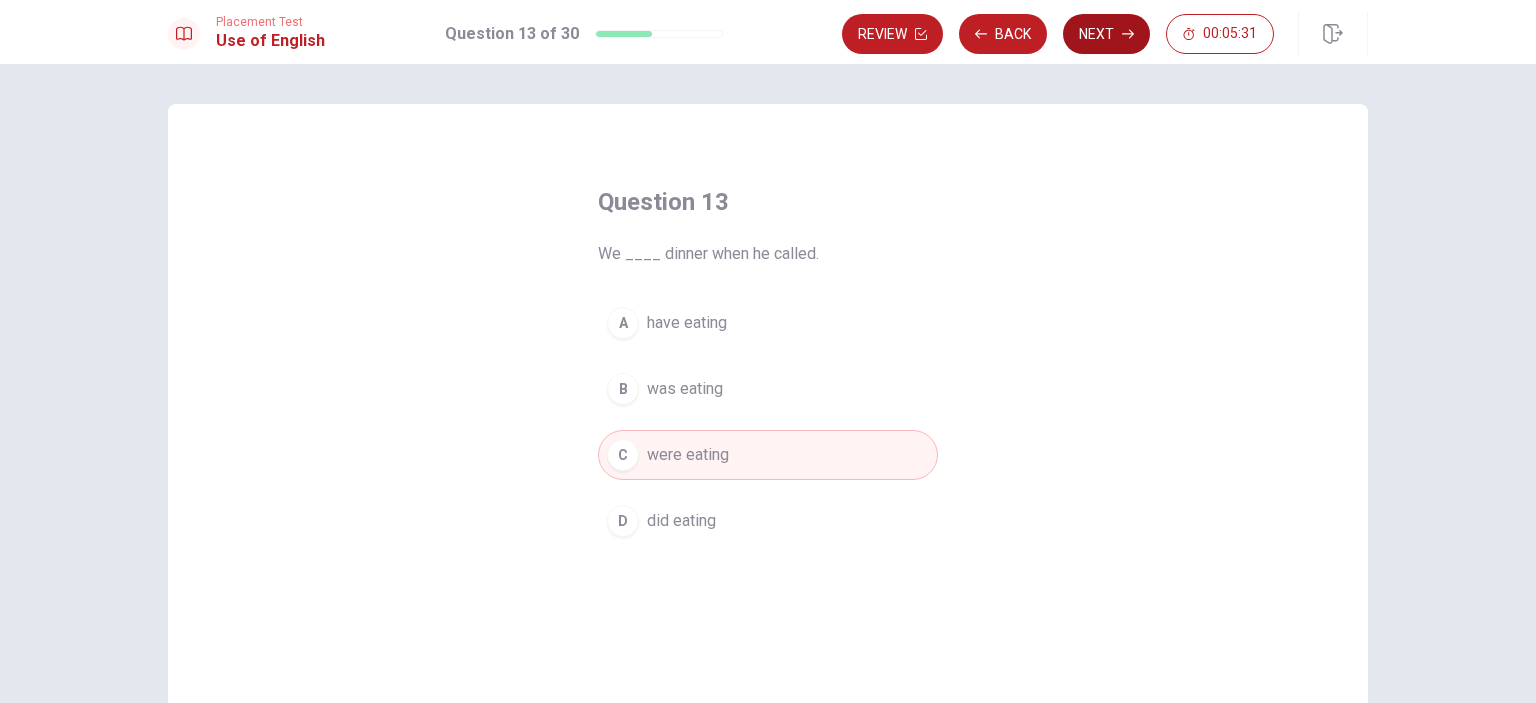 click on "Next" at bounding box center (1106, 34) 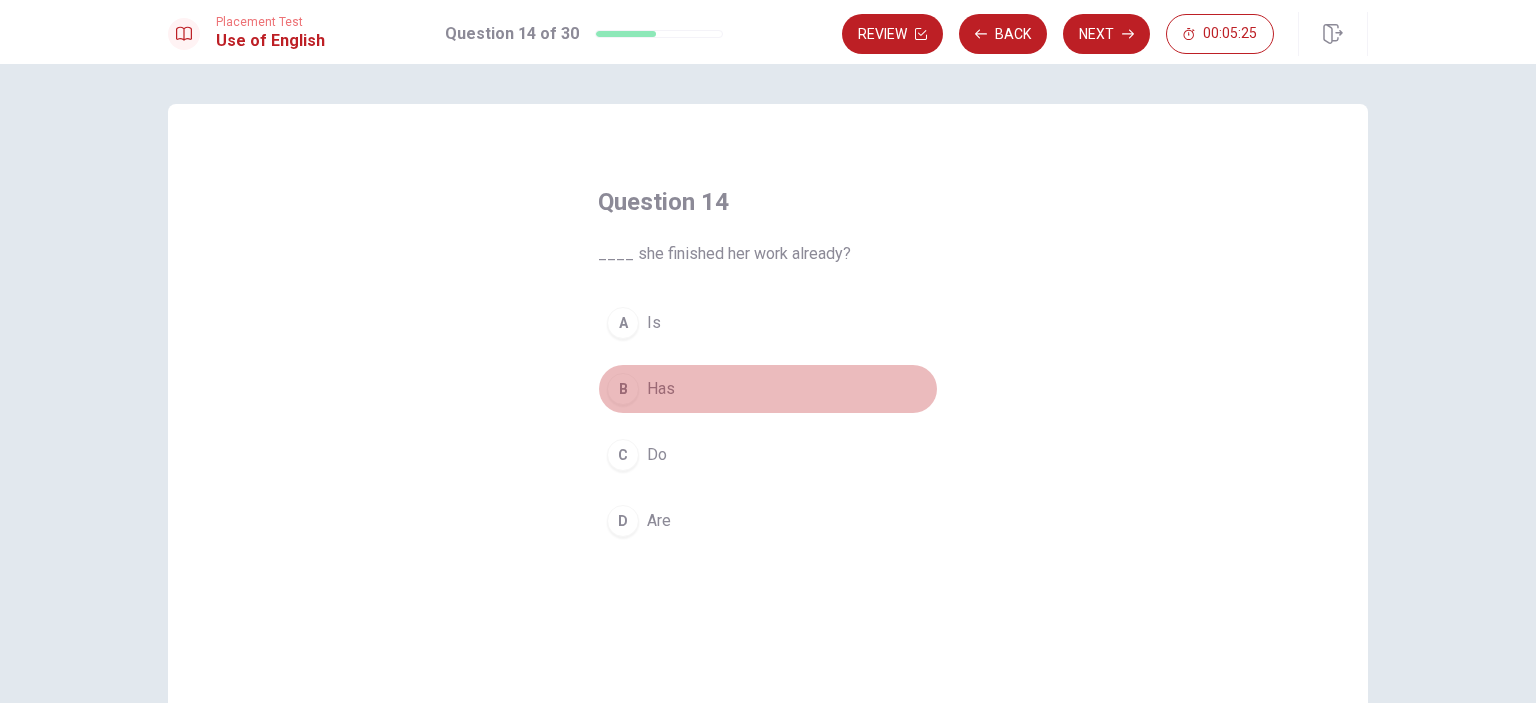 click on "Has" at bounding box center (661, 389) 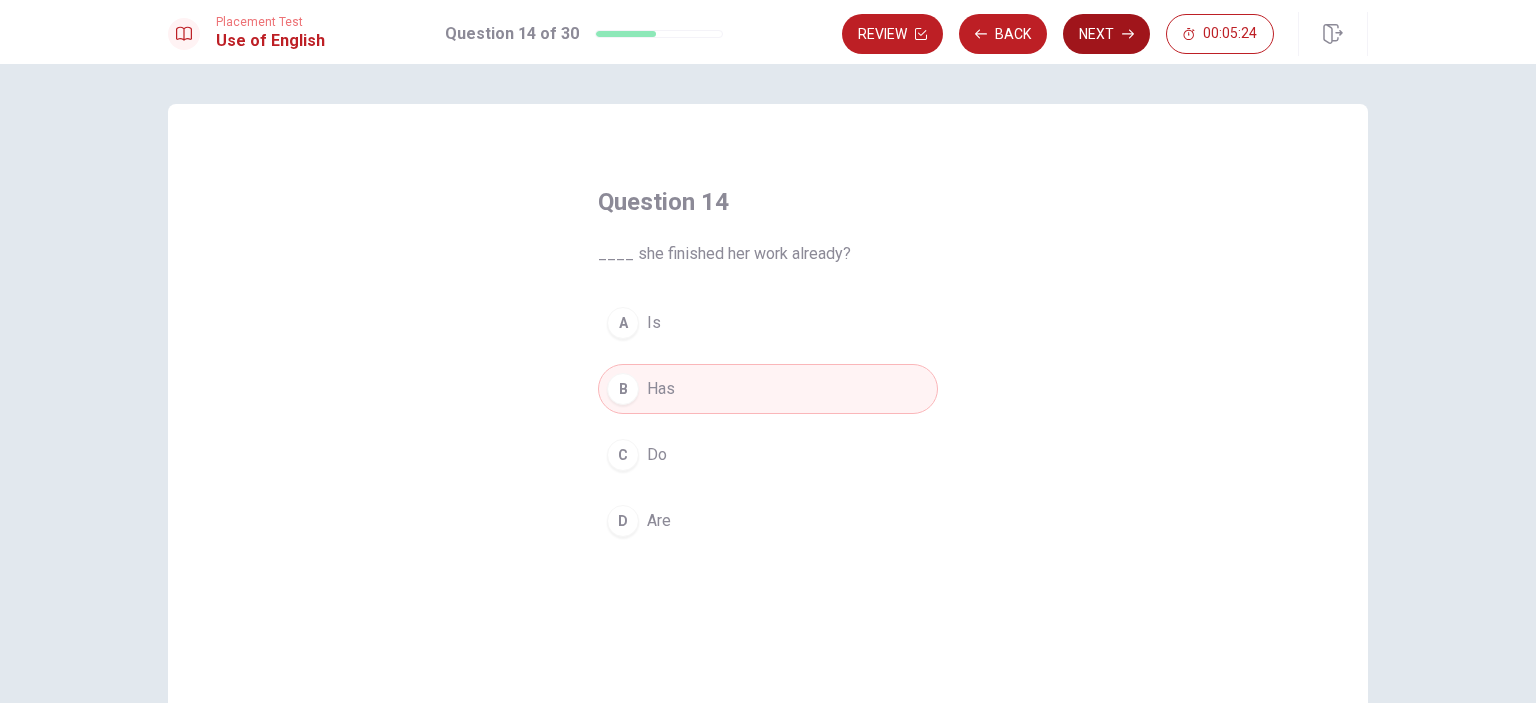 click on "Next" at bounding box center [1106, 34] 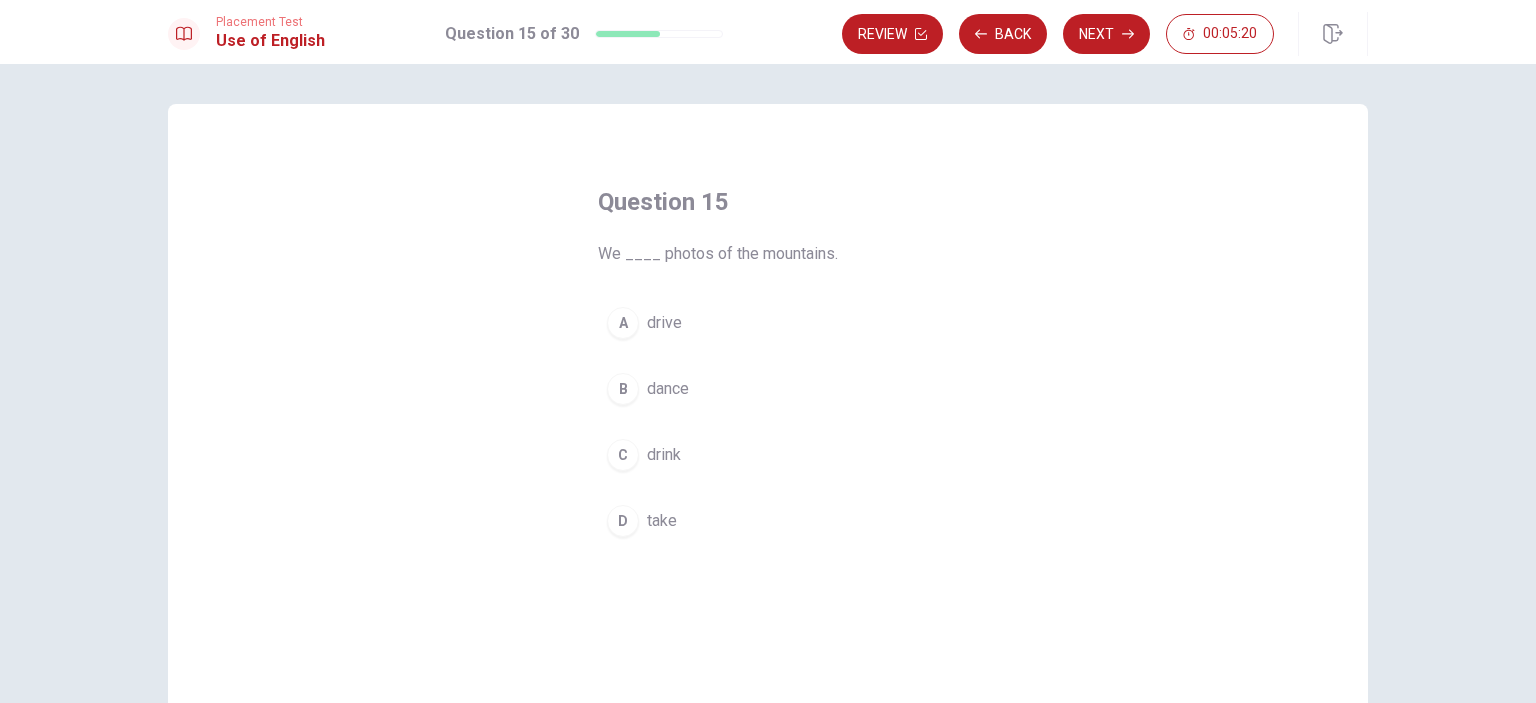 click on "take" at bounding box center (662, 521) 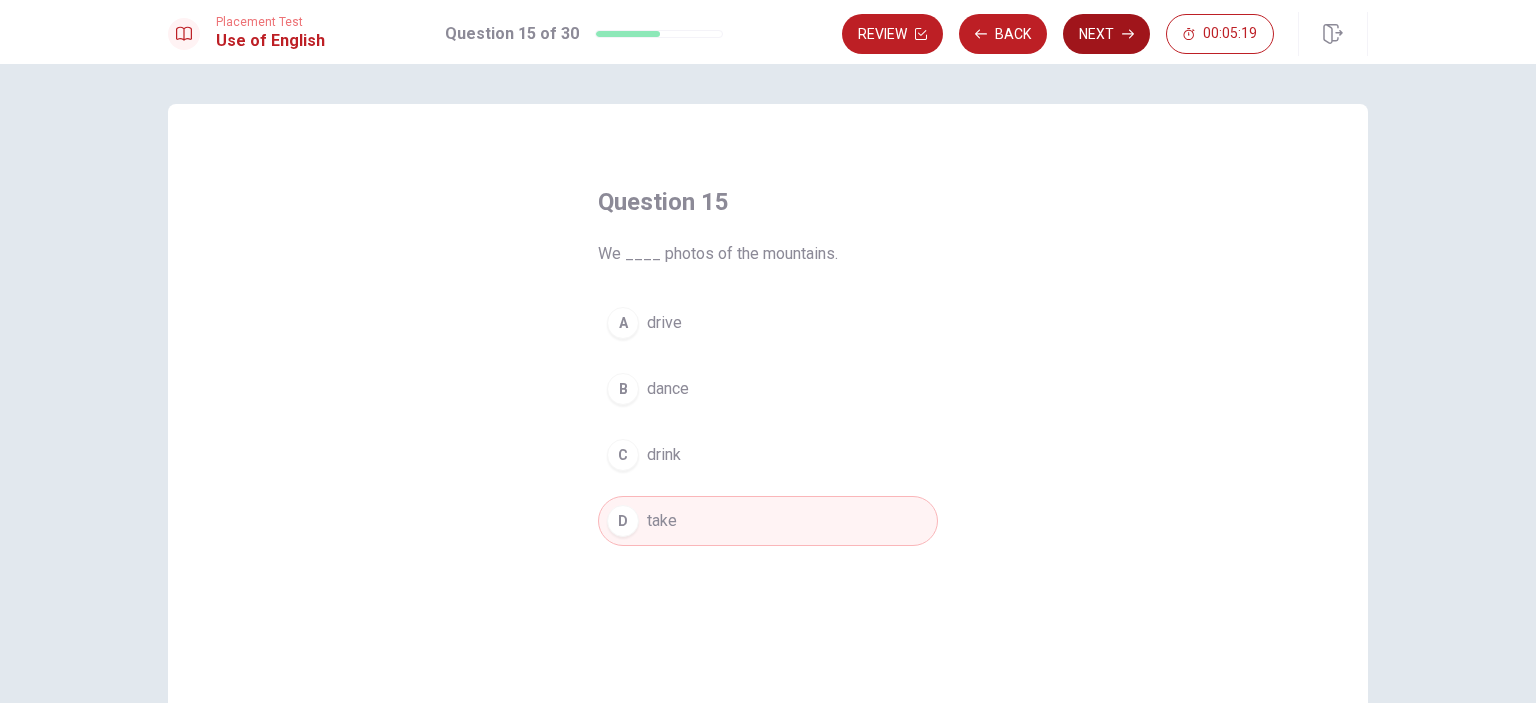 click on "Next" at bounding box center [1106, 34] 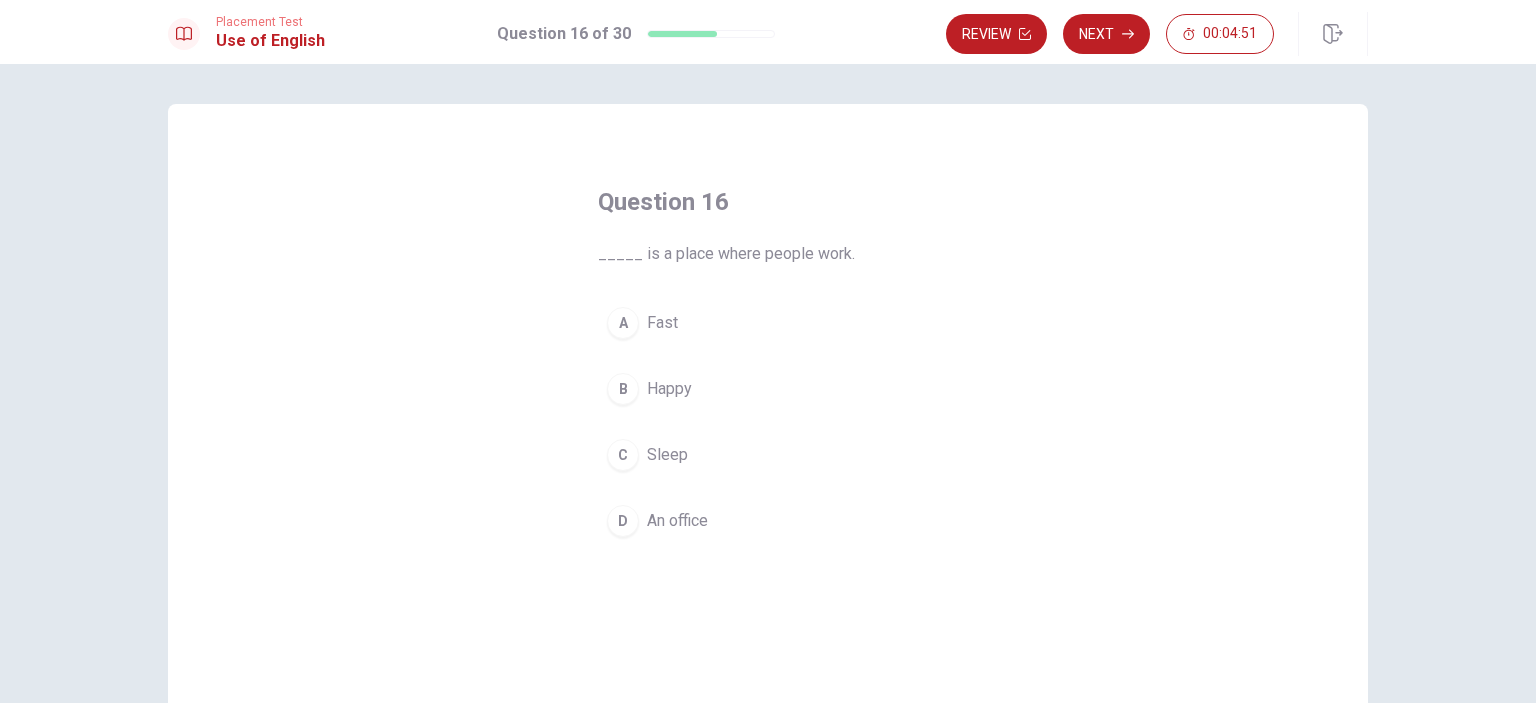 click on "An office" at bounding box center [677, 521] 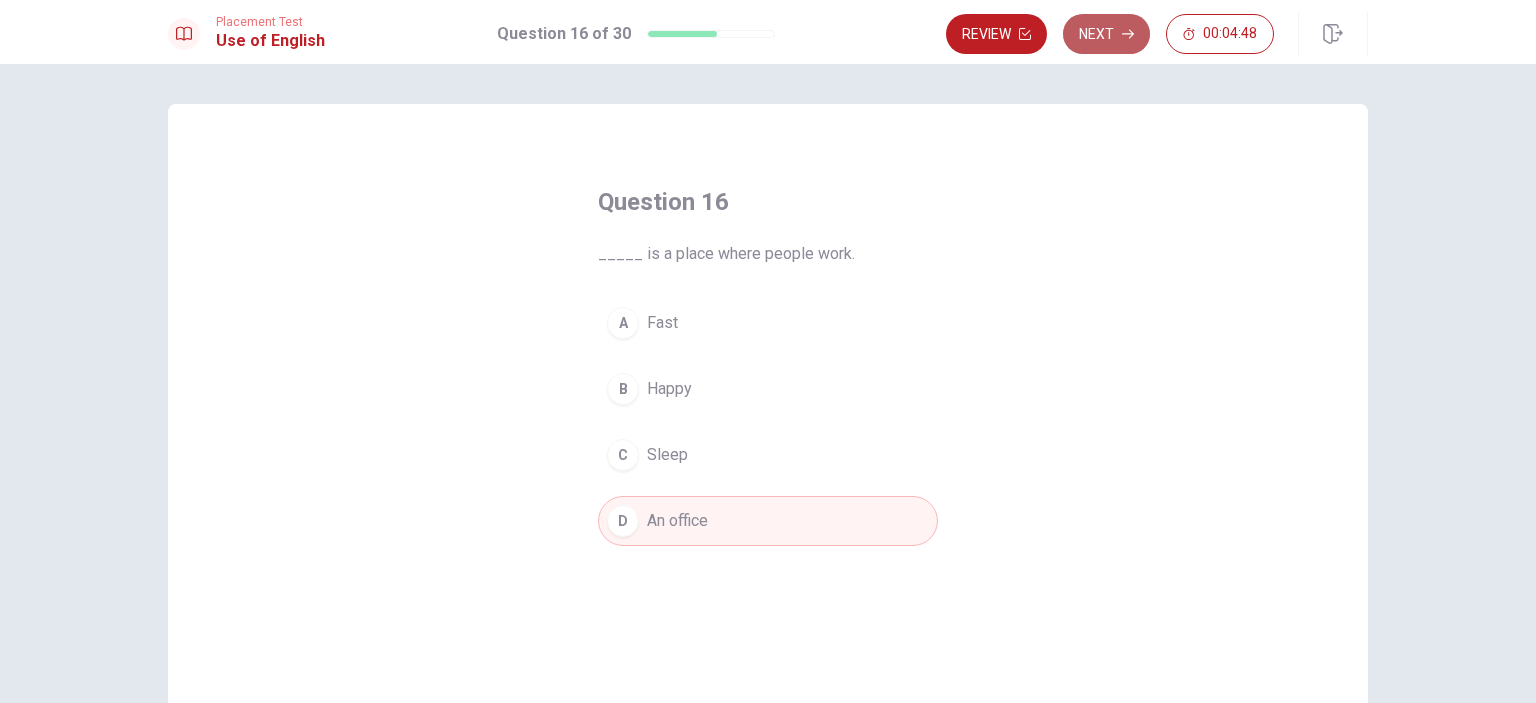 click on "Next" at bounding box center [1106, 34] 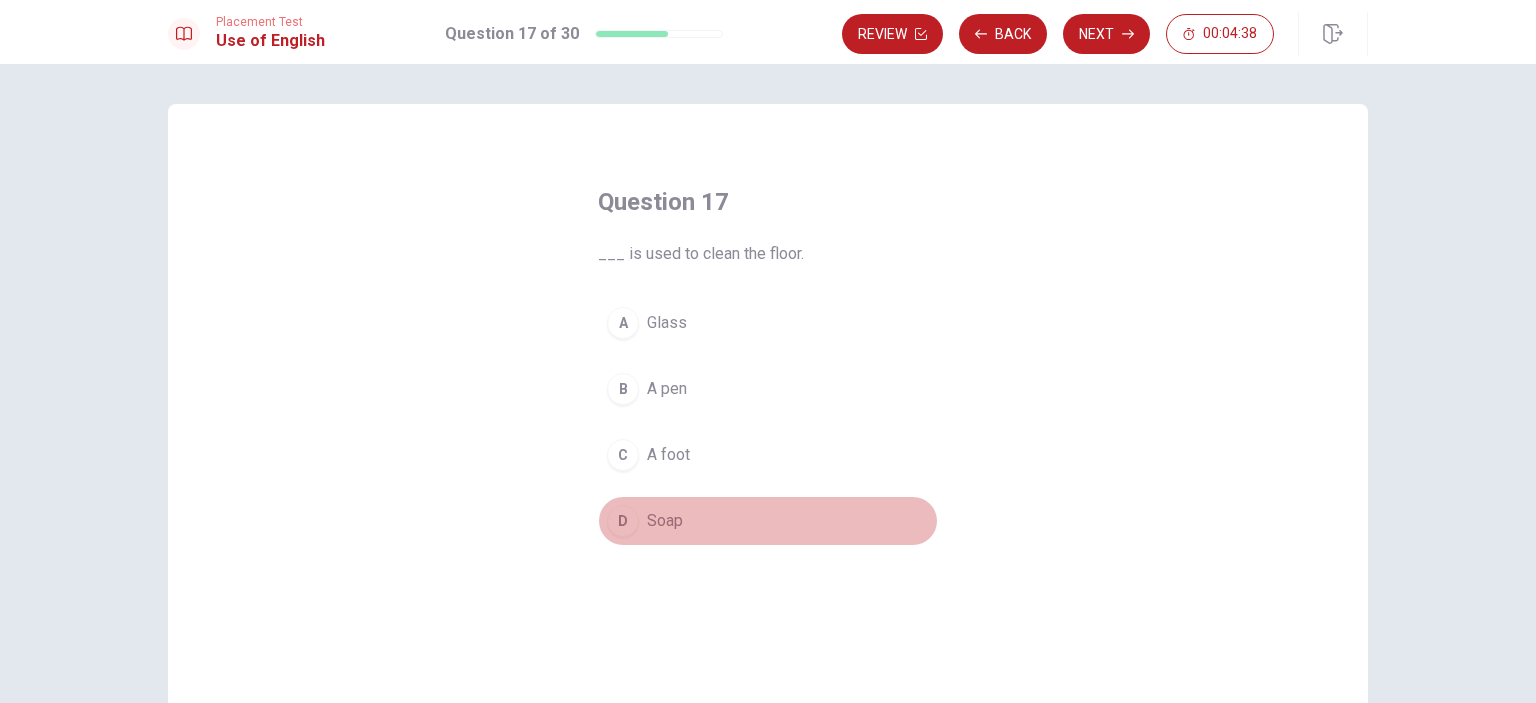 click on "D Soap" at bounding box center [768, 521] 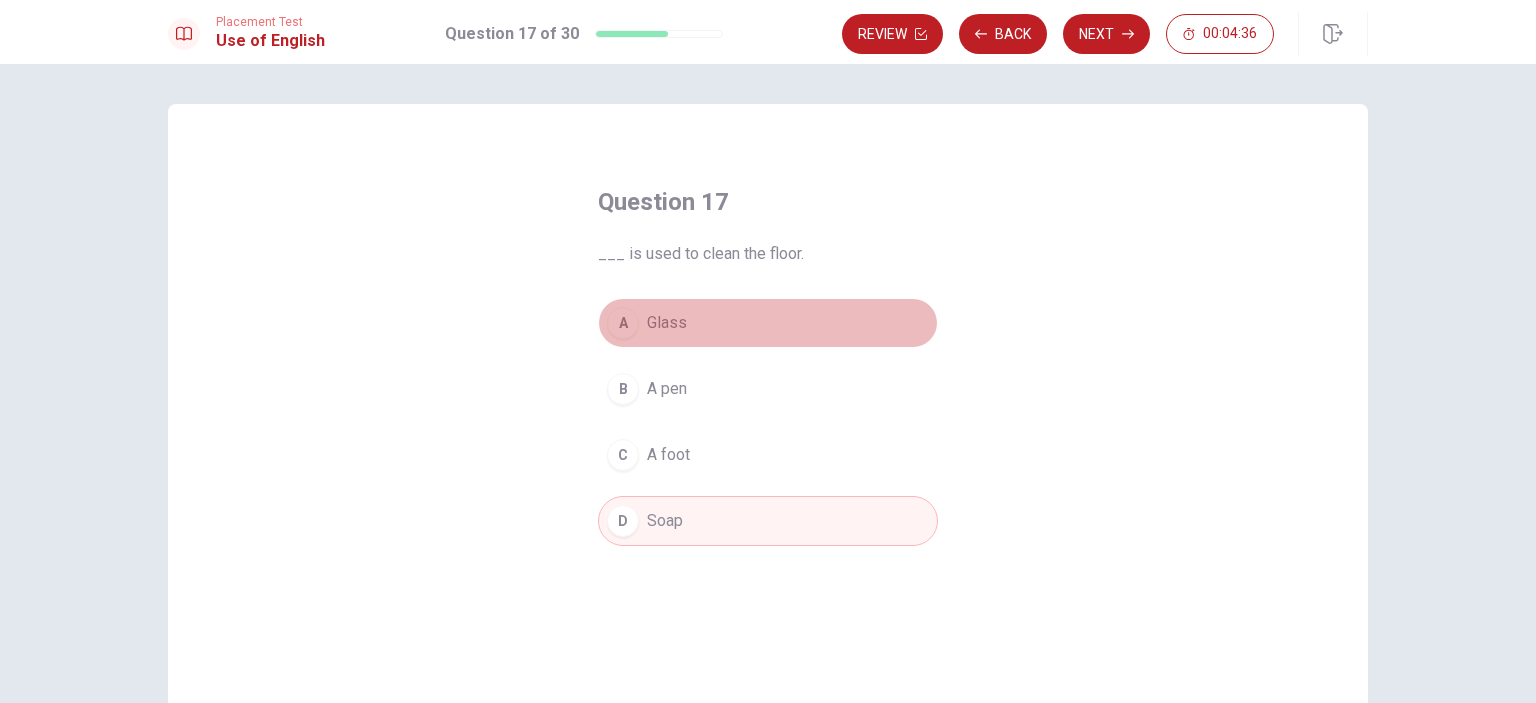 drag, startPoint x: 672, startPoint y: 319, endPoint x: 626, endPoint y: 299, distance: 50.159744 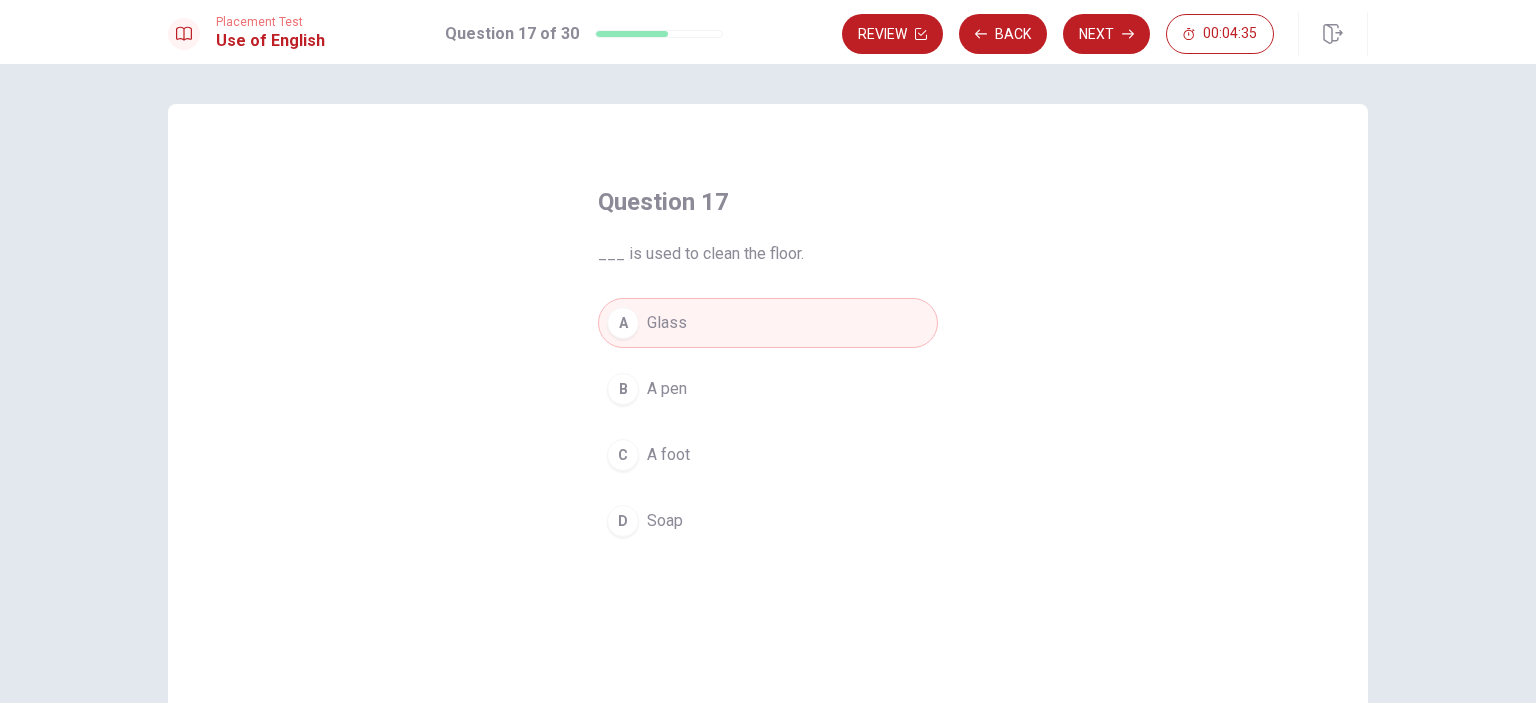 drag, startPoint x: 628, startPoint y: 255, endPoint x: 756, endPoint y: 255, distance: 128 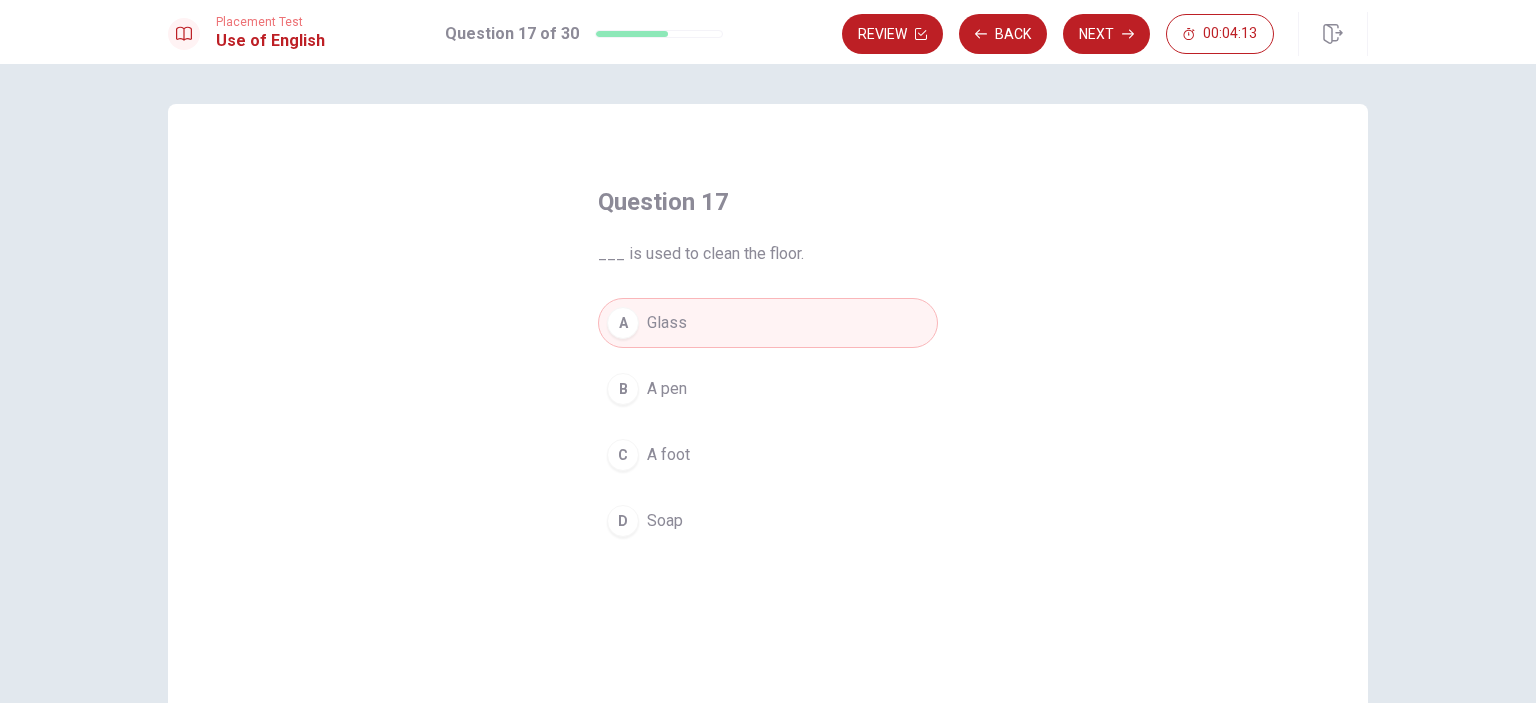 drag, startPoint x: 756, startPoint y: 257, endPoint x: 797, endPoint y: 259, distance: 41.04875 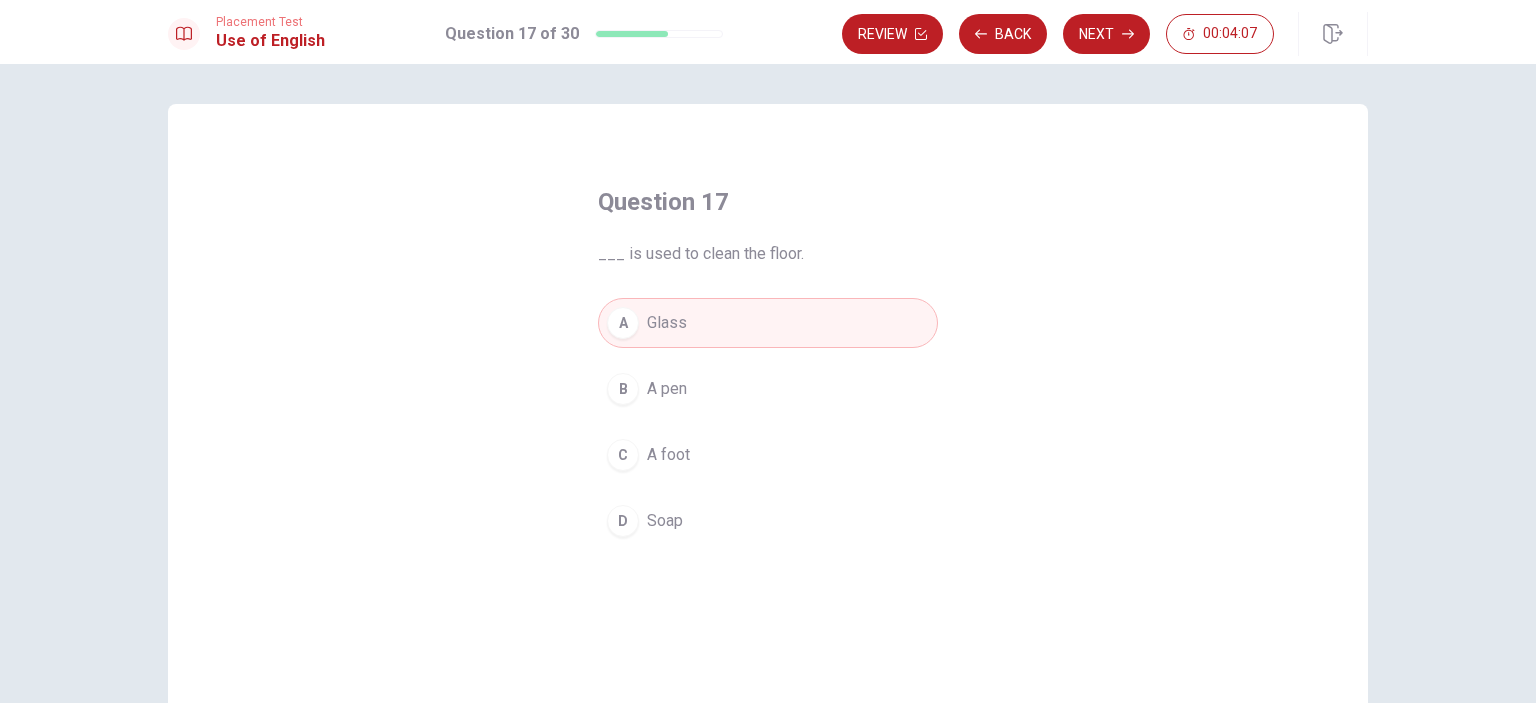 click on "D Soap" at bounding box center [768, 521] 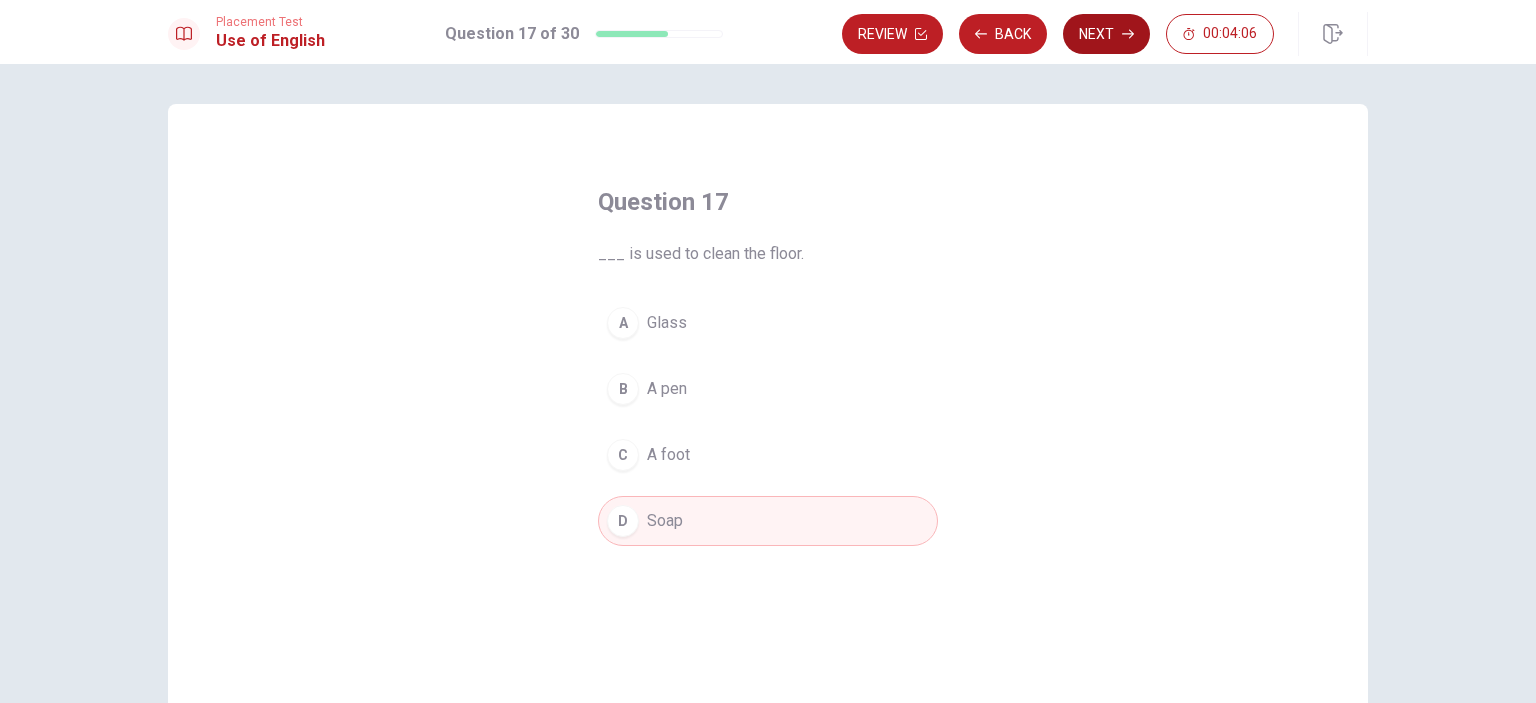 click on "Next" at bounding box center (1106, 34) 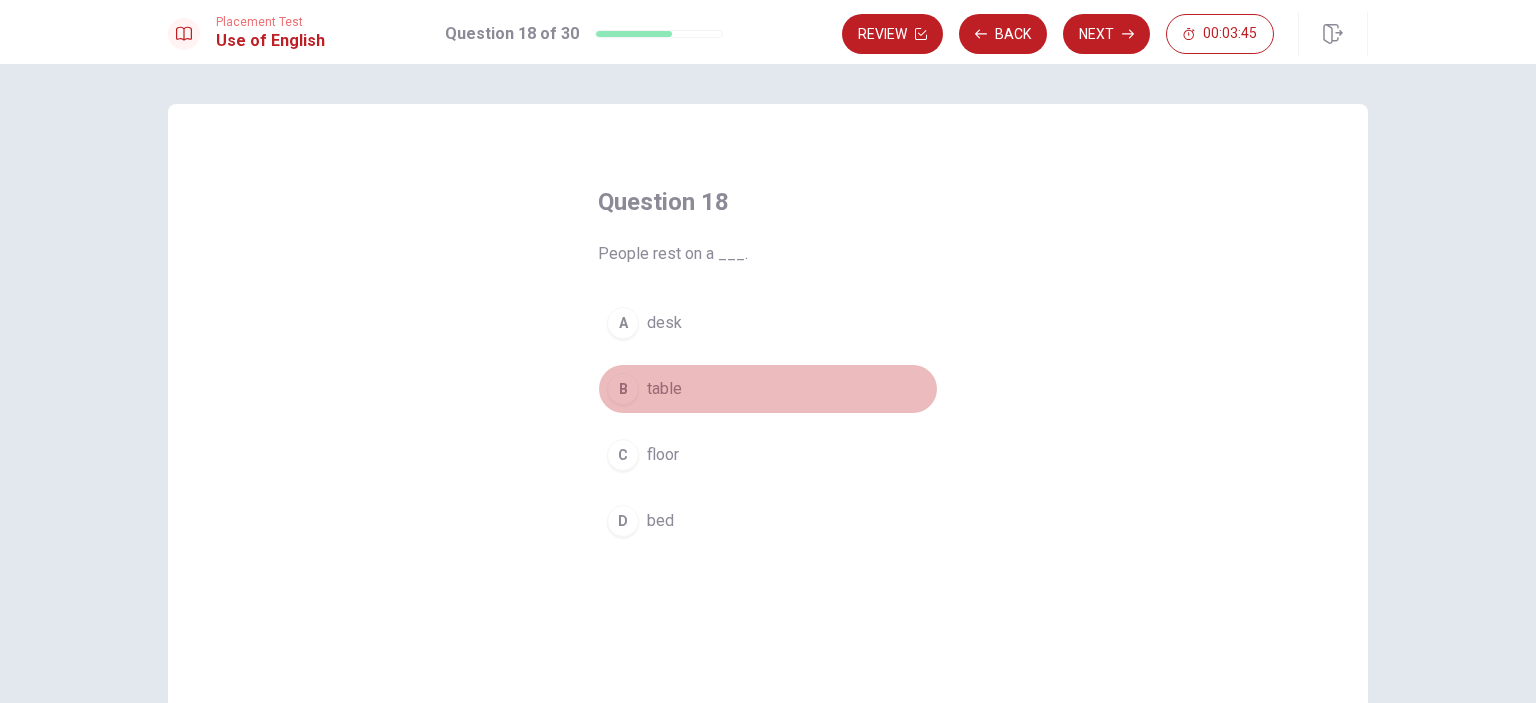 click on "B table" at bounding box center (768, 389) 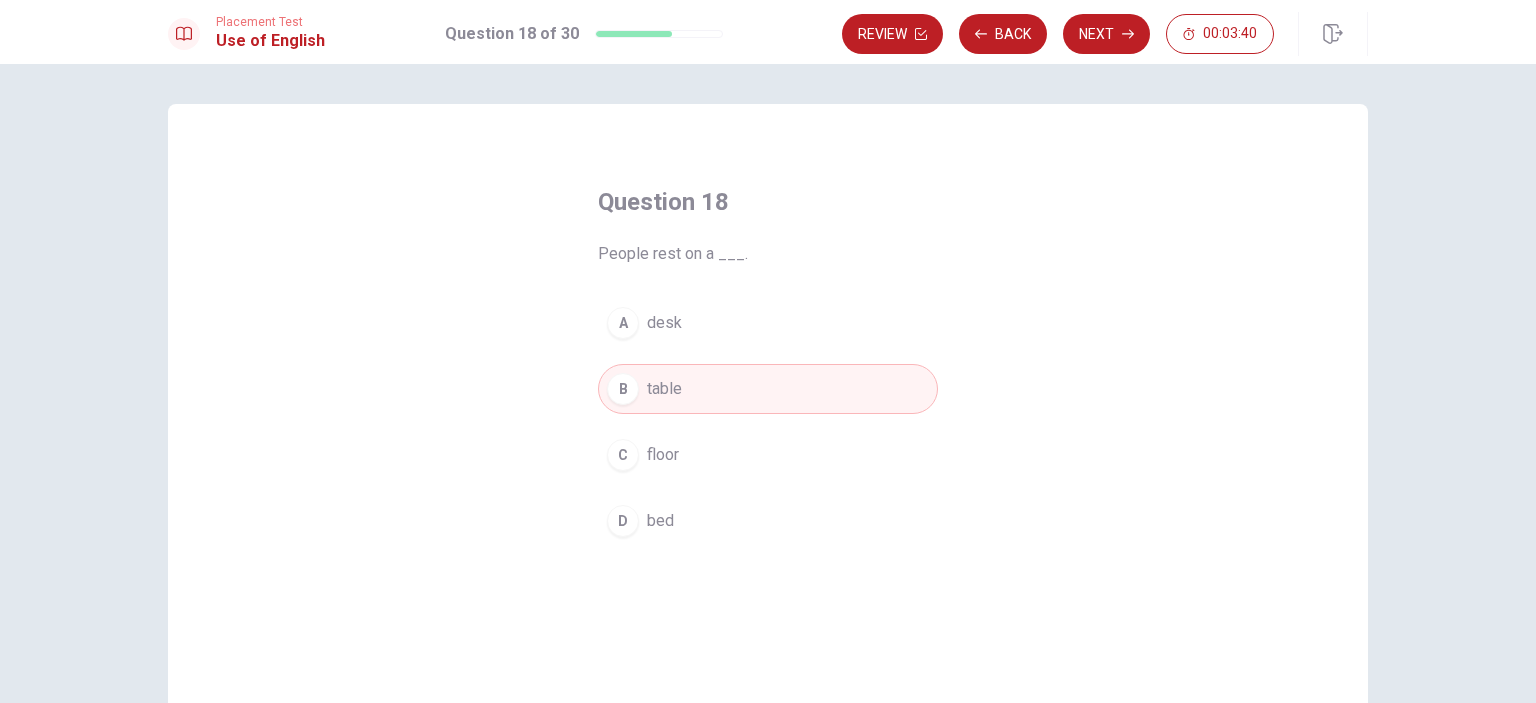 click on "D bed" at bounding box center (768, 521) 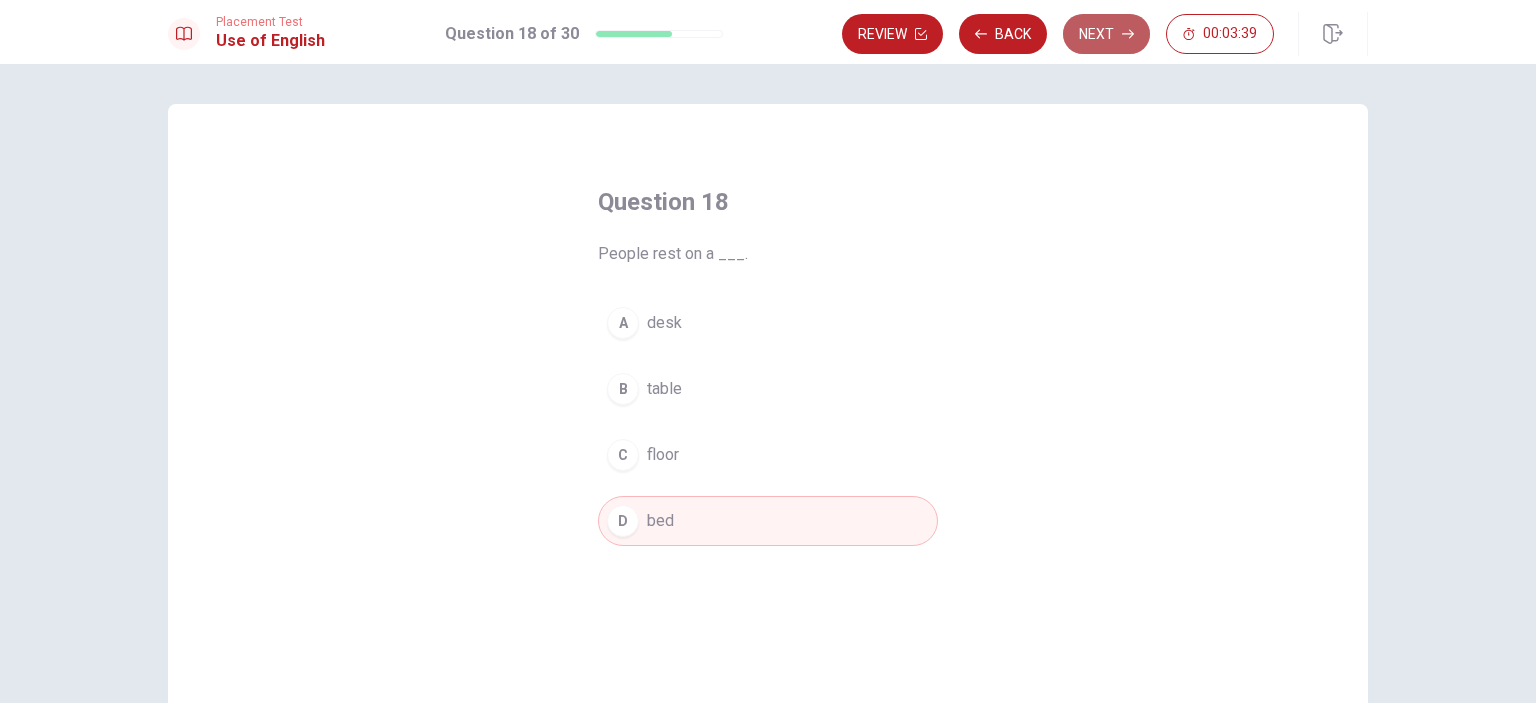 click on "Next" at bounding box center (1106, 34) 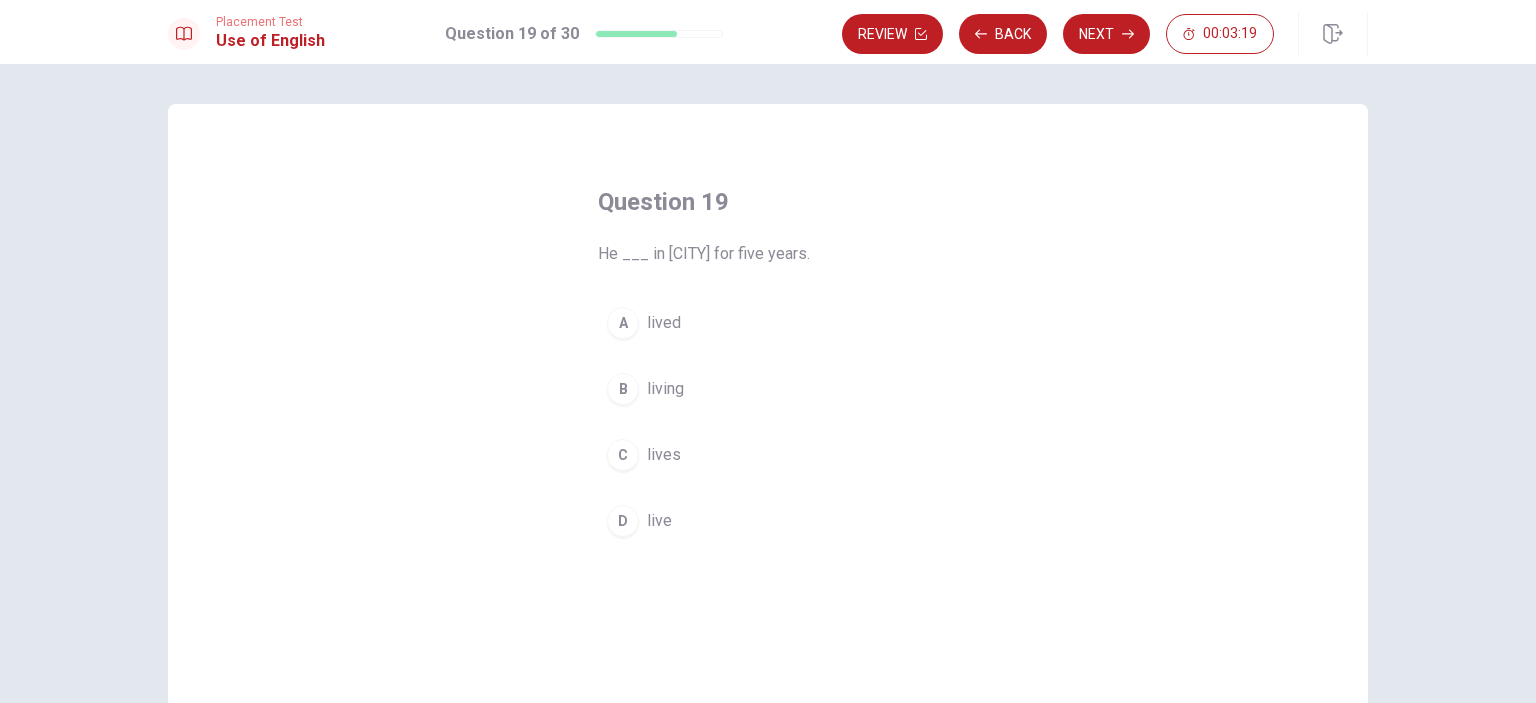 click on "C lives" at bounding box center [768, 455] 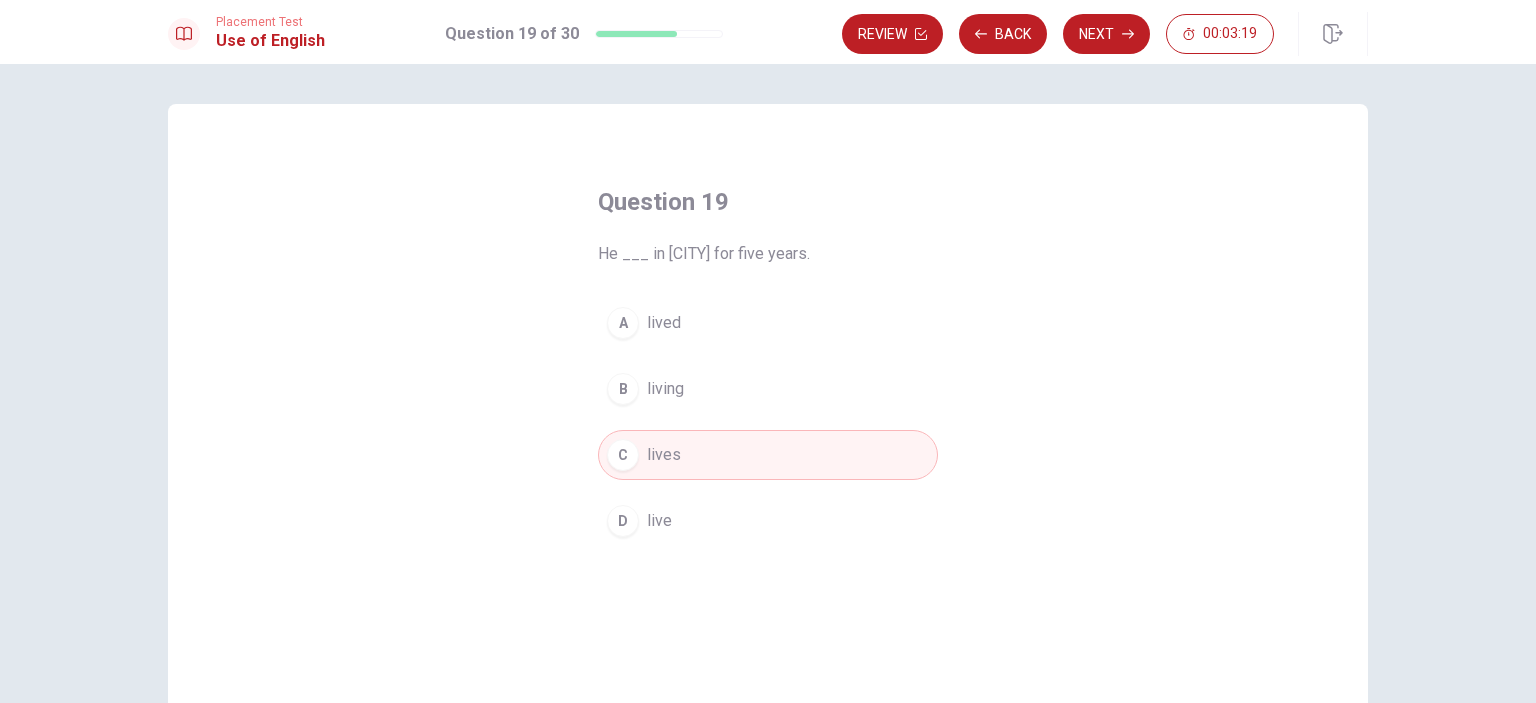 click on "Next" at bounding box center [1106, 34] 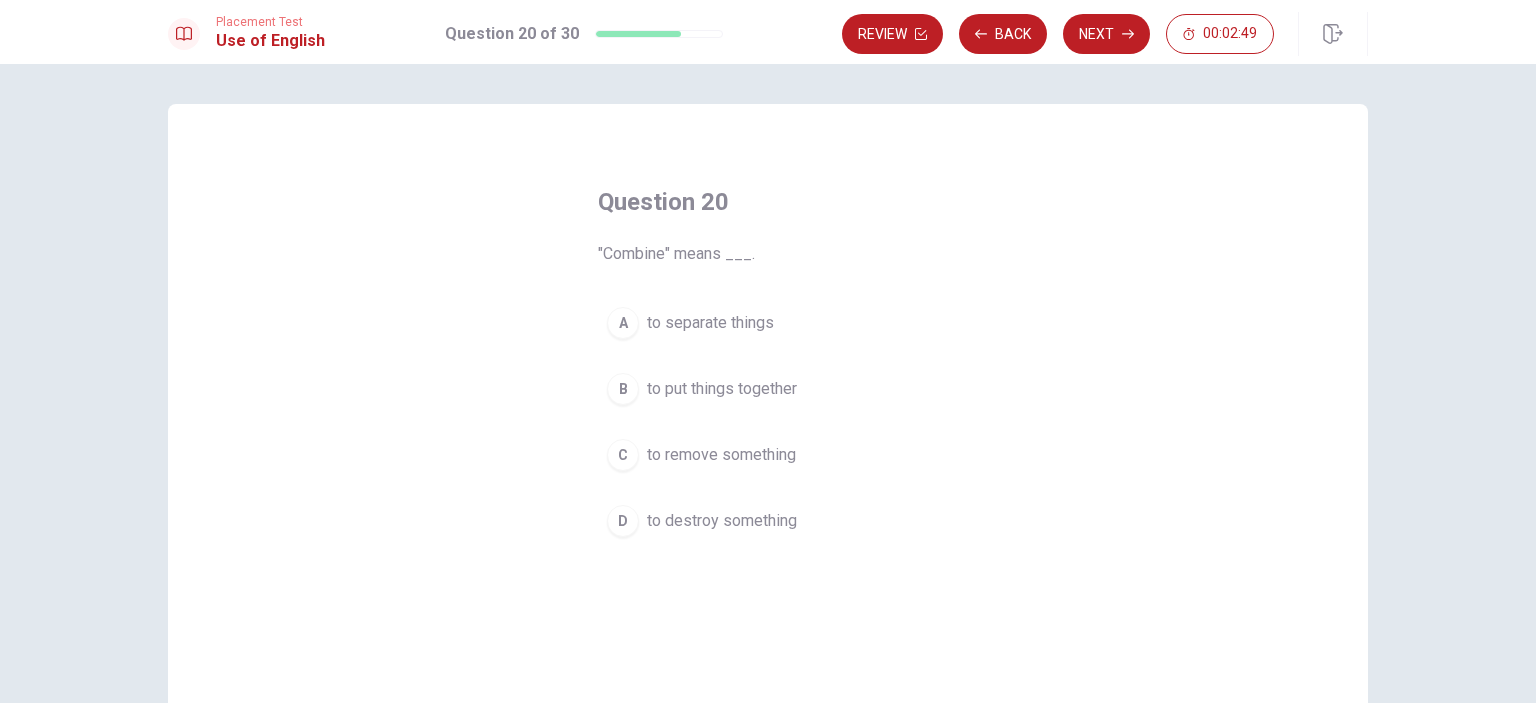 drag, startPoint x: 616, startPoint y: 259, endPoint x: 744, endPoint y: 274, distance: 128.87592 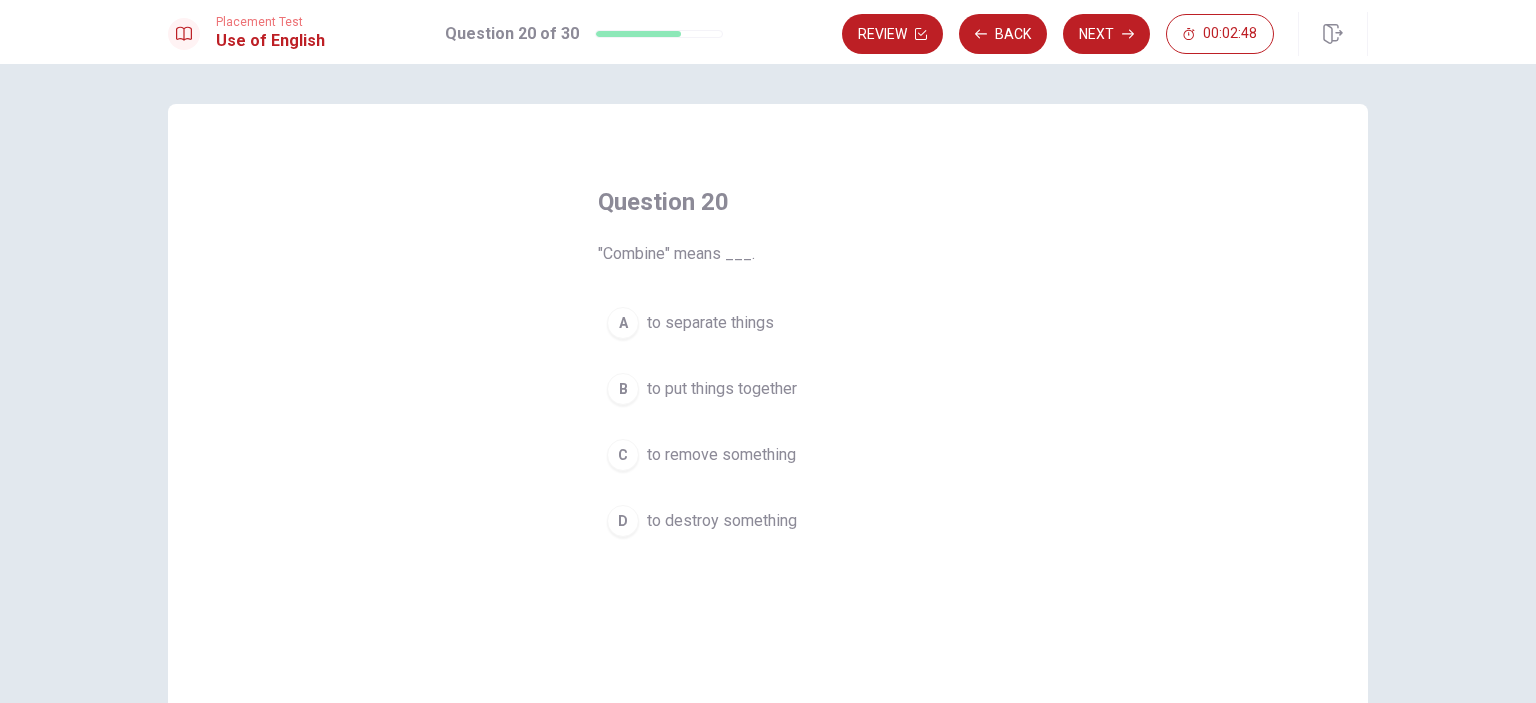 click on "C to remove something" at bounding box center (768, 455) 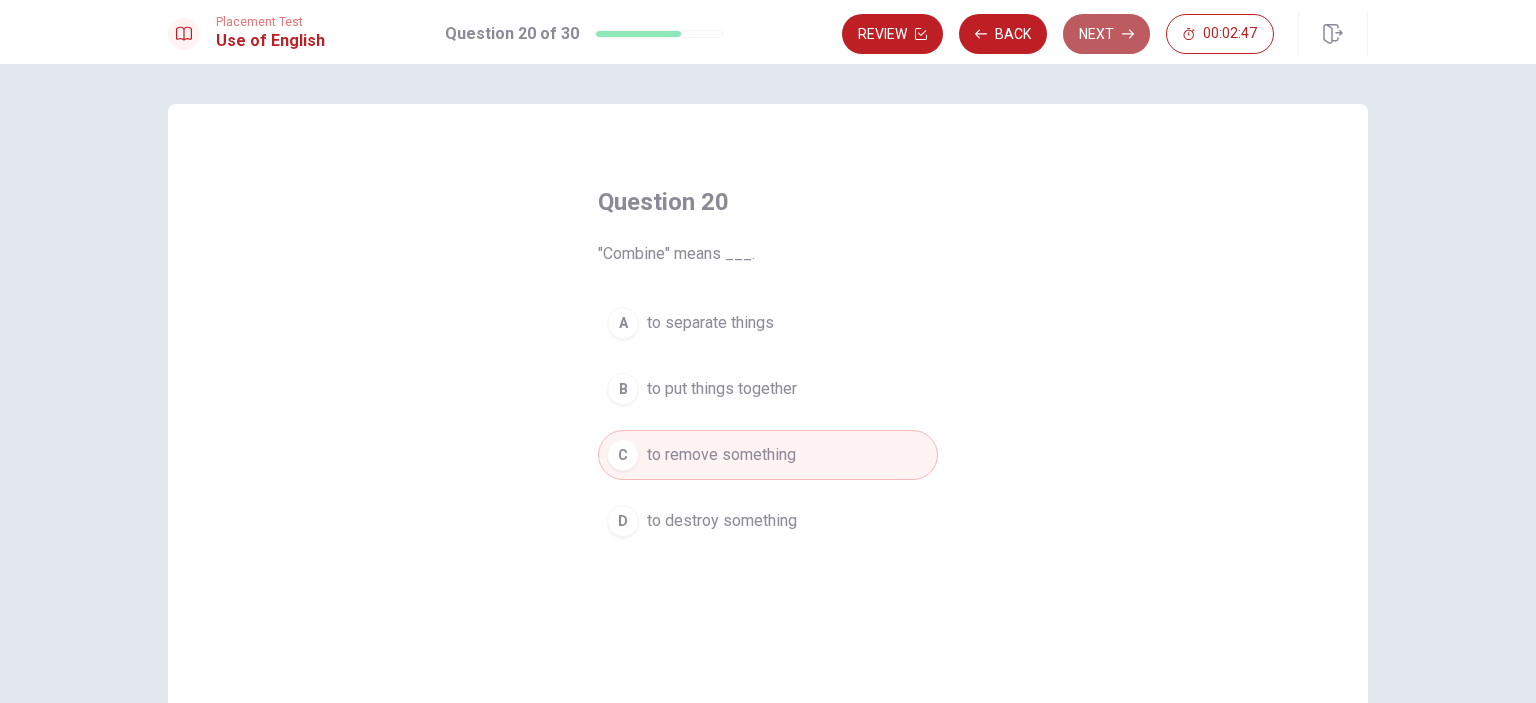 click on "Next" at bounding box center (1106, 34) 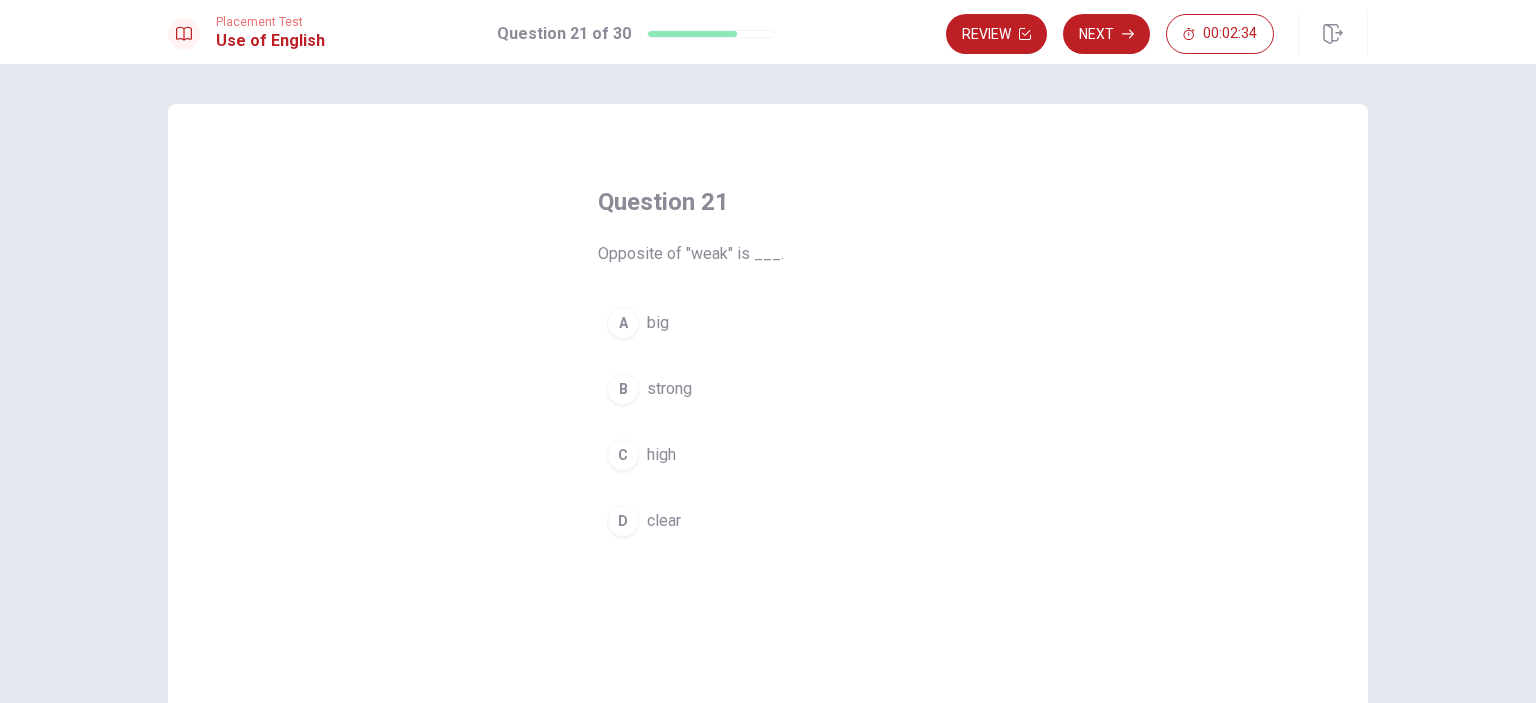 drag, startPoint x: 602, startPoint y: 254, endPoint x: 784, endPoint y: 262, distance: 182.17574 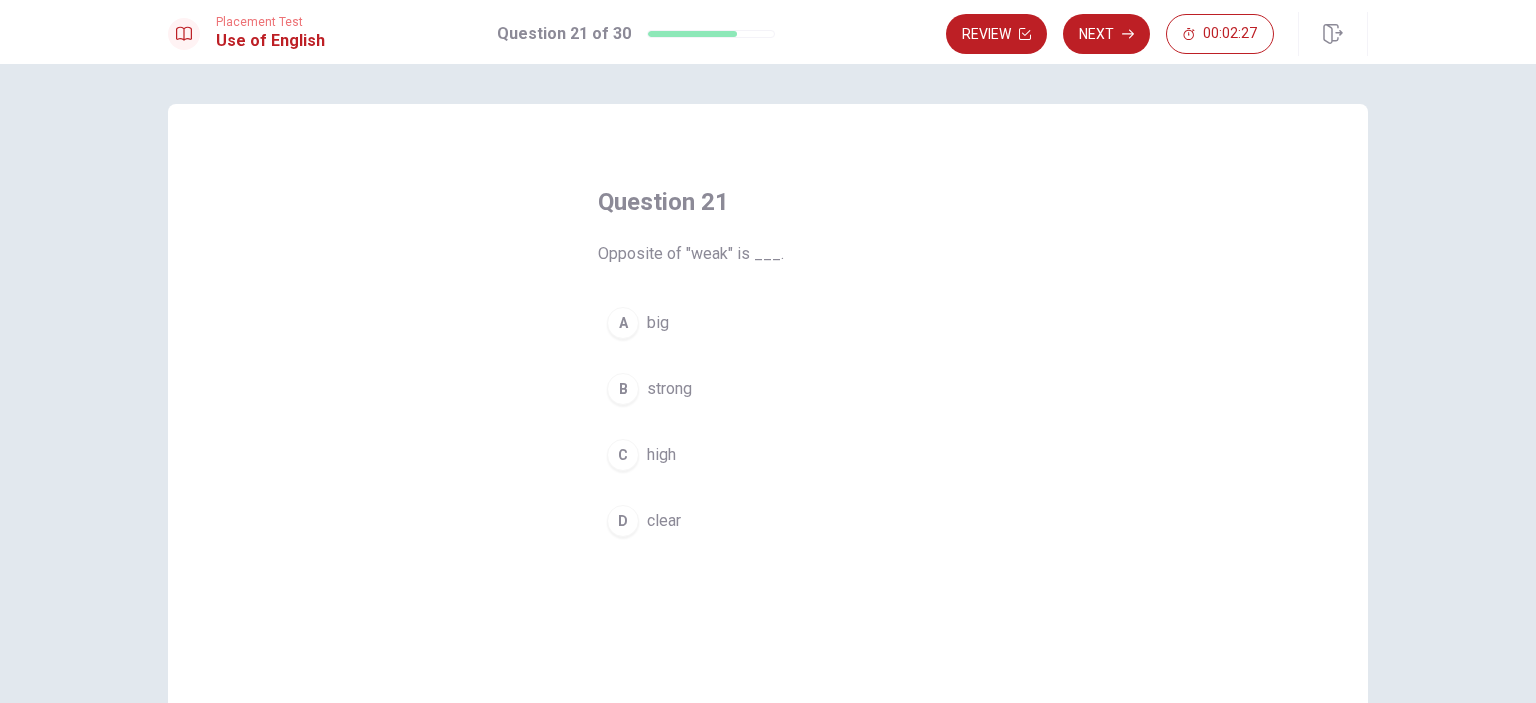 drag, startPoint x: 673, startPoint y: 257, endPoint x: 697, endPoint y: 255, distance: 24.083189 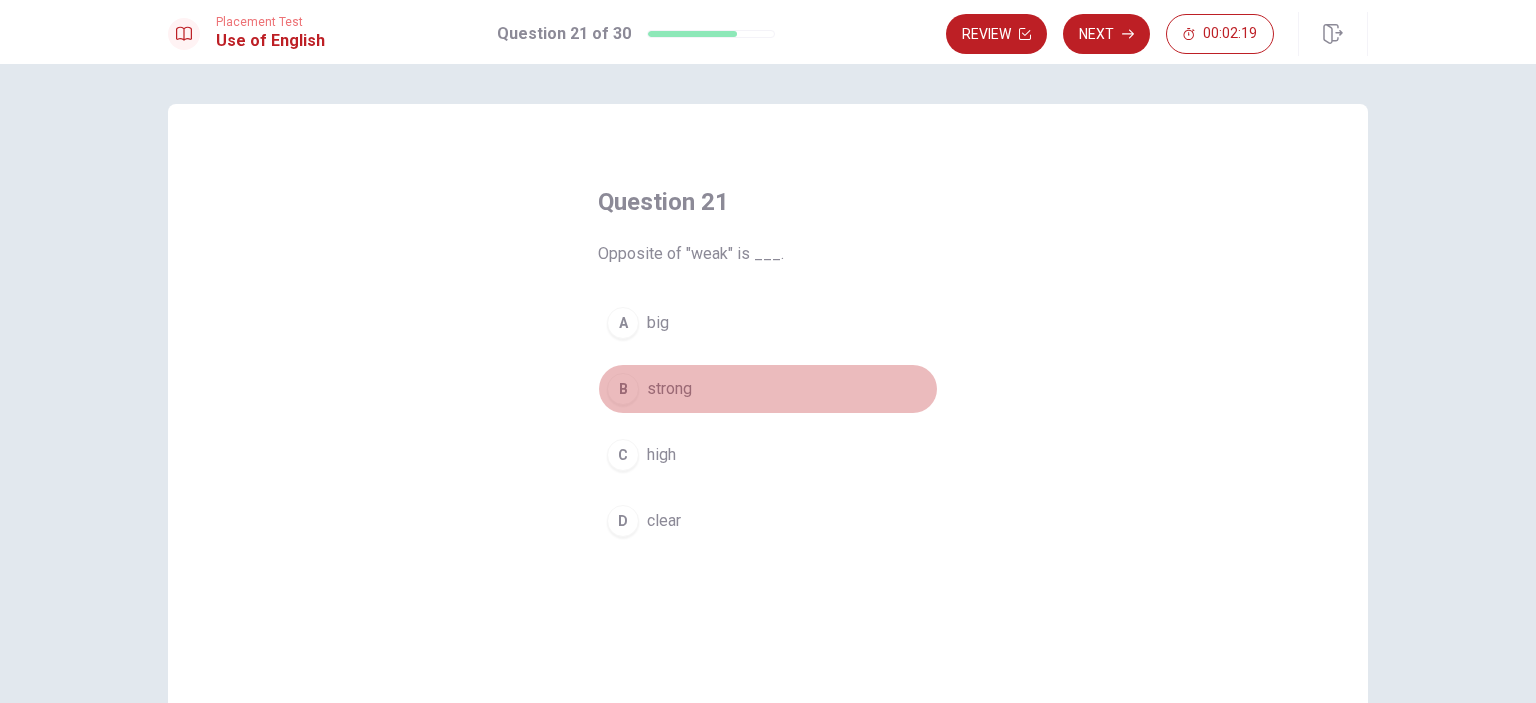 click on "B" at bounding box center (623, 389) 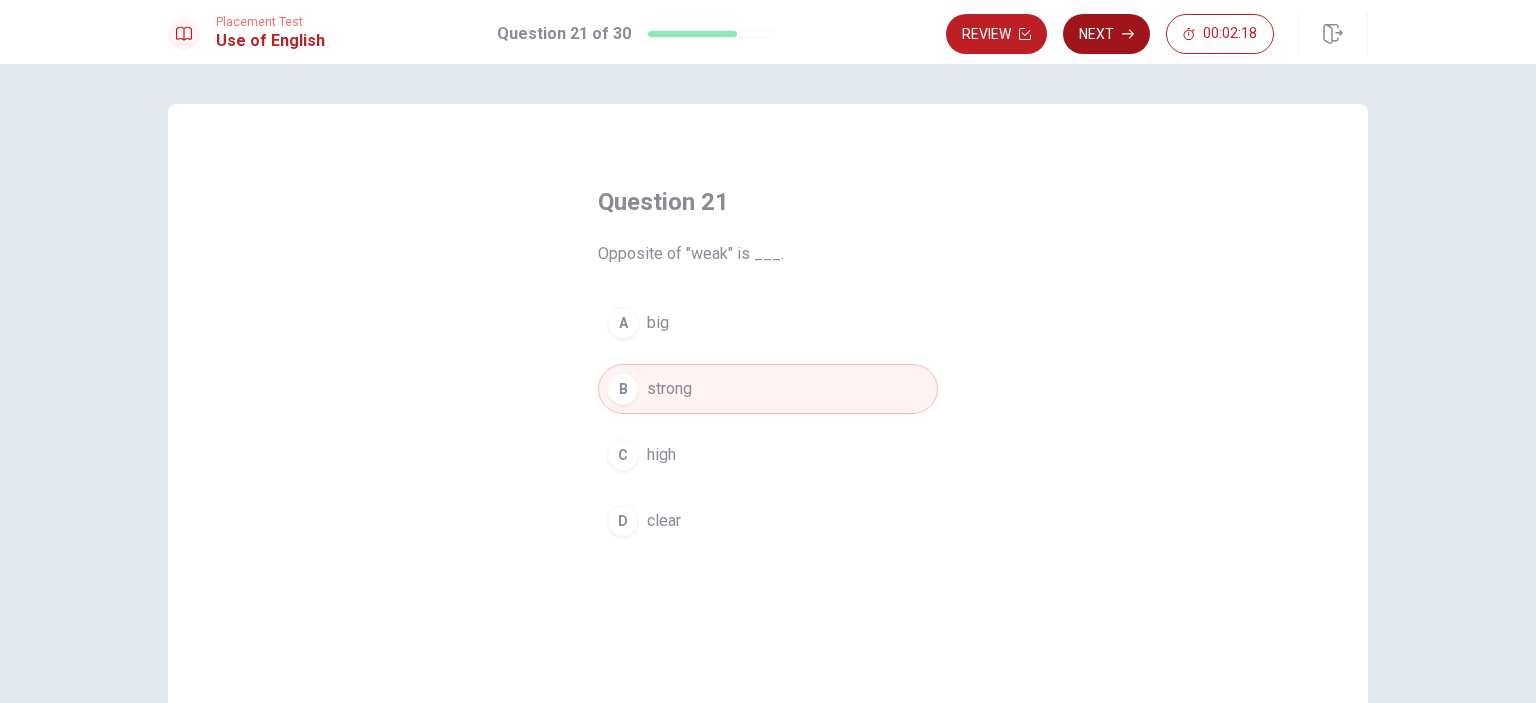 click on "Next" at bounding box center [1106, 34] 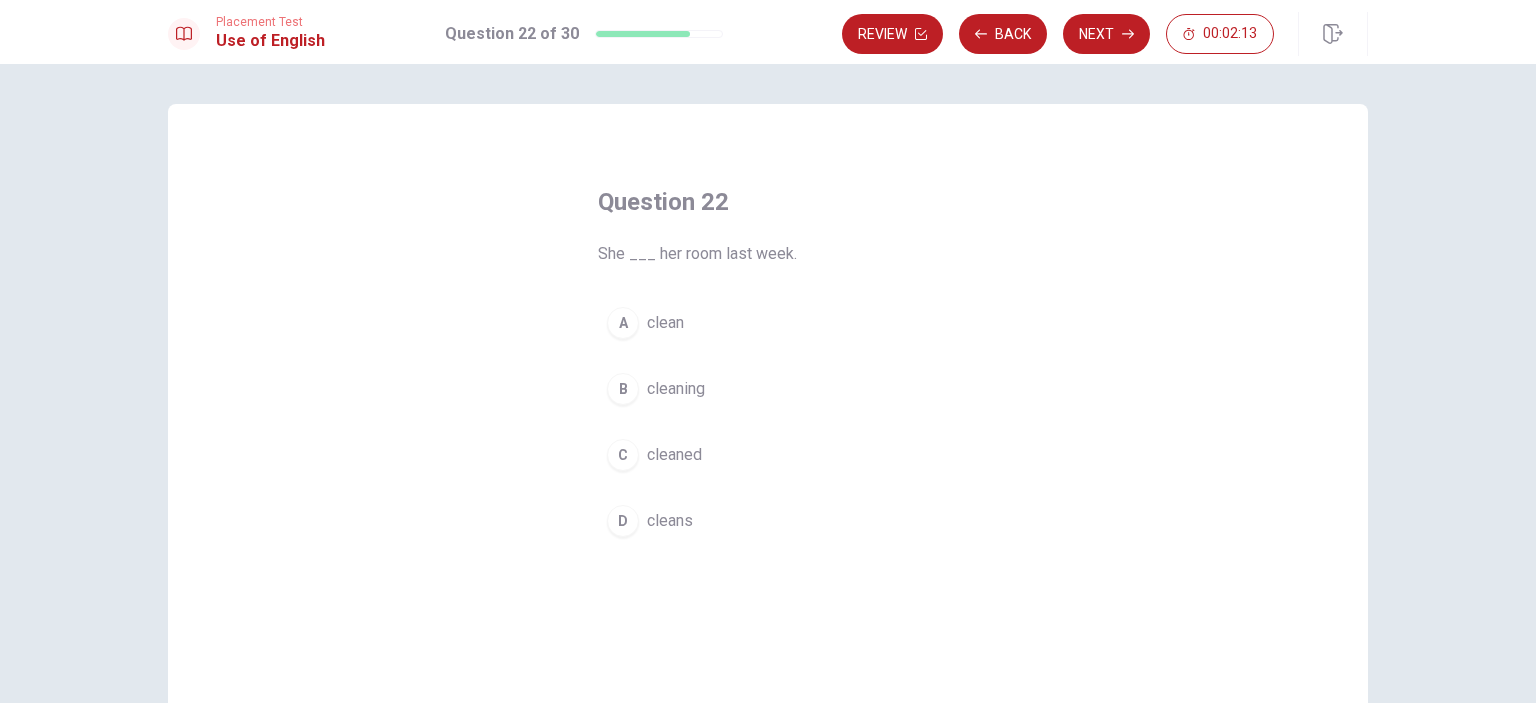click on "C cleaned" at bounding box center (768, 455) 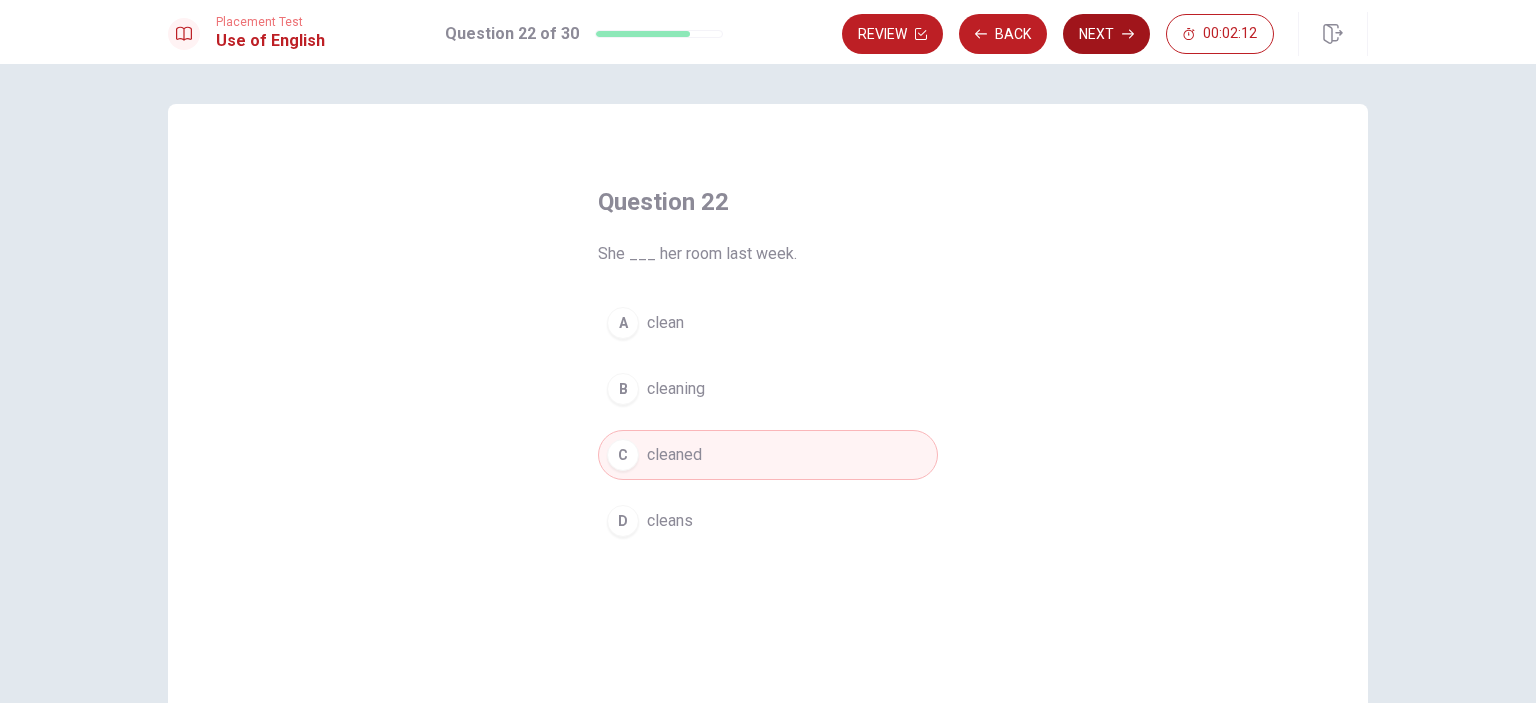 click on "Next" at bounding box center (1106, 34) 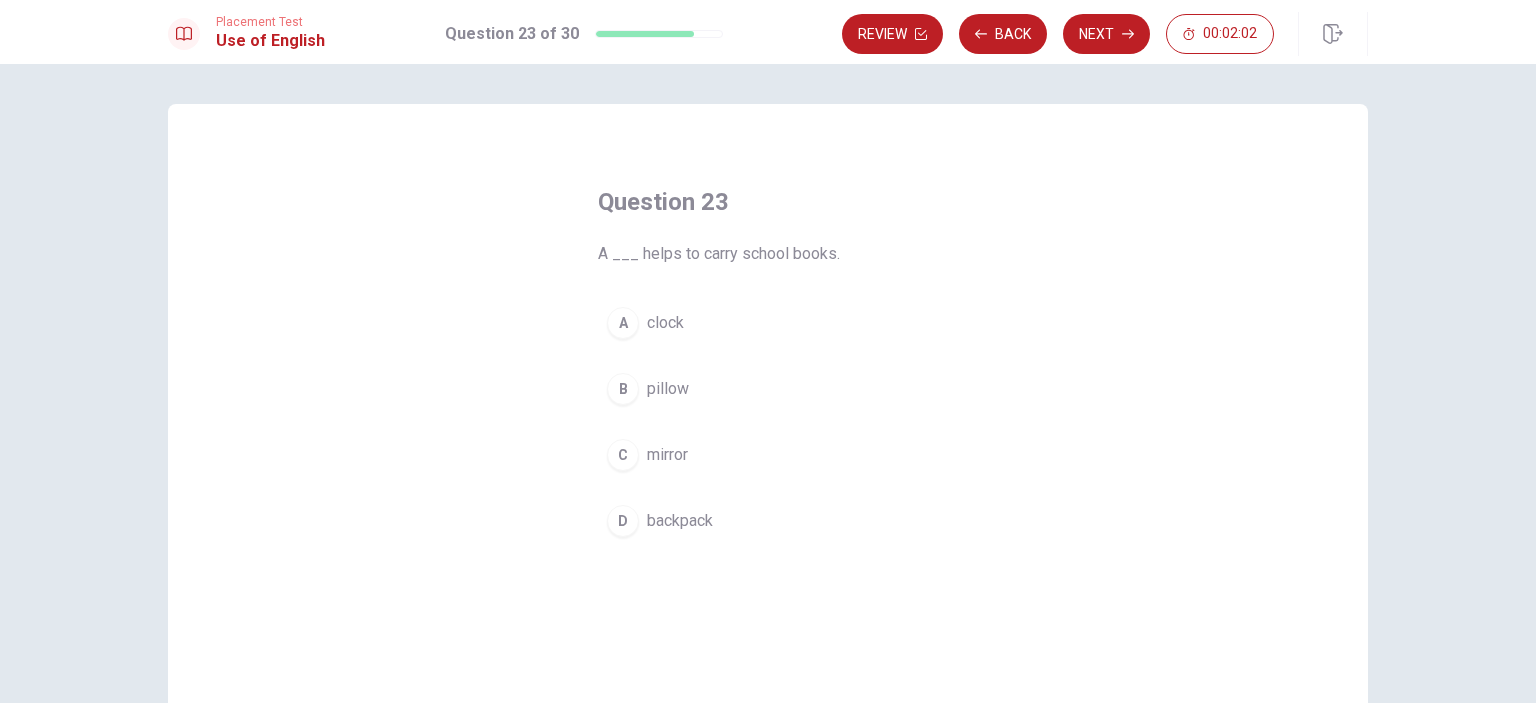 drag, startPoint x: 636, startPoint y: 251, endPoint x: 697, endPoint y: 257, distance: 61.294373 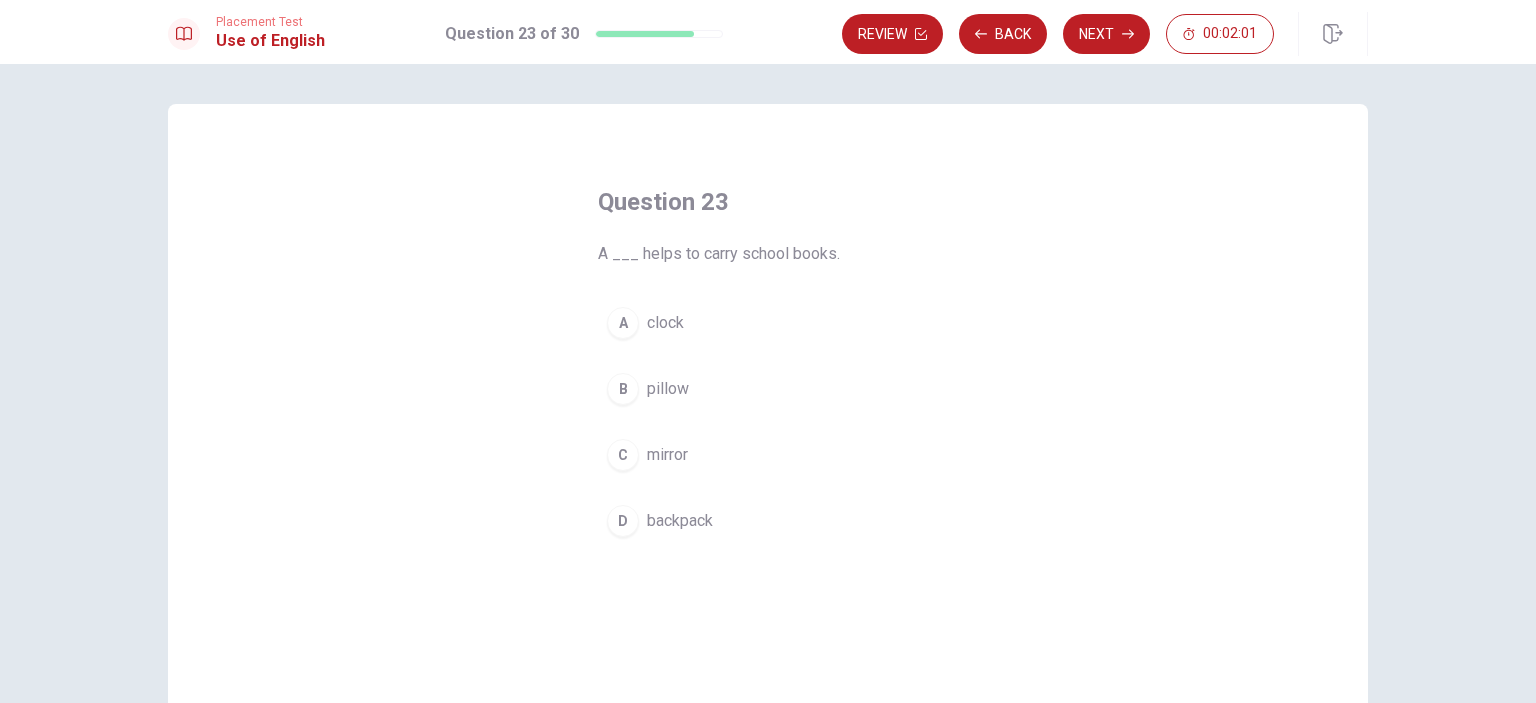 drag, startPoint x: 701, startPoint y: 258, endPoint x: 736, endPoint y: 260, distance: 35.057095 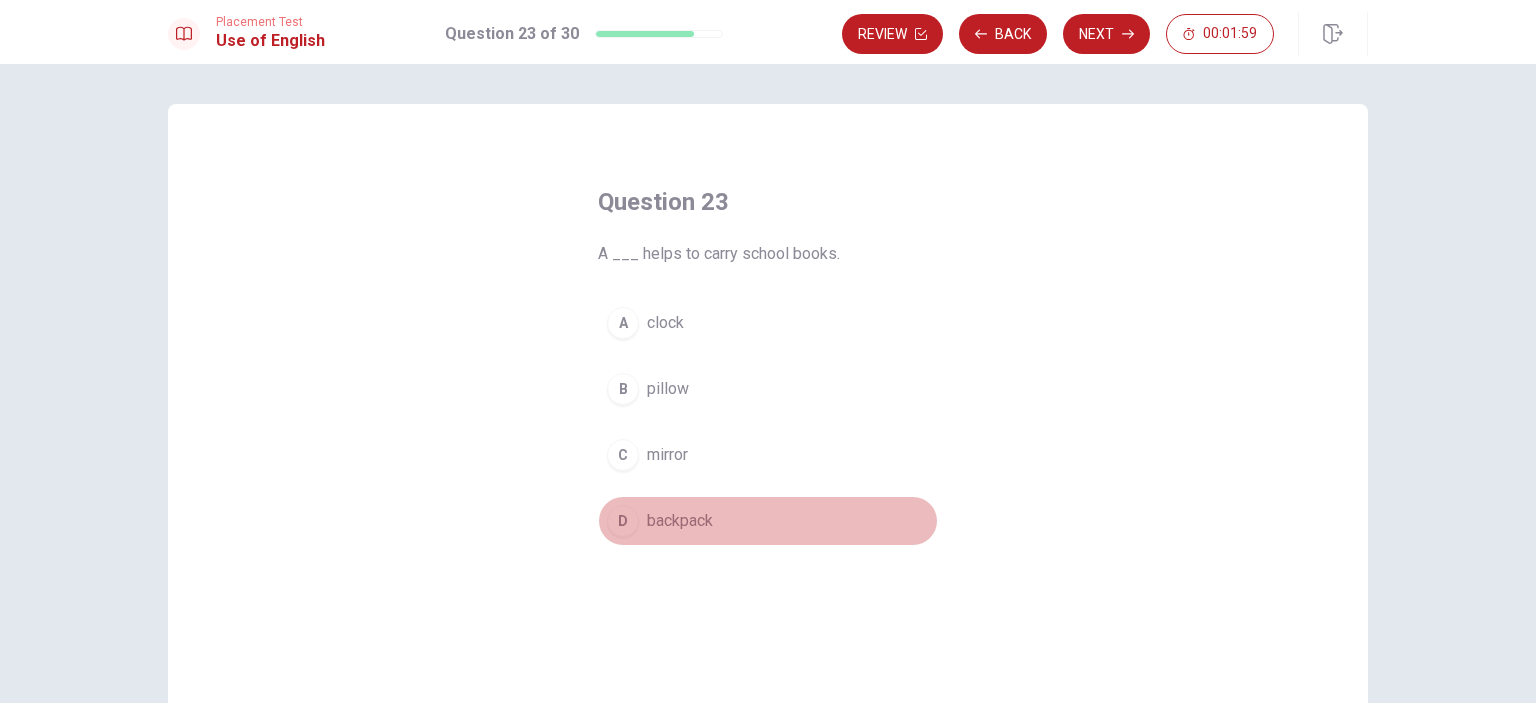 click on "D backpack" at bounding box center [768, 521] 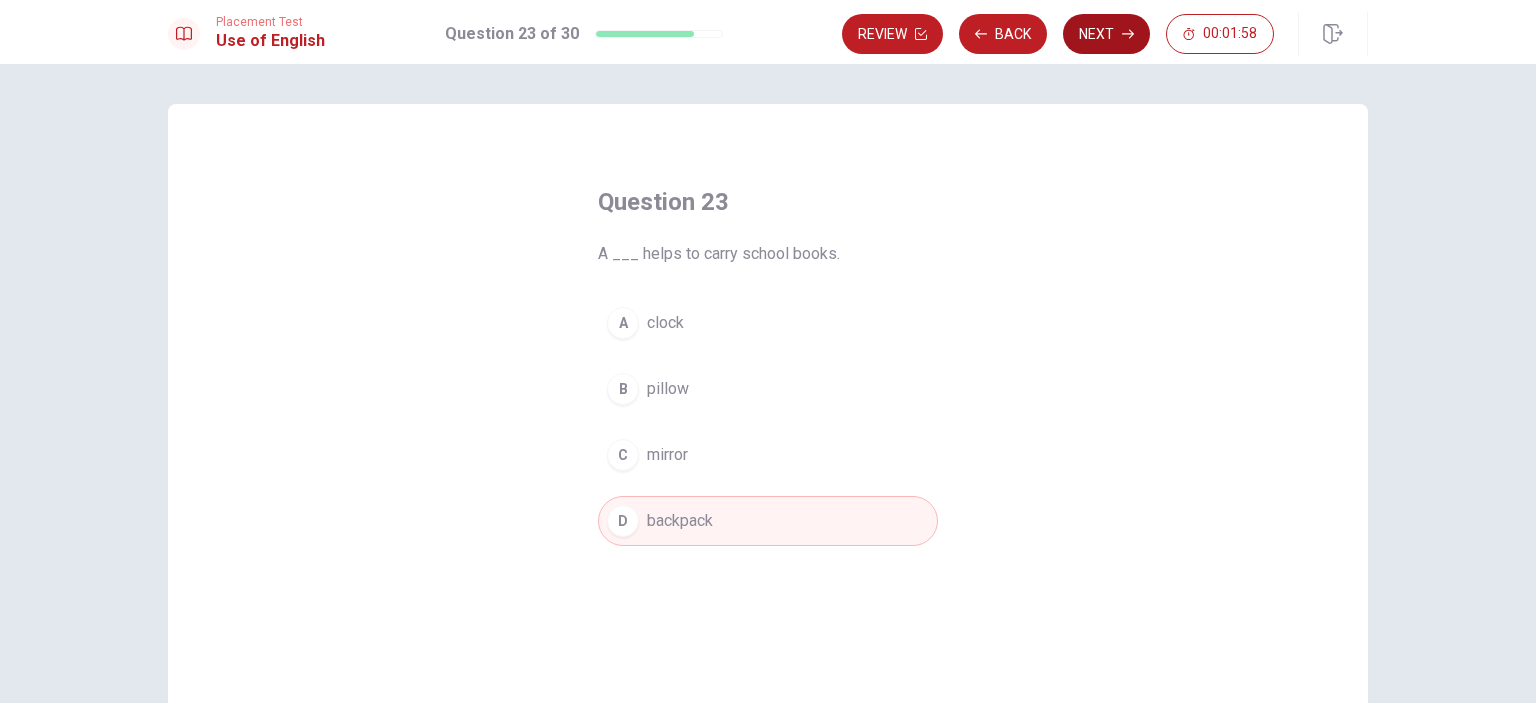 click on "Next" at bounding box center (1106, 34) 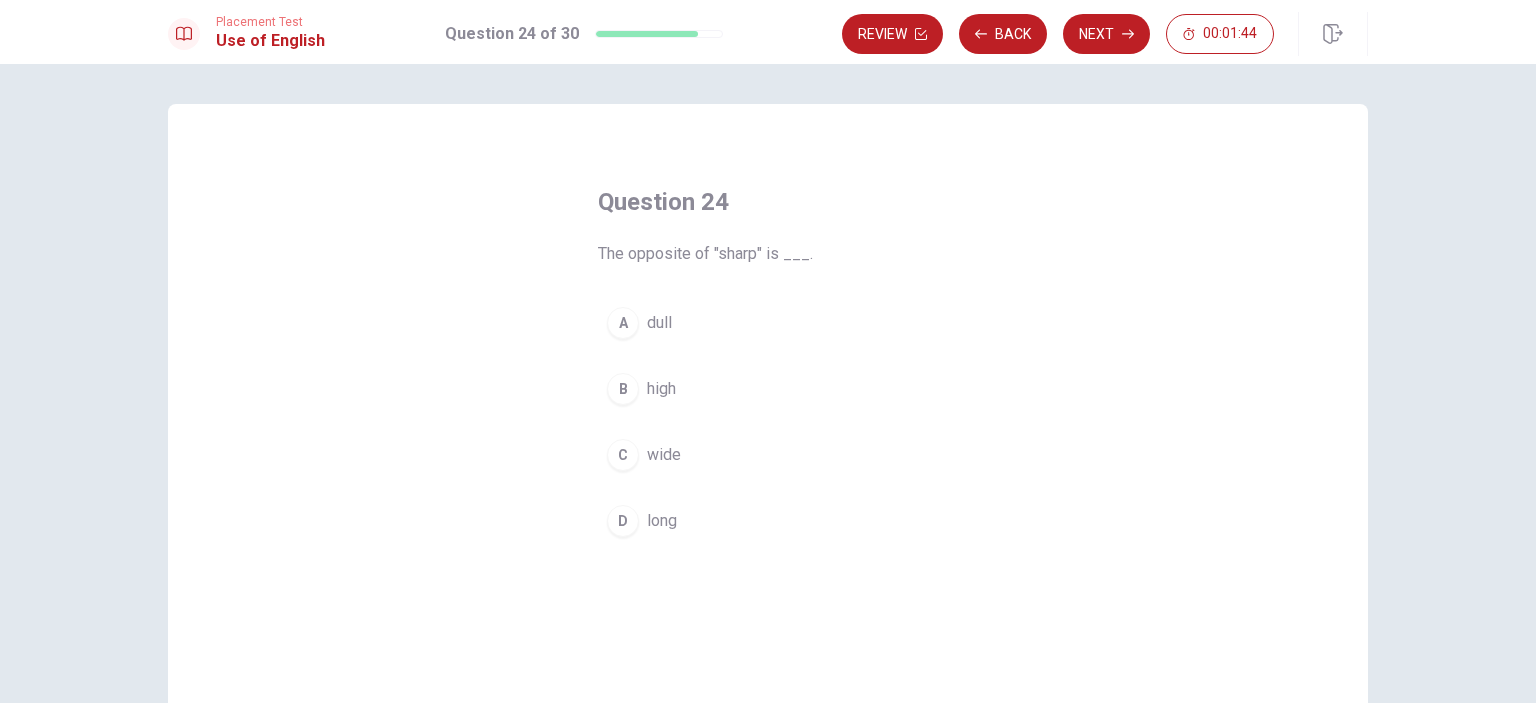 click on "wide" at bounding box center (664, 455) 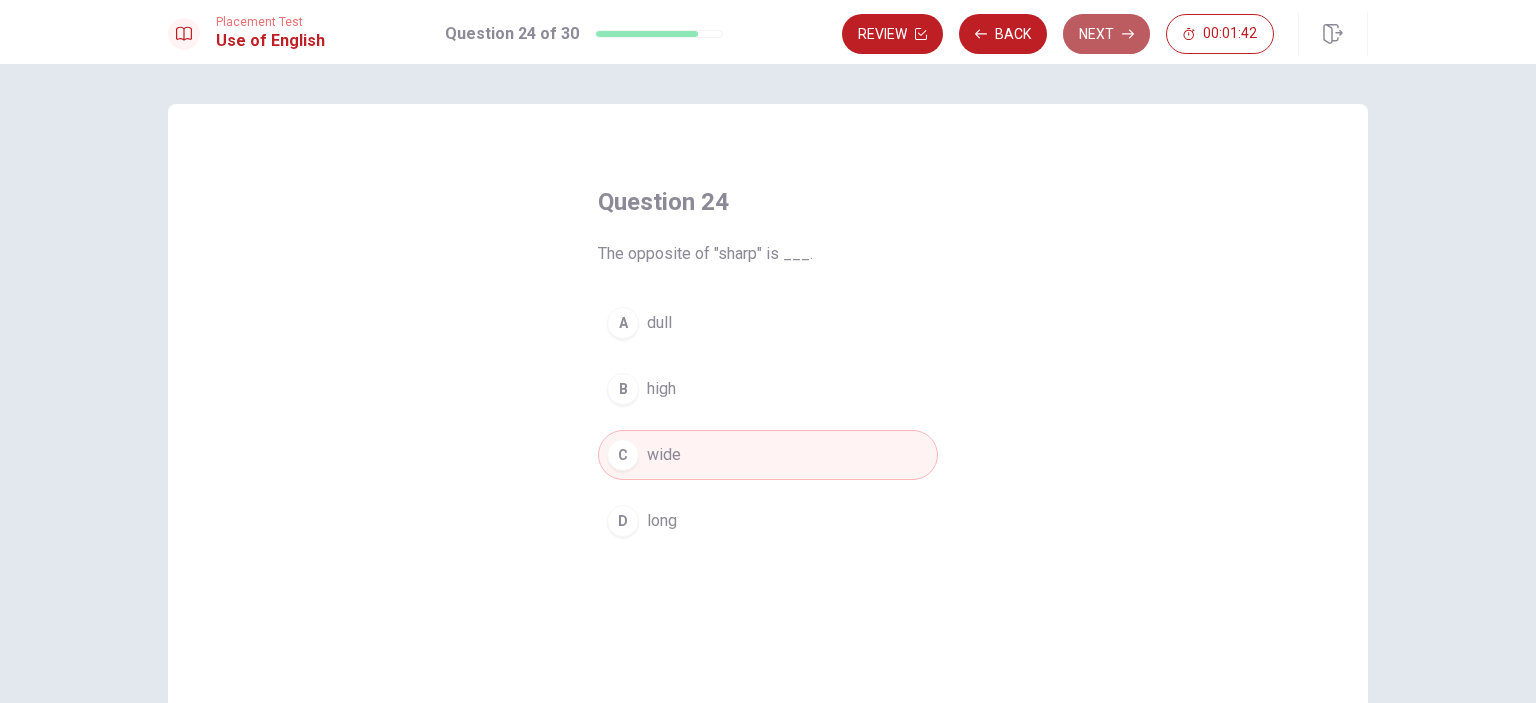 click on "Next" at bounding box center (1106, 34) 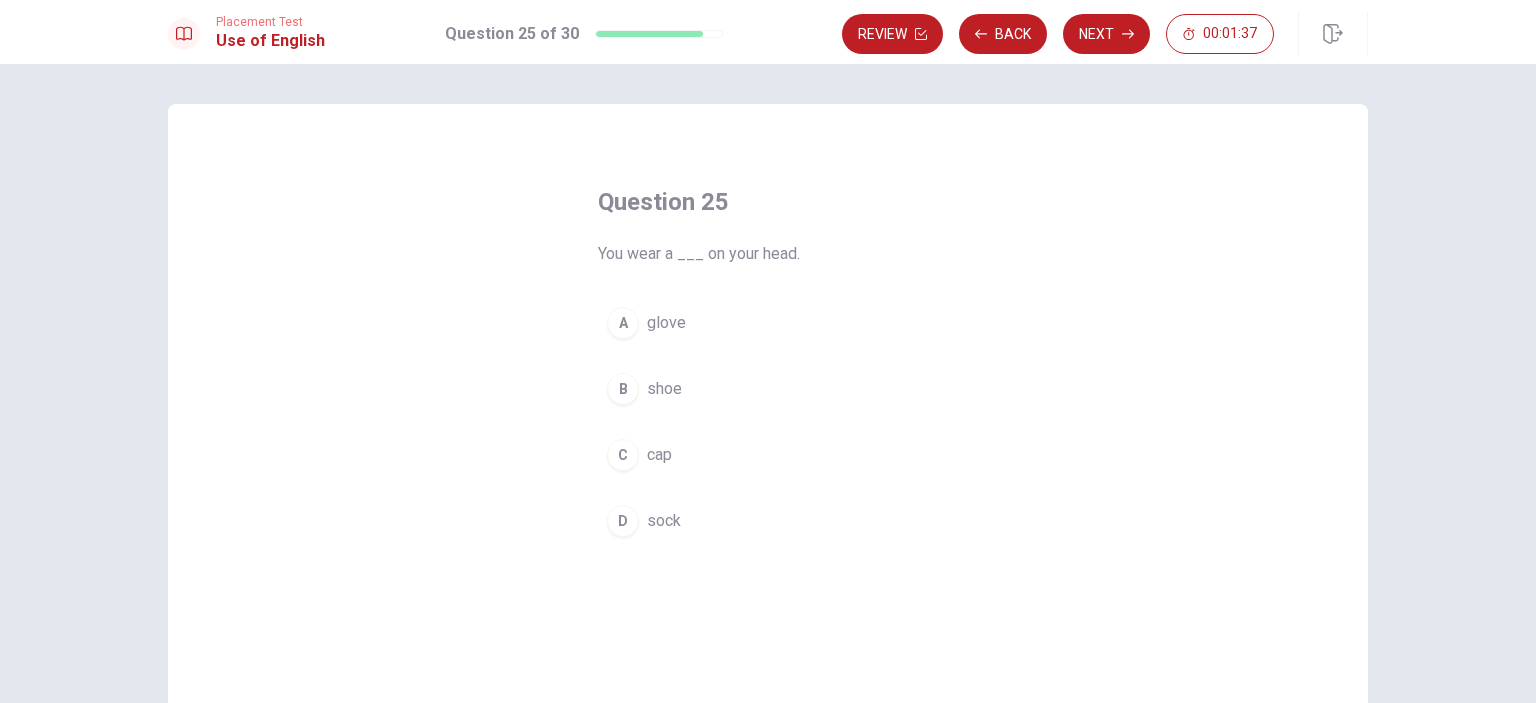 click on "C cap" at bounding box center (768, 455) 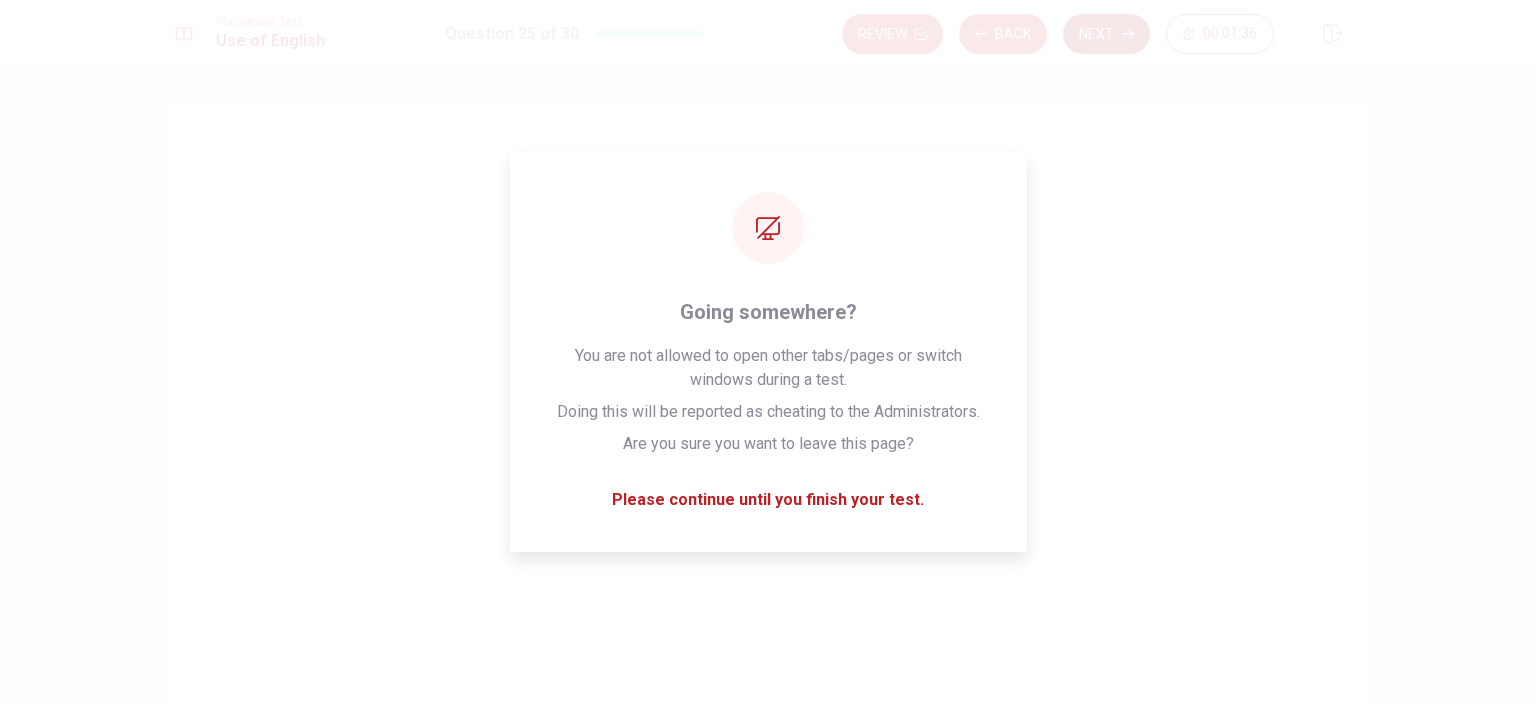 click on "Next" at bounding box center [1106, 34] 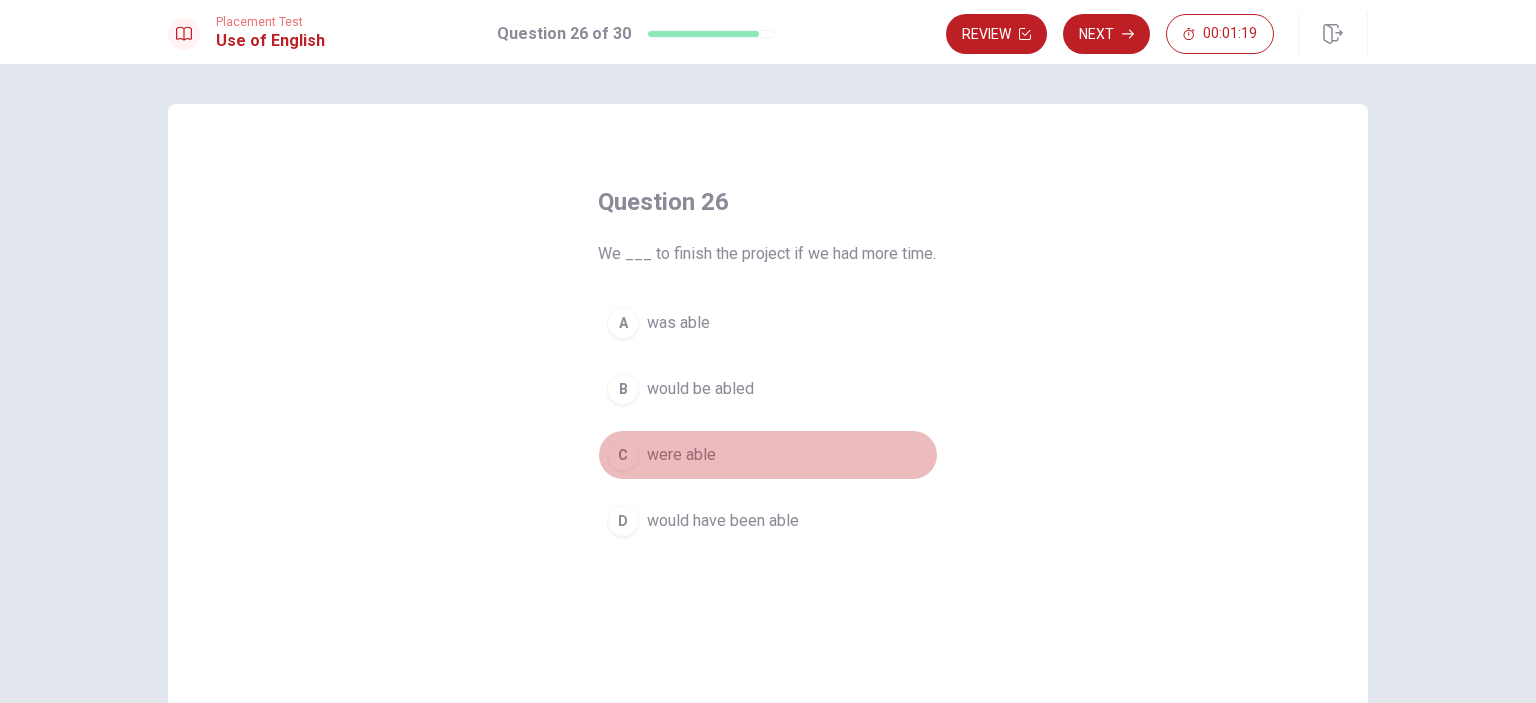 click on "C were able" at bounding box center (768, 455) 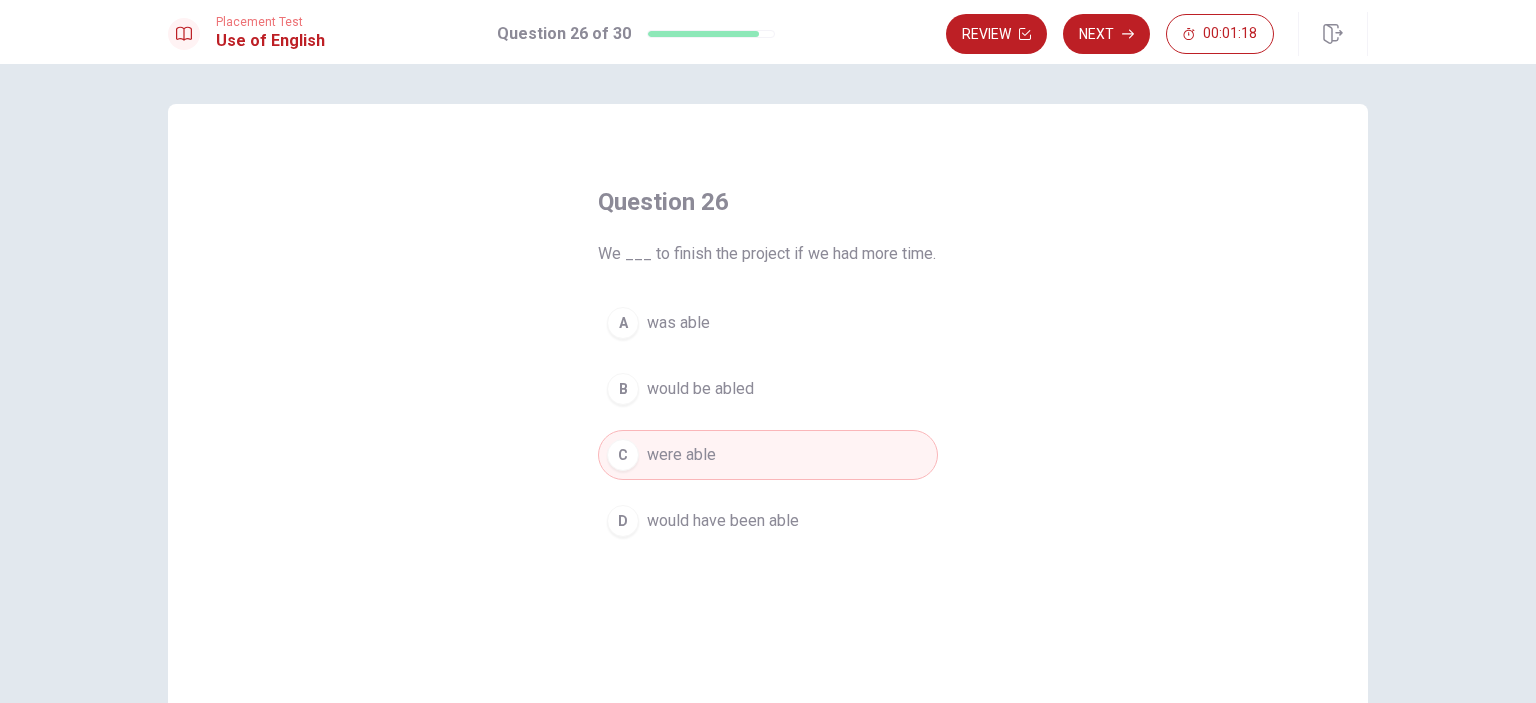 drag, startPoint x: 849, startPoint y: 252, endPoint x: 968, endPoint y: 250, distance: 119.01681 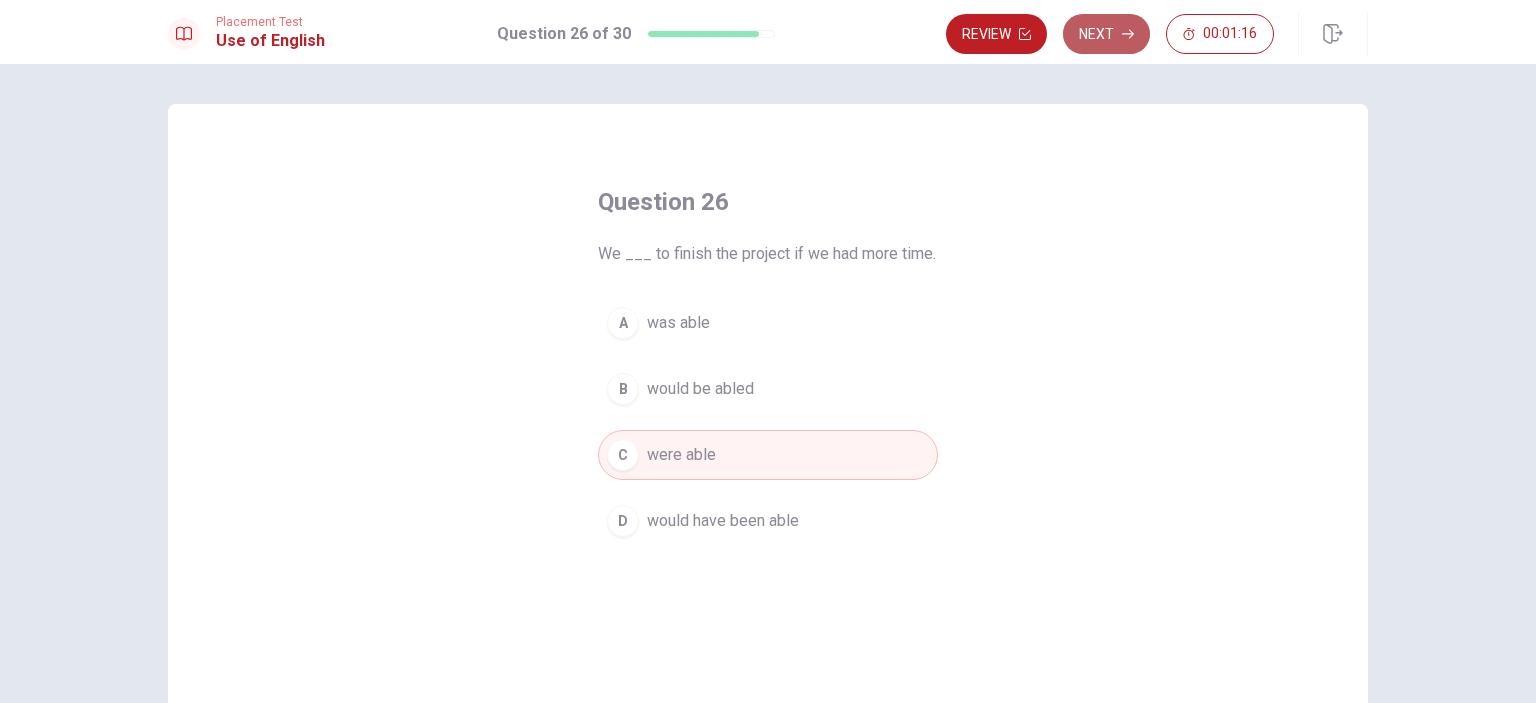 click on "Next" at bounding box center [1106, 34] 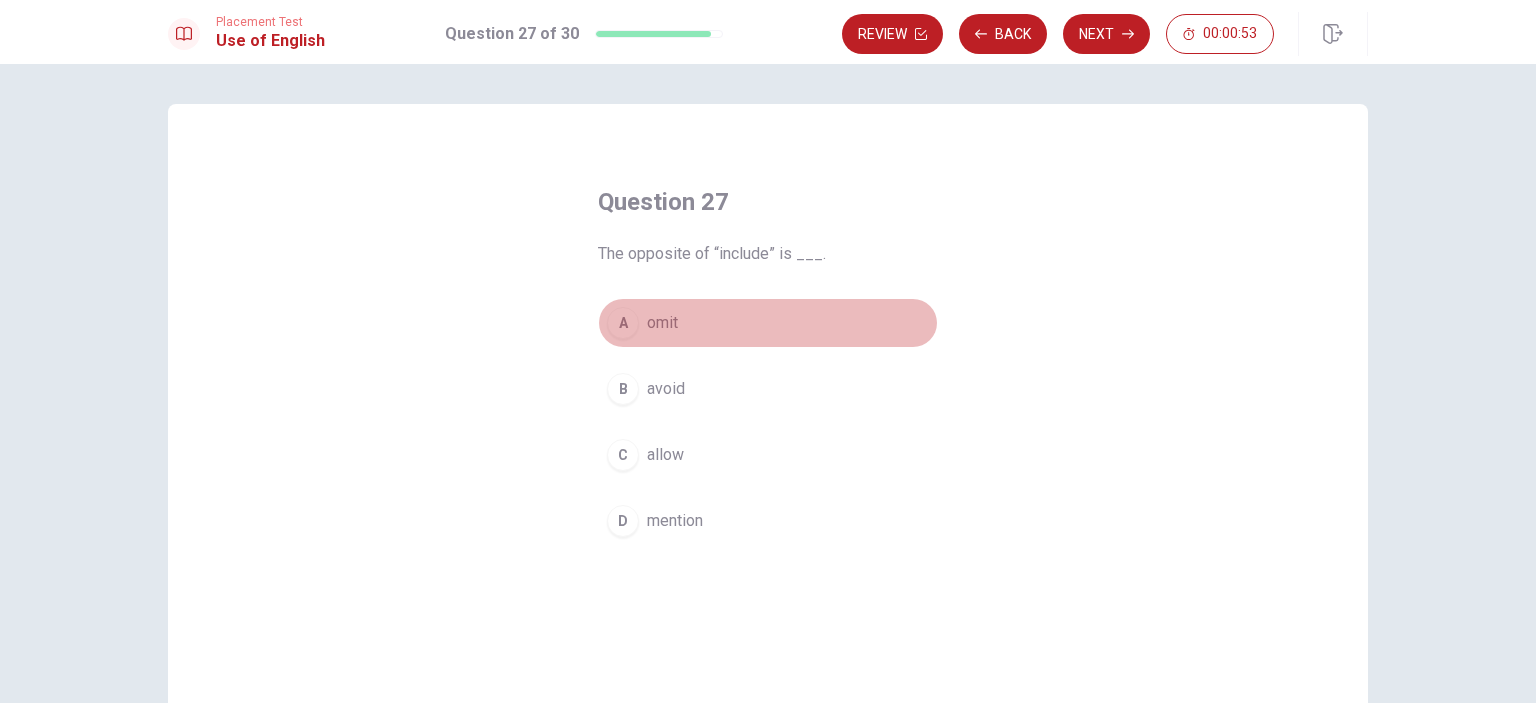 click on "A omit" at bounding box center [768, 323] 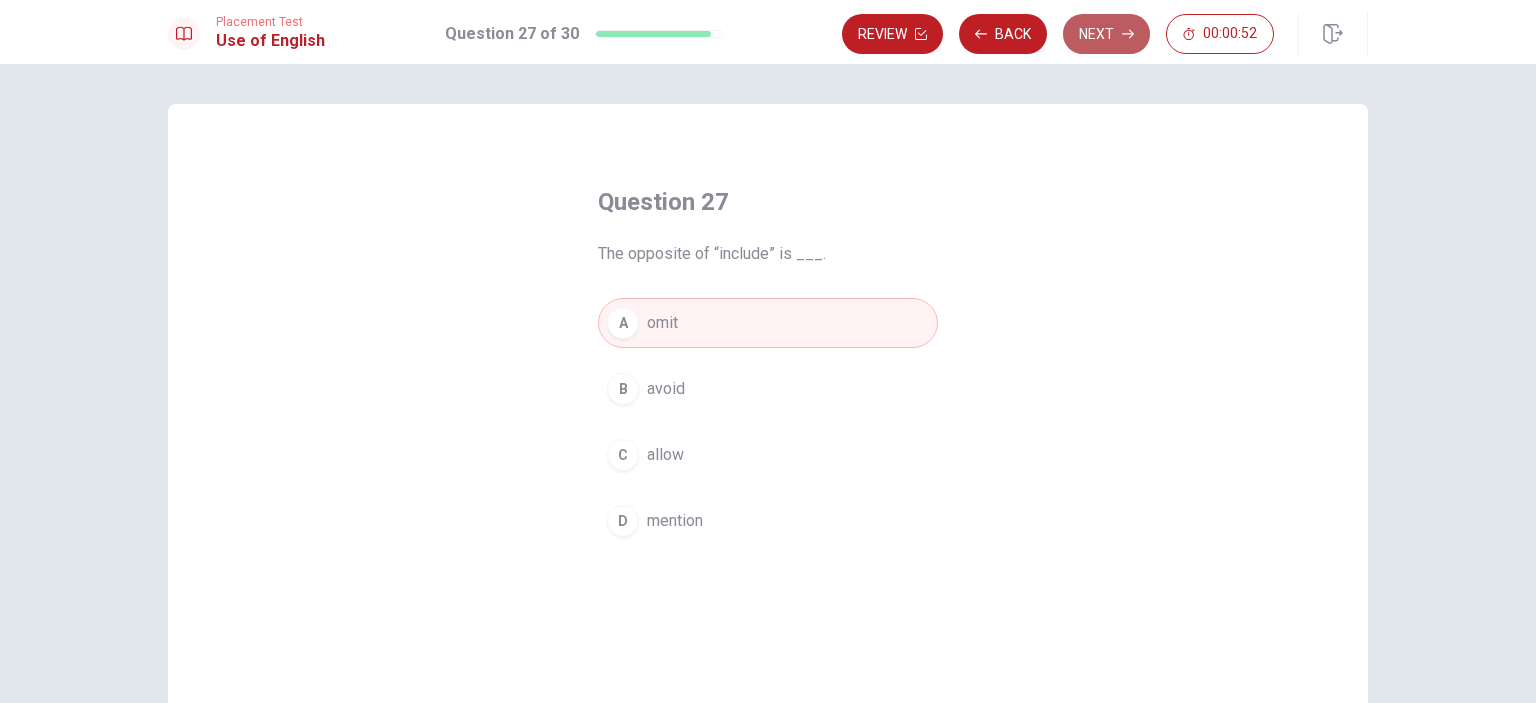 click on "Next" at bounding box center (1106, 34) 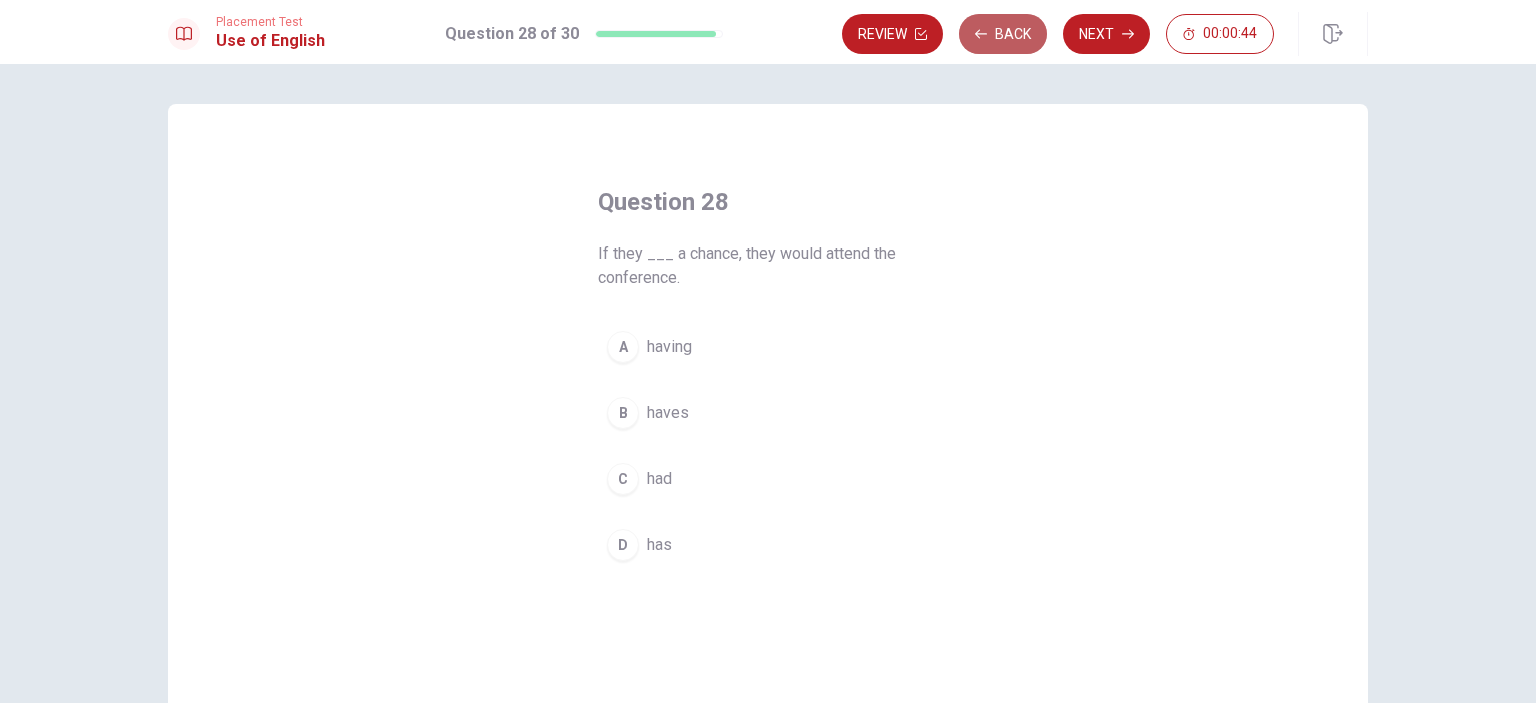 click on "Back" at bounding box center [1003, 34] 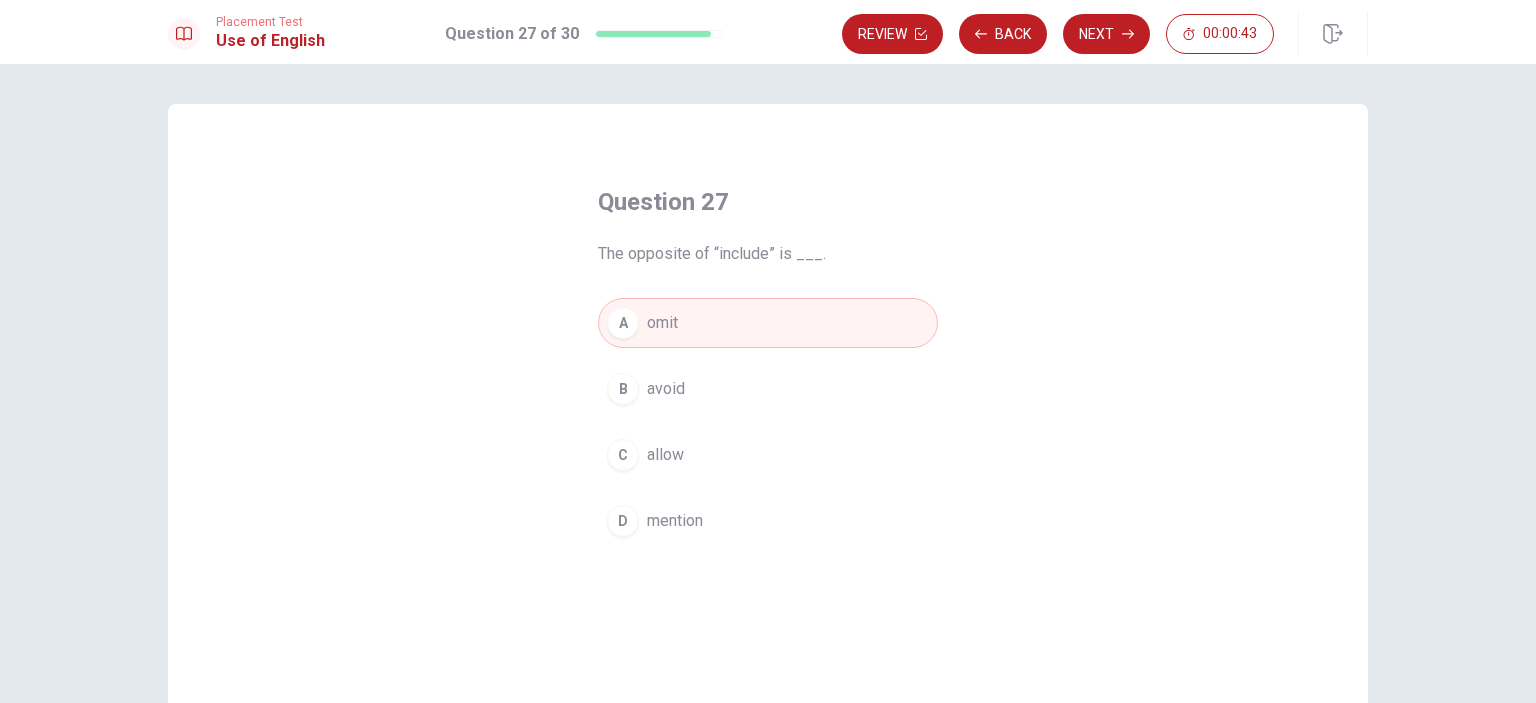 click on "Next" at bounding box center (1106, 34) 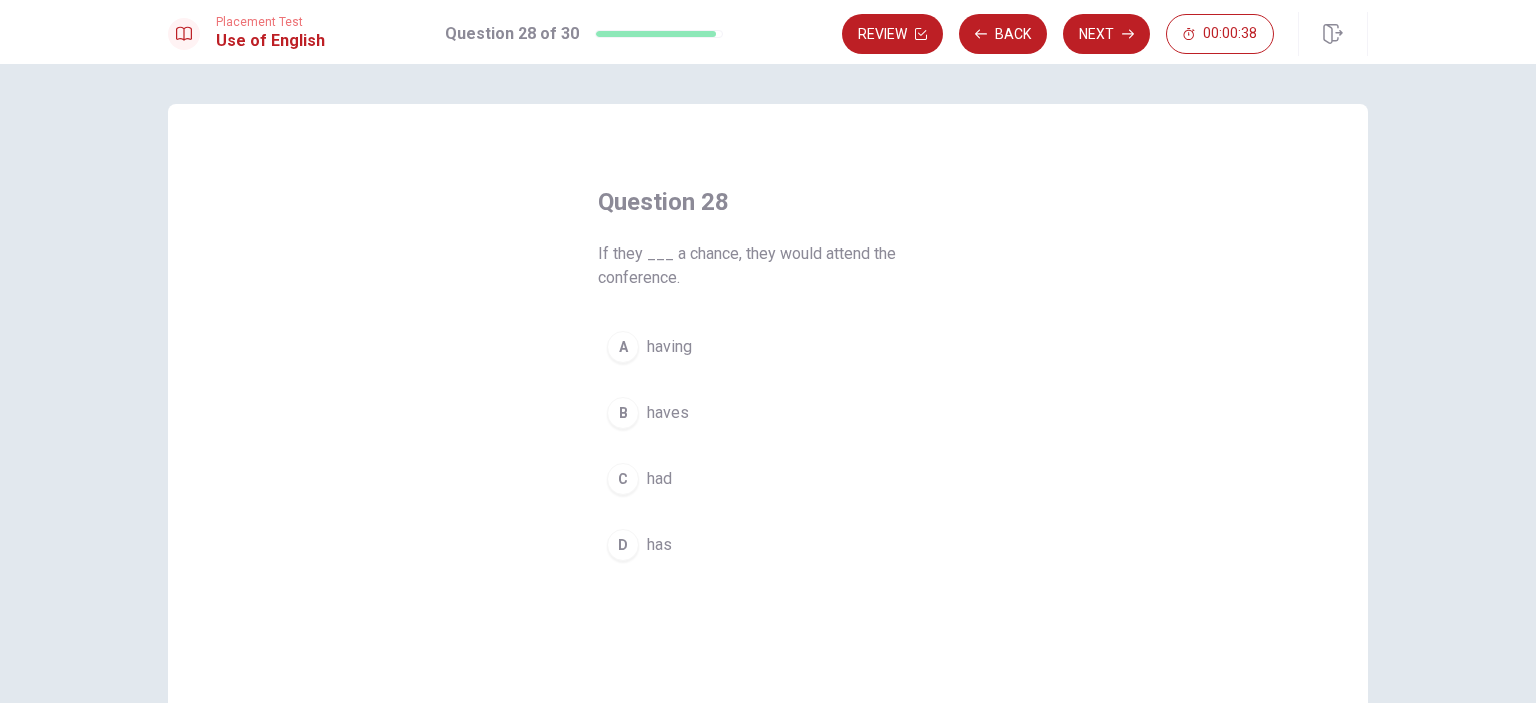 click on "having" at bounding box center [669, 347] 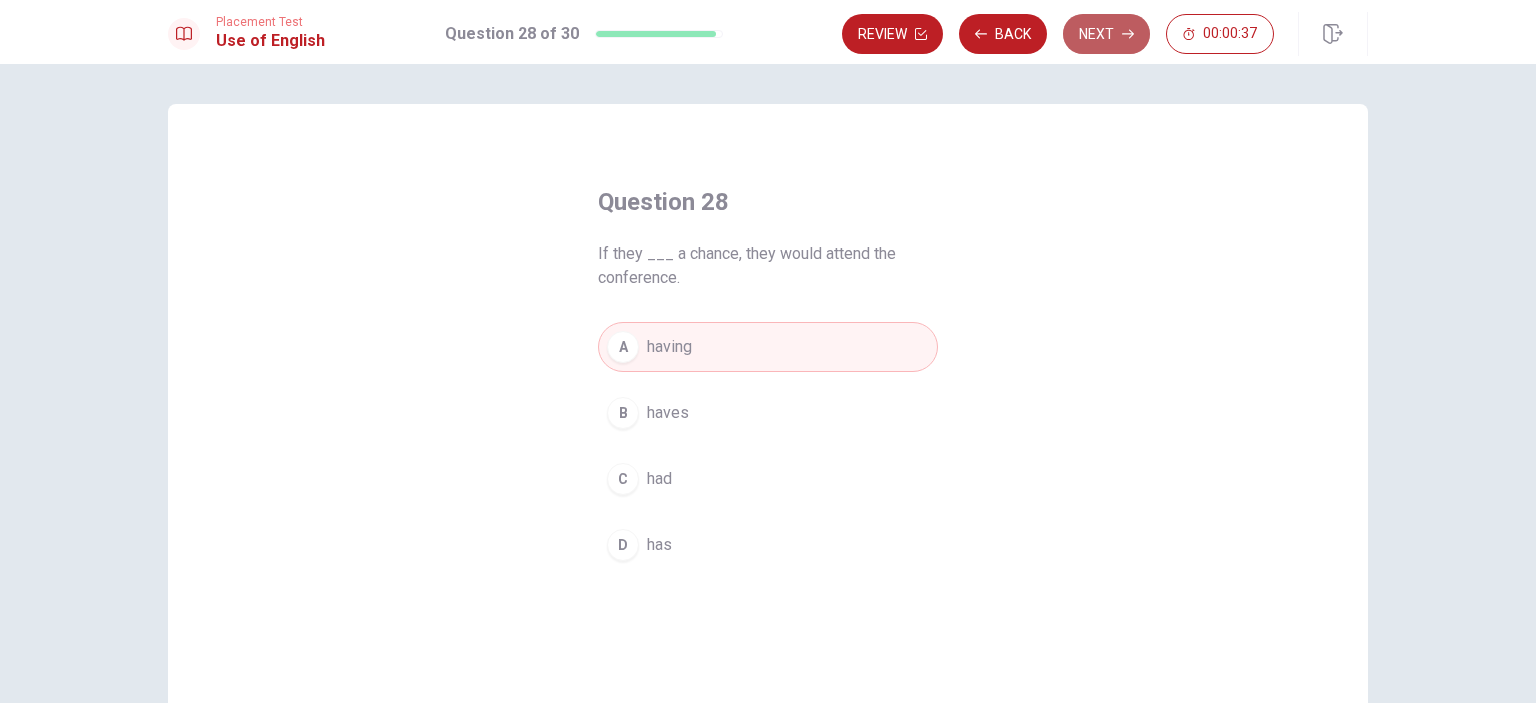click on "Next" at bounding box center (1106, 34) 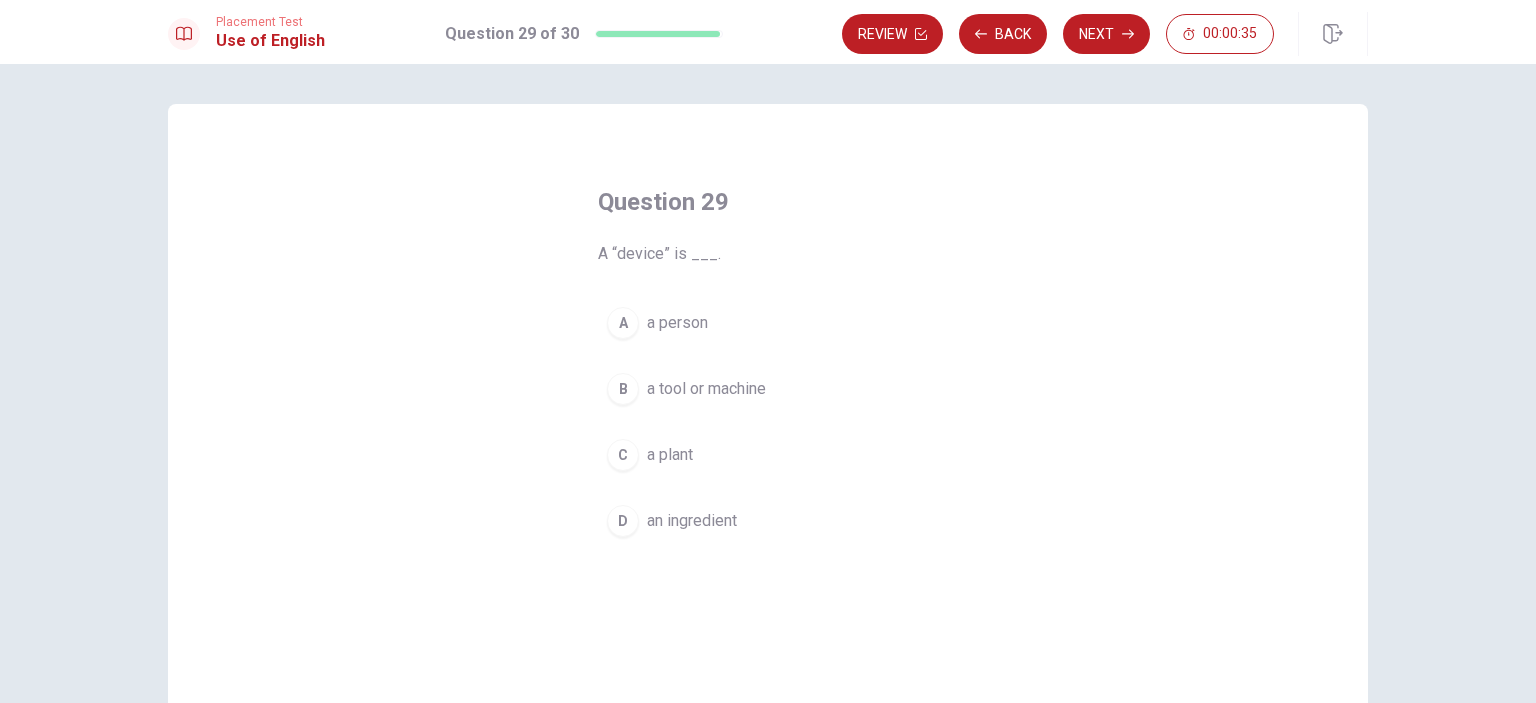 drag, startPoint x: 612, startPoint y: 261, endPoint x: 643, endPoint y: 260, distance: 31.016125 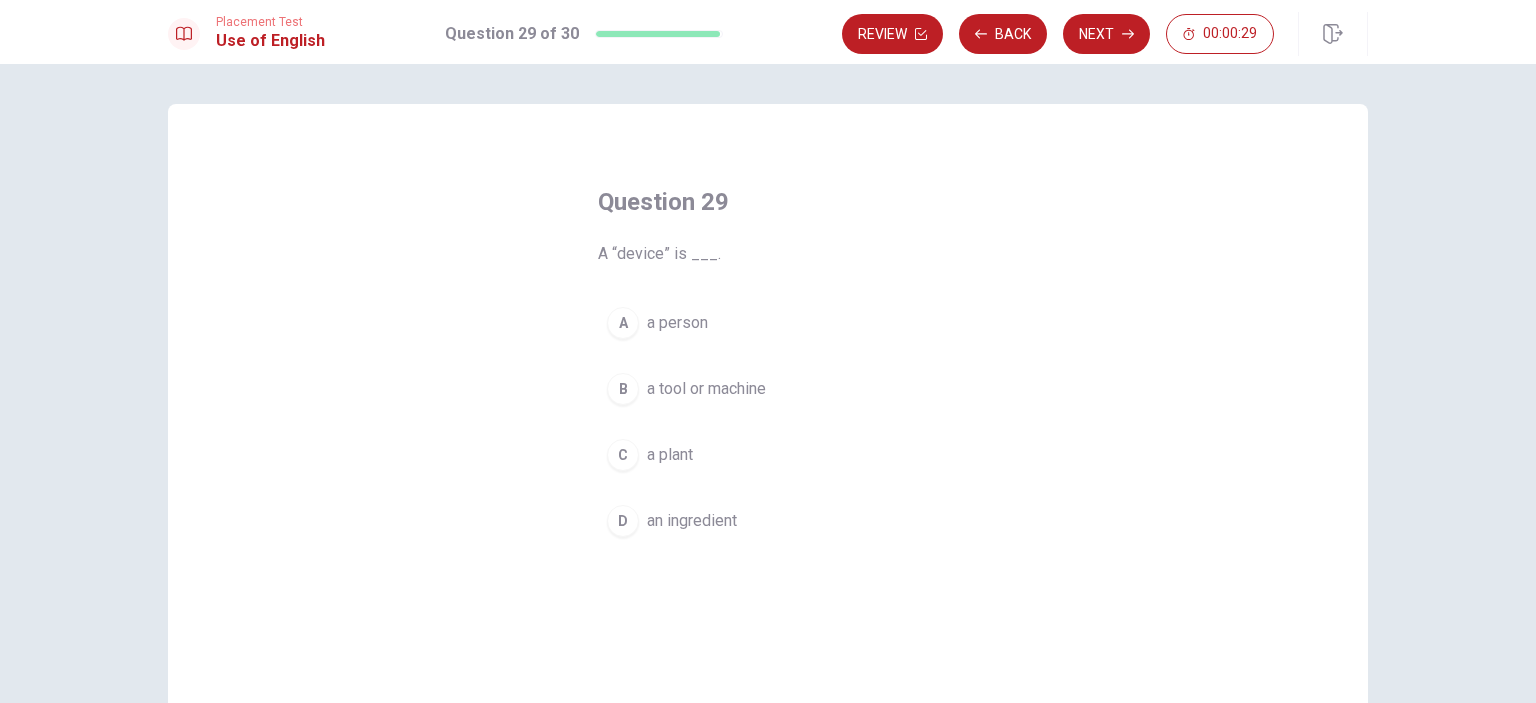 click on "a tool or machine" at bounding box center [706, 389] 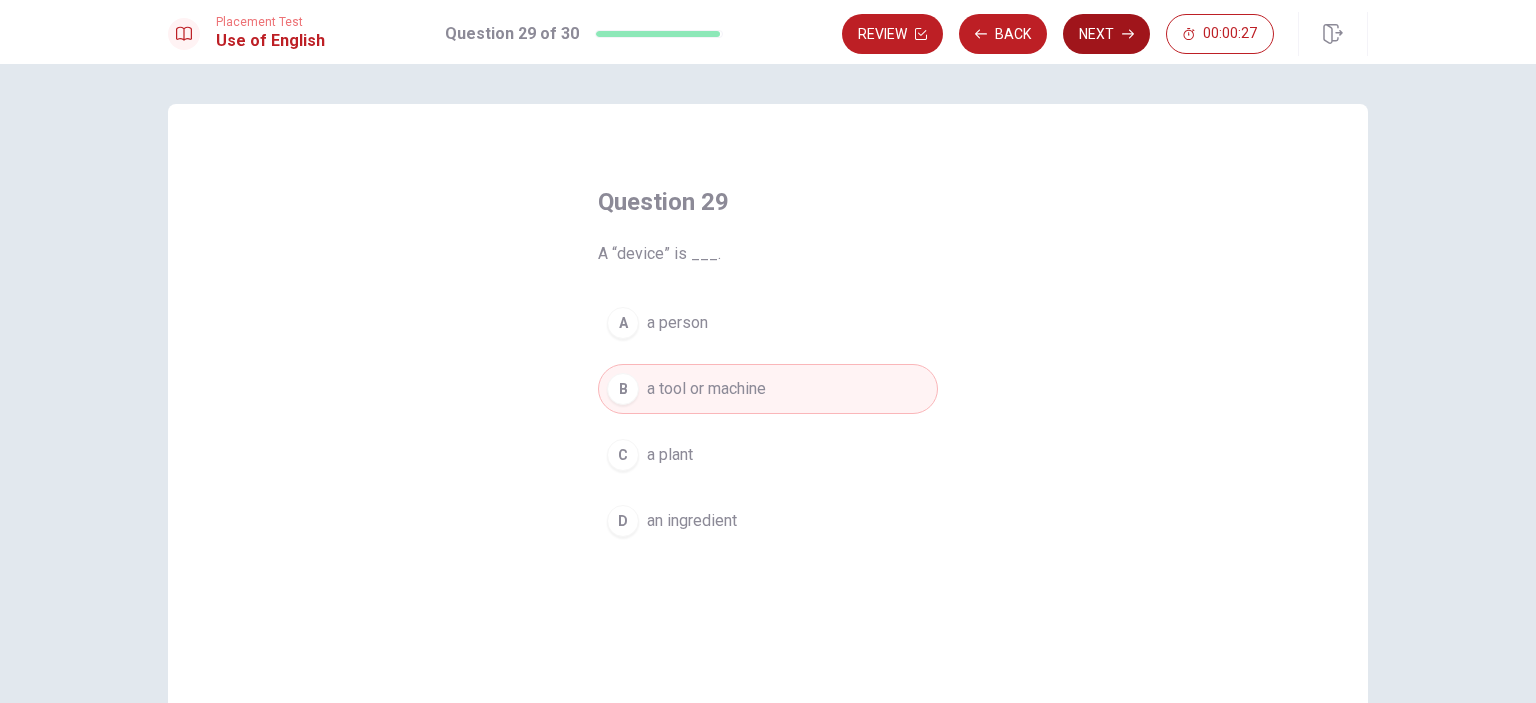click on "Next" at bounding box center (1106, 34) 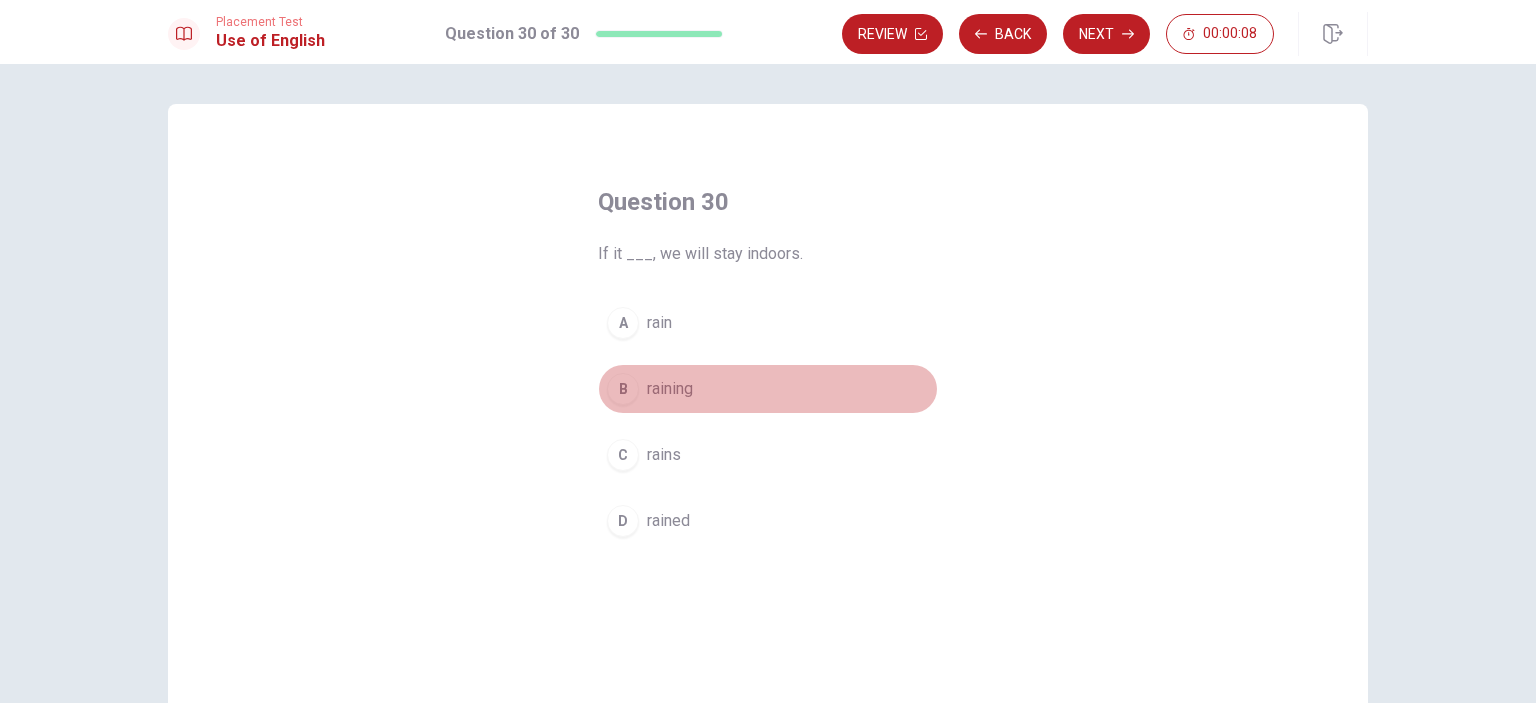click on "raining" at bounding box center (670, 389) 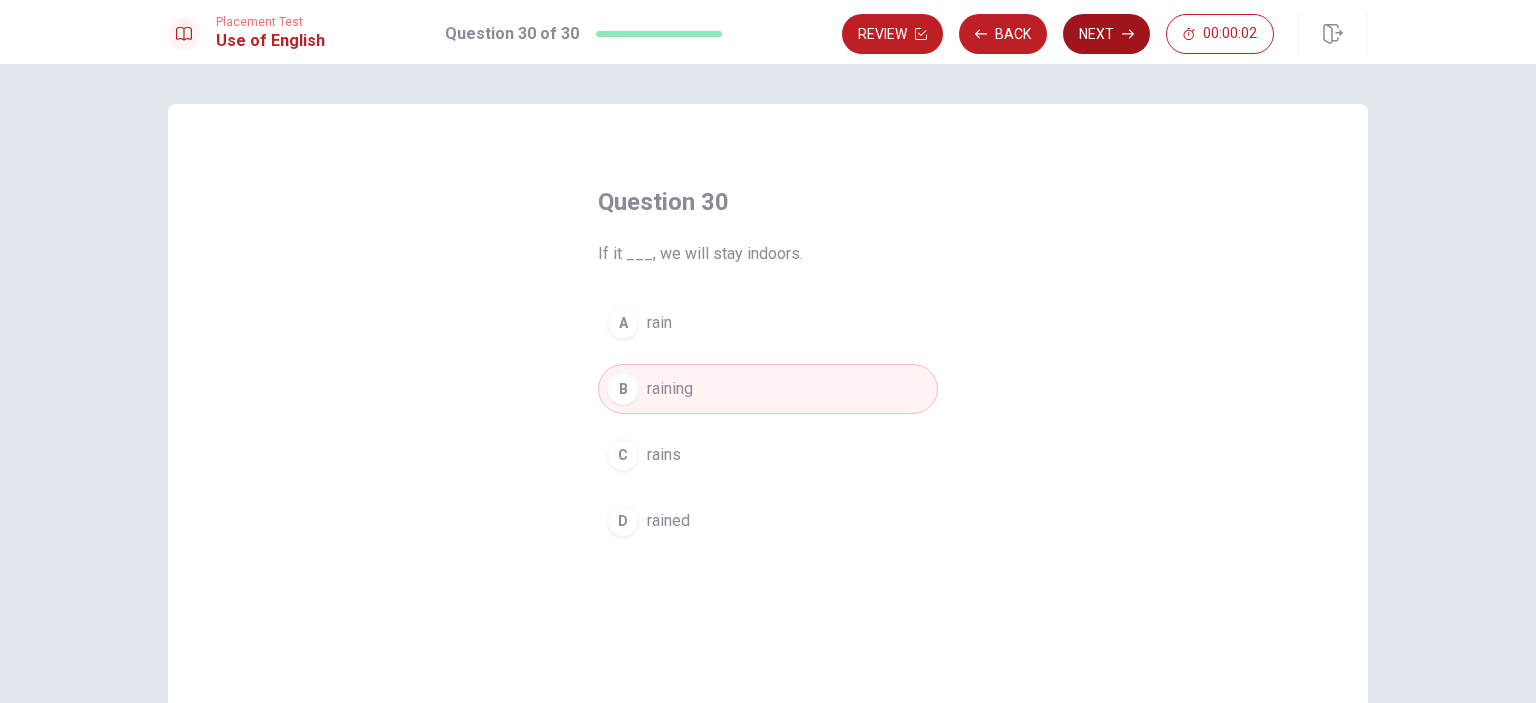 click on "Next" at bounding box center (1106, 34) 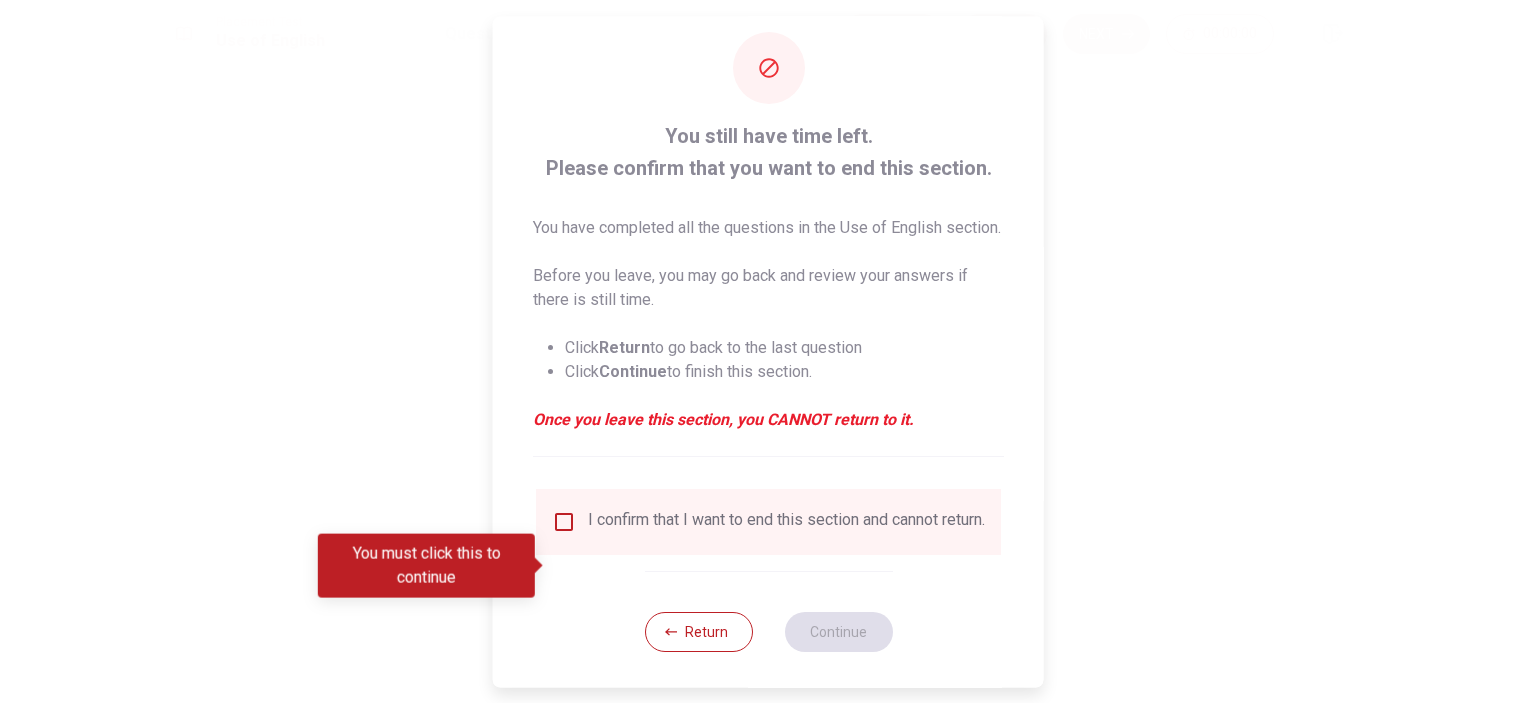 scroll, scrollTop: 66, scrollLeft: 0, axis: vertical 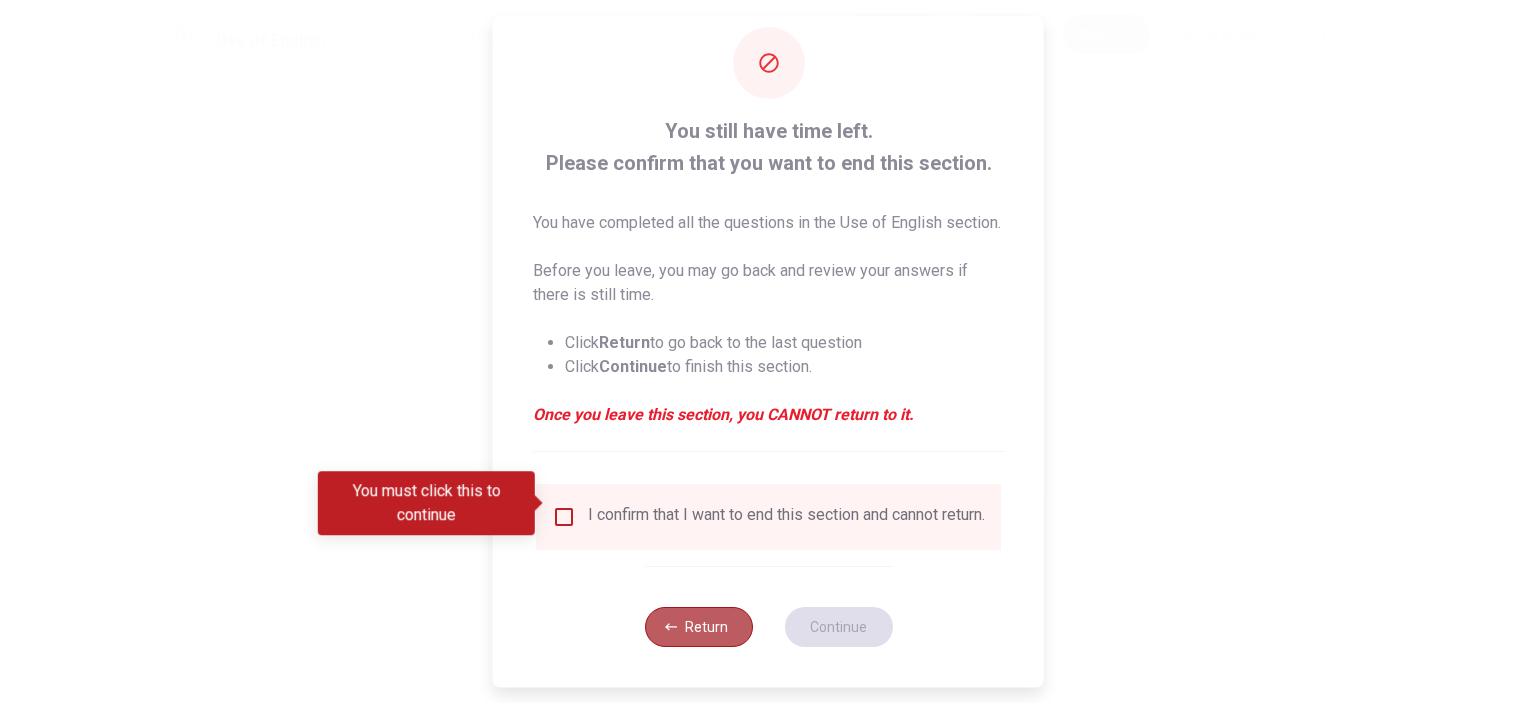 click on "Return" at bounding box center [698, 627] 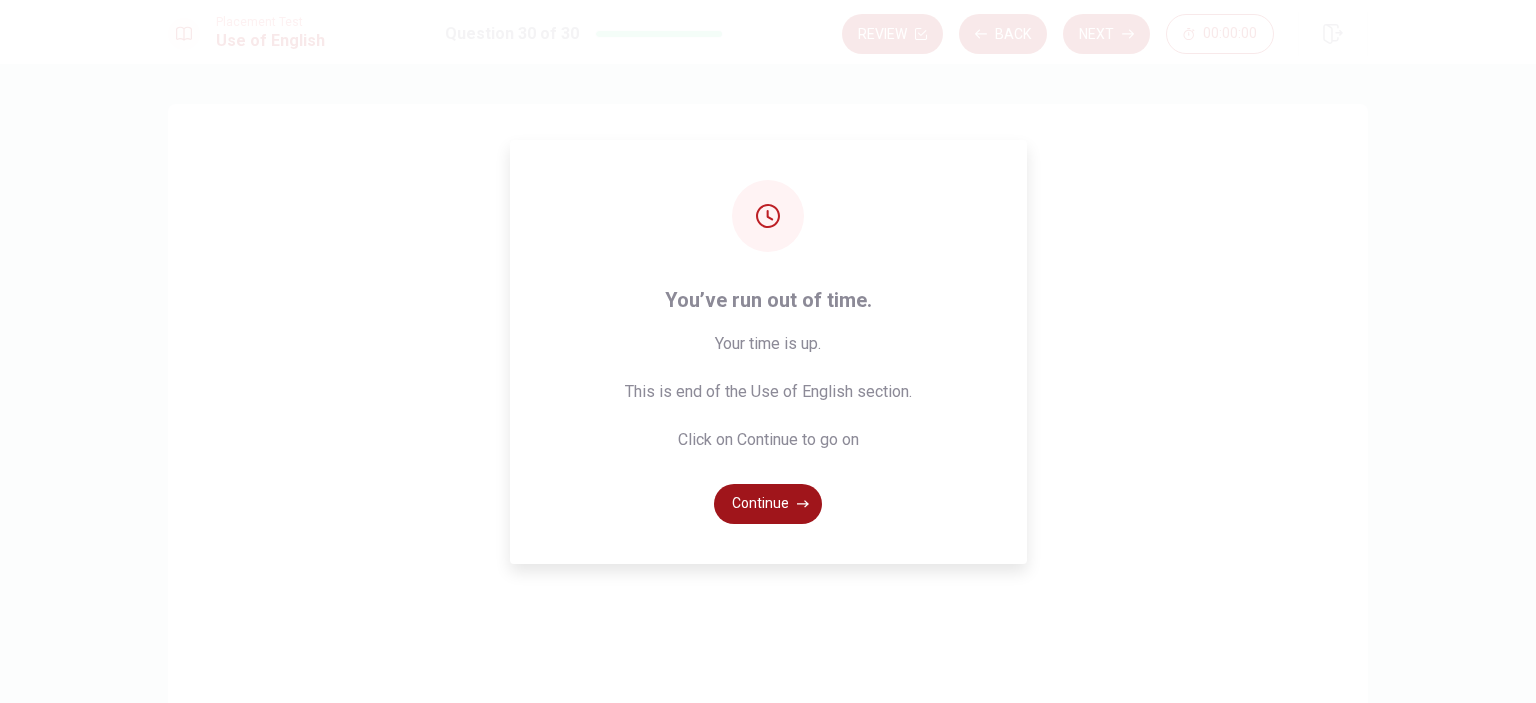 click on "Continue" at bounding box center (768, 504) 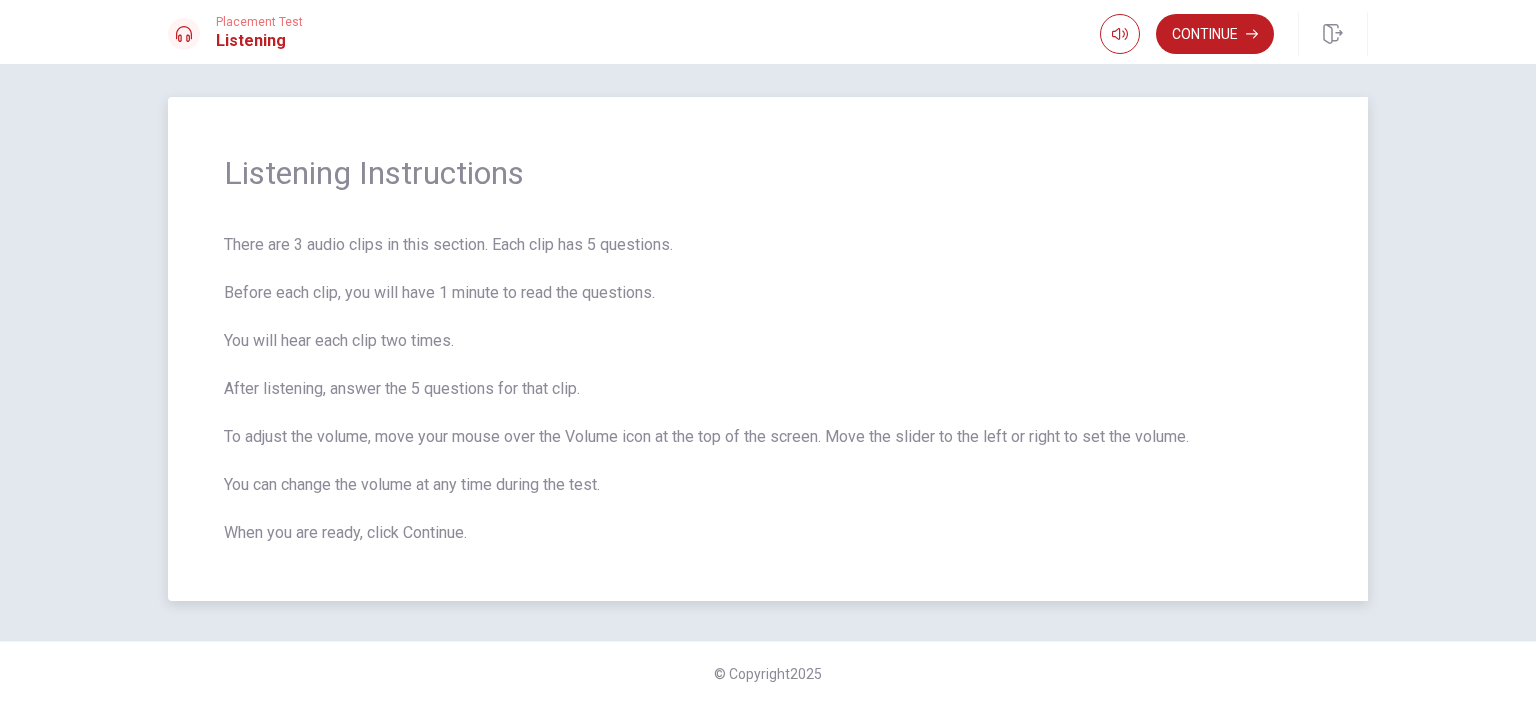 scroll, scrollTop: 8, scrollLeft: 0, axis: vertical 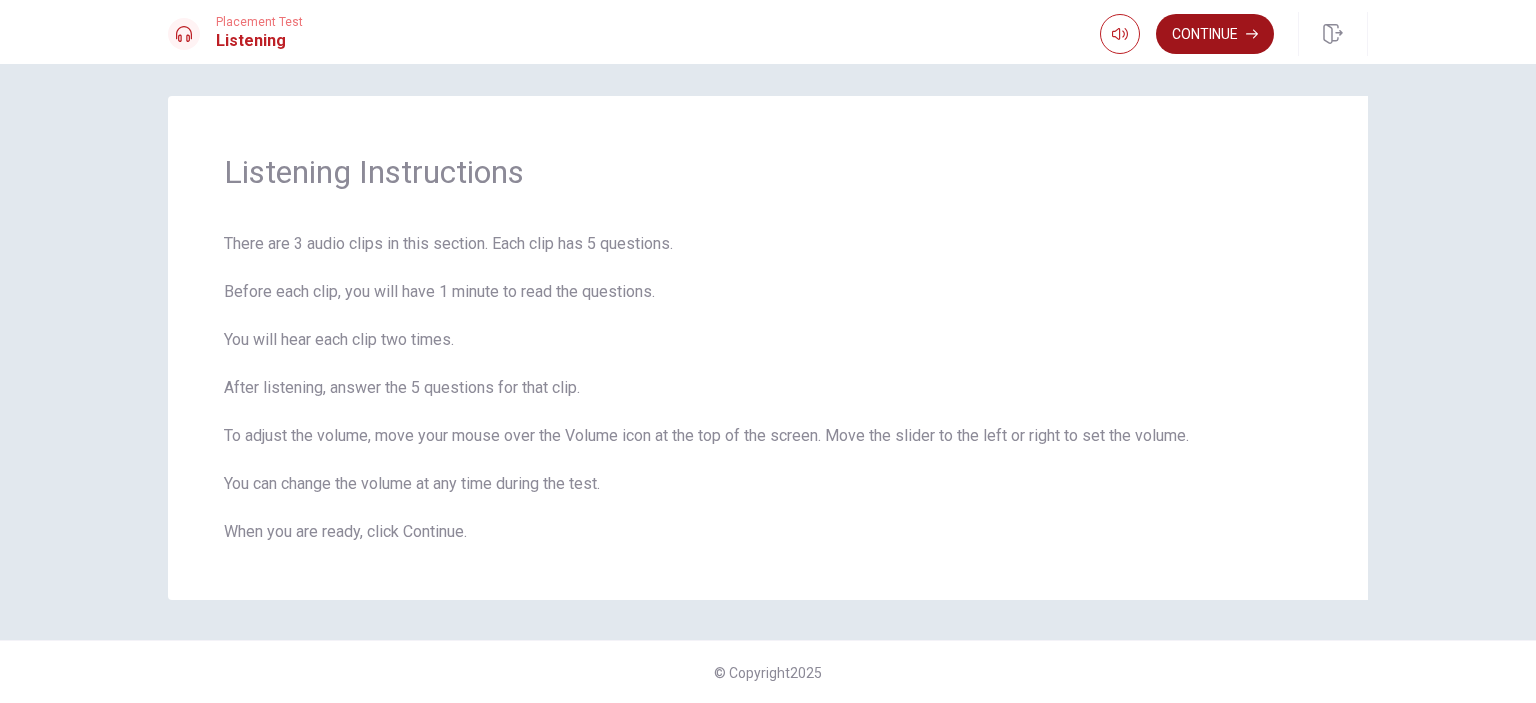 click on "Continue" at bounding box center [1215, 34] 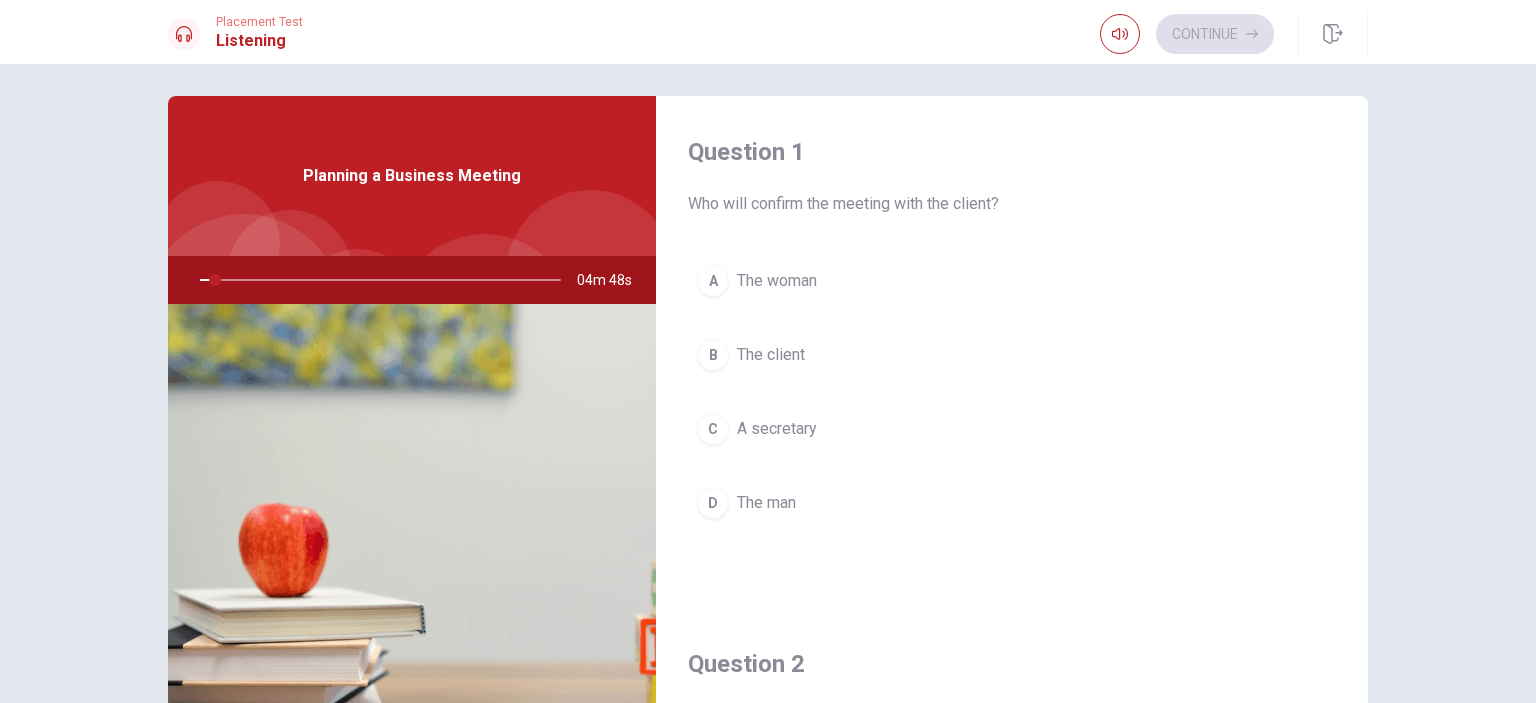 click on "Question 1 Who will confirm the meeting with the client? A The woman B The client C A secretary D The man Question 2 Which day do they plan to meet? A Monday B Friday C Tuesday D Wednesday Question 3 Where do they decide to hold the meeting? A At their own office B At a restaurant C At the client’s office D Online Question 4 What does the man need to finish before the meeting? A The report B A presentation C An invitation D A budget proposal Question 5 What is the purpose of the meeting? A To discuss a contract B To meet a new team member C To review a report D To celebrate a project Planning a Business Meeting 04m 48s © Copyright 2025" at bounding box center (768, 383) 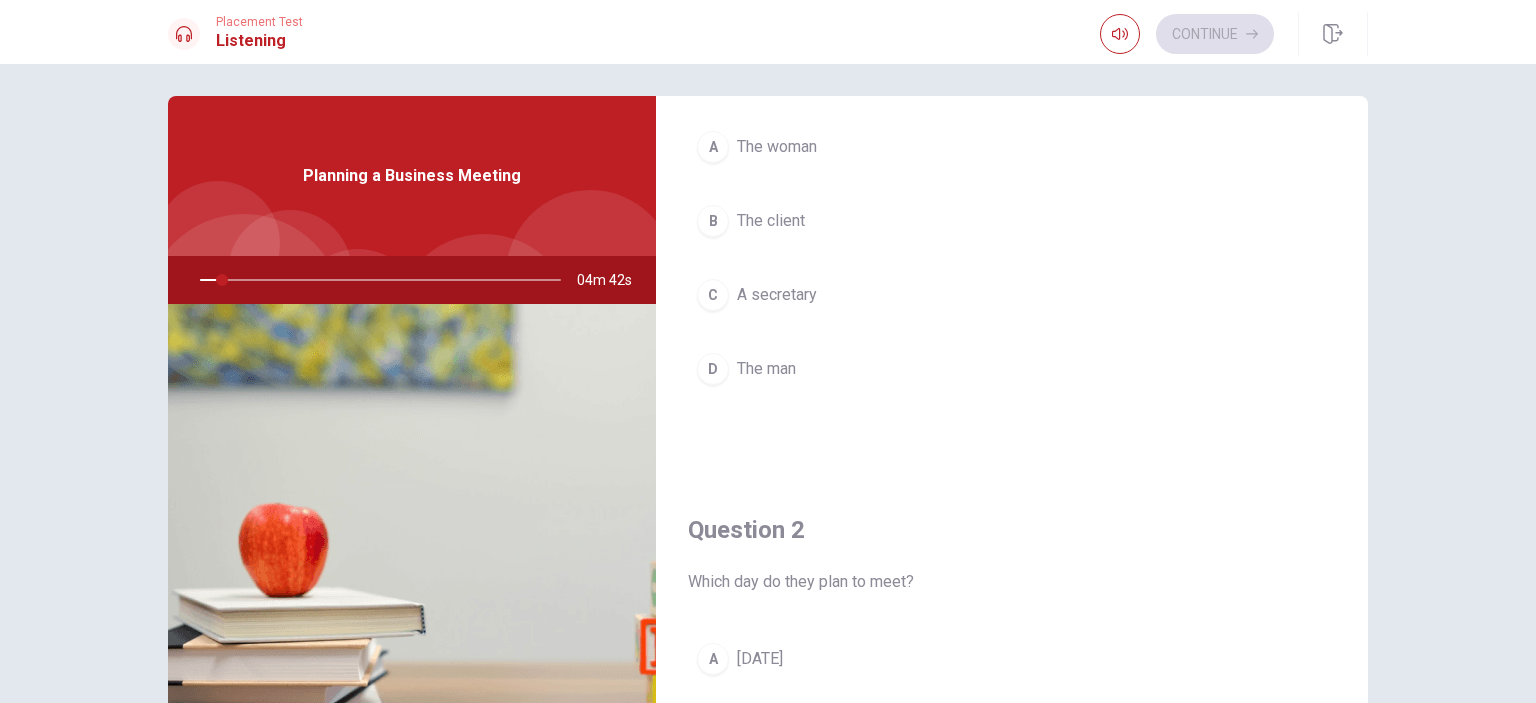 scroll, scrollTop: 0, scrollLeft: 0, axis: both 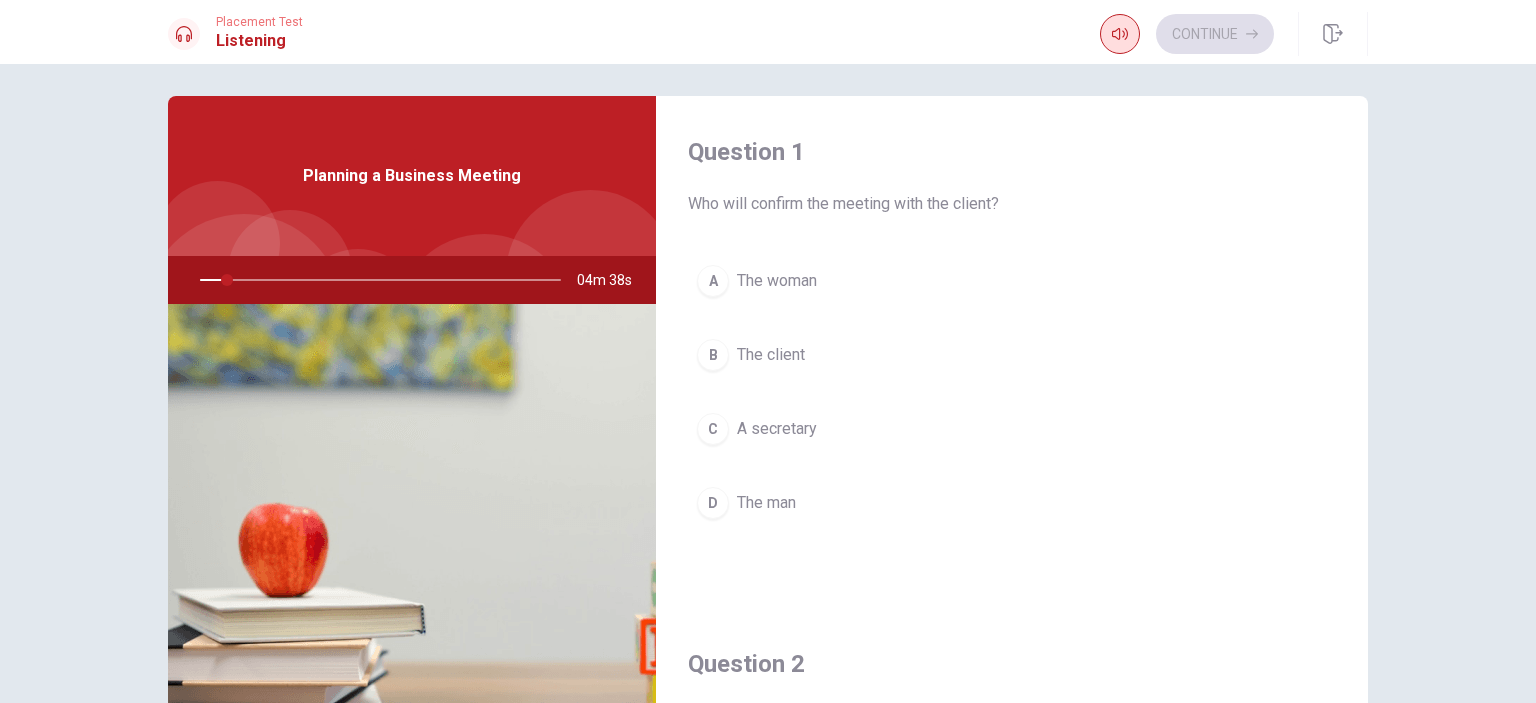 click at bounding box center [1120, 34] 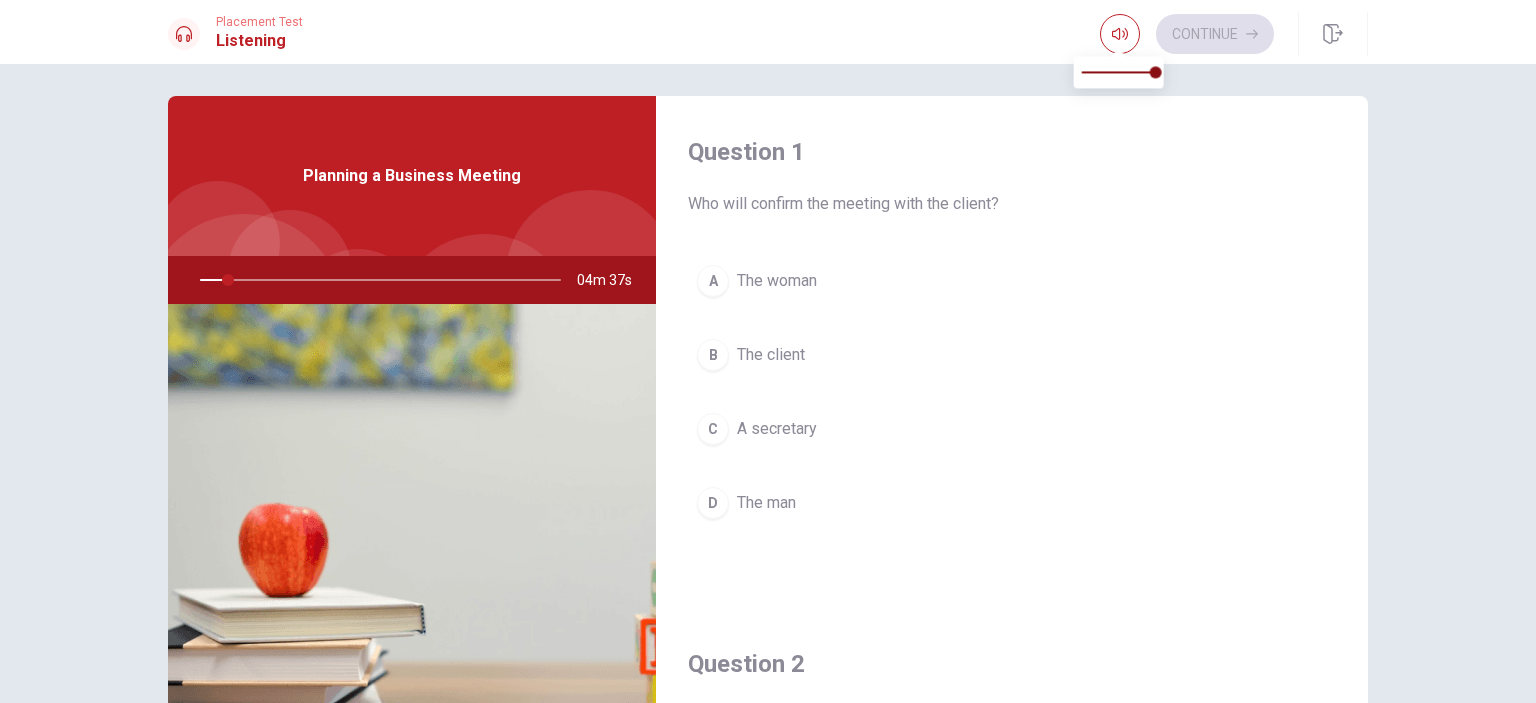 click on "B The client" at bounding box center (1012, 355) 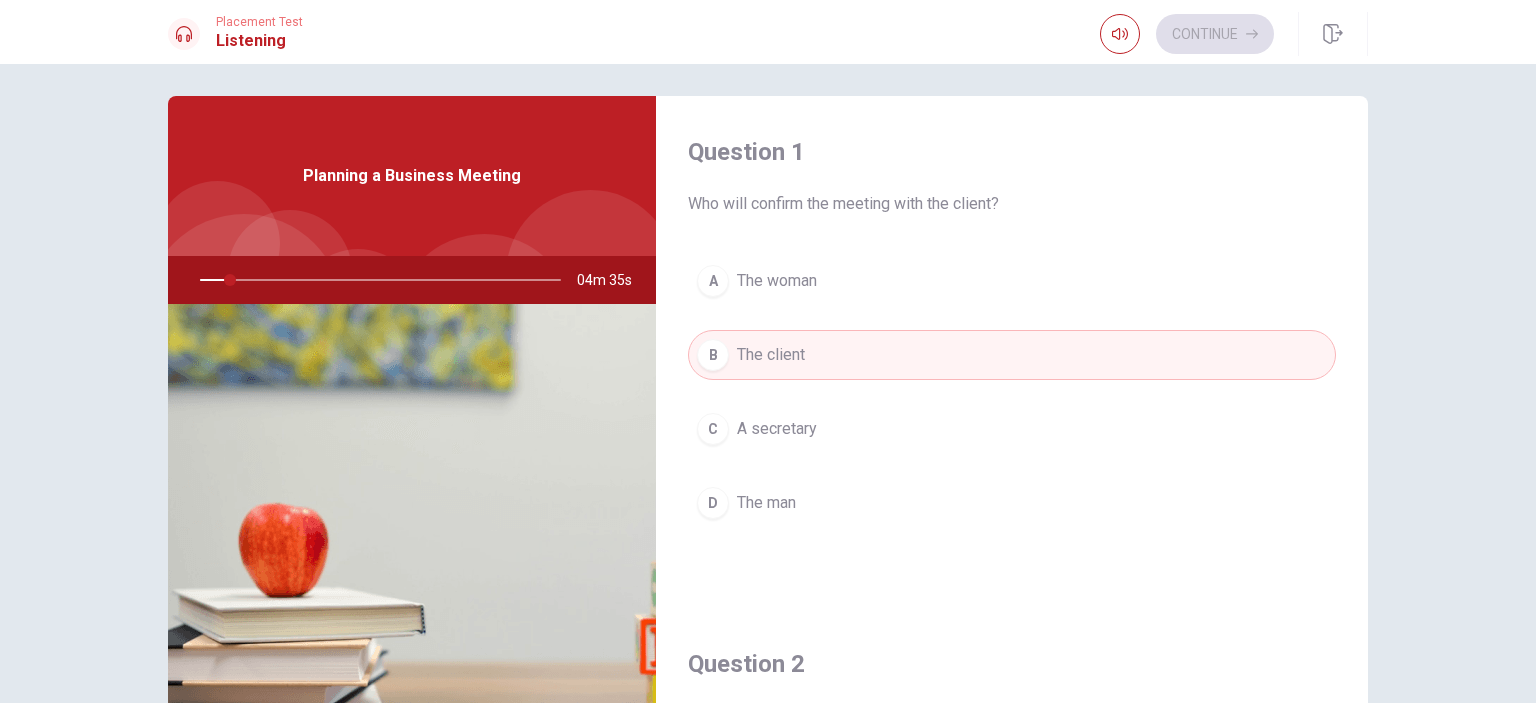 drag, startPoint x: 695, startPoint y: 207, endPoint x: 939, endPoint y: 195, distance: 244.2949 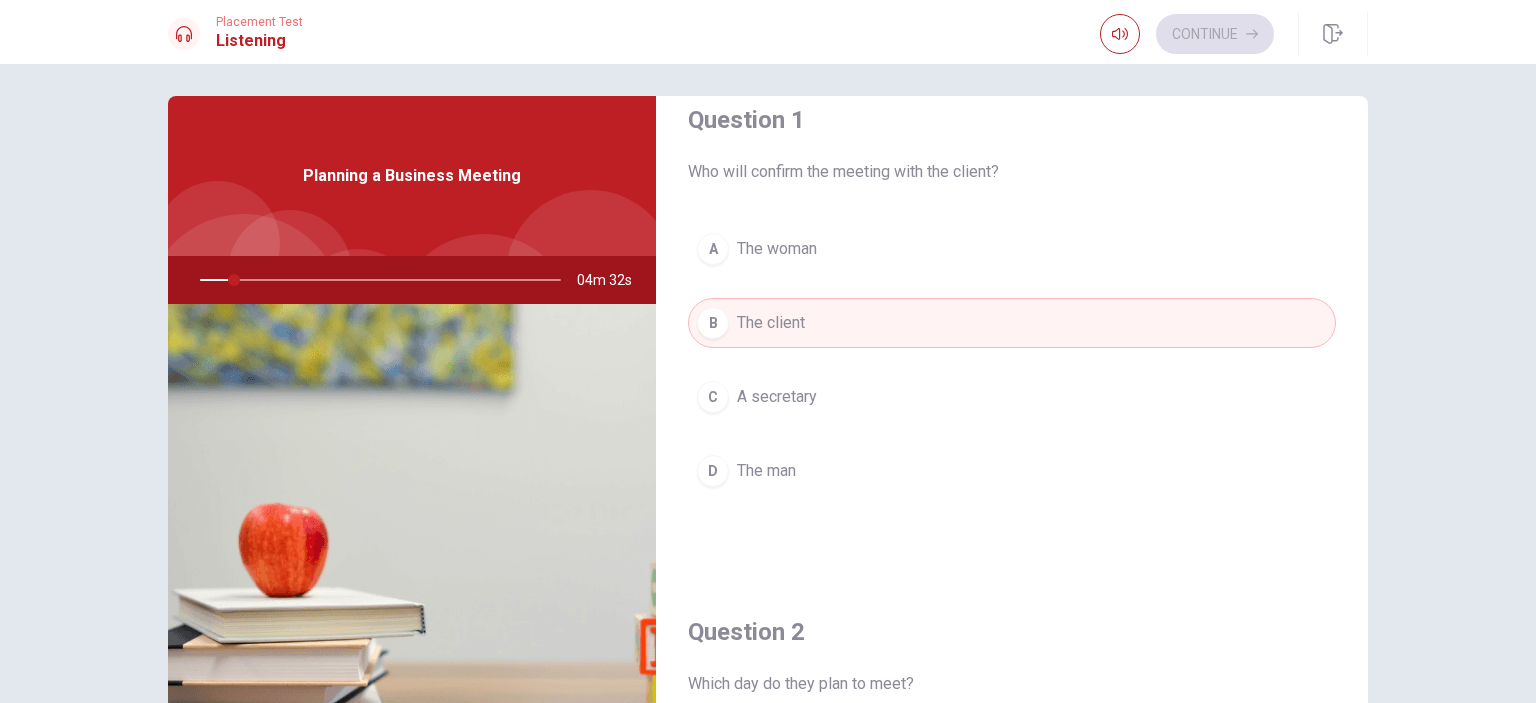 scroll, scrollTop: 0, scrollLeft: 0, axis: both 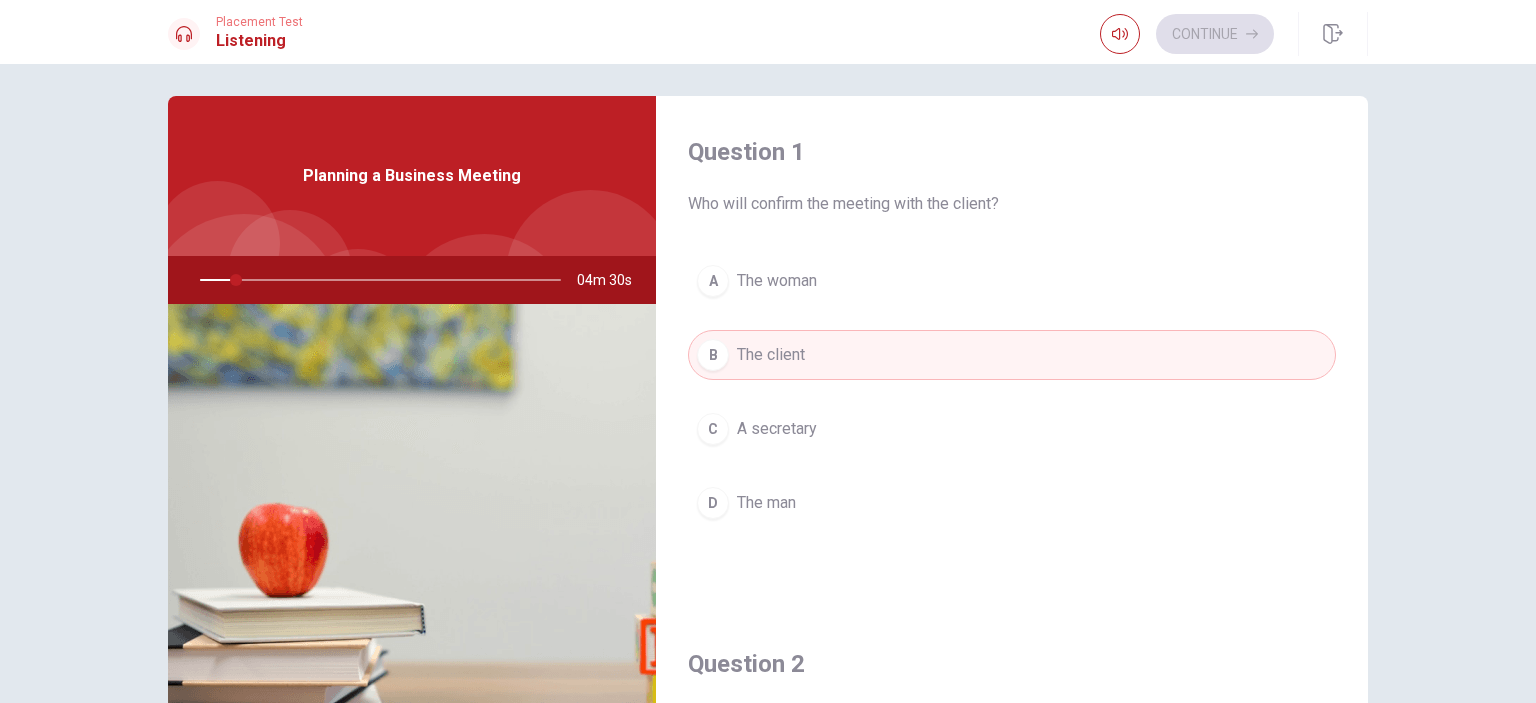 drag, startPoint x: 684, startPoint y: 208, endPoint x: 1053, endPoint y: 211, distance: 369.0122 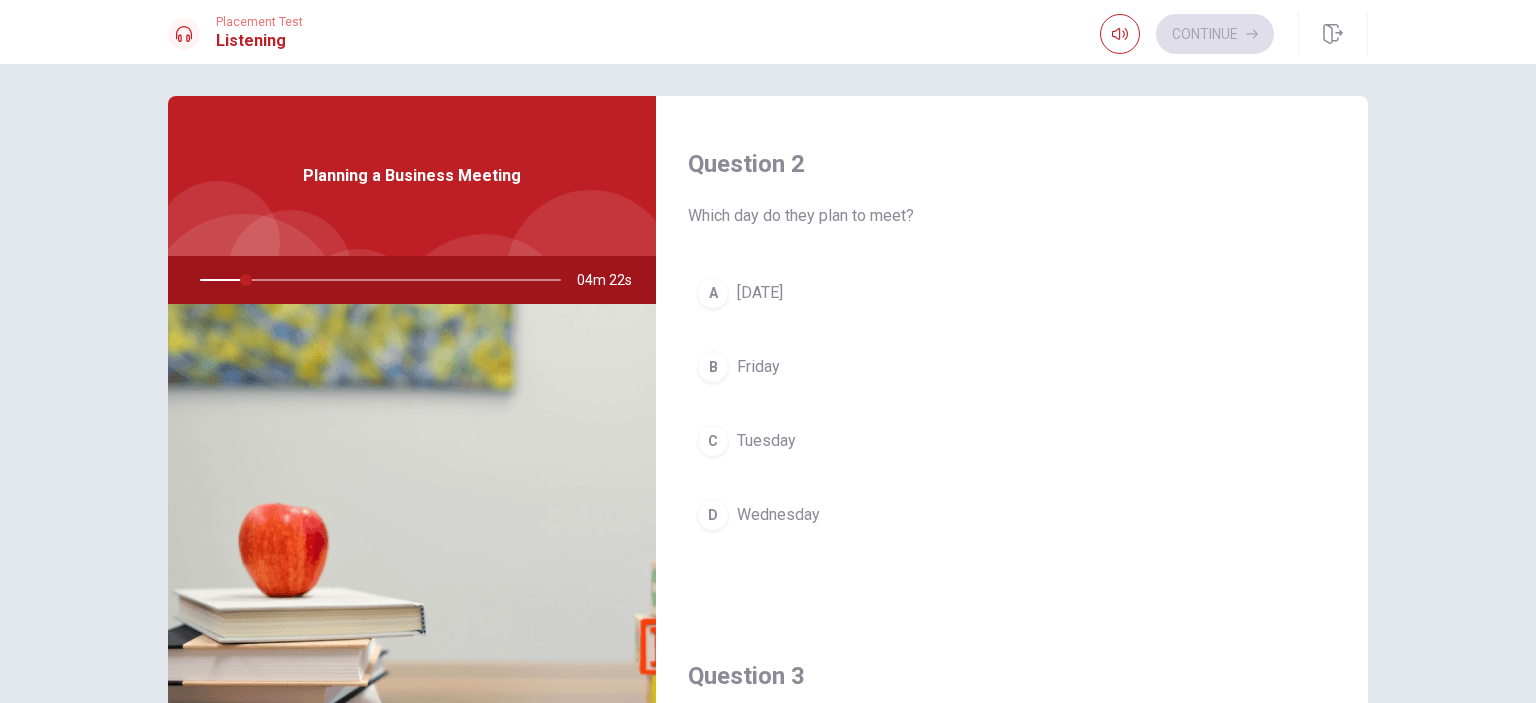 scroll, scrollTop: 0, scrollLeft: 0, axis: both 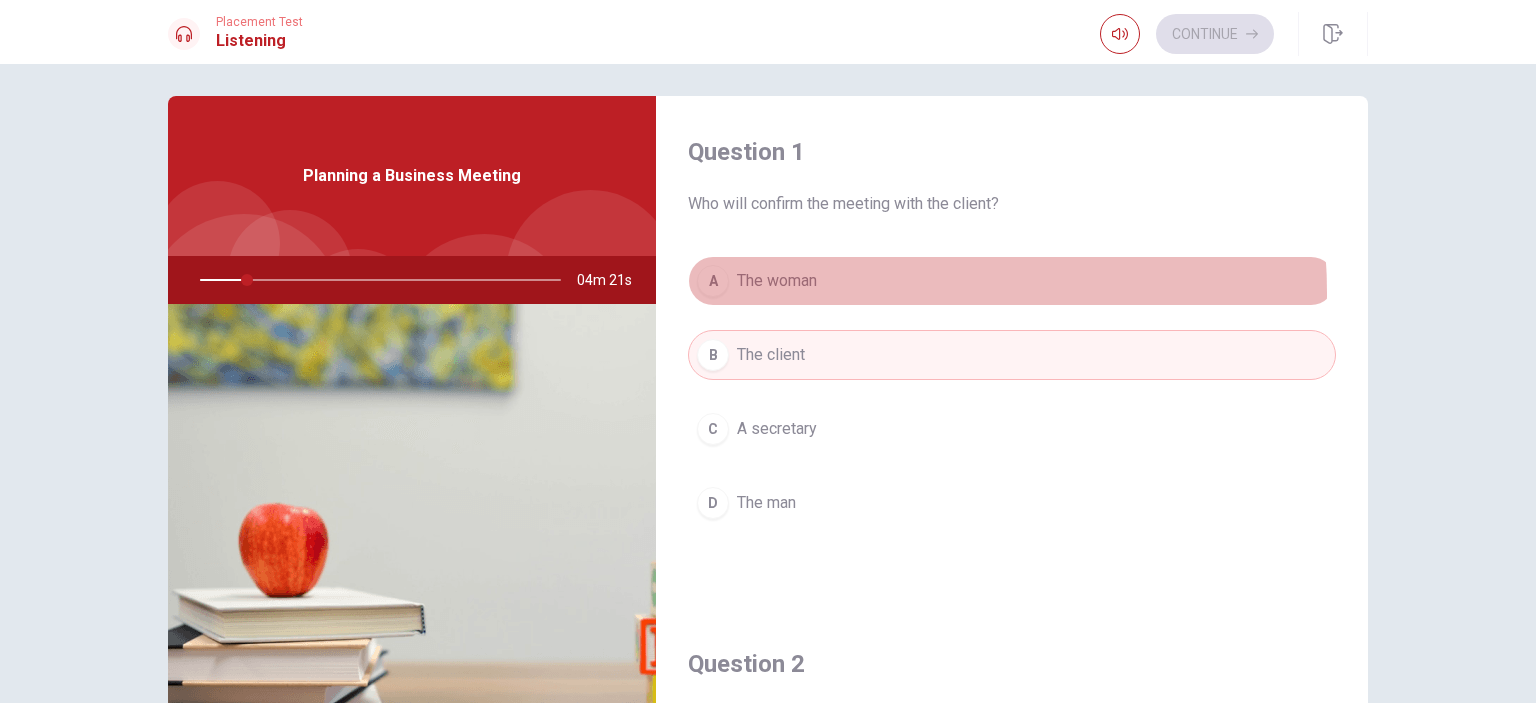 click on "A The woman" at bounding box center [1012, 281] 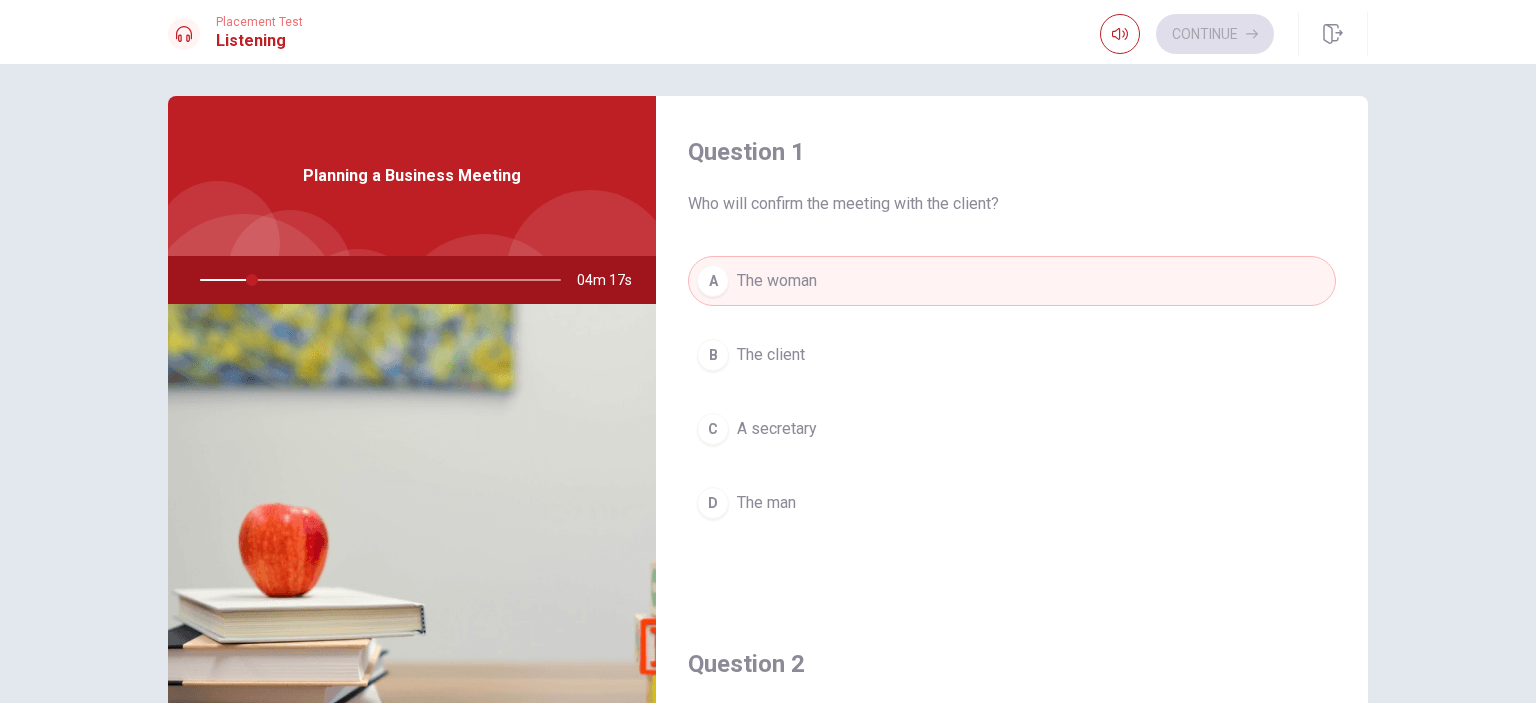 drag, startPoint x: 248, startPoint y: 279, endPoint x: 288, endPoint y: 279, distance: 40 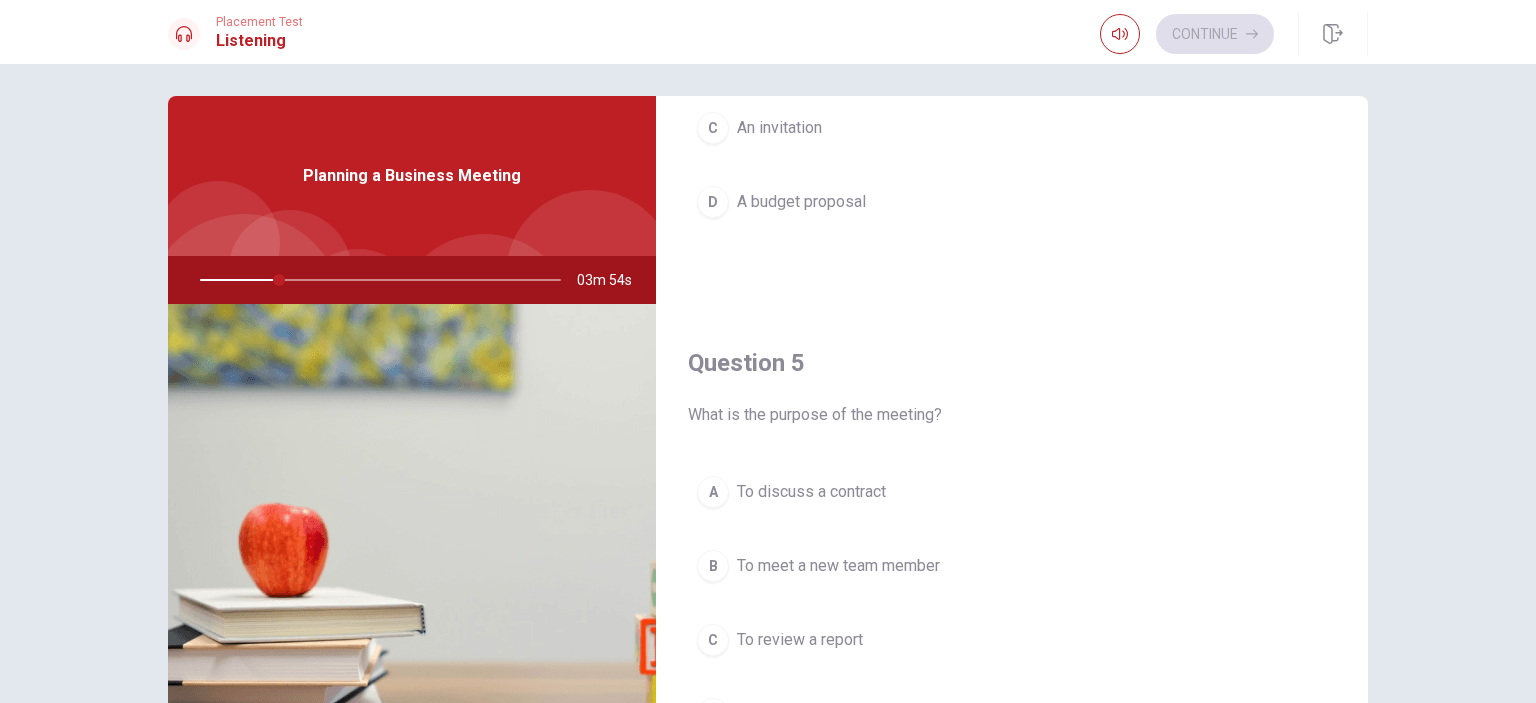 scroll, scrollTop: 1856, scrollLeft: 0, axis: vertical 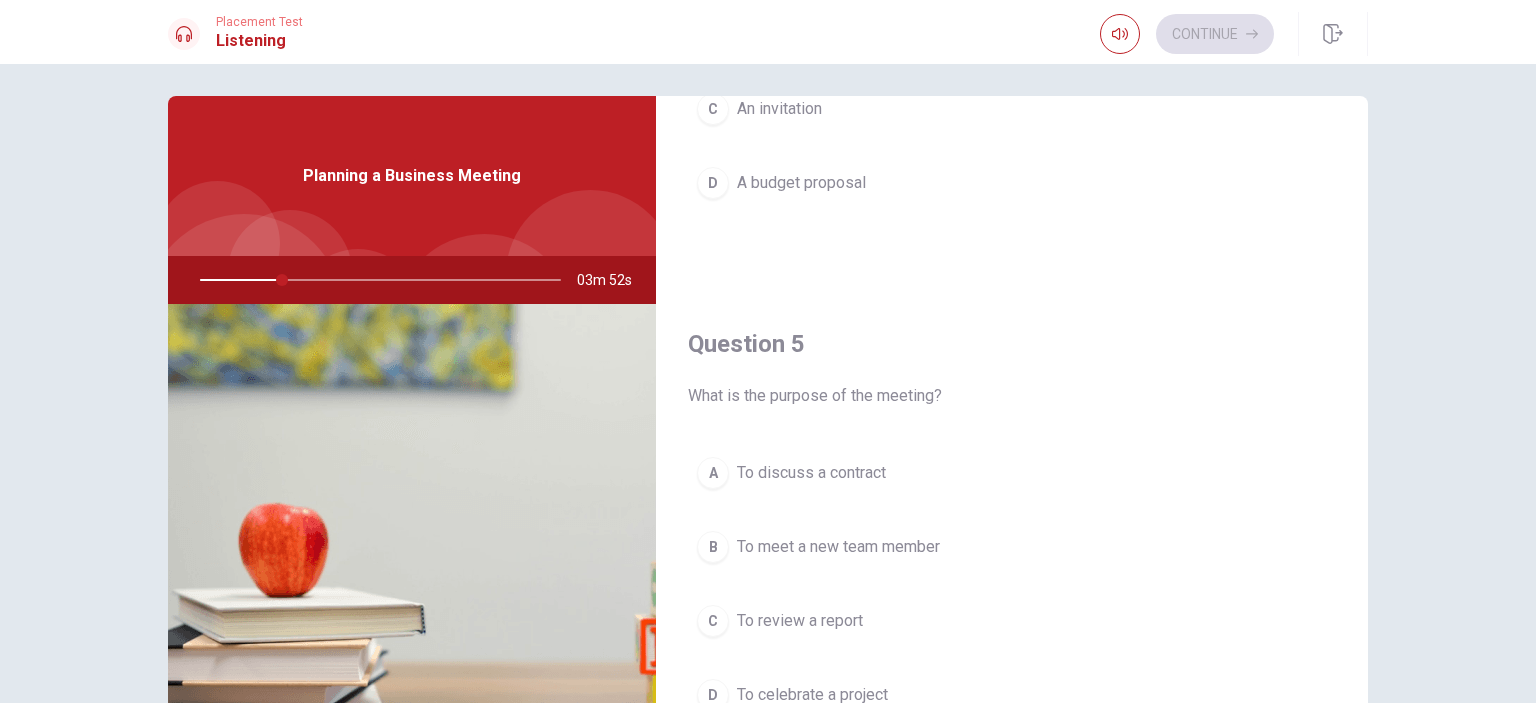 drag, startPoint x: 321, startPoint y: 176, endPoint x: 528, endPoint y: 174, distance: 207.00966 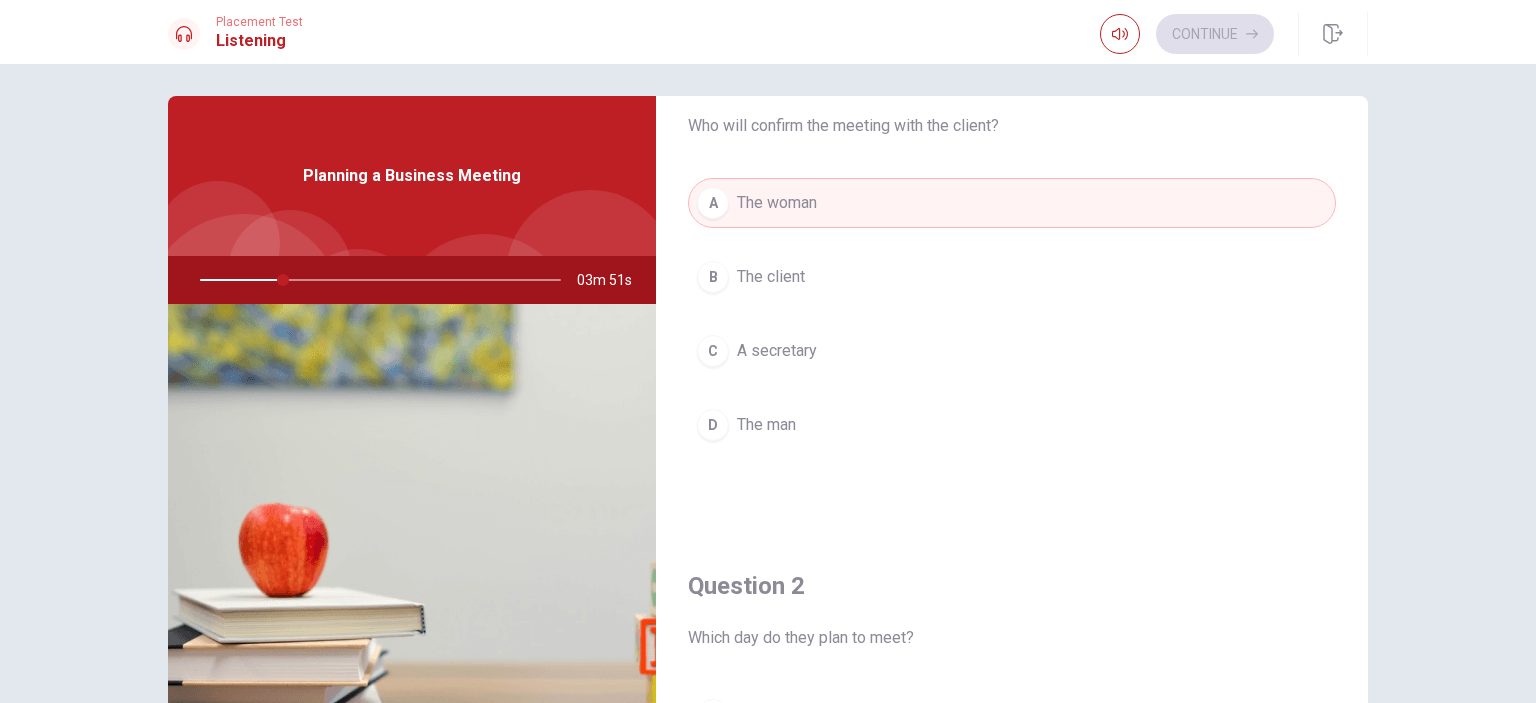 scroll, scrollTop: 0, scrollLeft: 0, axis: both 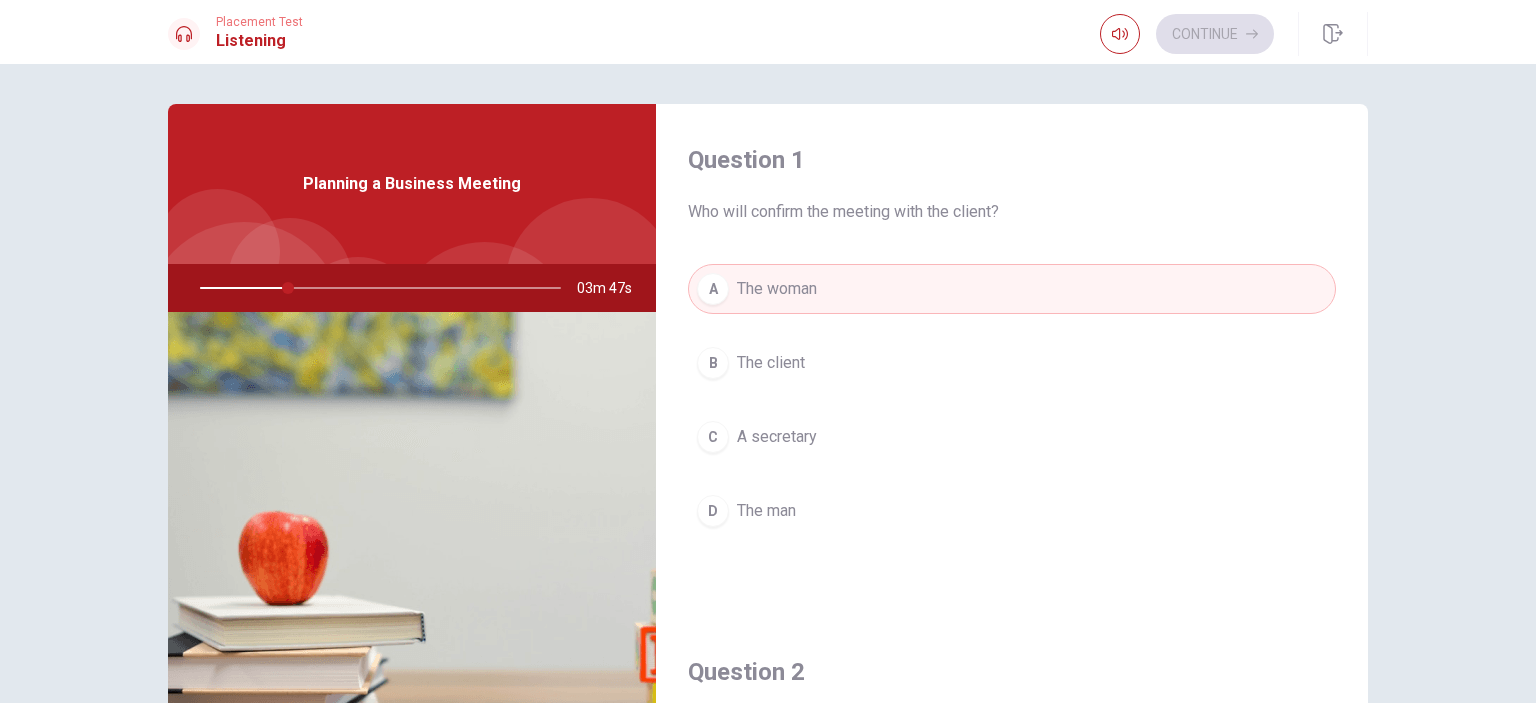 drag, startPoint x: 275, startPoint y: 291, endPoint x: 166, endPoint y: 289, distance: 109.01835 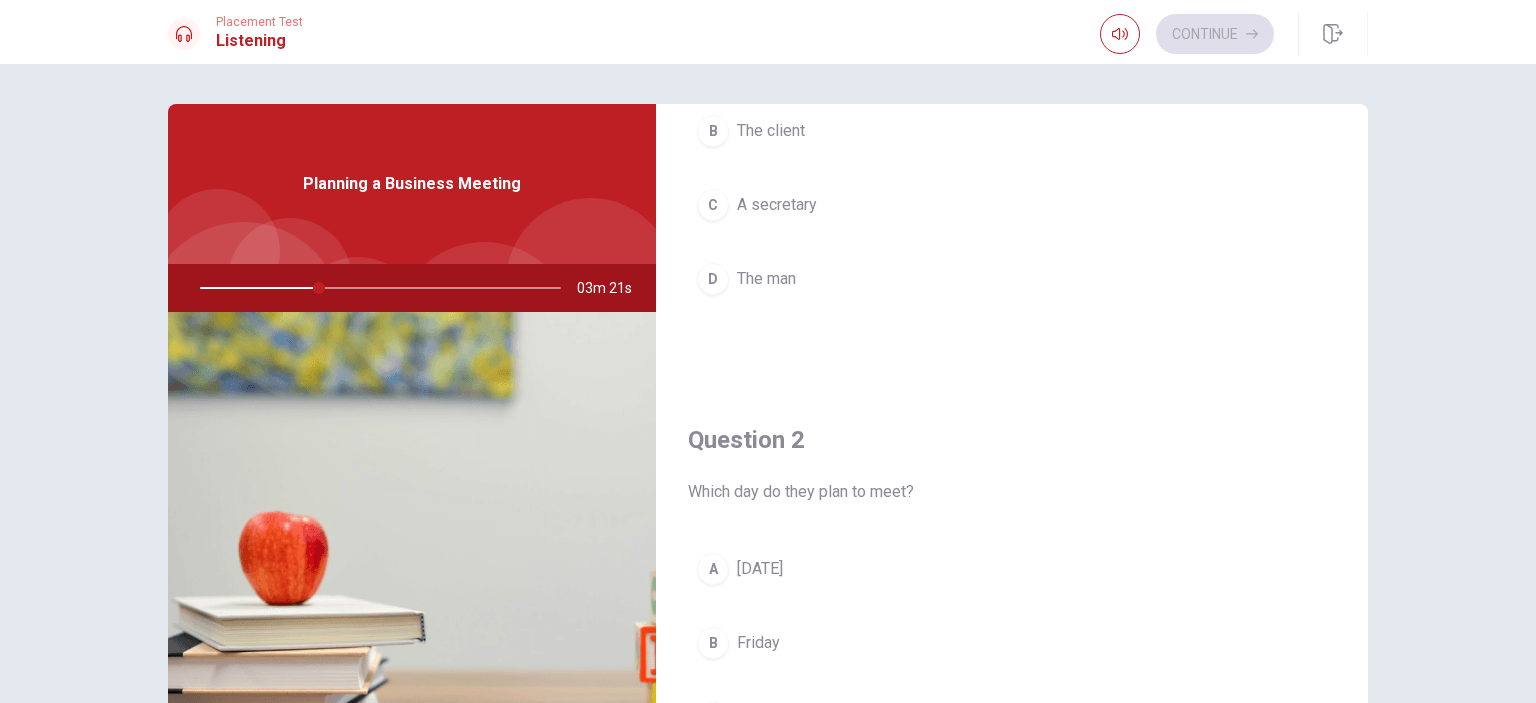 scroll, scrollTop: 400, scrollLeft: 0, axis: vertical 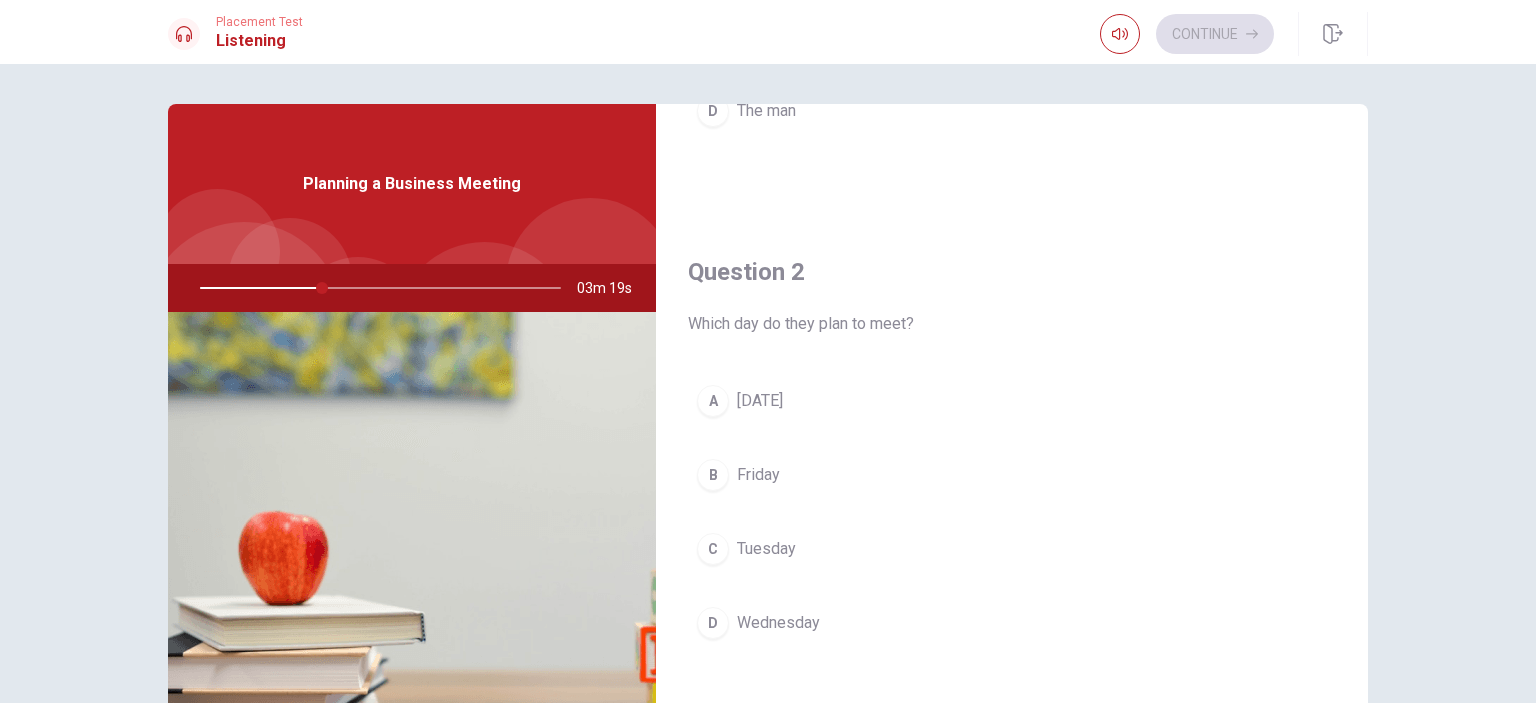 click on "C [DAY]" at bounding box center (1012, 549) 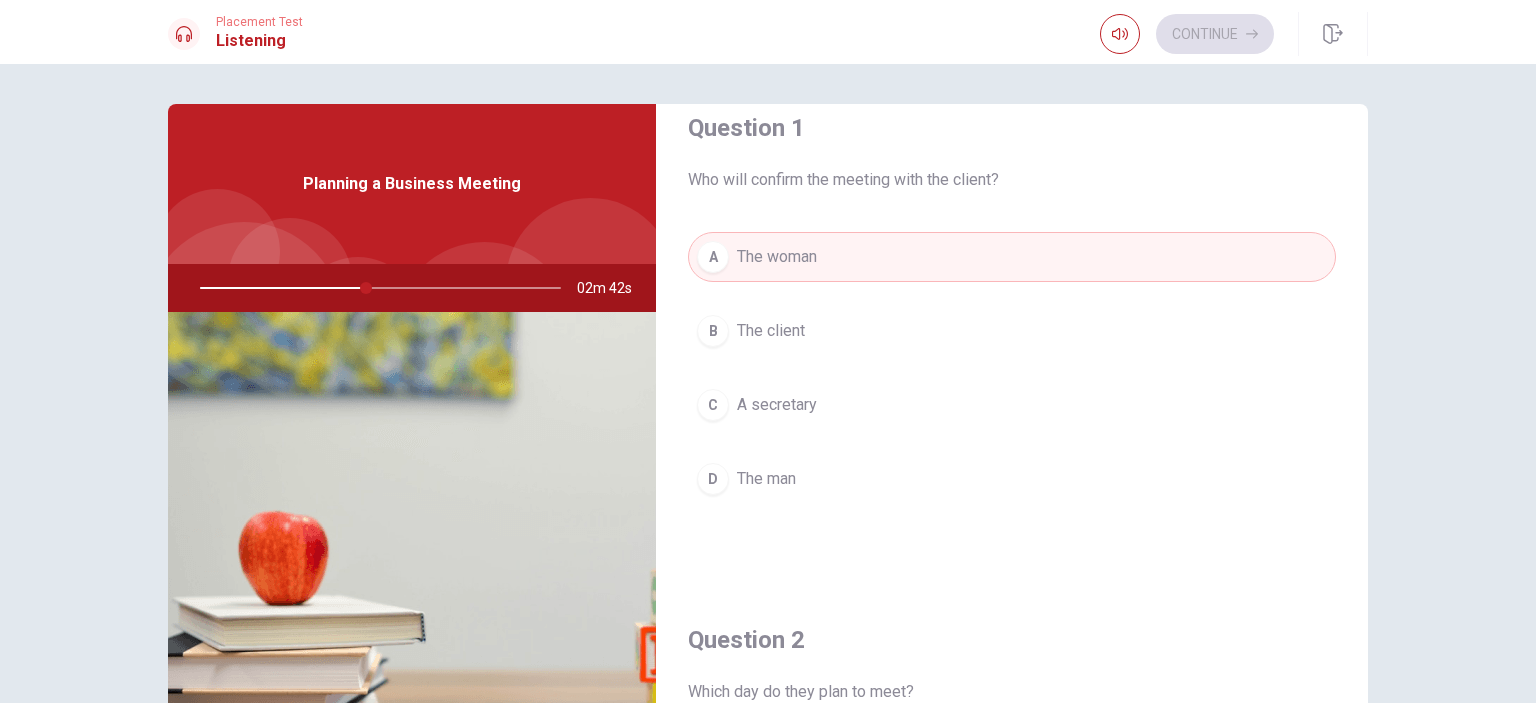 scroll, scrollTop: 0, scrollLeft: 0, axis: both 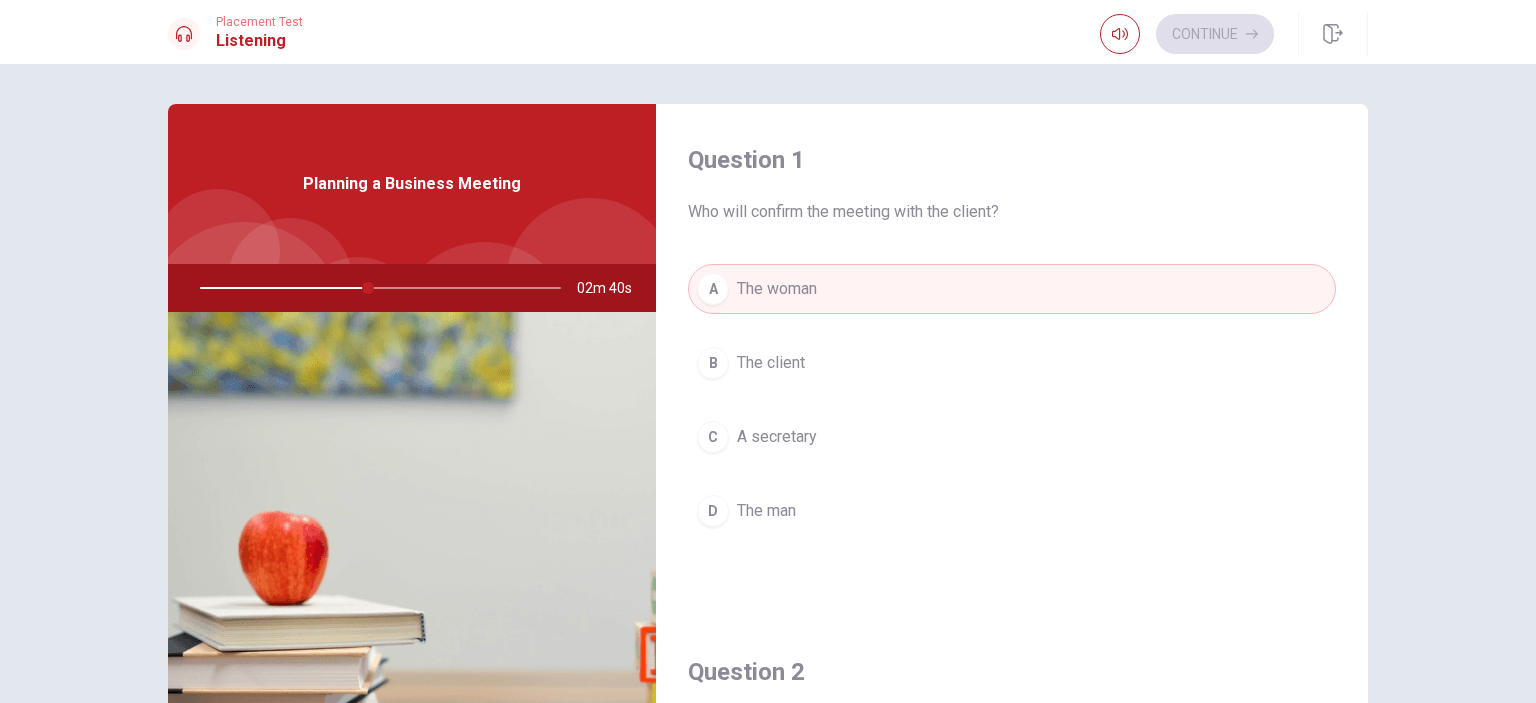 drag, startPoint x: 688, startPoint y: 217, endPoint x: 862, endPoint y: 213, distance: 174.04597 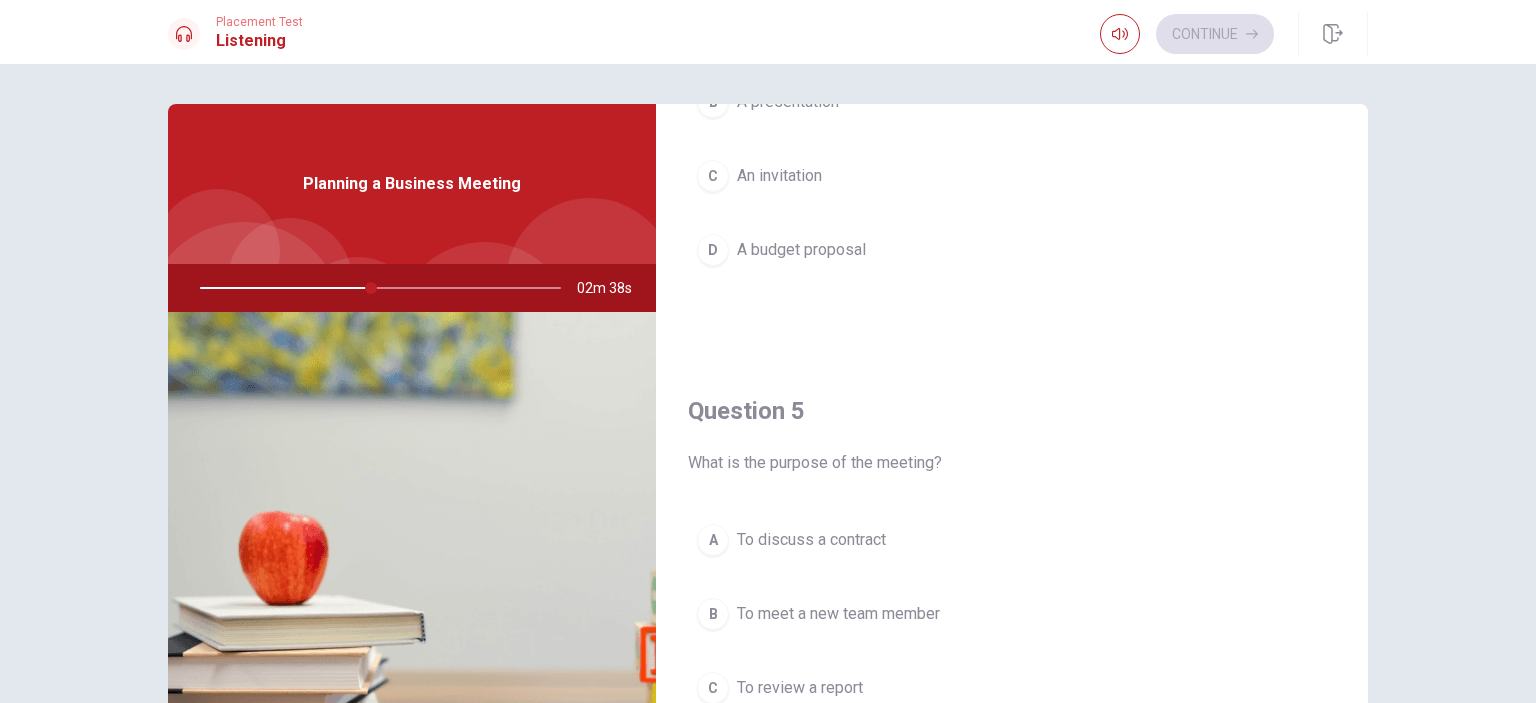 scroll, scrollTop: 1856, scrollLeft: 0, axis: vertical 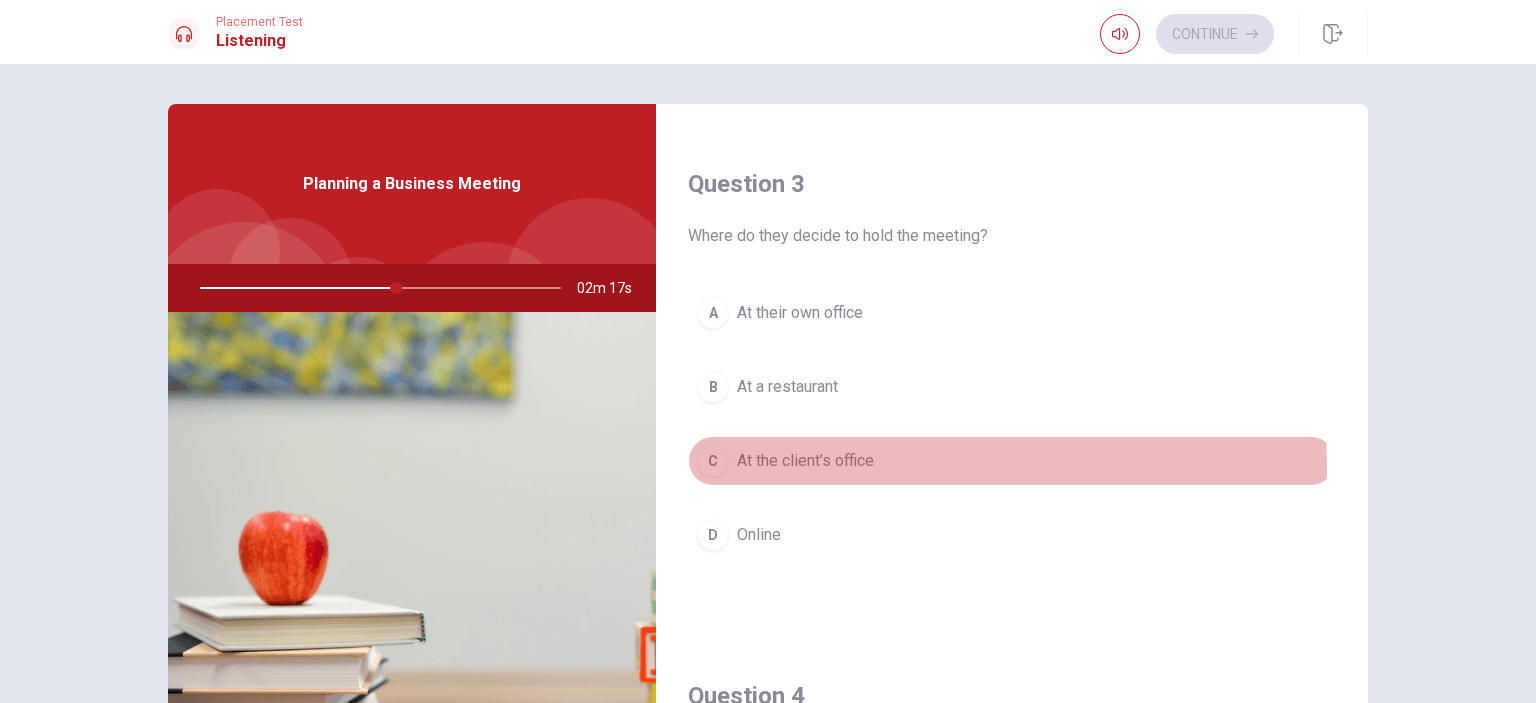 click on "At the client’s office" at bounding box center (805, 461) 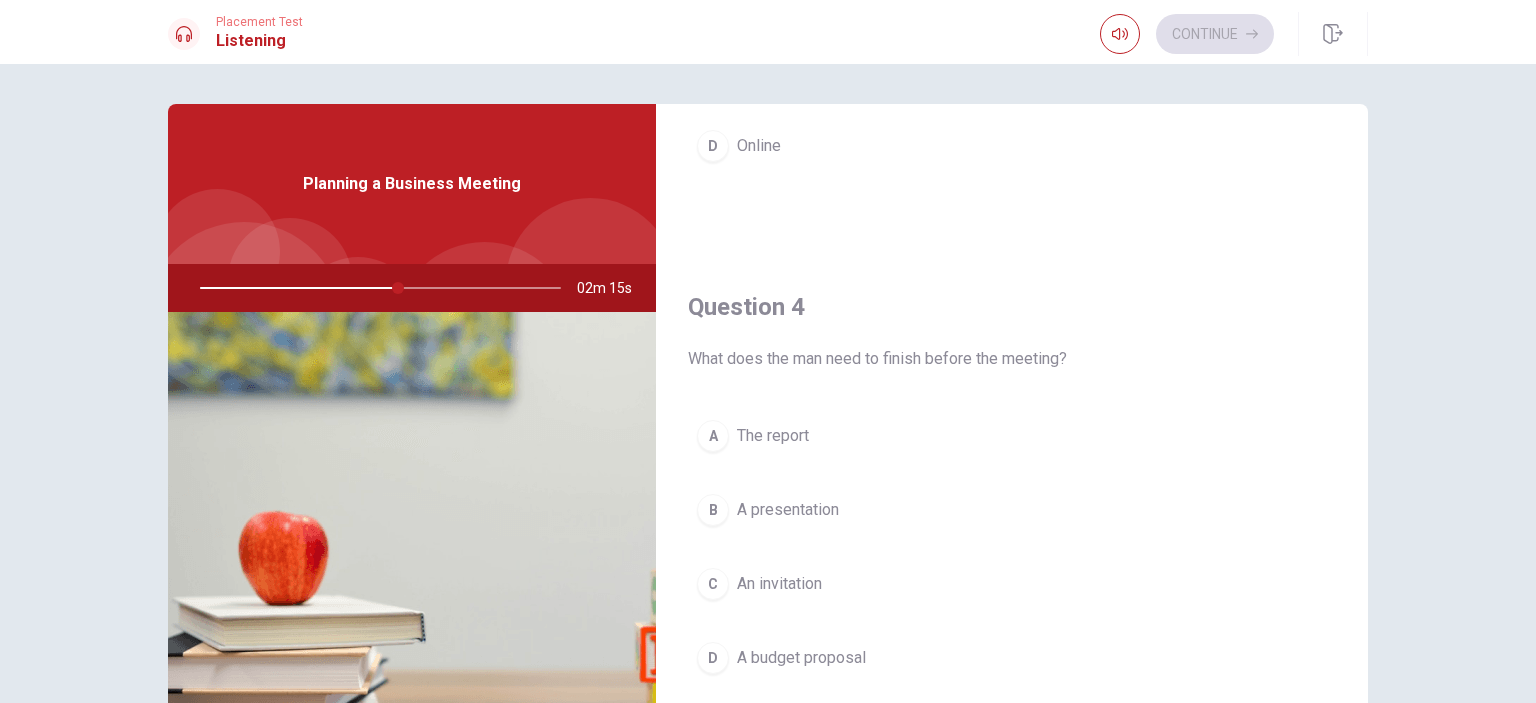 scroll, scrollTop: 1600, scrollLeft: 0, axis: vertical 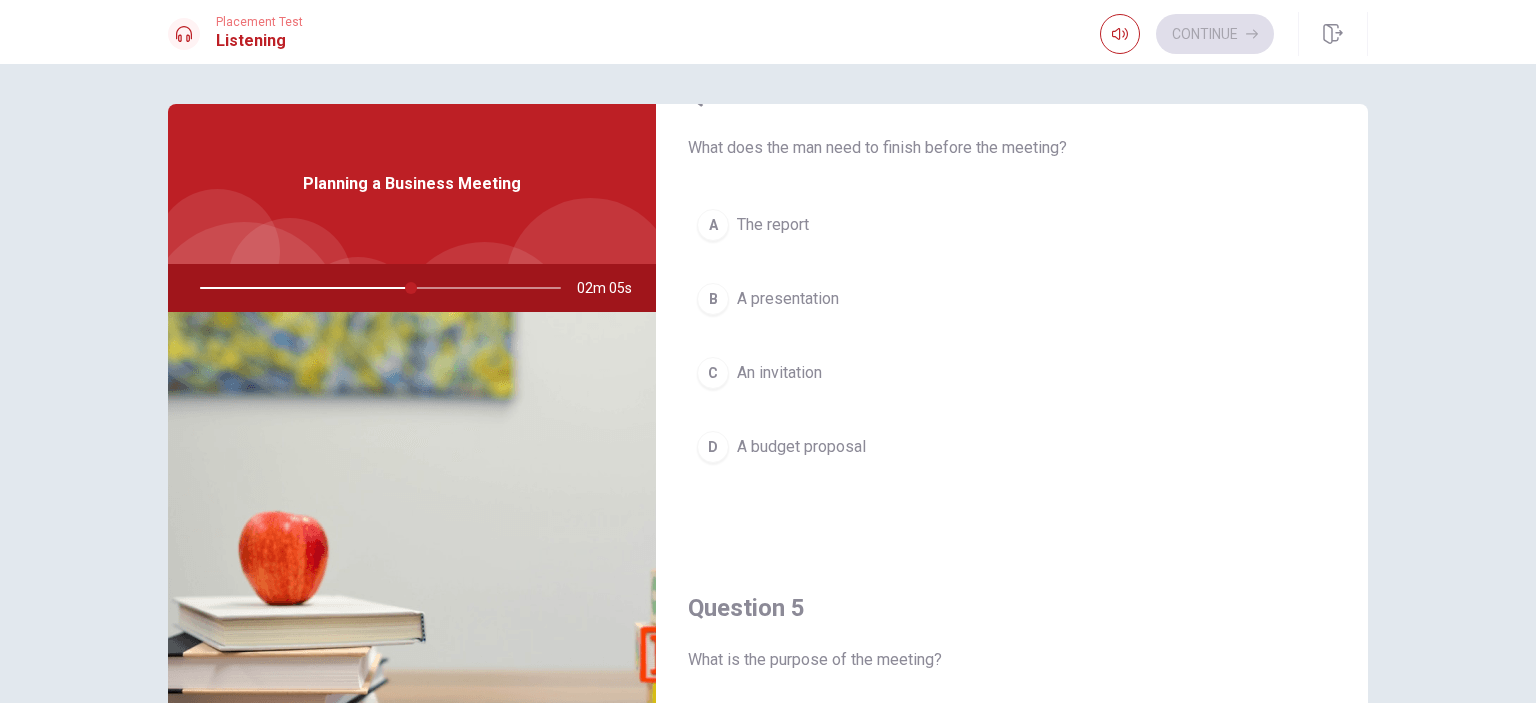 click on "A presentation" at bounding box center (788, 299) 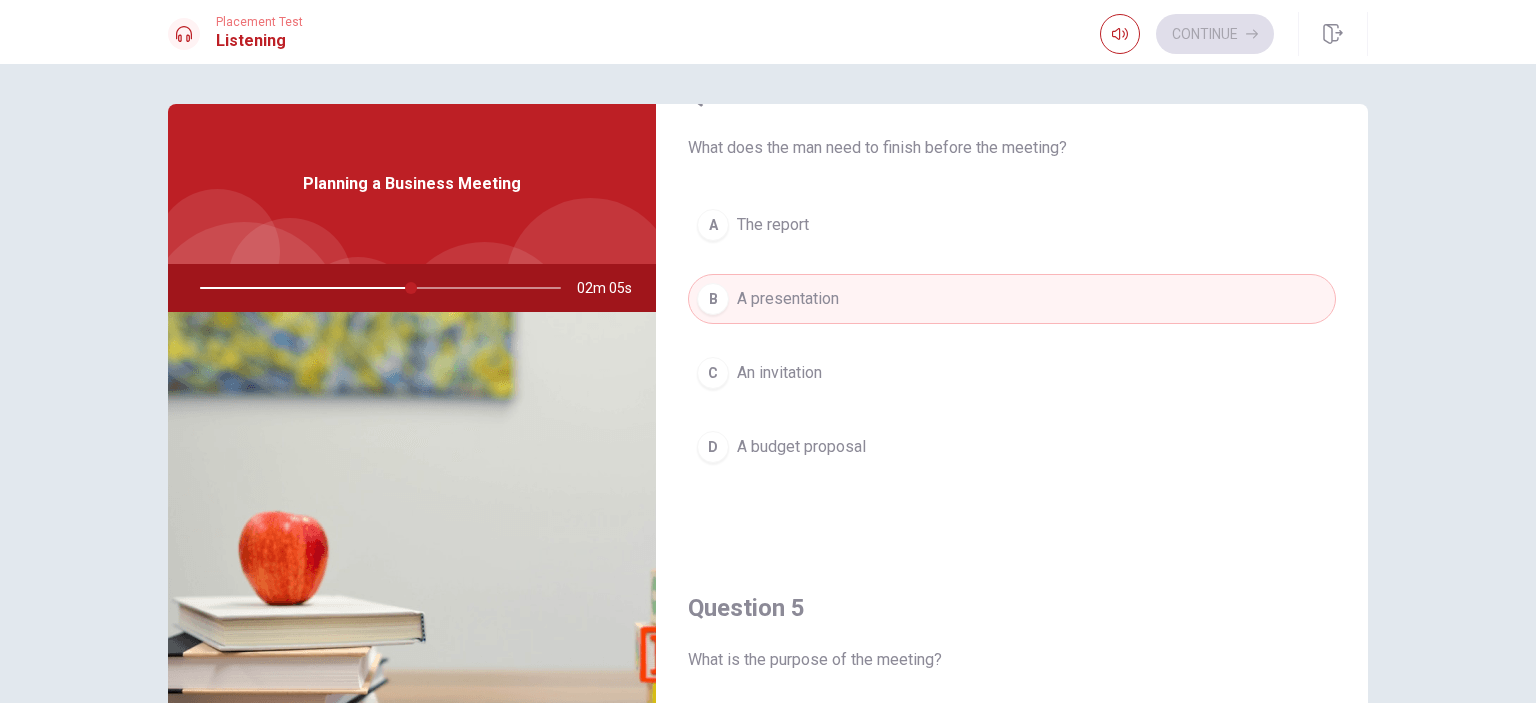 scroll, scrollTop: 1856, scrollLeft: 0, axis: vertical 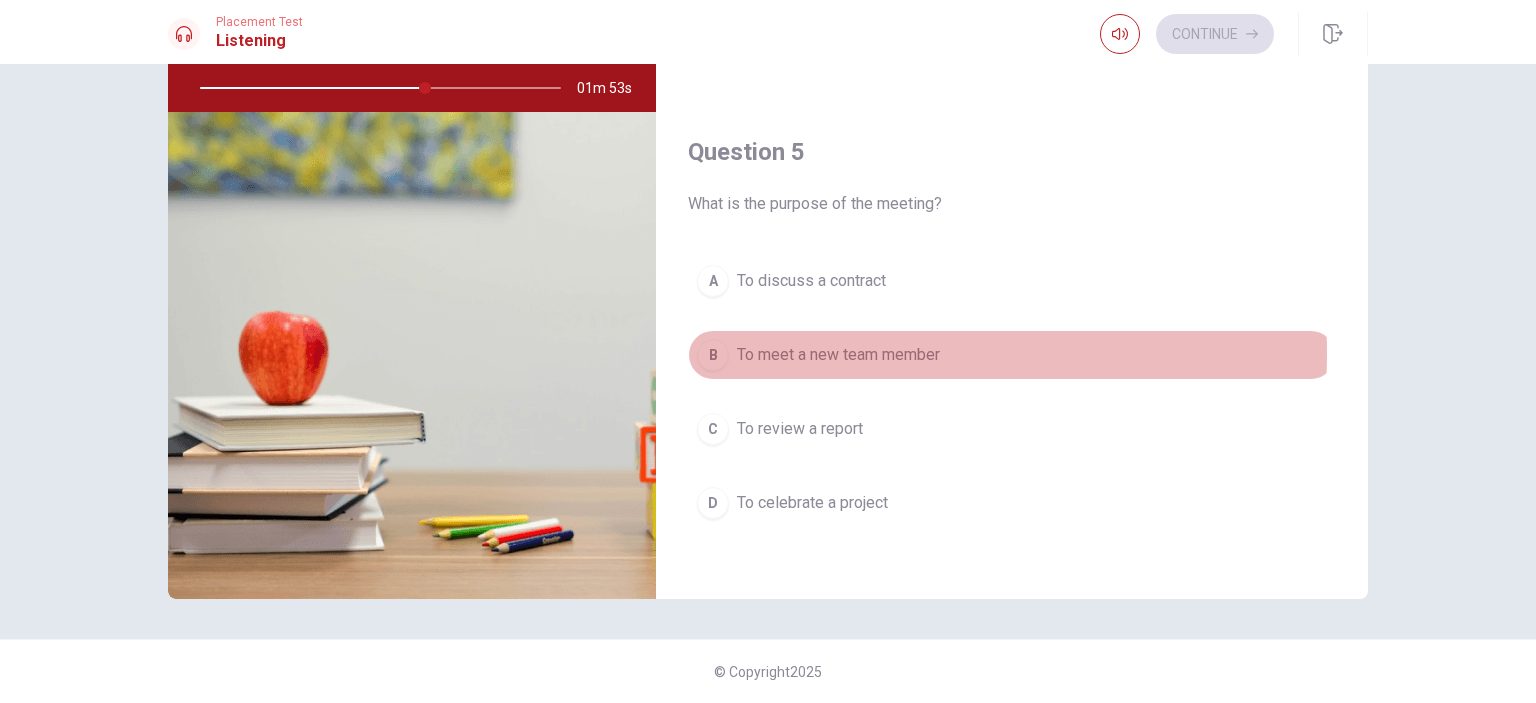 click on "To meet a new team member" at bounding box center [838, 355] 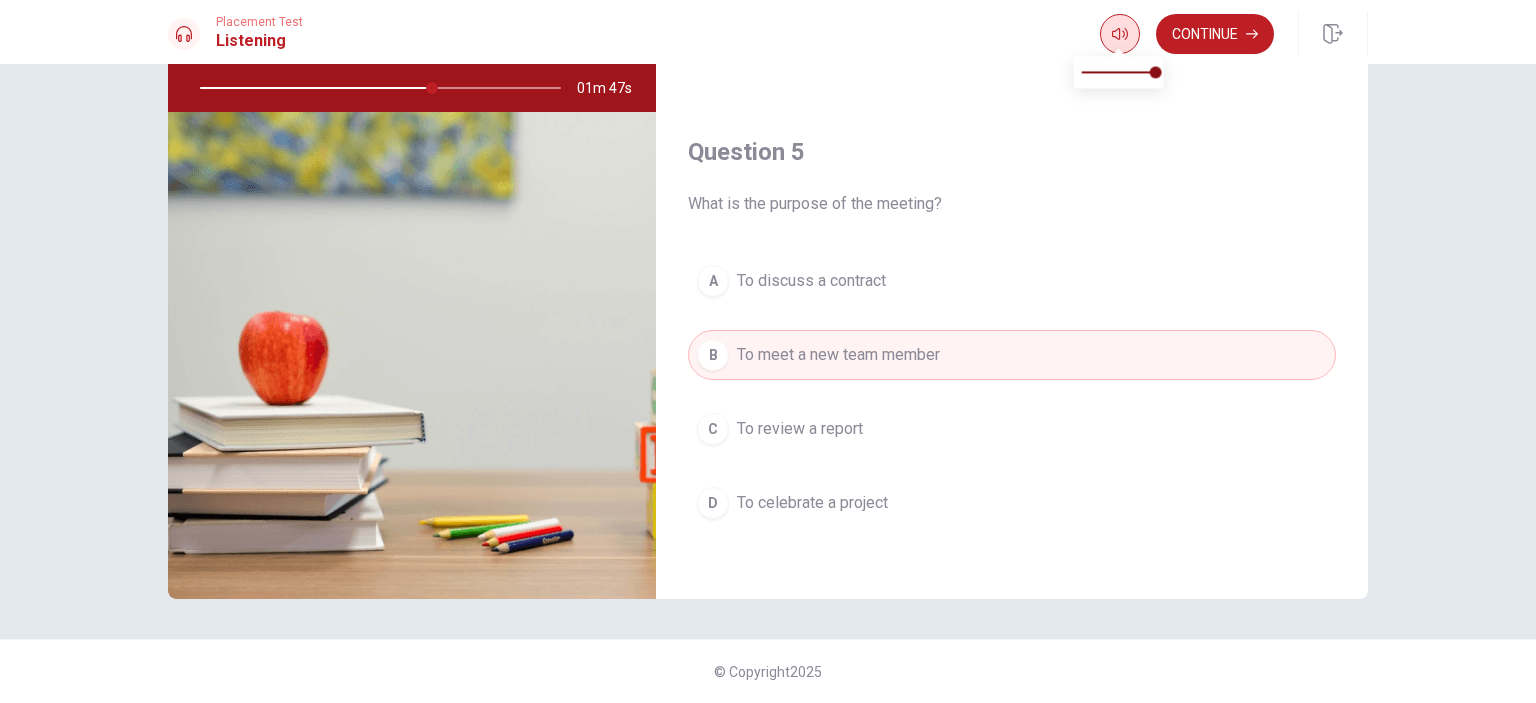 click at bounding box center [1120, 34] 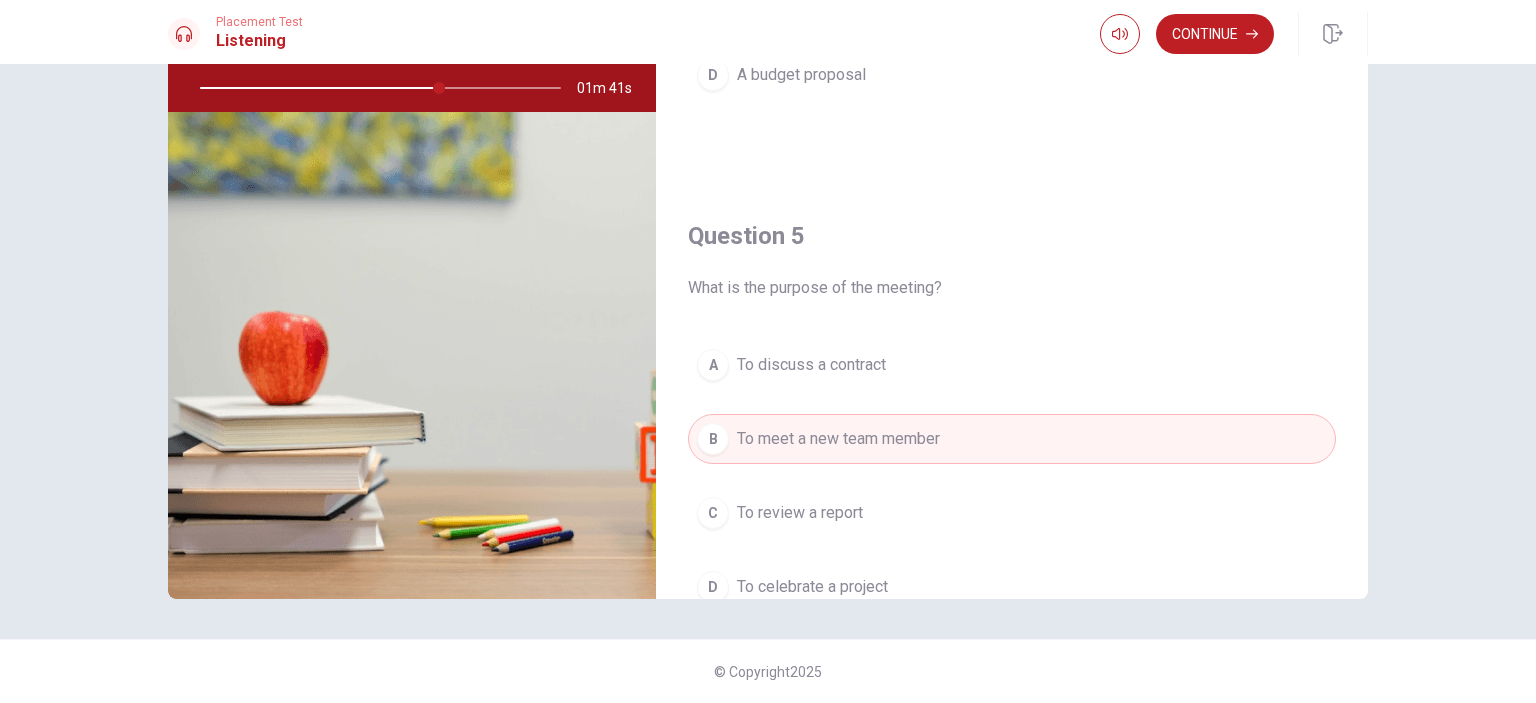 scroll, scrollTop: 1856, scrollLeft: 0, axis: vertical 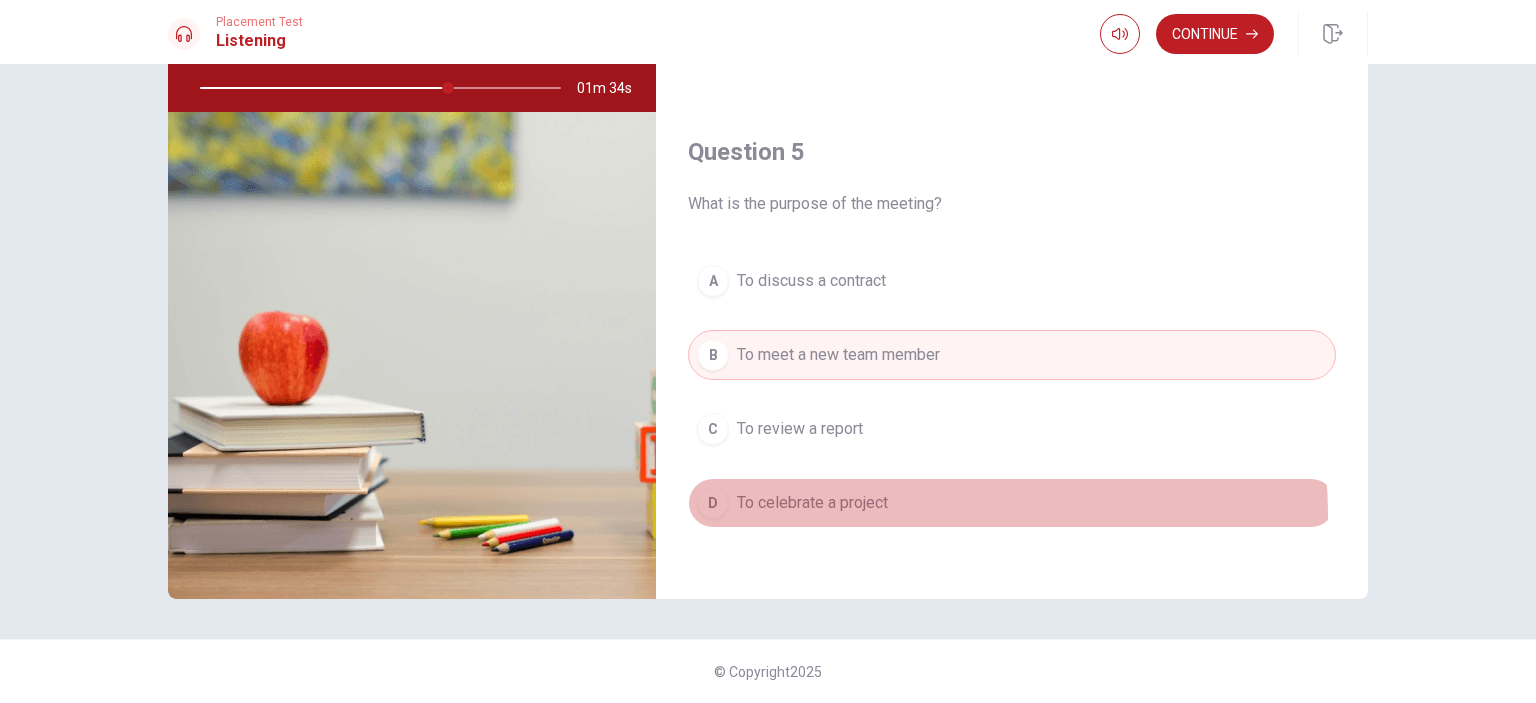 click on "D To celebrate a project" at bounding box center [1012, 503] 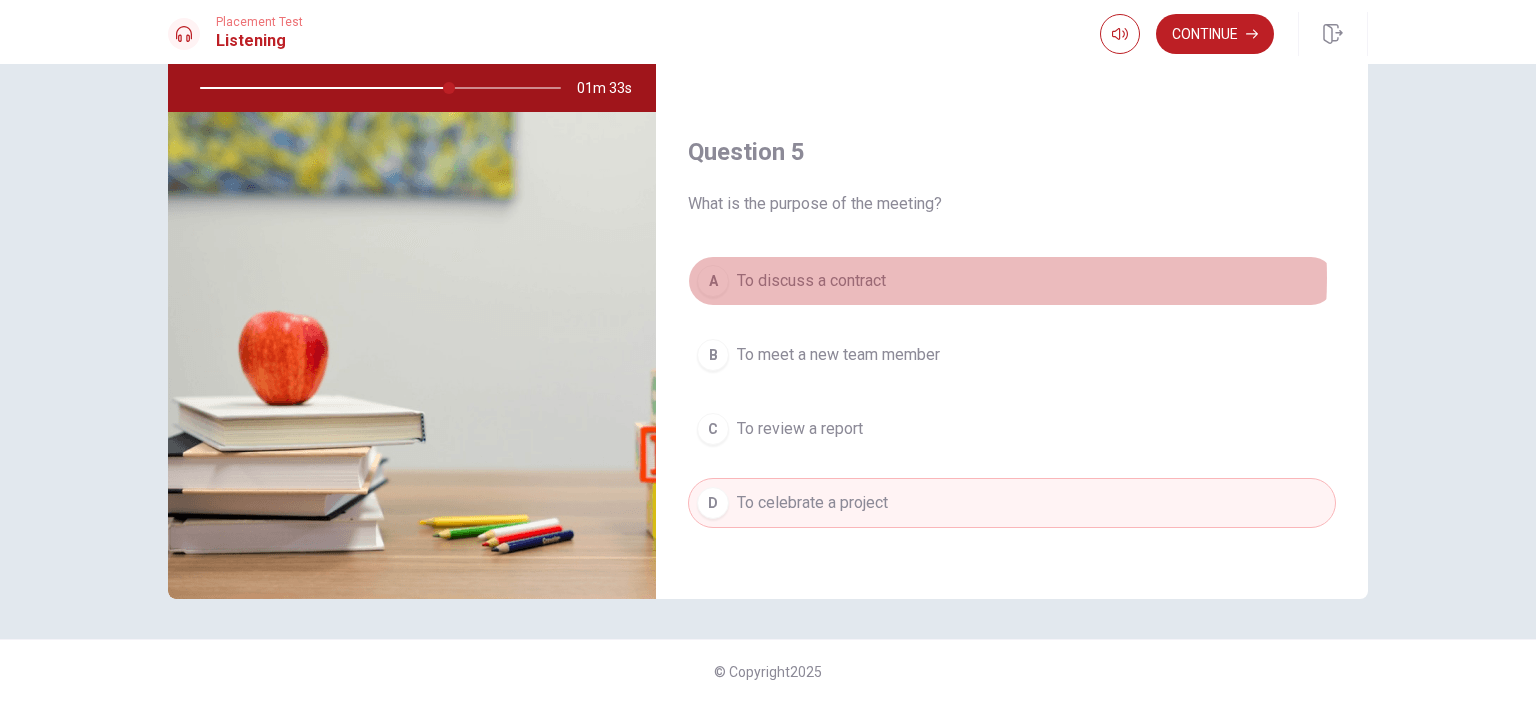 click on "A To discuss a contract" at bounding box center [1012, 281] 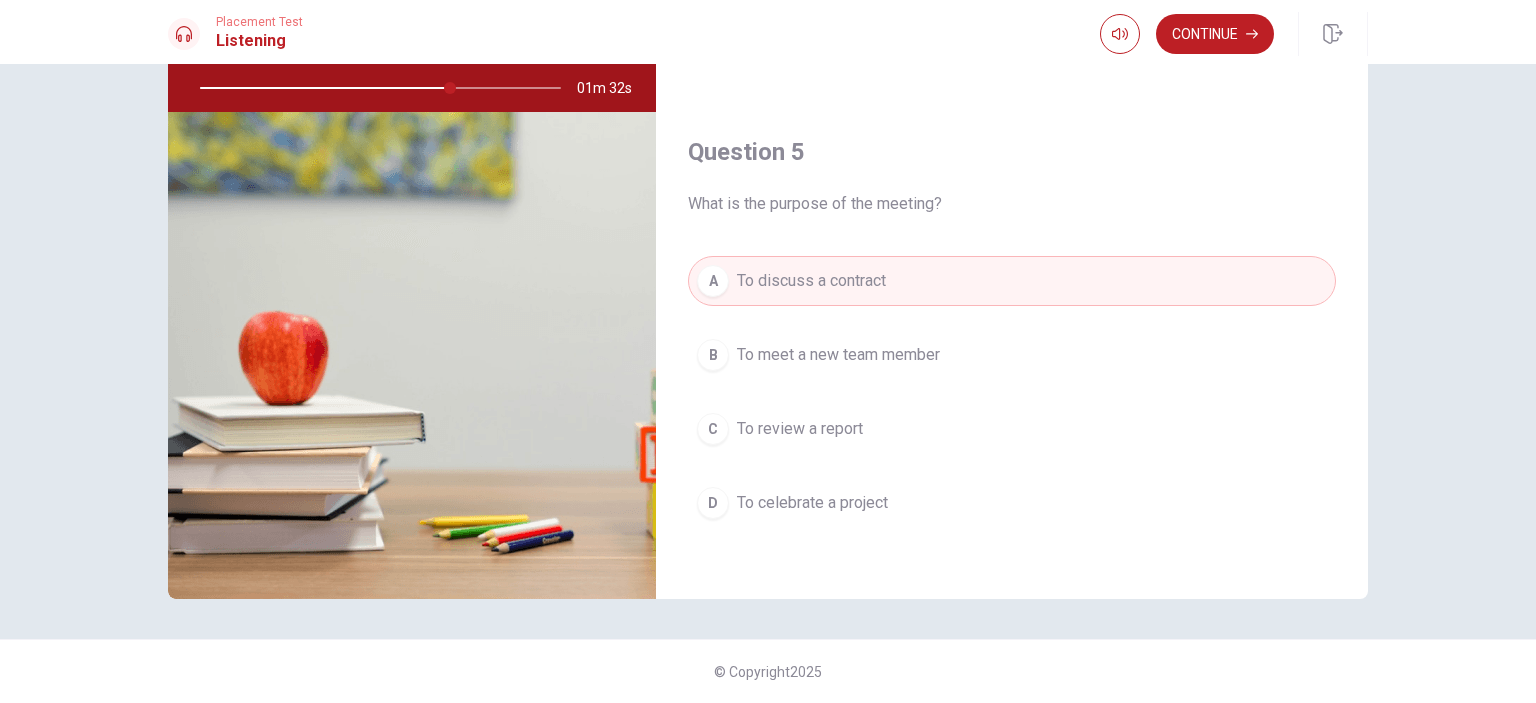 scroll, scrollTop: 1256, scrollLeft: 0, axis: vertical 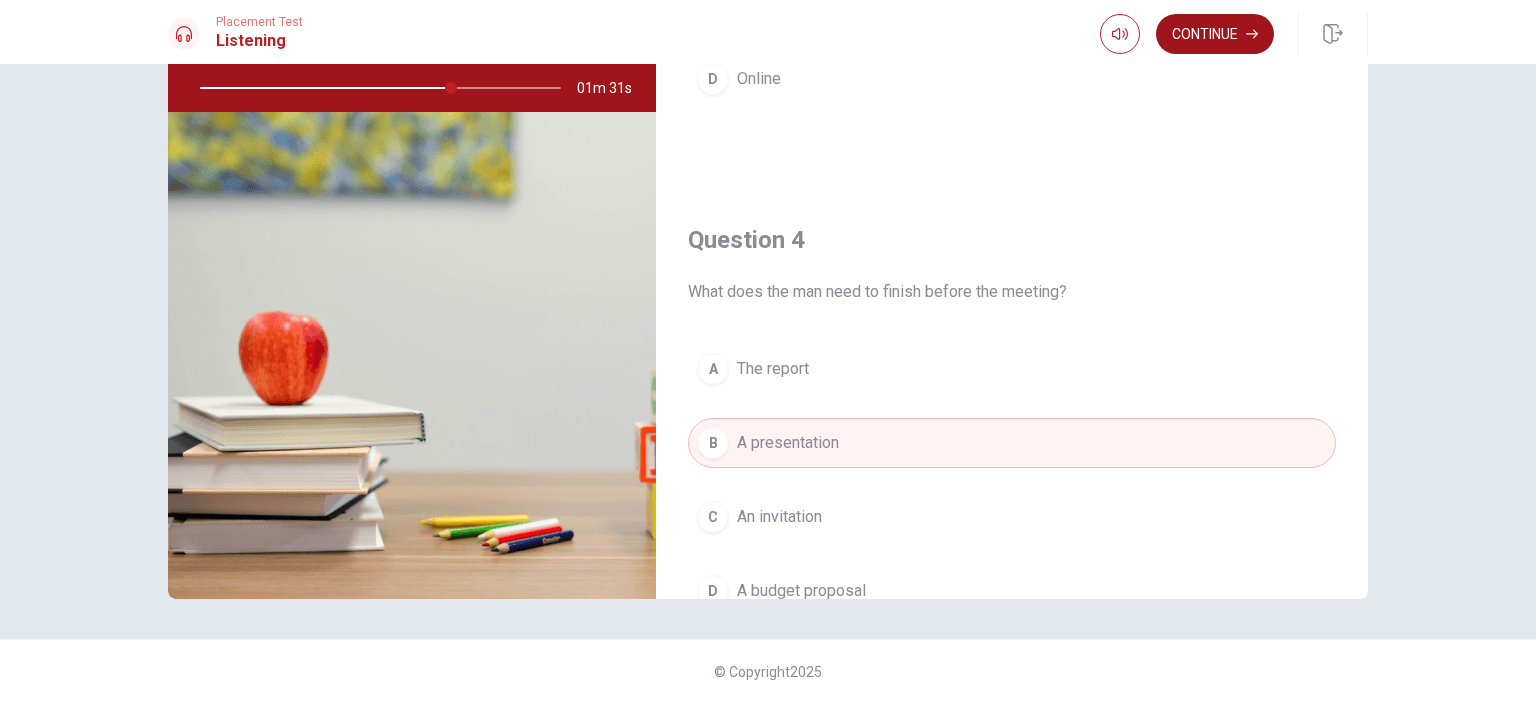 click on "Continue" at bounding box center (1215, 34) 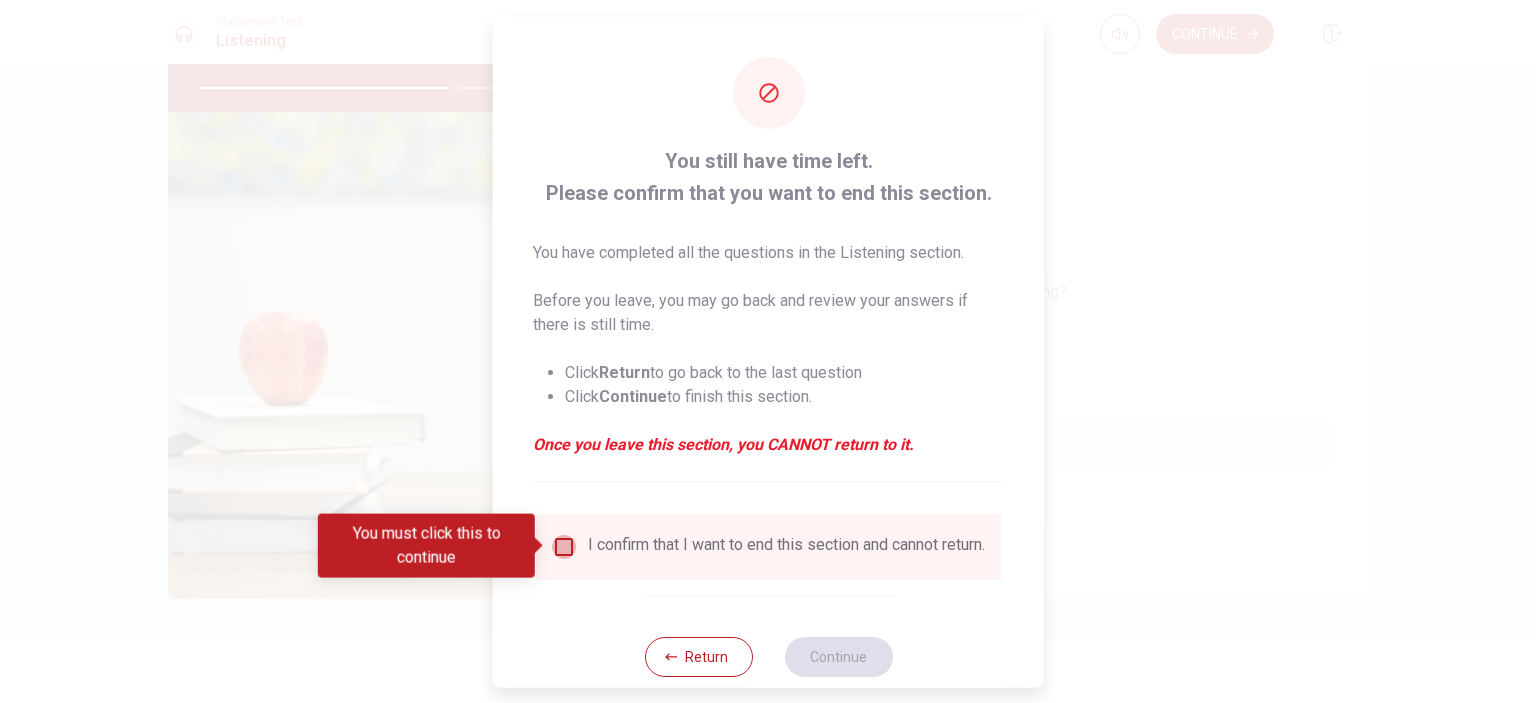 click at bounding box center (564, 546) 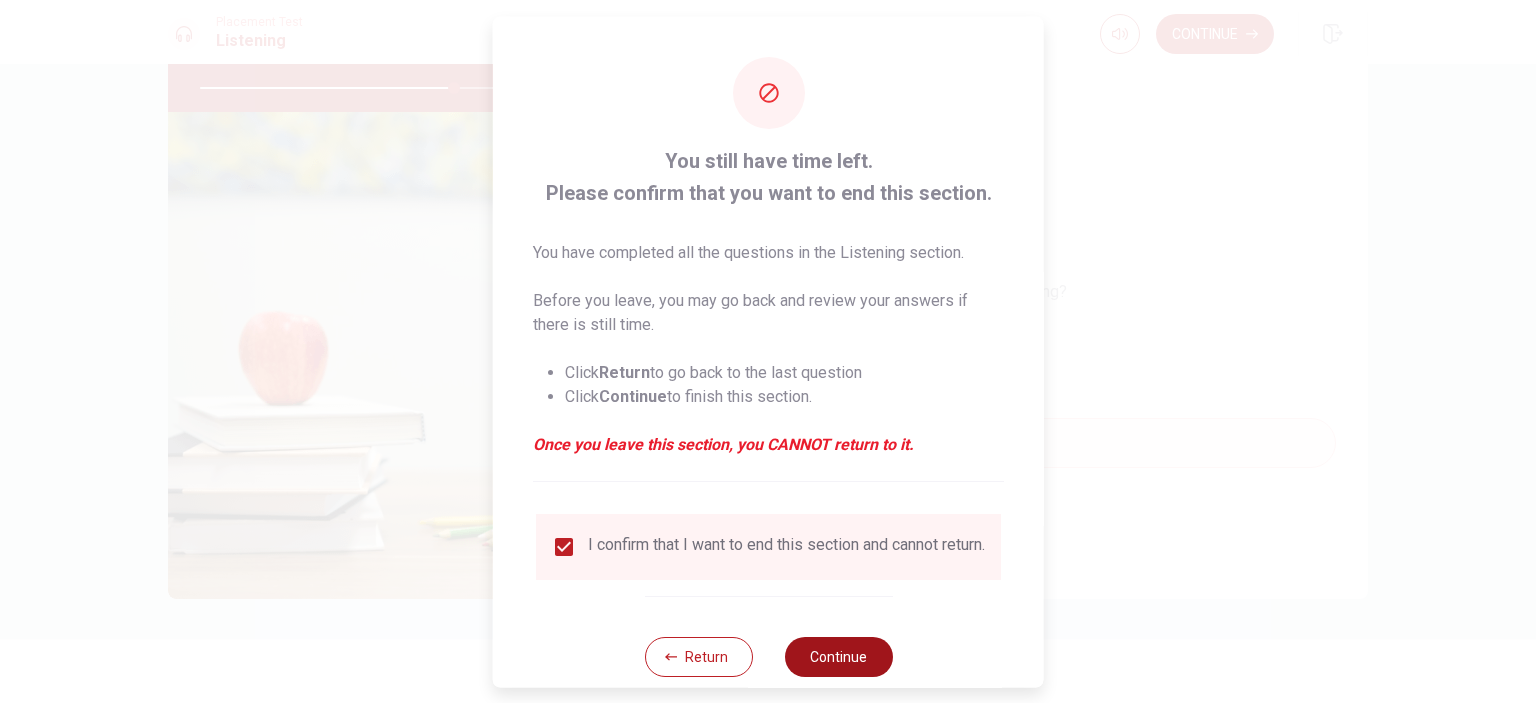 click on "Continue" at bounding box center [838, 656] 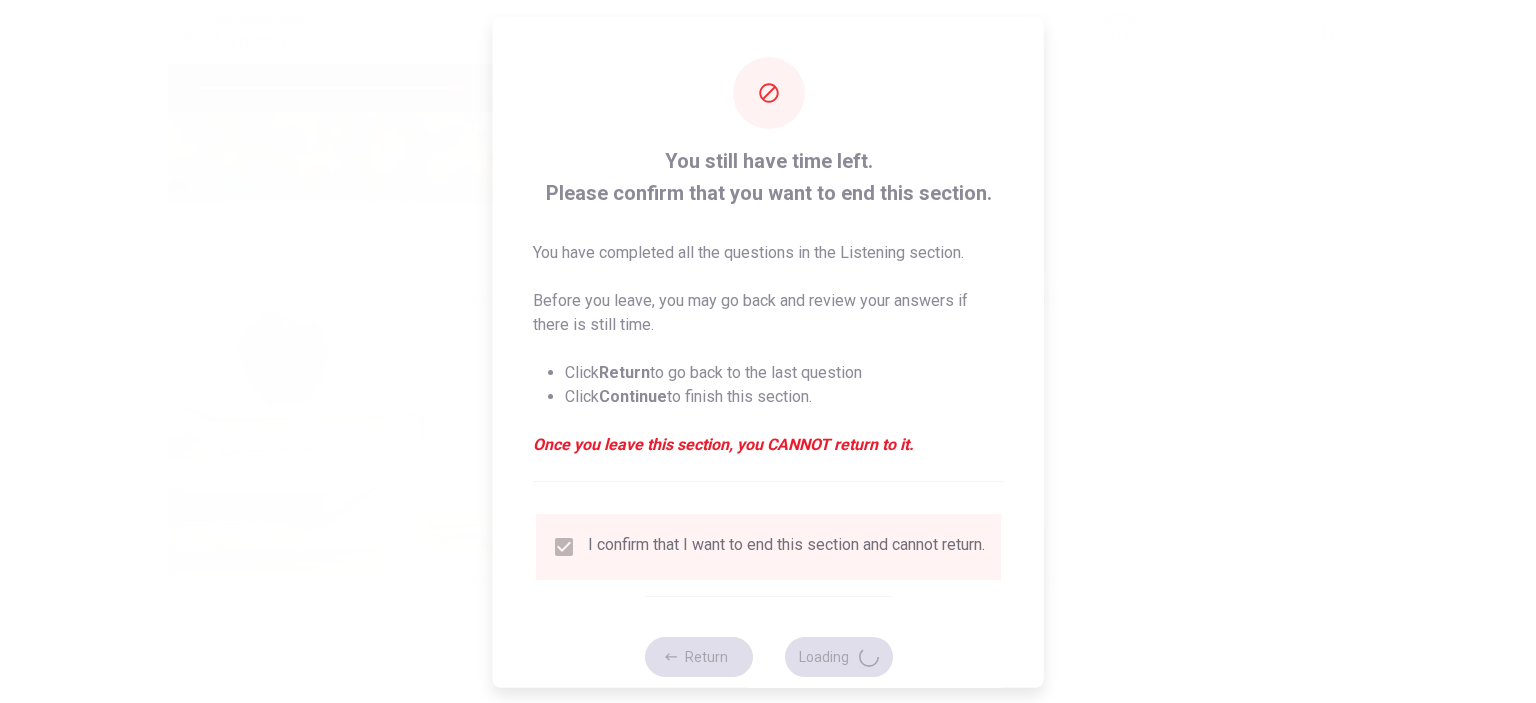 type on "71" 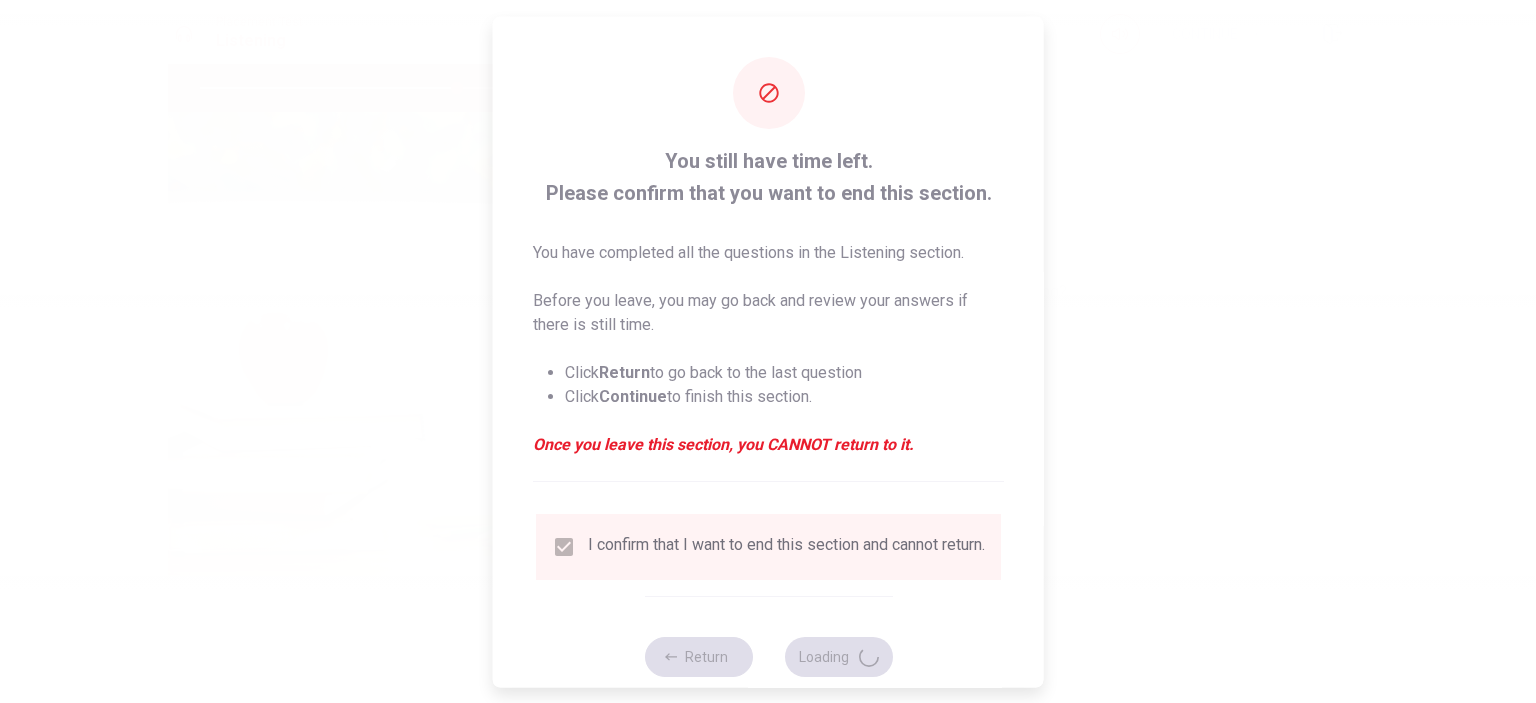 scroll, scrollTop: 0, scrollLeft: 0, axis: both 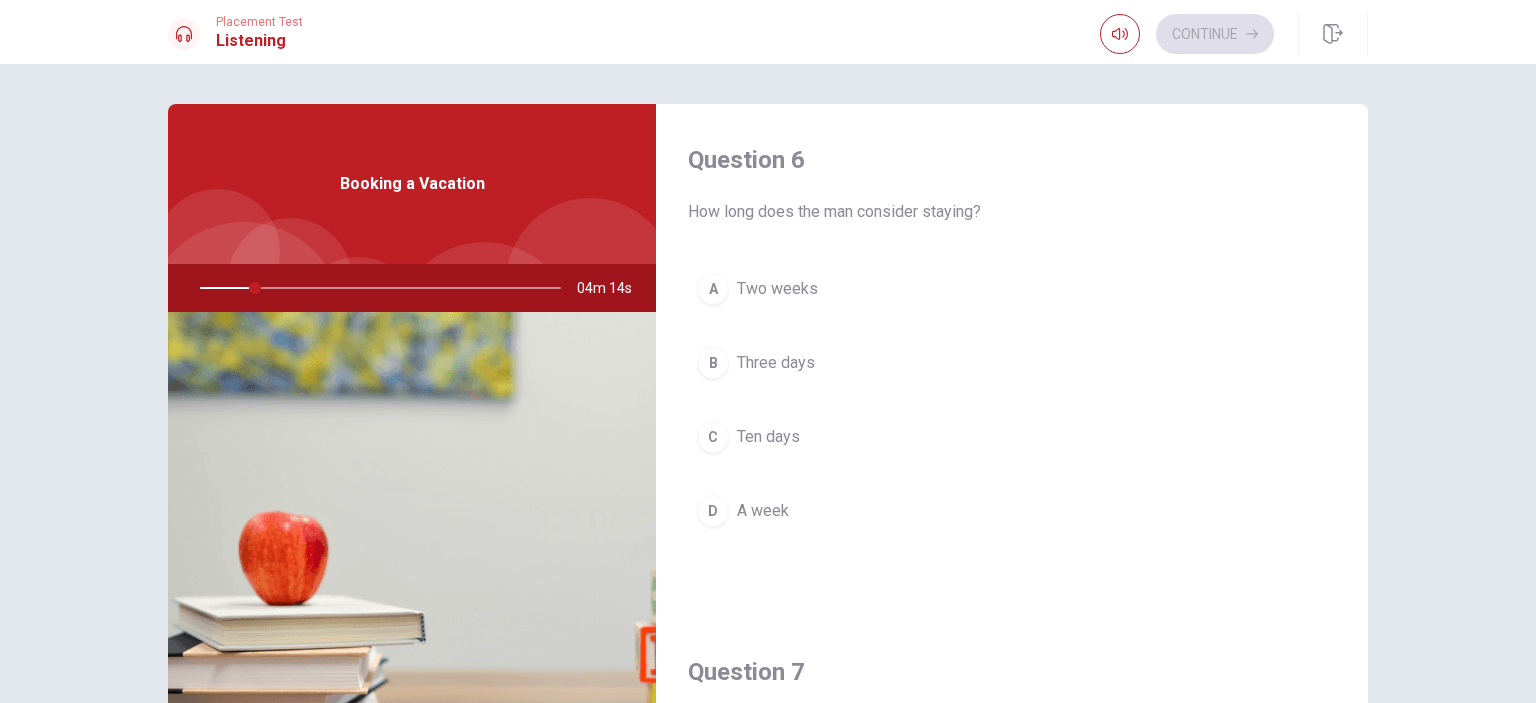 drag, startPoint x: 1004, startPoint y: 205, endPoint x: 1028, endPoint y: 202, distance: 24.186773 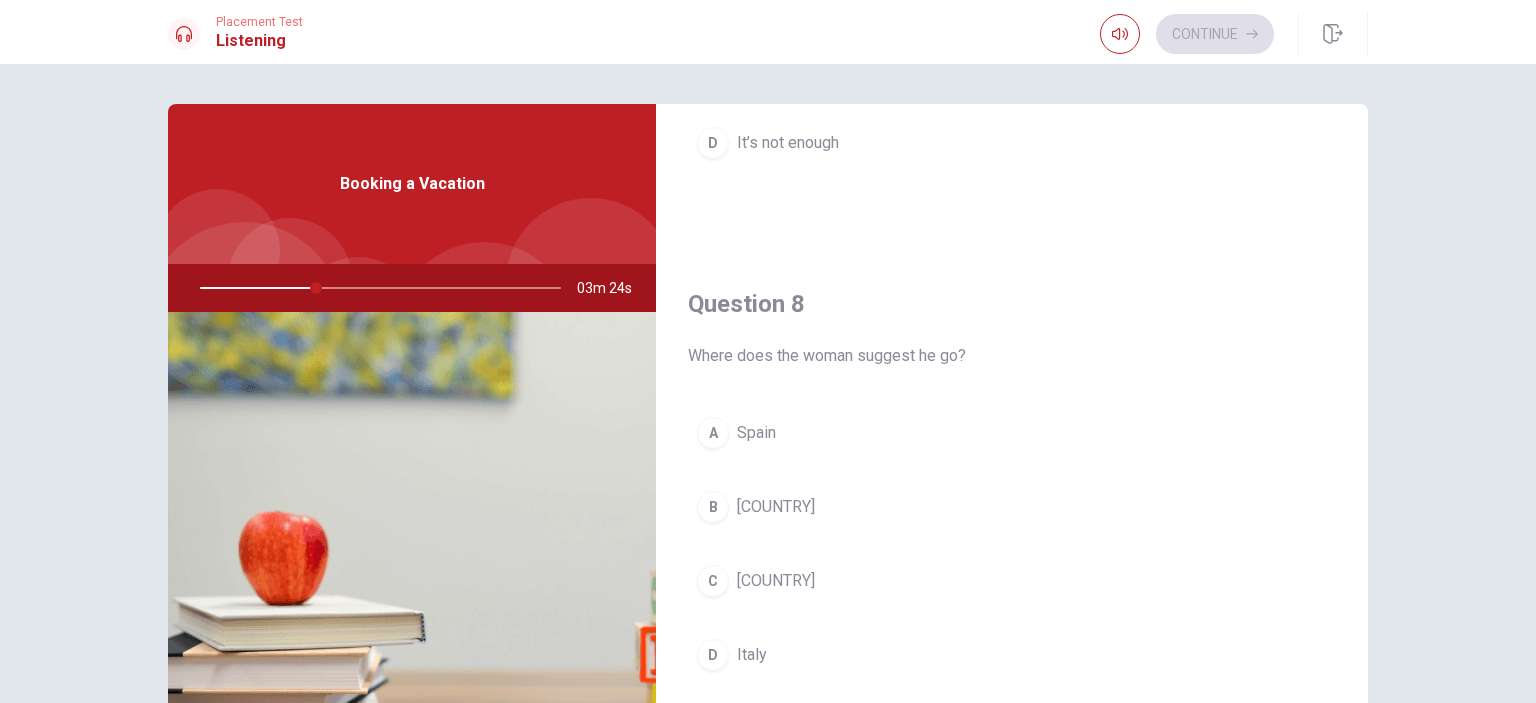 scroll, scrollTop: 900, scrollLeft: 0, axis: vertical 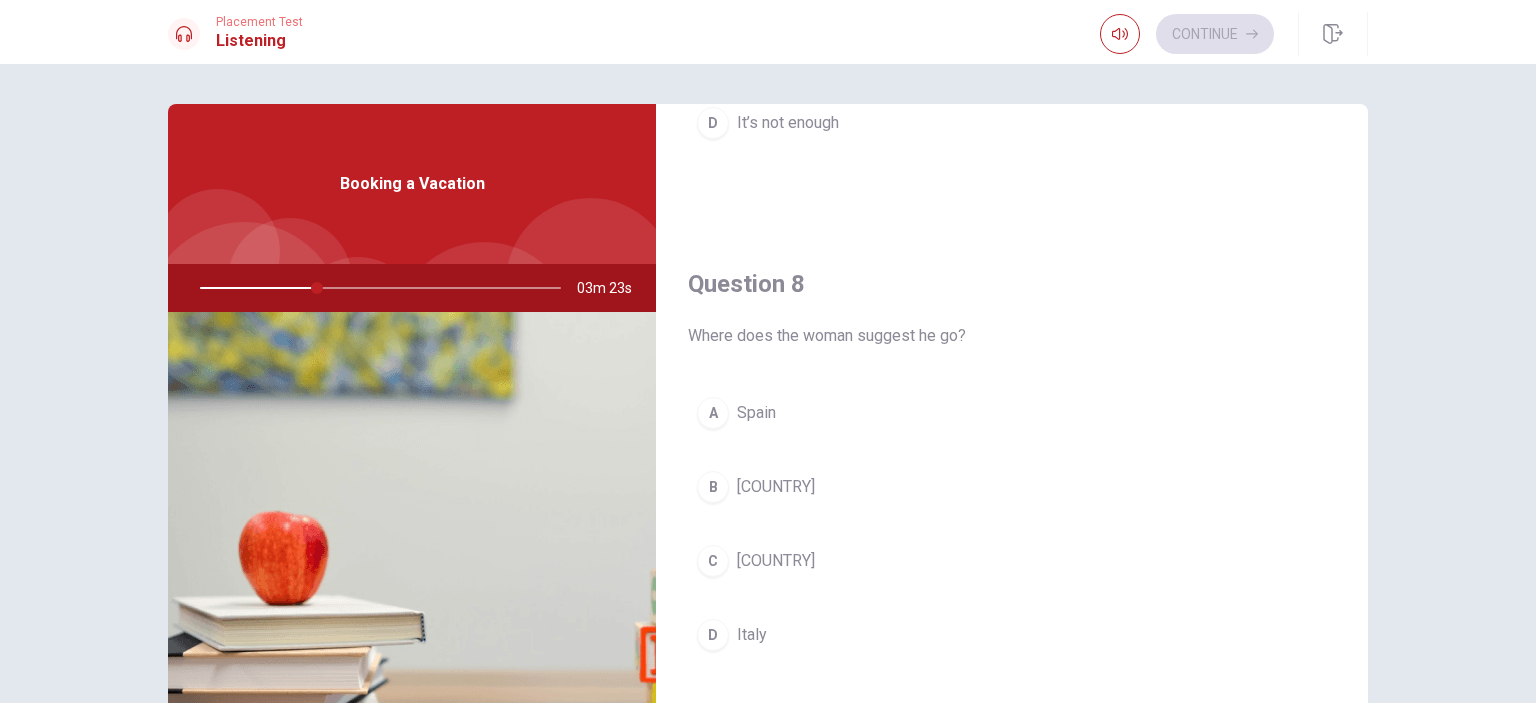 click on "[COUNTRY]" at bounding box center [776, 487] 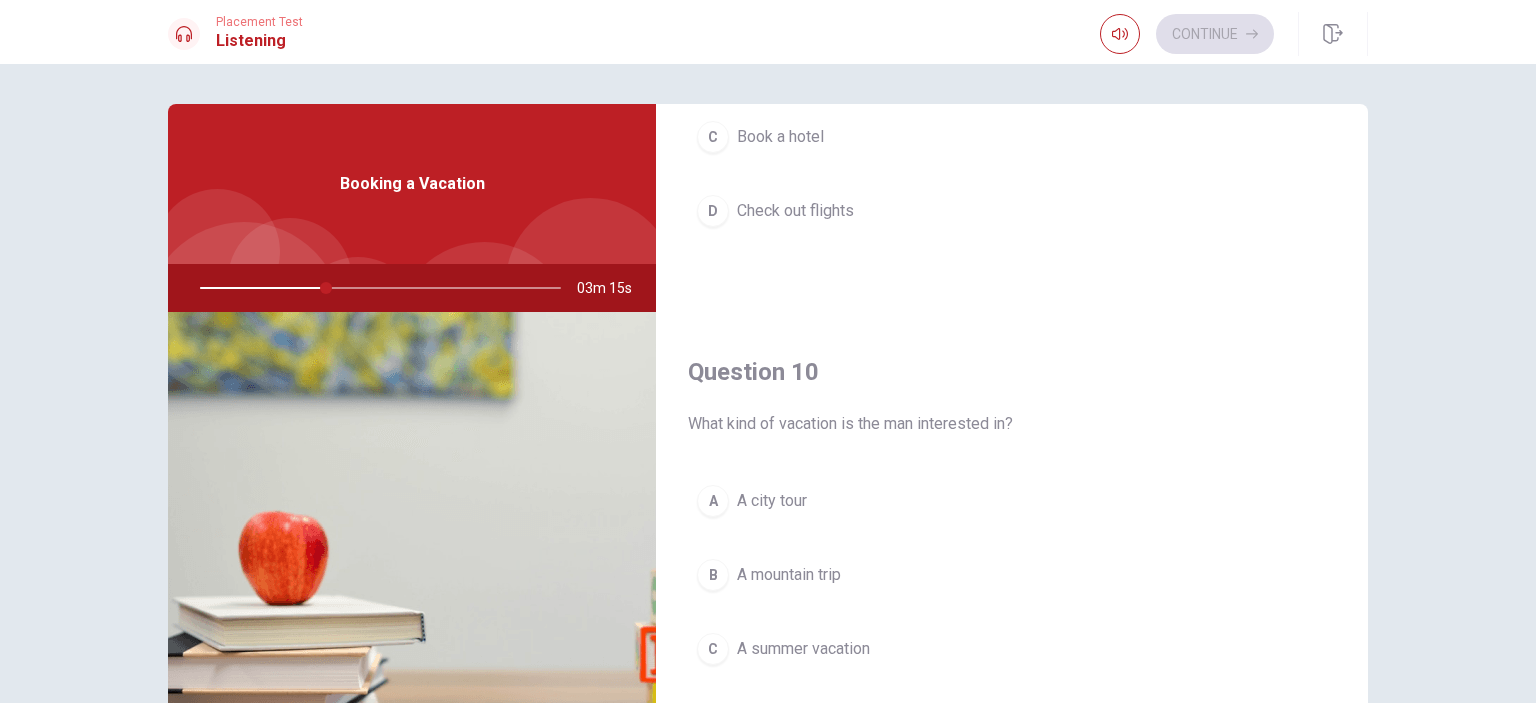 scroll, scrollTop: 1856, scrollLeft: 0, axis: vertical 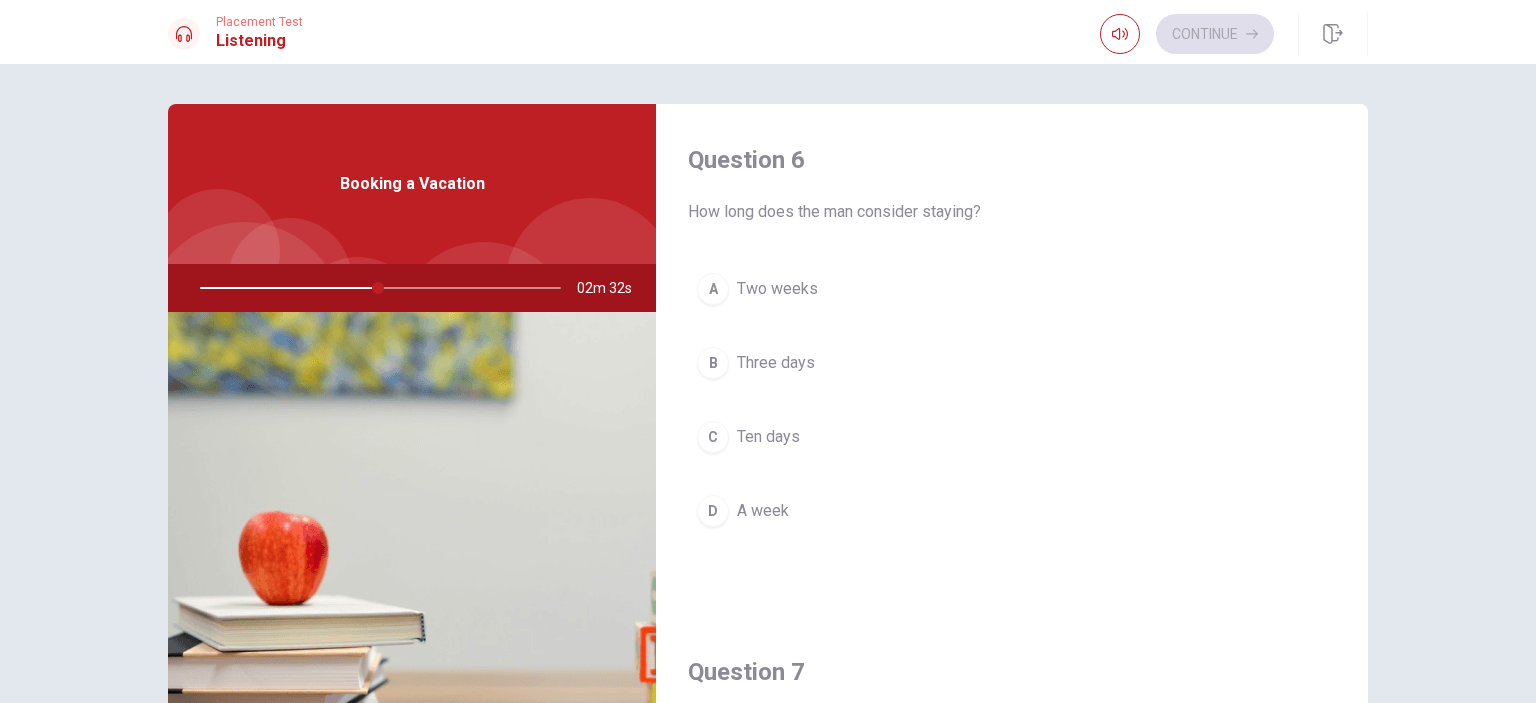drag, startPoint x: 660, startPoint y: 212, endPoint x: 986, endPoint y: 207, distance: 326.03833 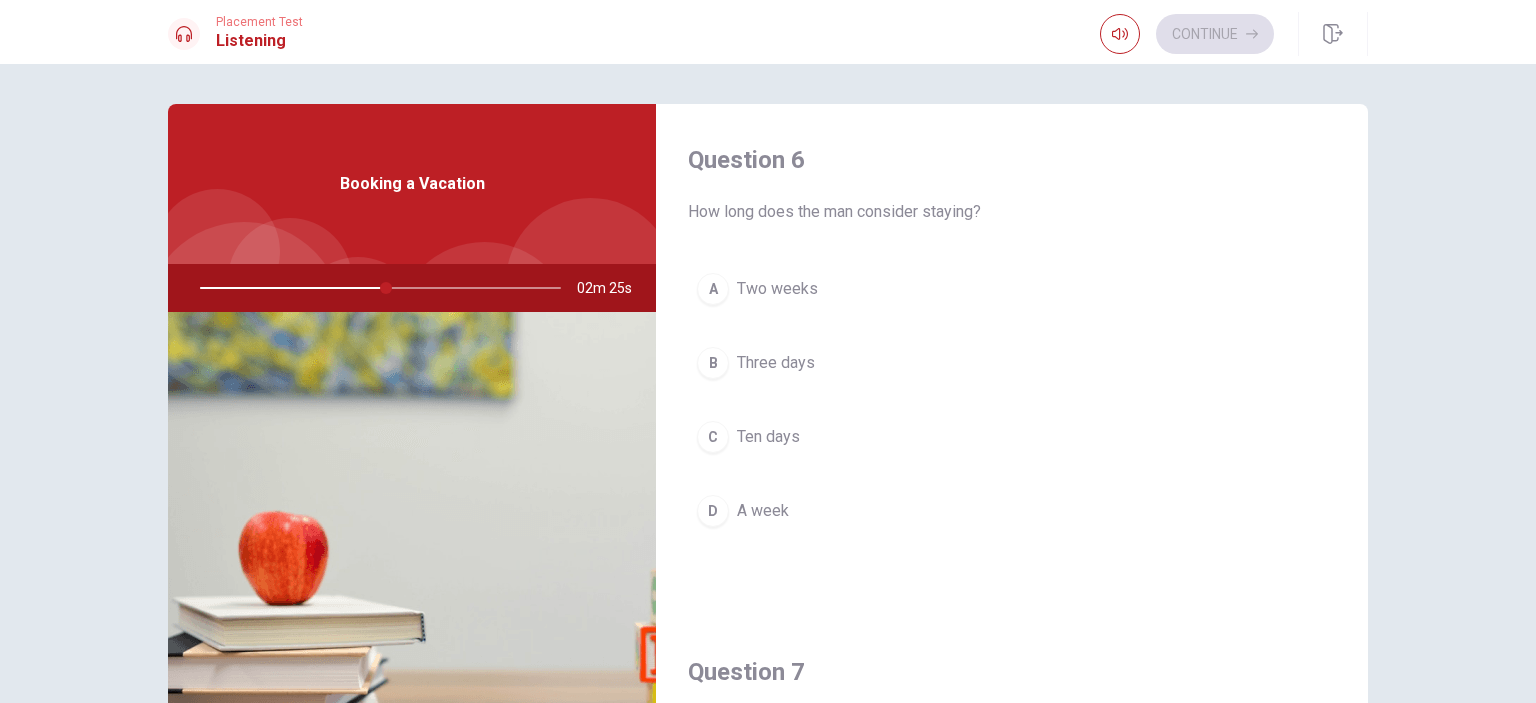 click on "Two weeks" at bounding box center (777, 289) 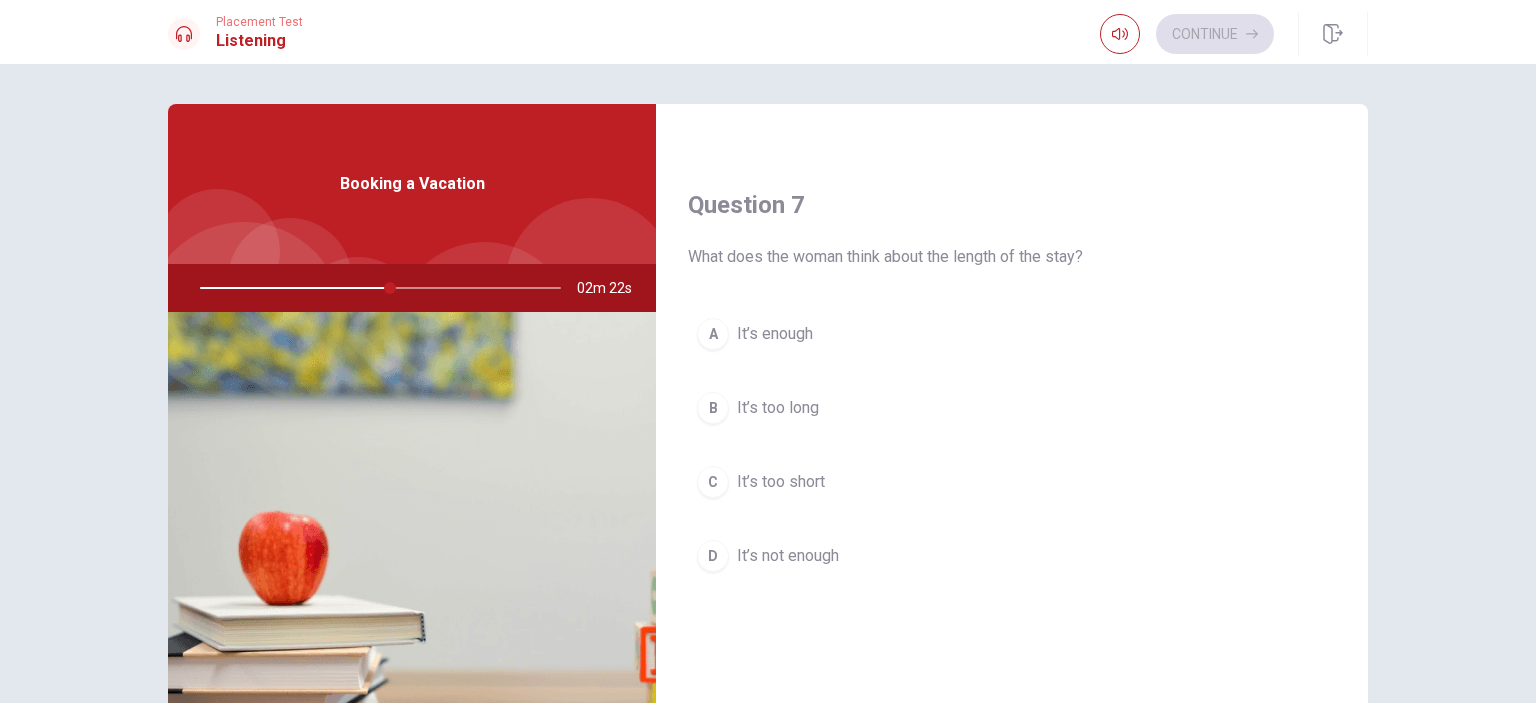 scroll, scrollTop: 500, scrollLeft: 0, axis: vertical 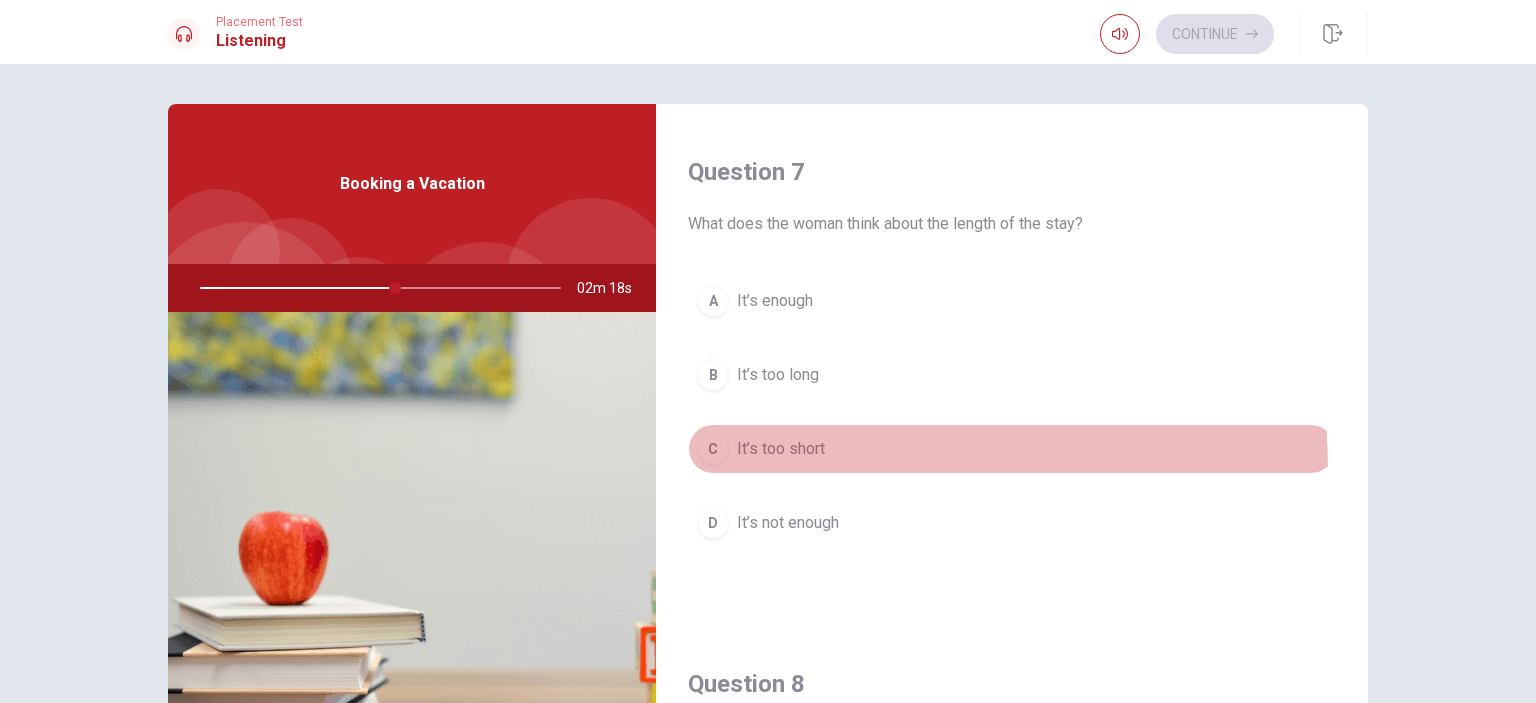 click on "C It’s too short" at bounding box center (1012, 449) 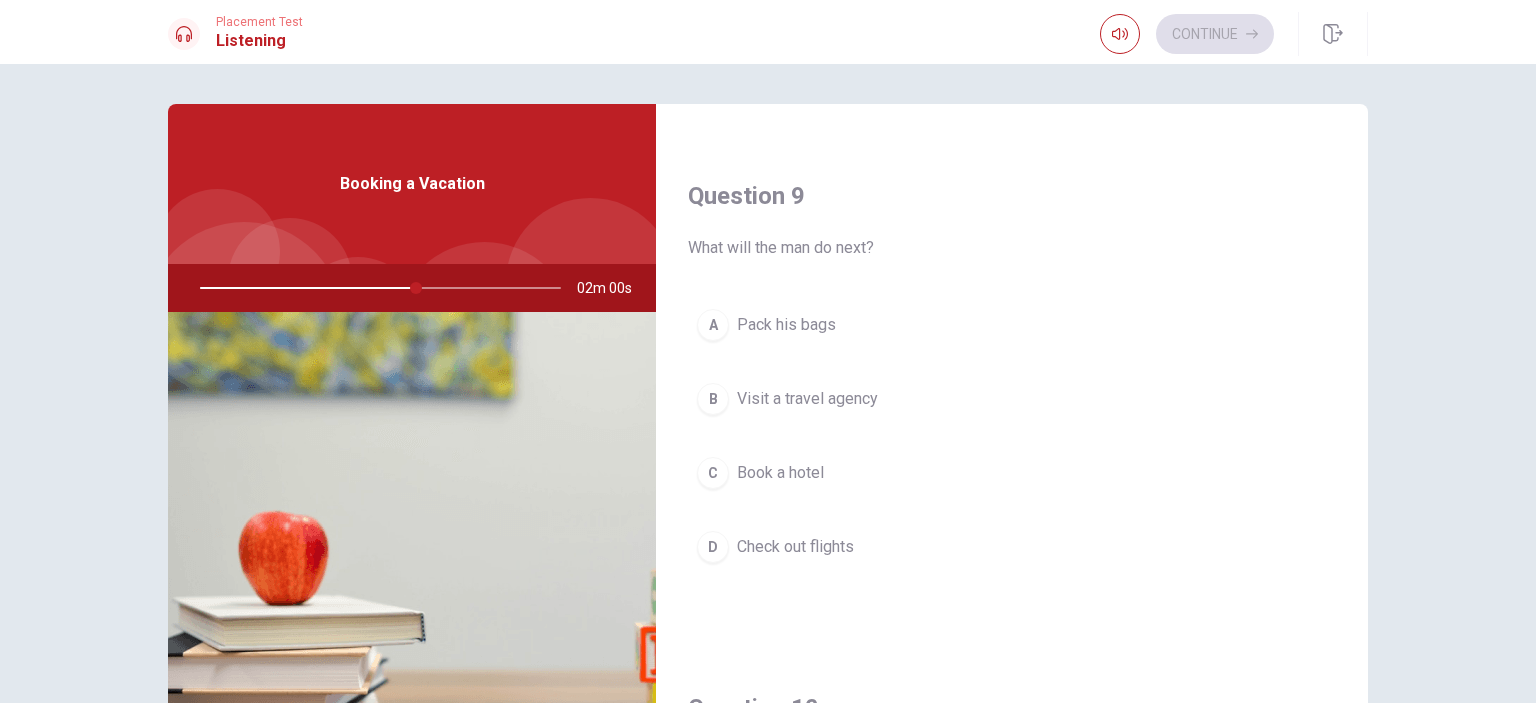 scroll, scrollTop: 1600, scrollLeft: 0, axis: vertical 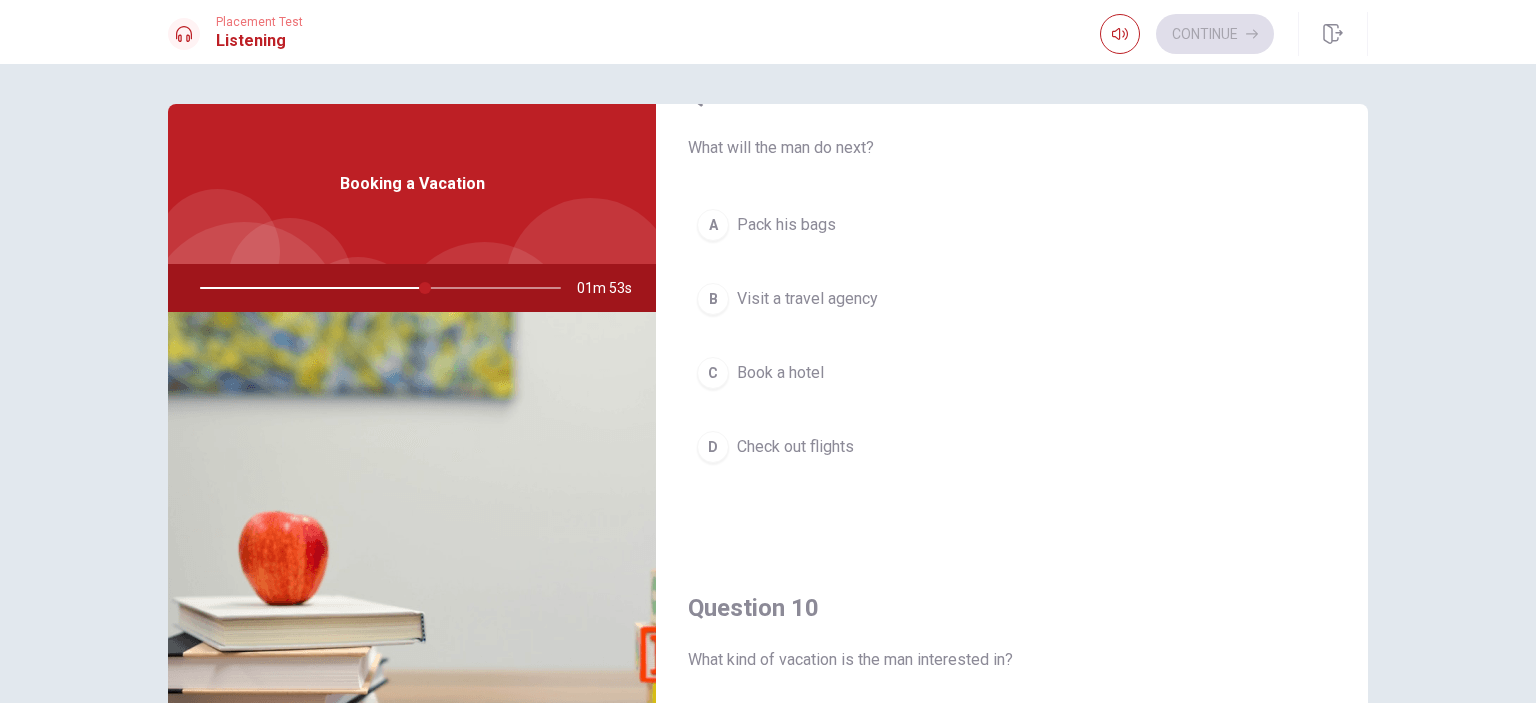 click on "D Check out flights" at bounding box center [1012, 447] 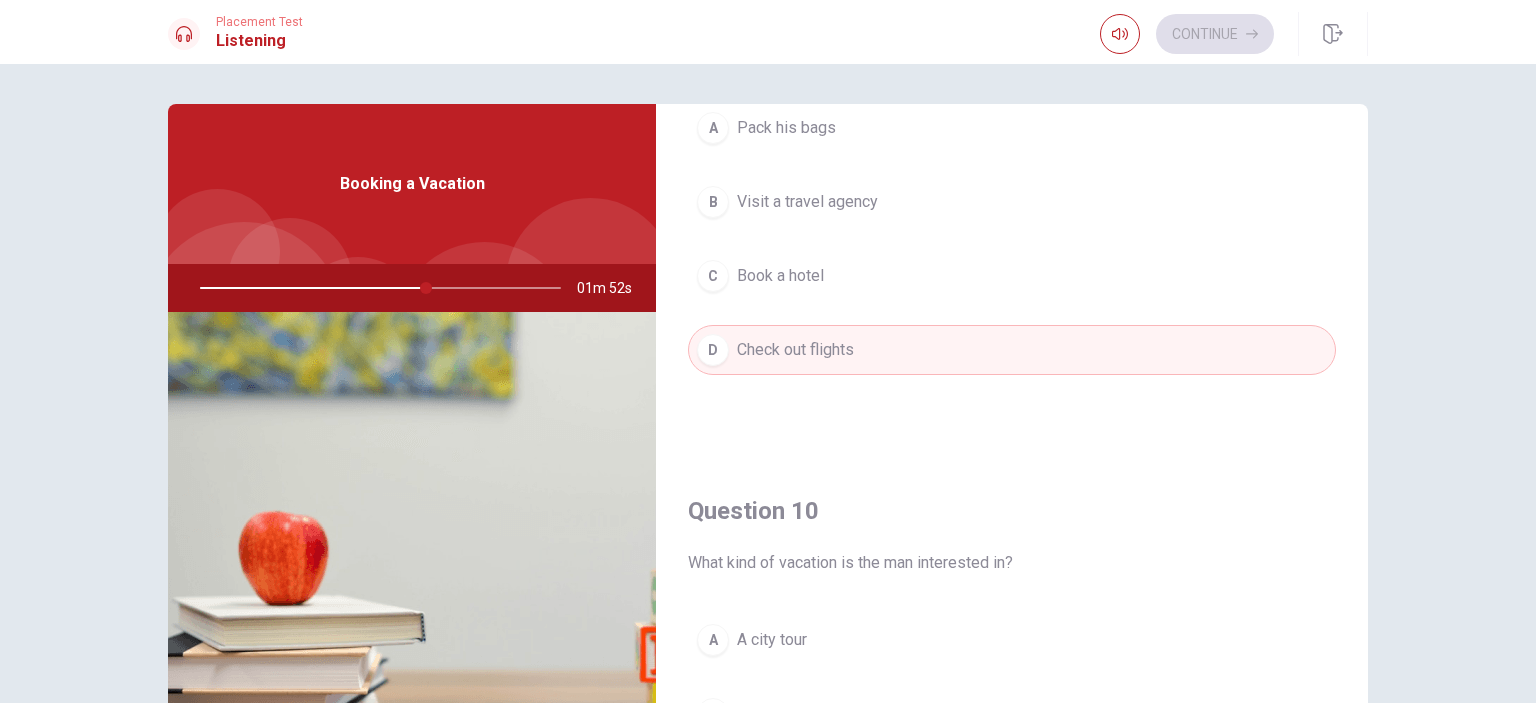 scroll, scrollTop: 1856, scrollLeft: 0, axis: vertical 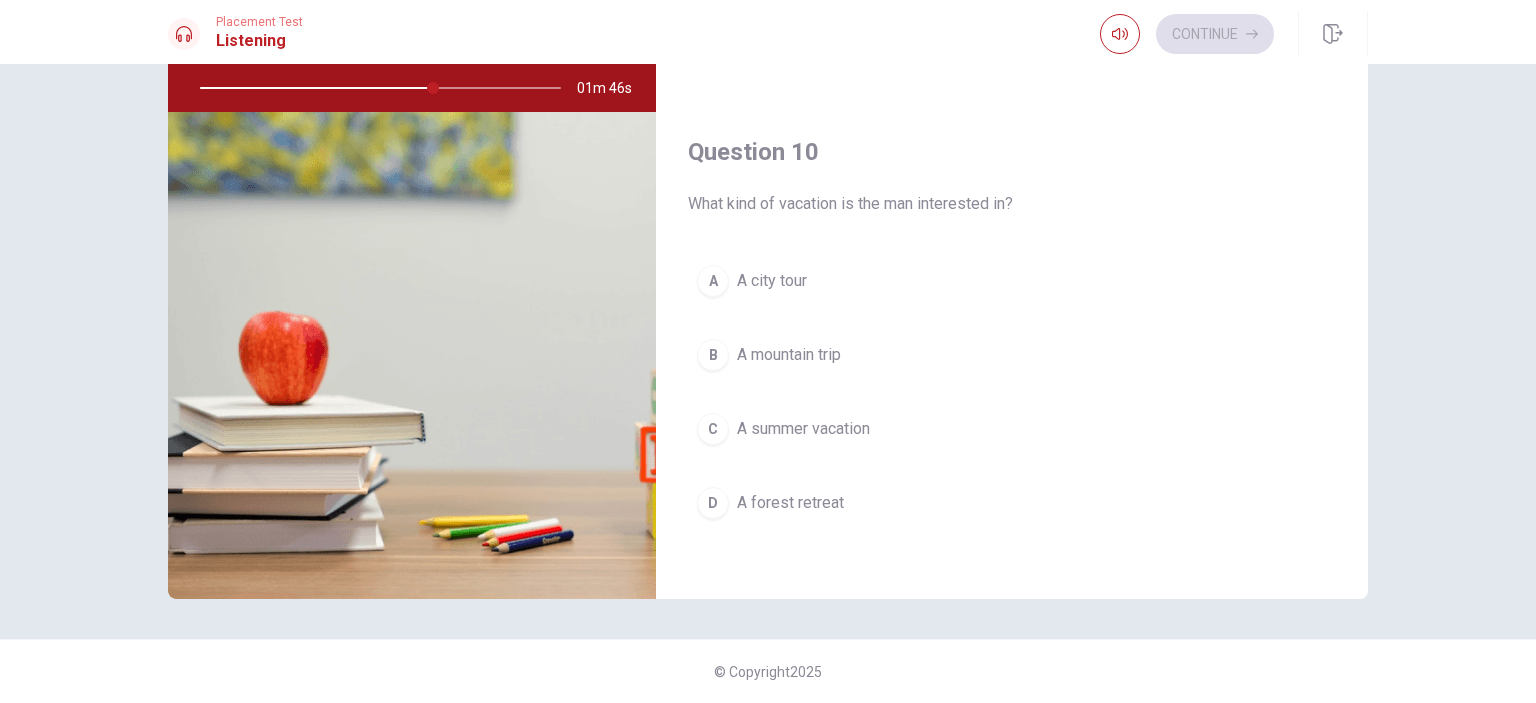click on "A summer vacation" at bounding box center [803, 429] 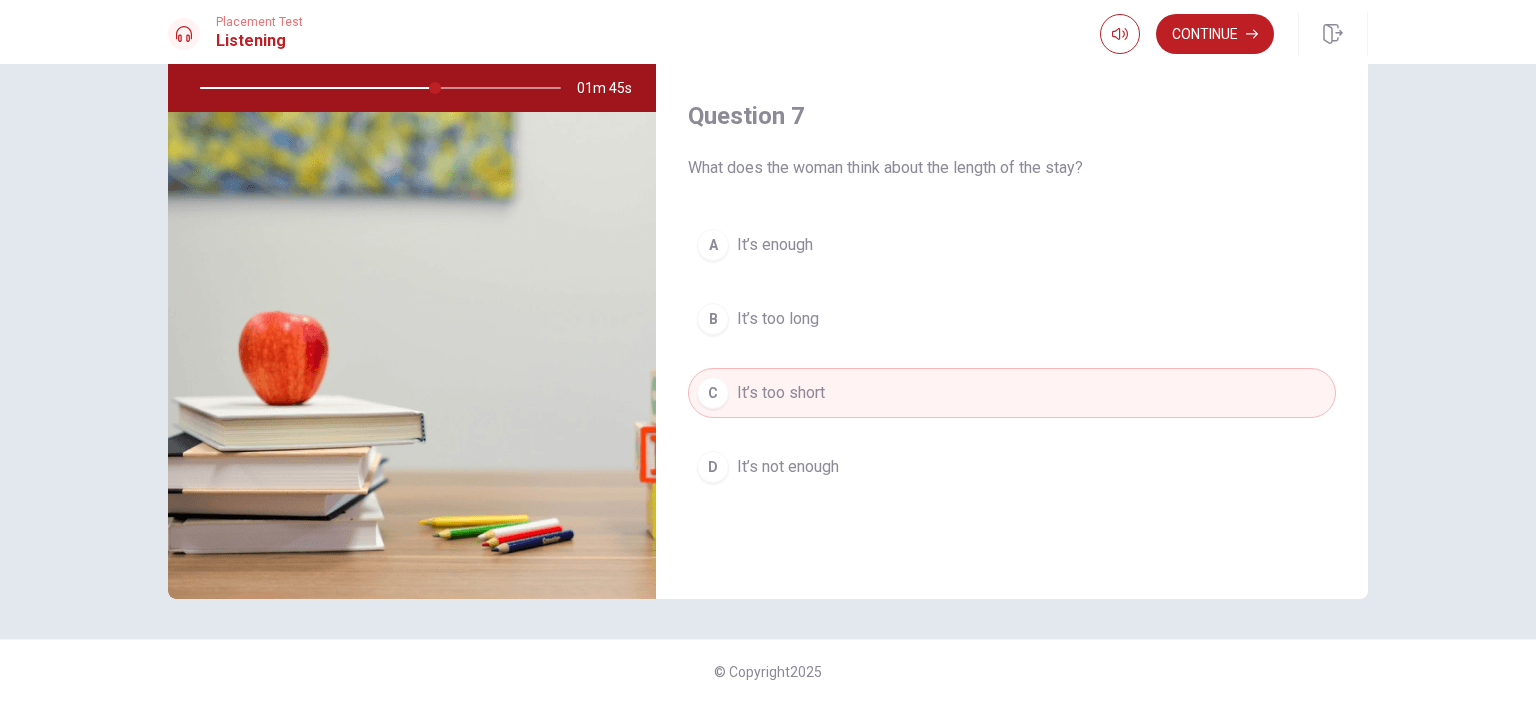 scroll, scrollTop: 0, scrollLeft: 0, axis: both 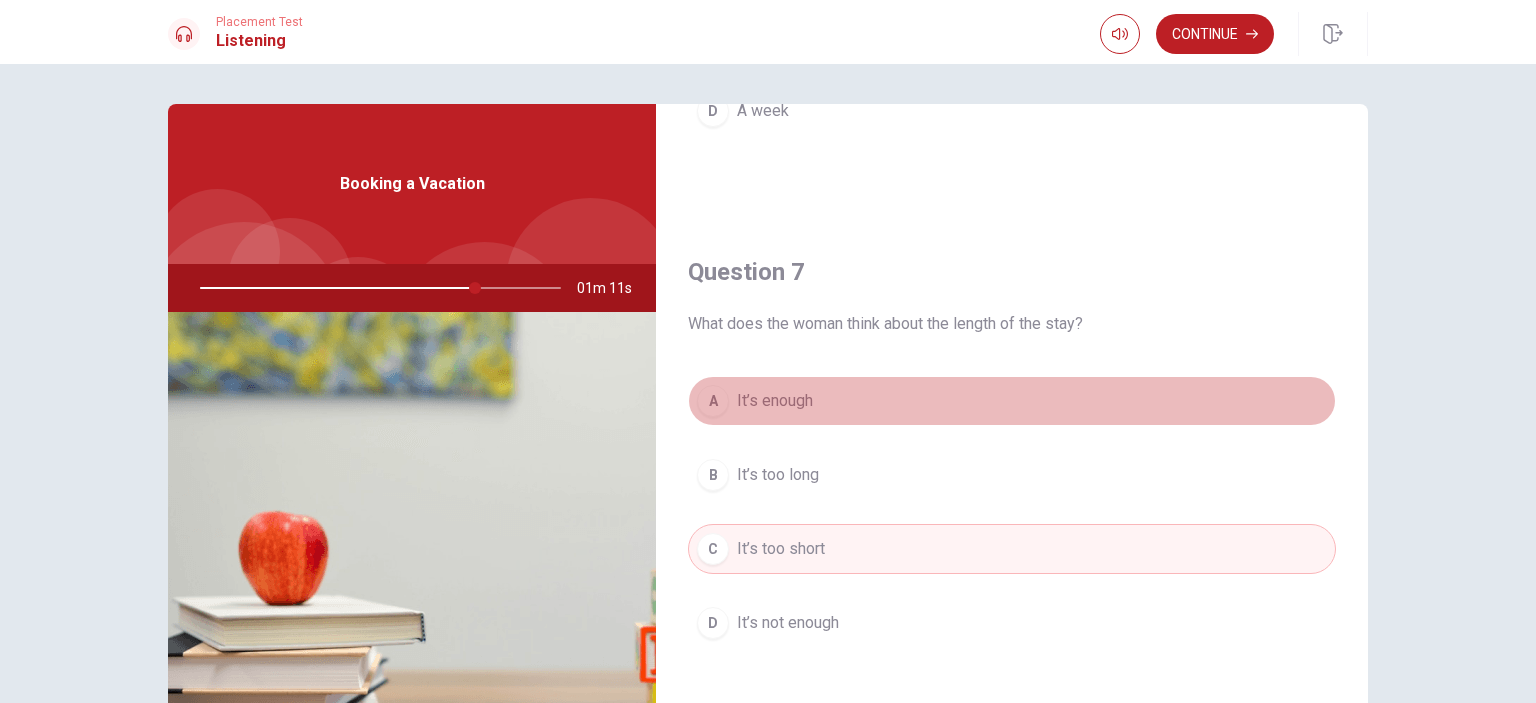click on "A It’s enough" at bounding box center (1012, 401) 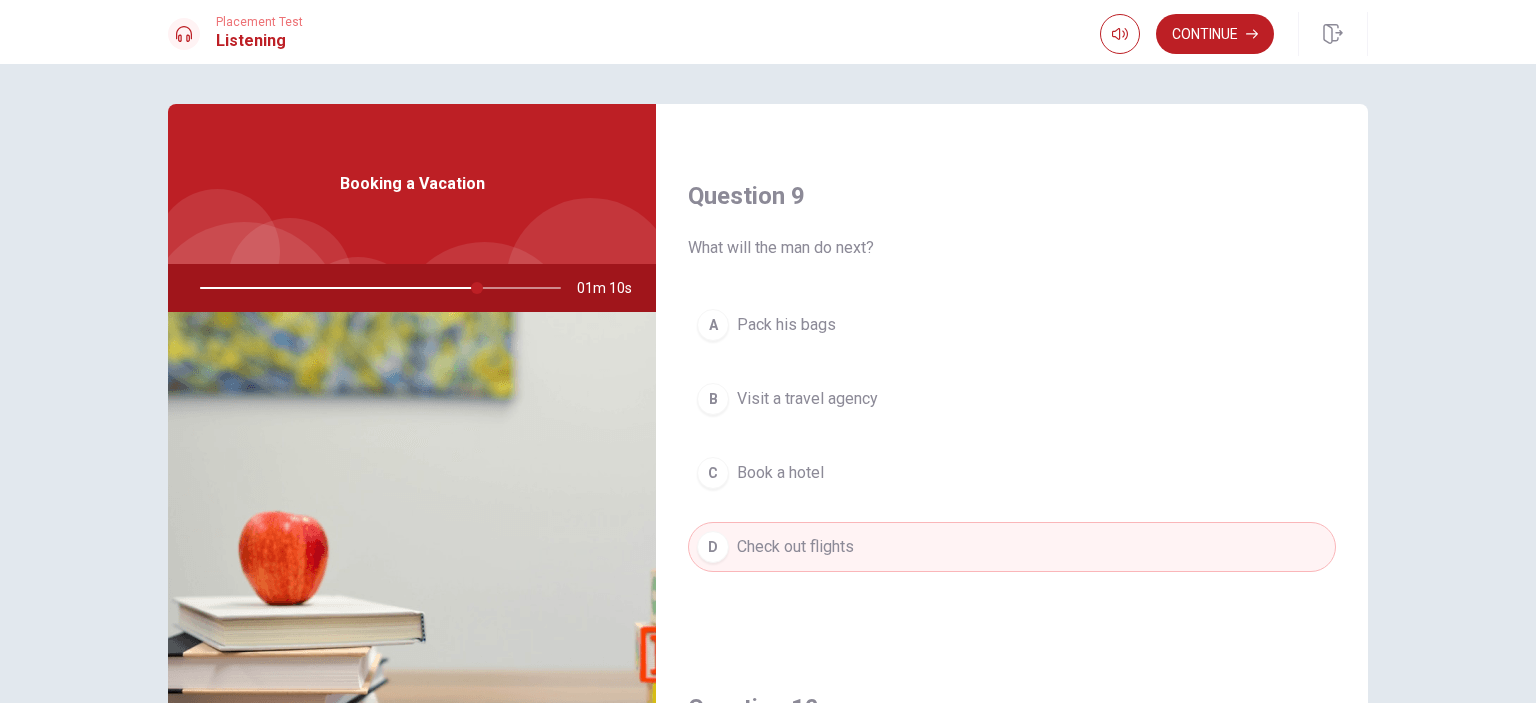 scroll, scrollTop: 1856, scrollLeft: 0, axis: vertical 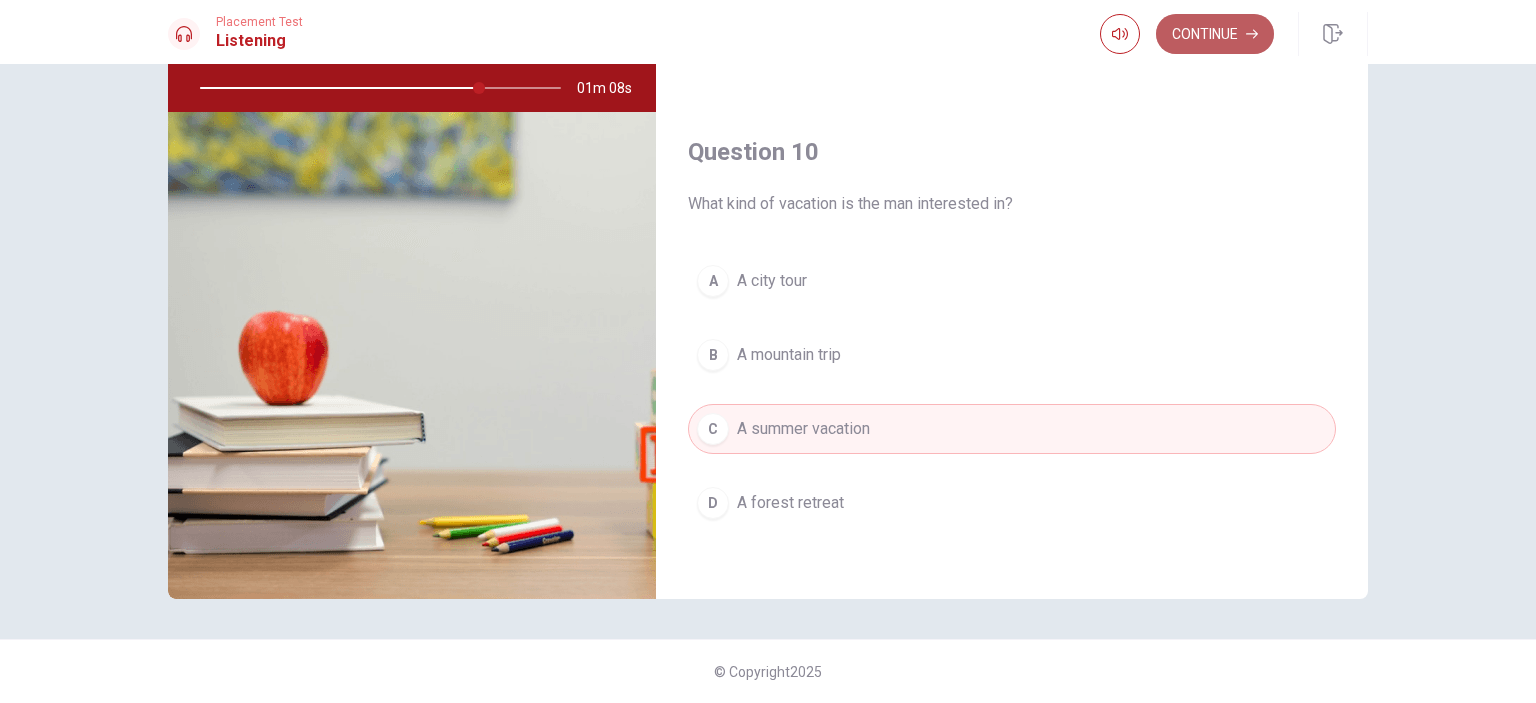 click on "Continue" at bounding box center (1215, 34) 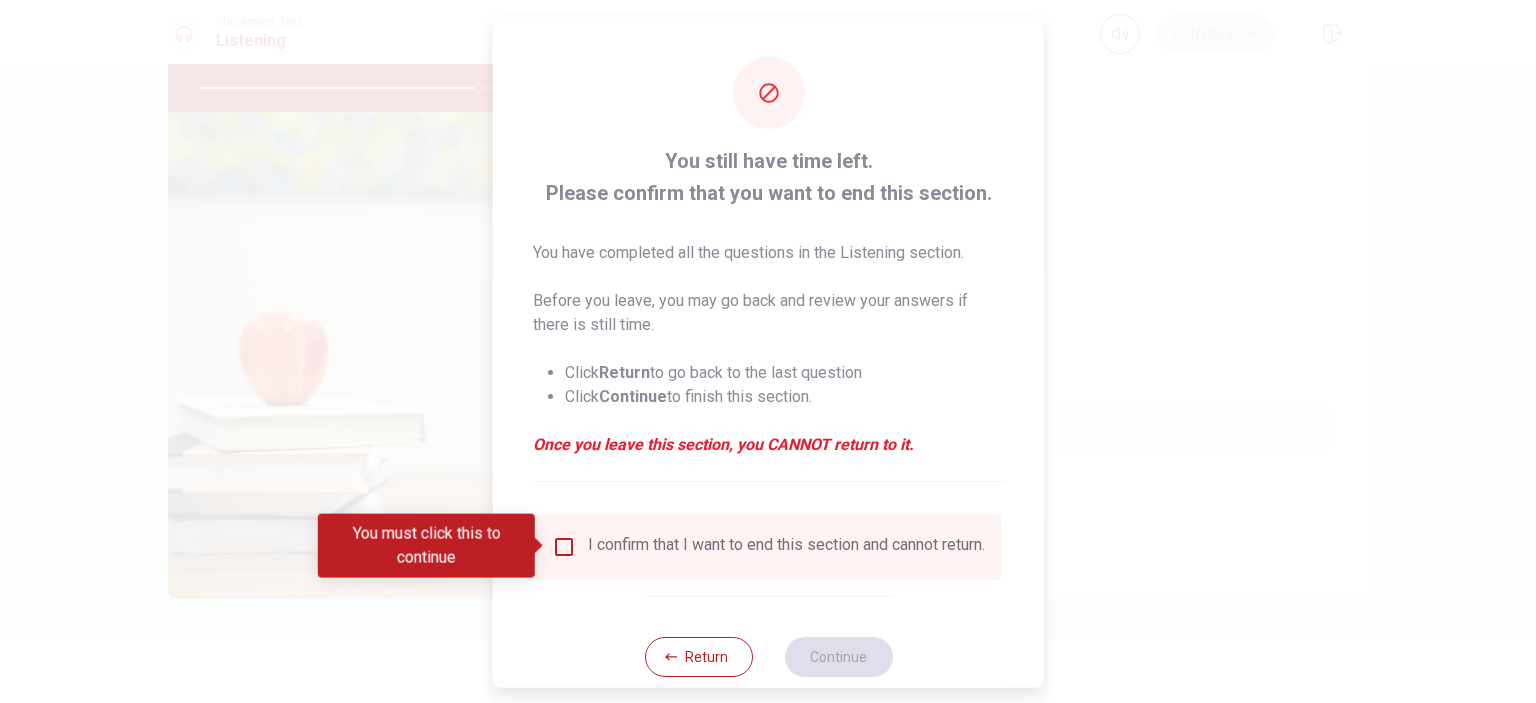drag, startPoint x: 697, startPoint y: 561, endPoint x: 711, endPoint y: 543, distance: 22.803509 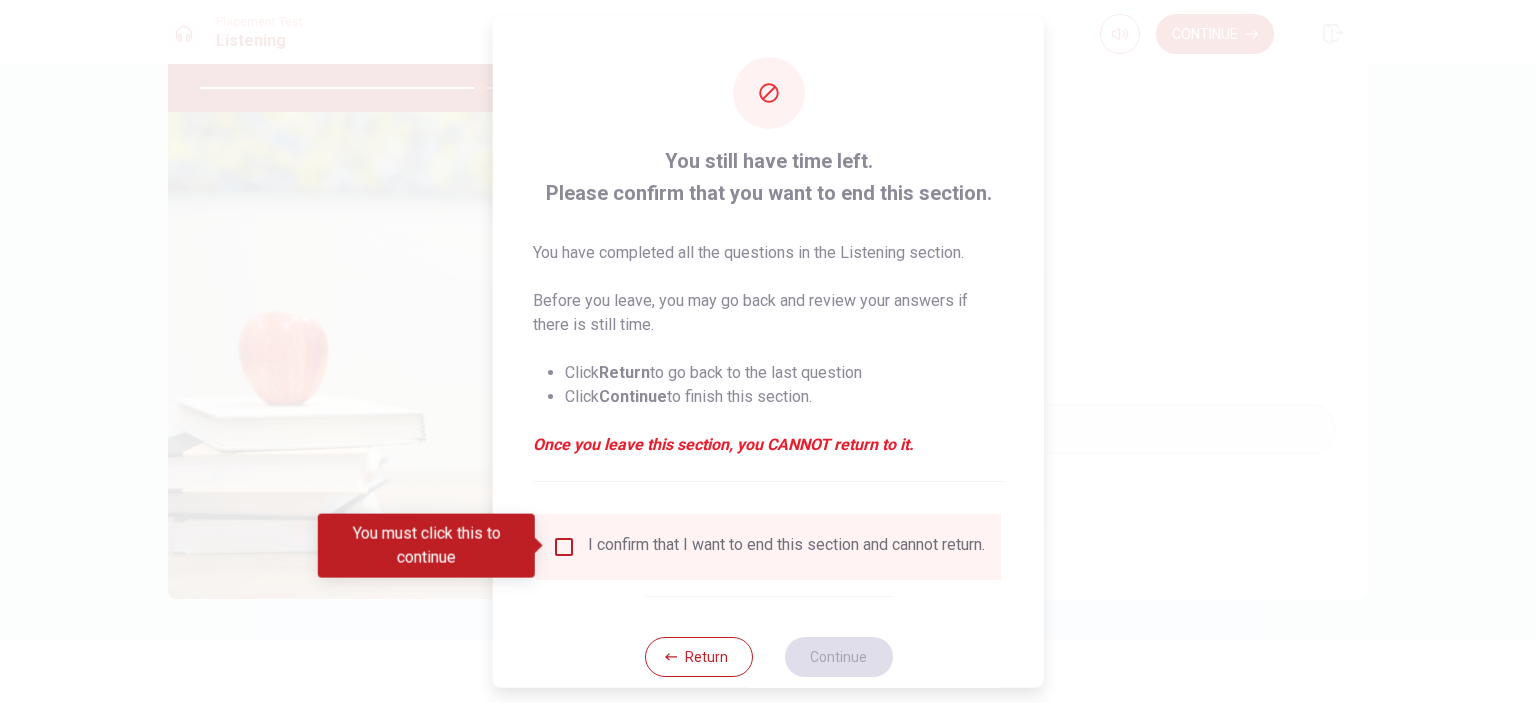 click on "I confirm that I want to end this section and cannot return." at bounding box center [786, 546] 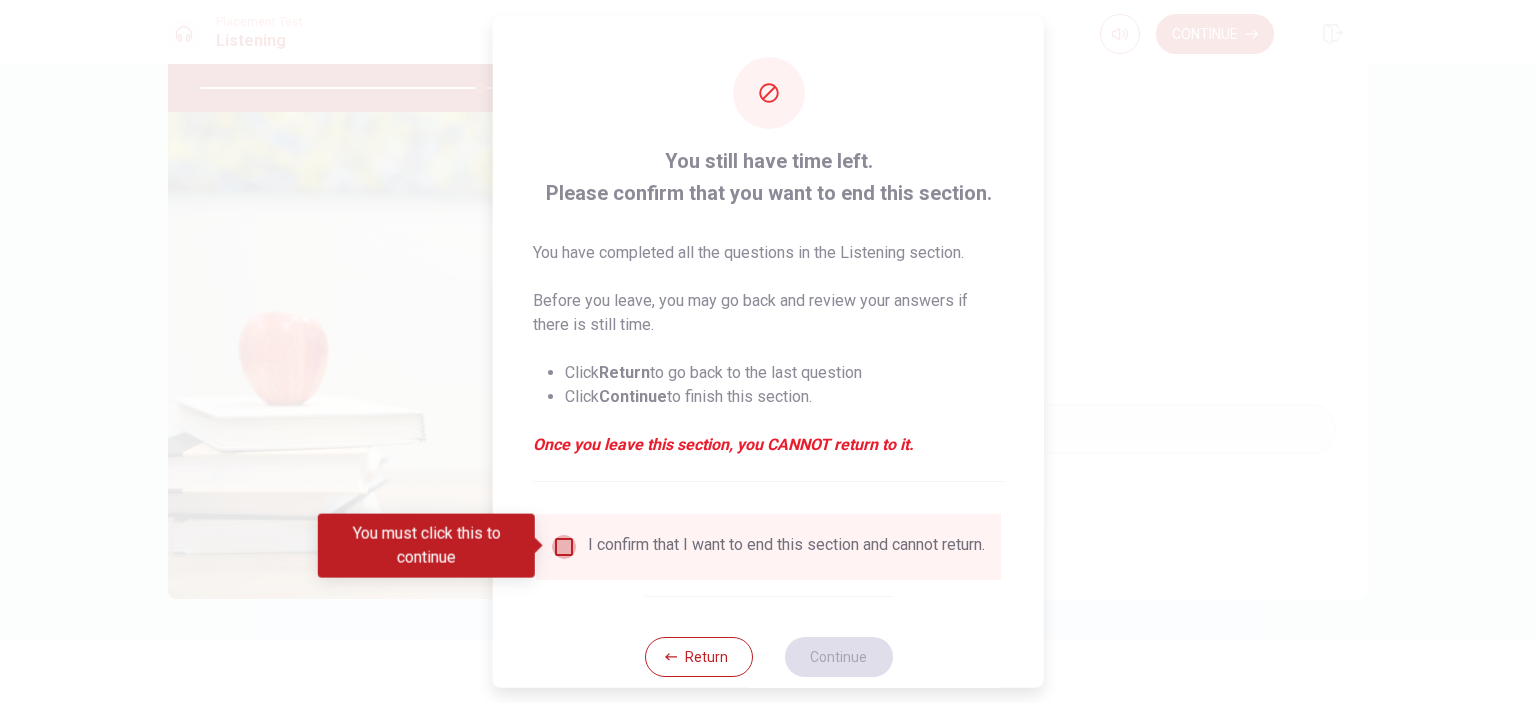 click at bounding box center [564, 546] 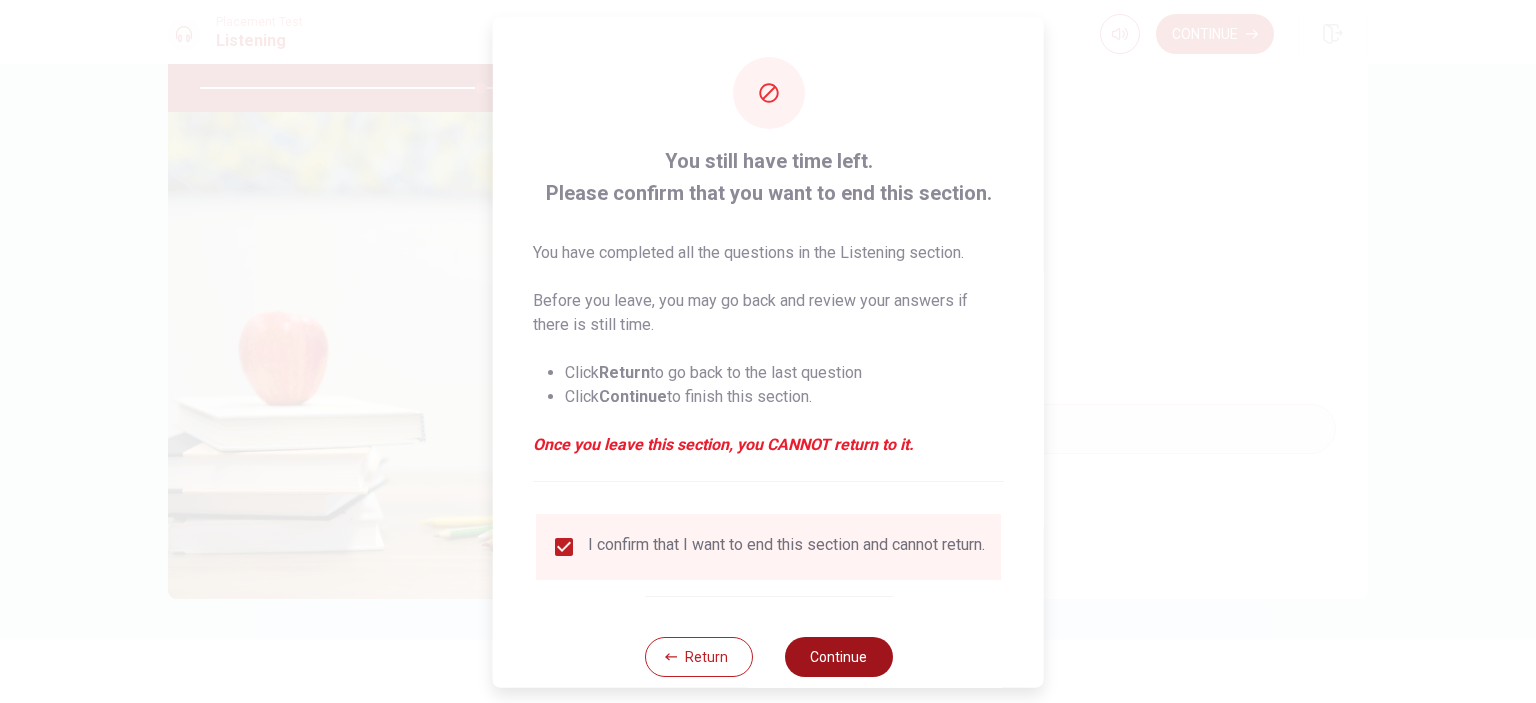 click on "Continue" at bounding box center (838, 656) 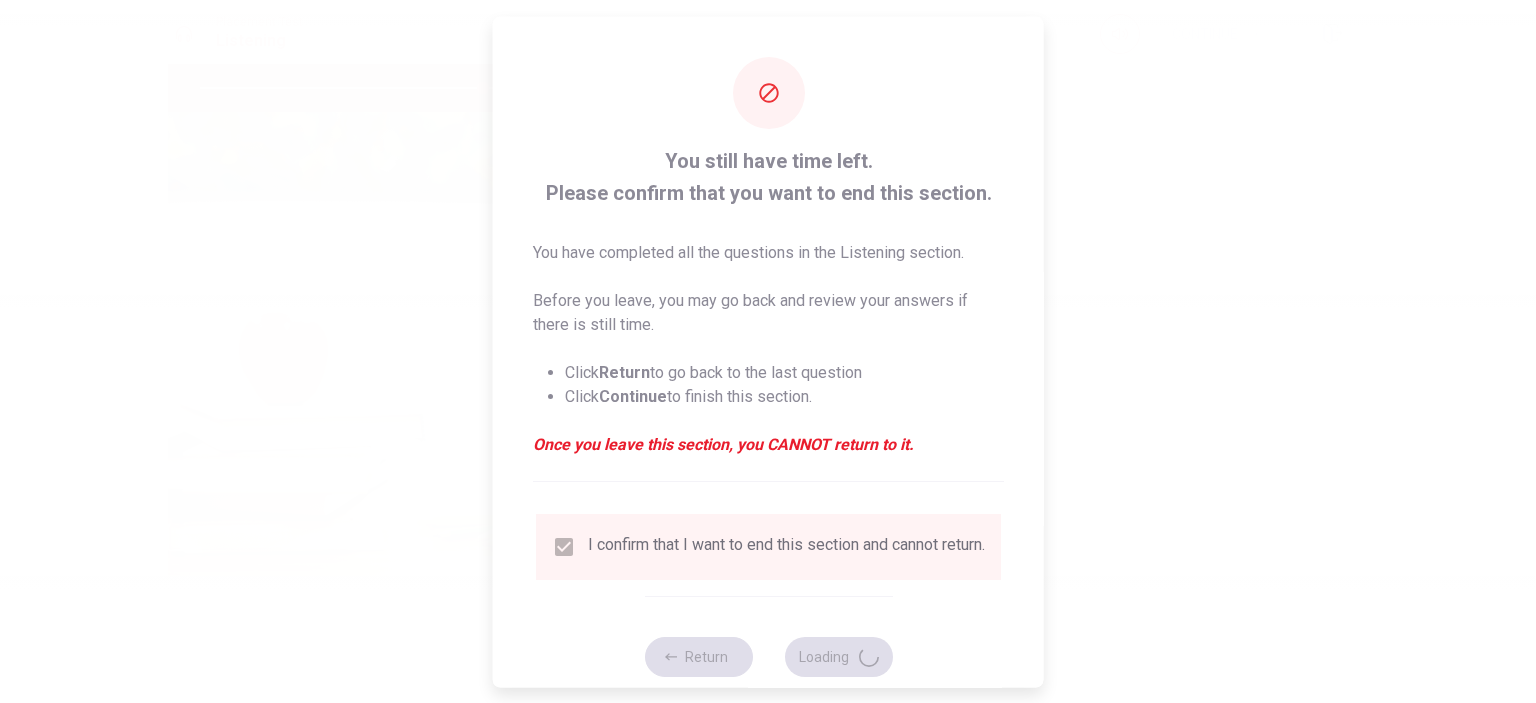 type on "79" 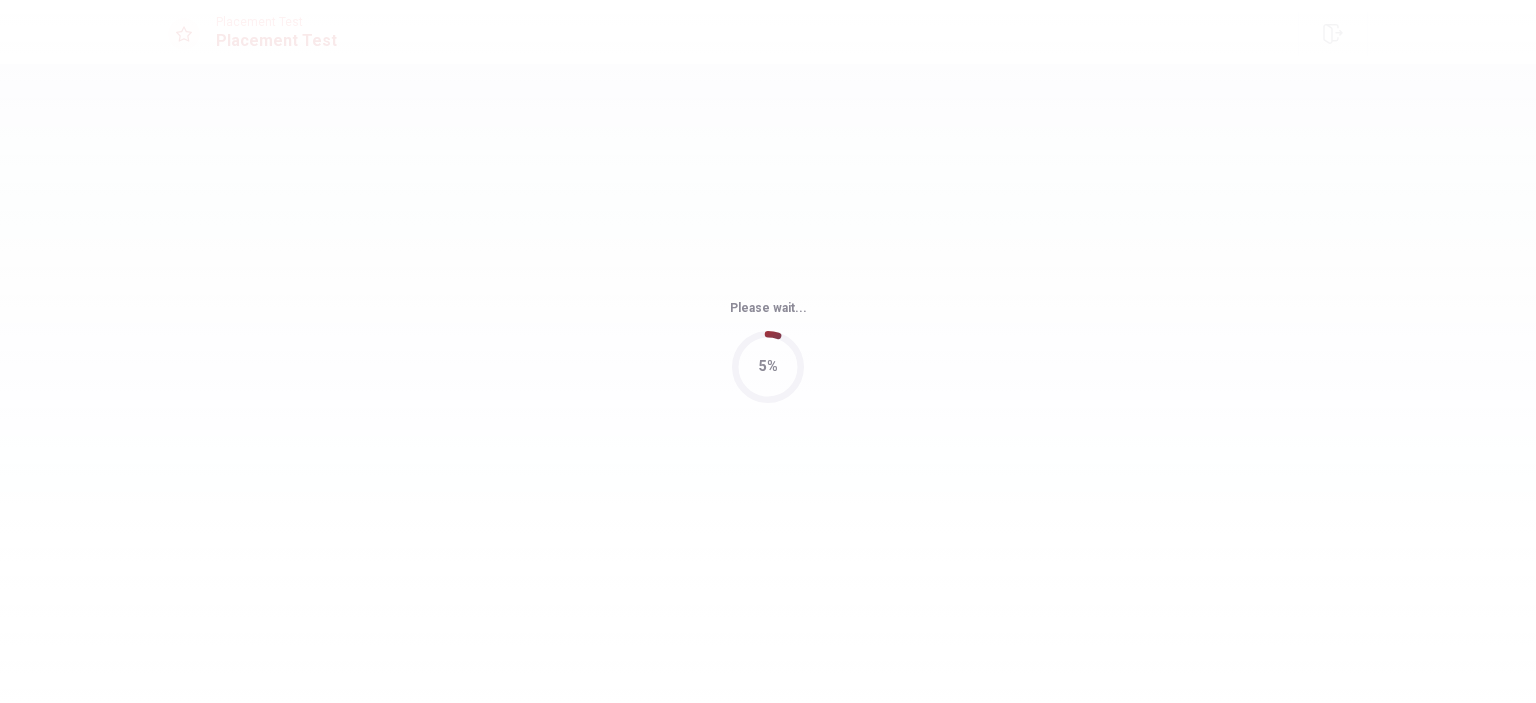 scroll, scrollTop: 0, scrollLeft: 0, axis: both 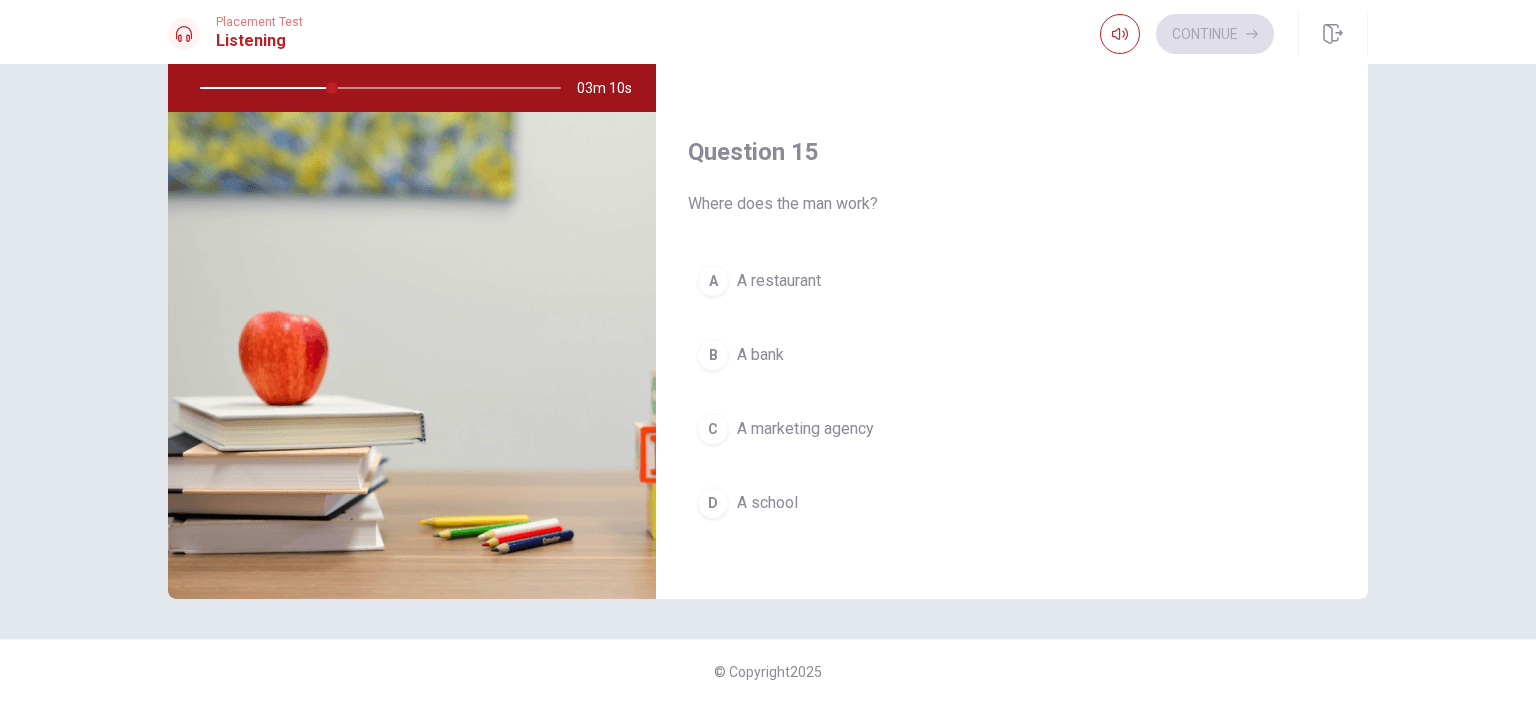 drag, startPoint x: 773, startPoint y: 423, endPoint x: 785, endPoint y: 423, distance: 12 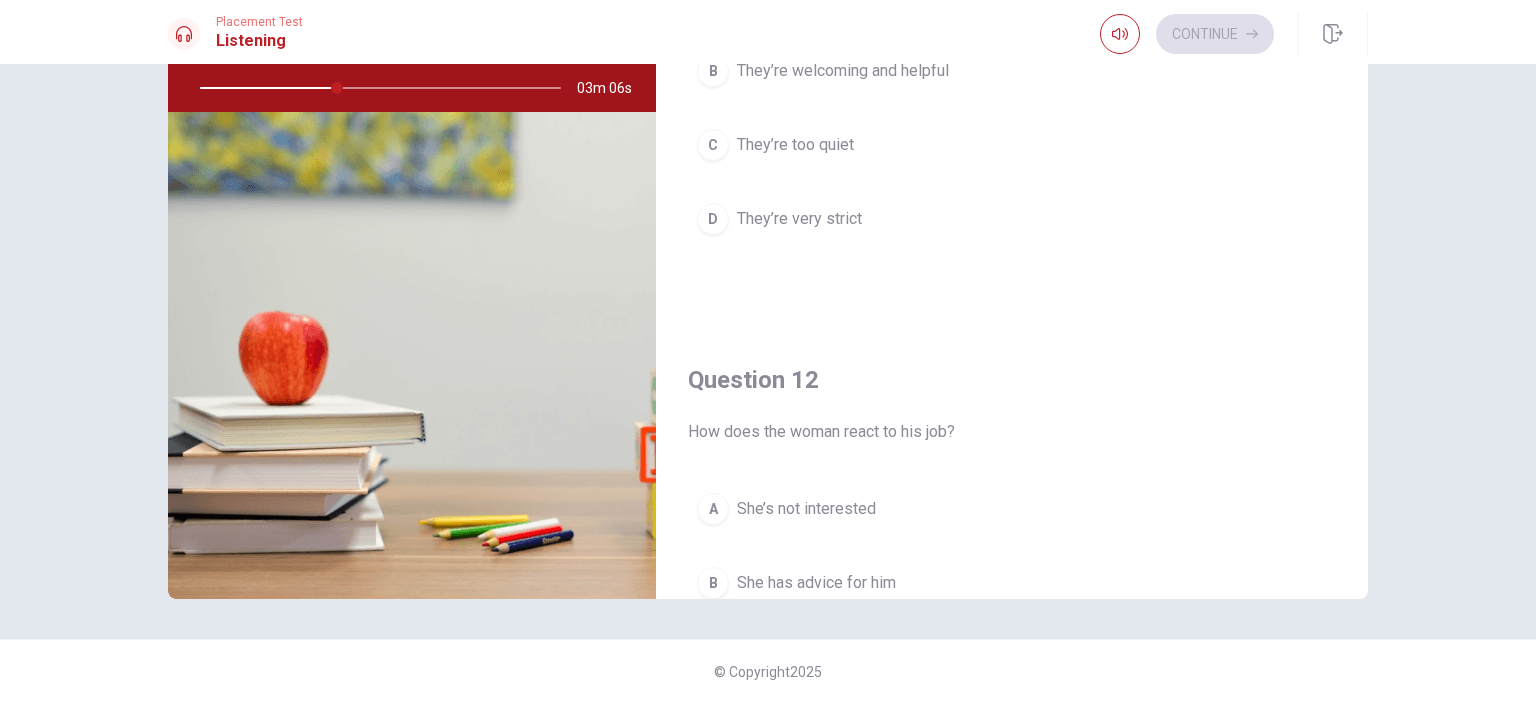 scroll, scrollTop: 0, scrollLeft: 0, axis: both 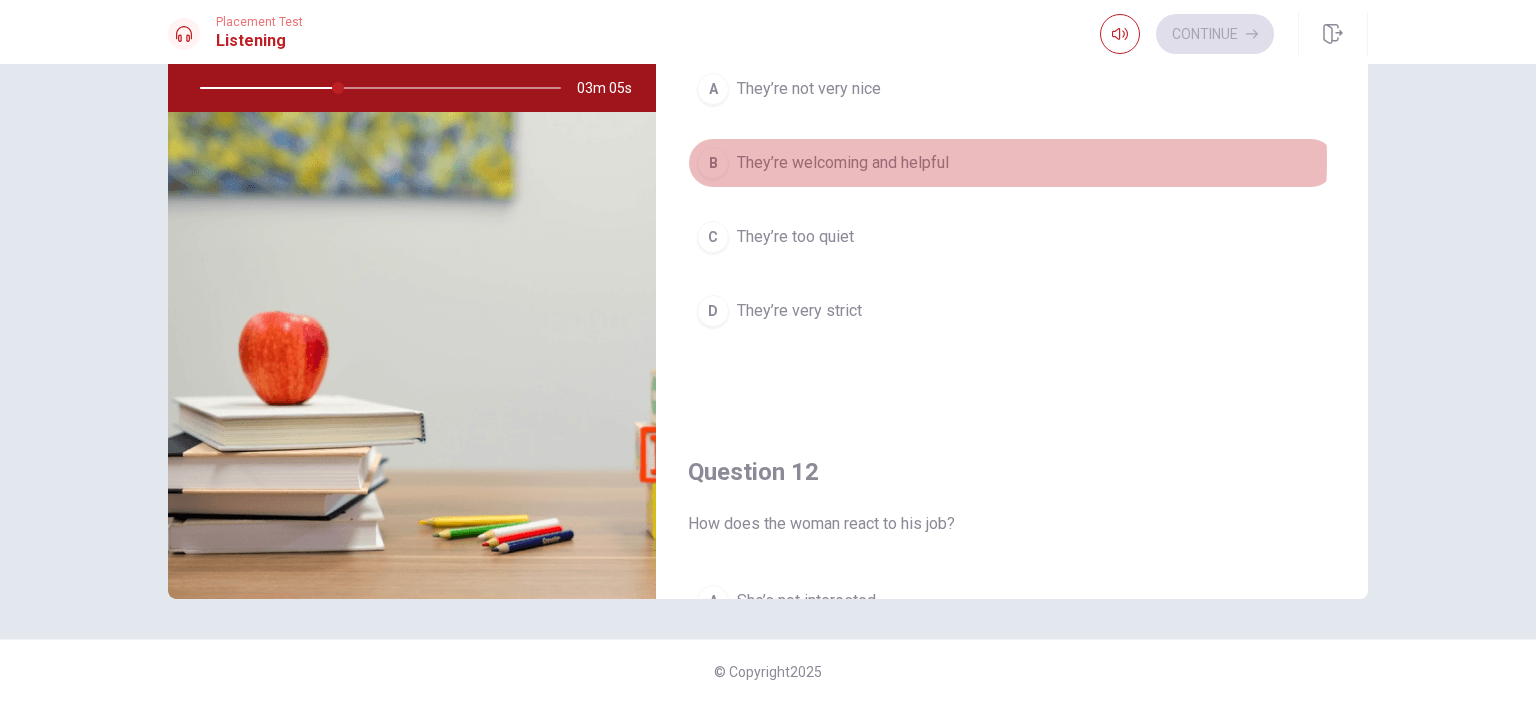 click on "They’re welcoming and helpful" at bounding box center (843, 163) 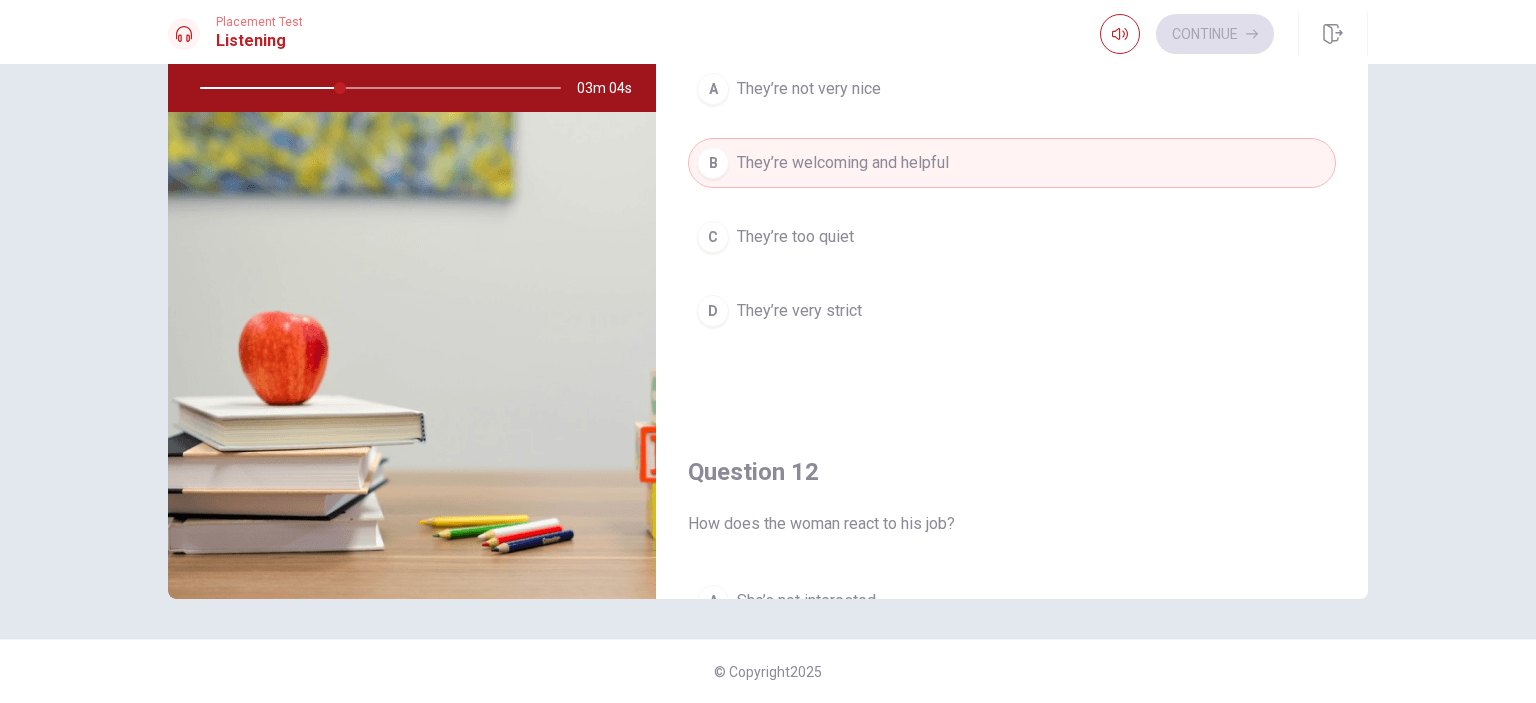 scroll, scrollTop: 0, scrollLeft: 0, axis: both 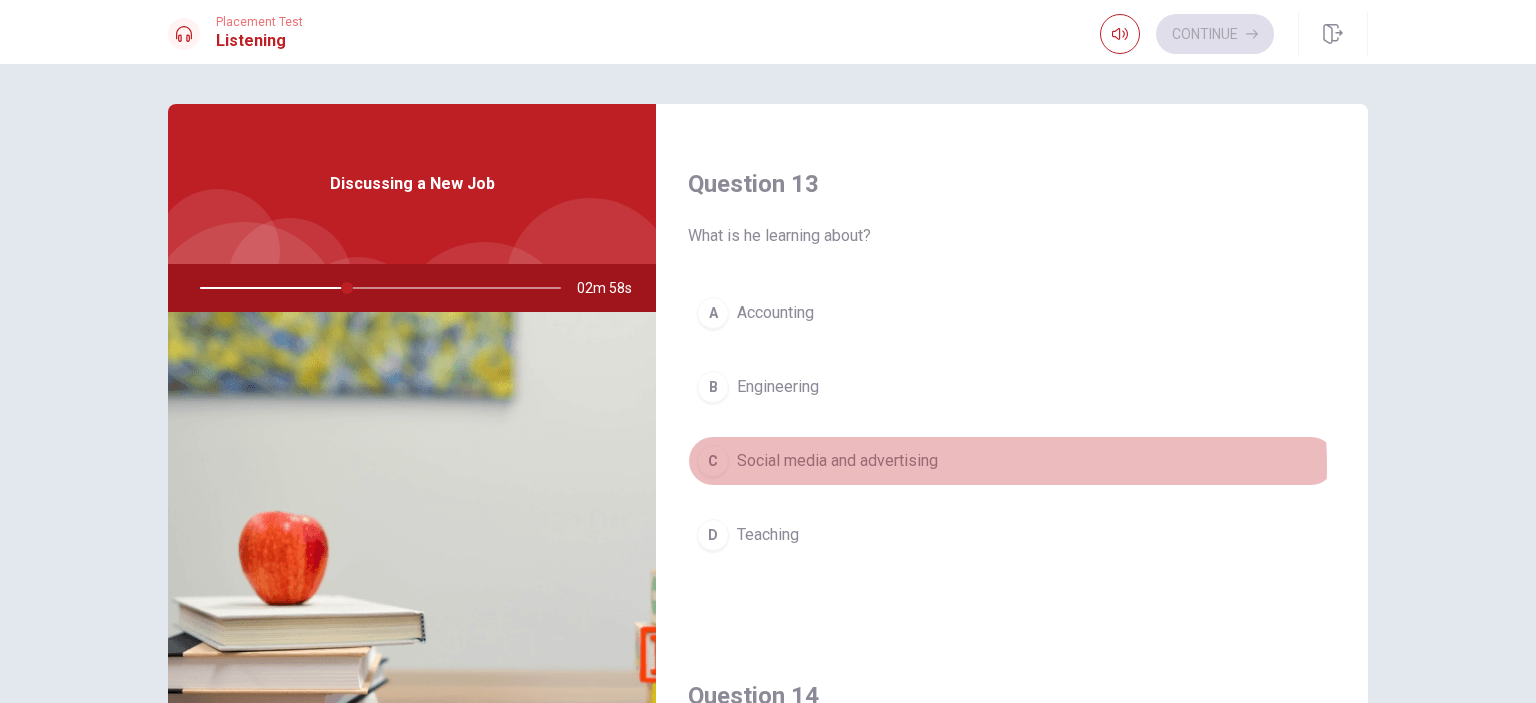click on "Social media and advertising" at bounding box center (837, 461) 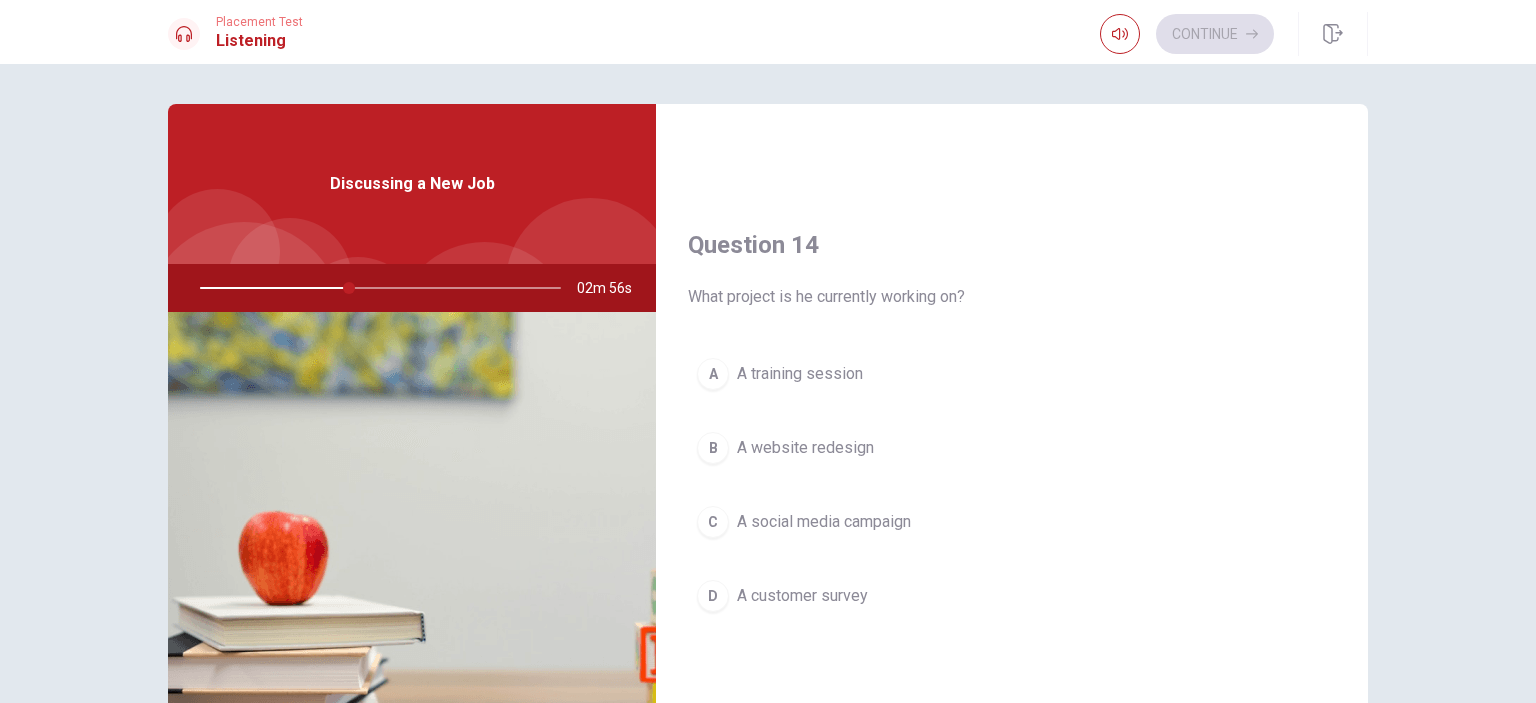 scroll, scrollTop: 1500, scrollLeft: 0, axis: vertical 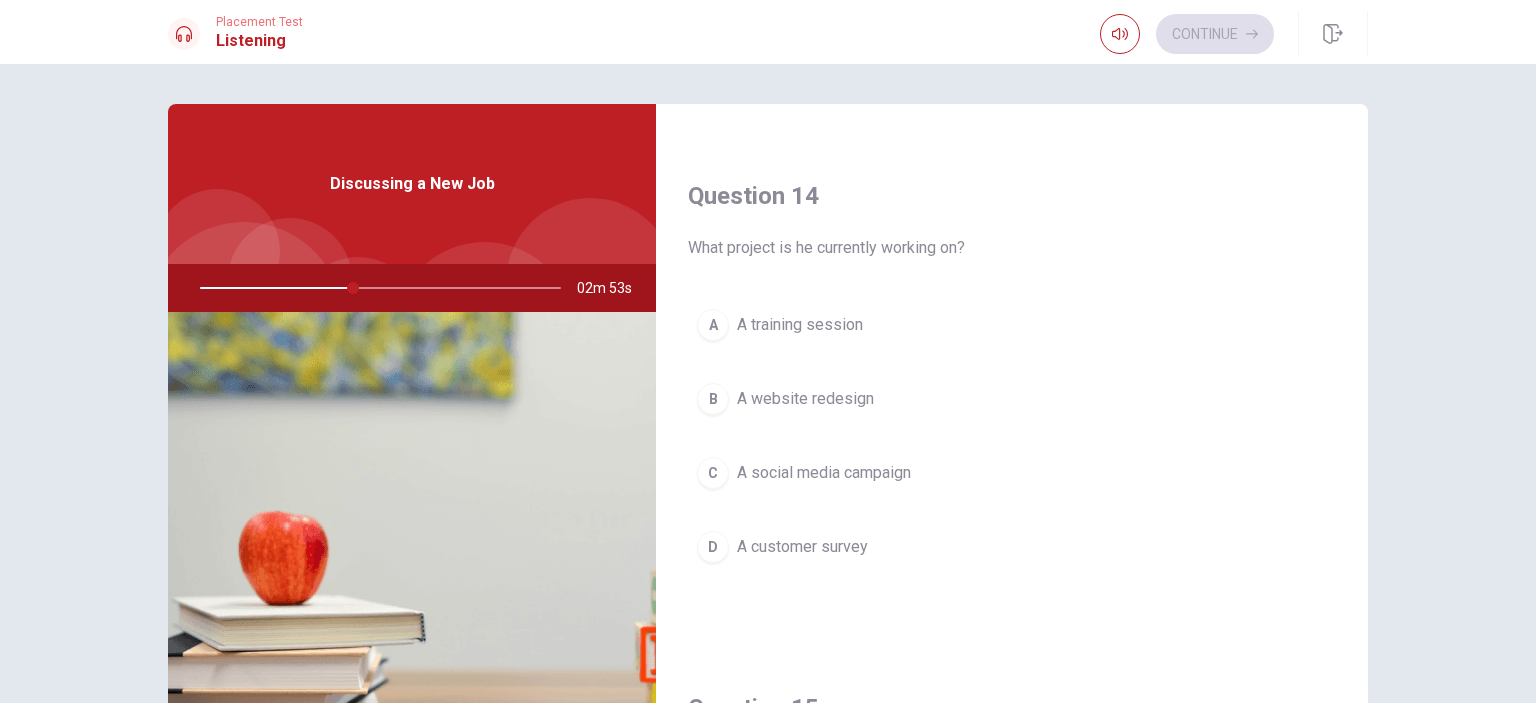 drag, startPoint x: 699, startPoint y: 239, endPoint x: 973, endPoint y: 270, distance: 275.74808 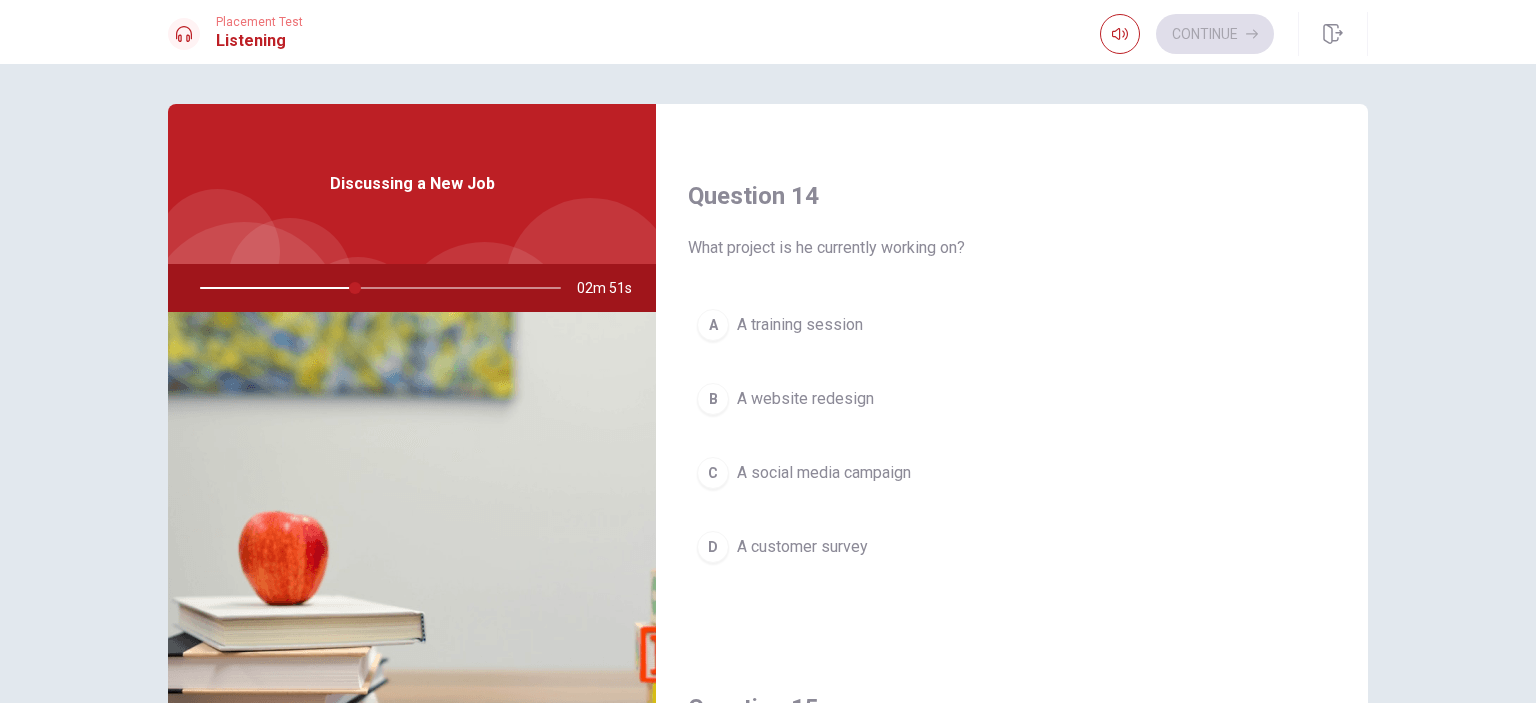 click on "A social media campaign" at bounding box center (824, 473) 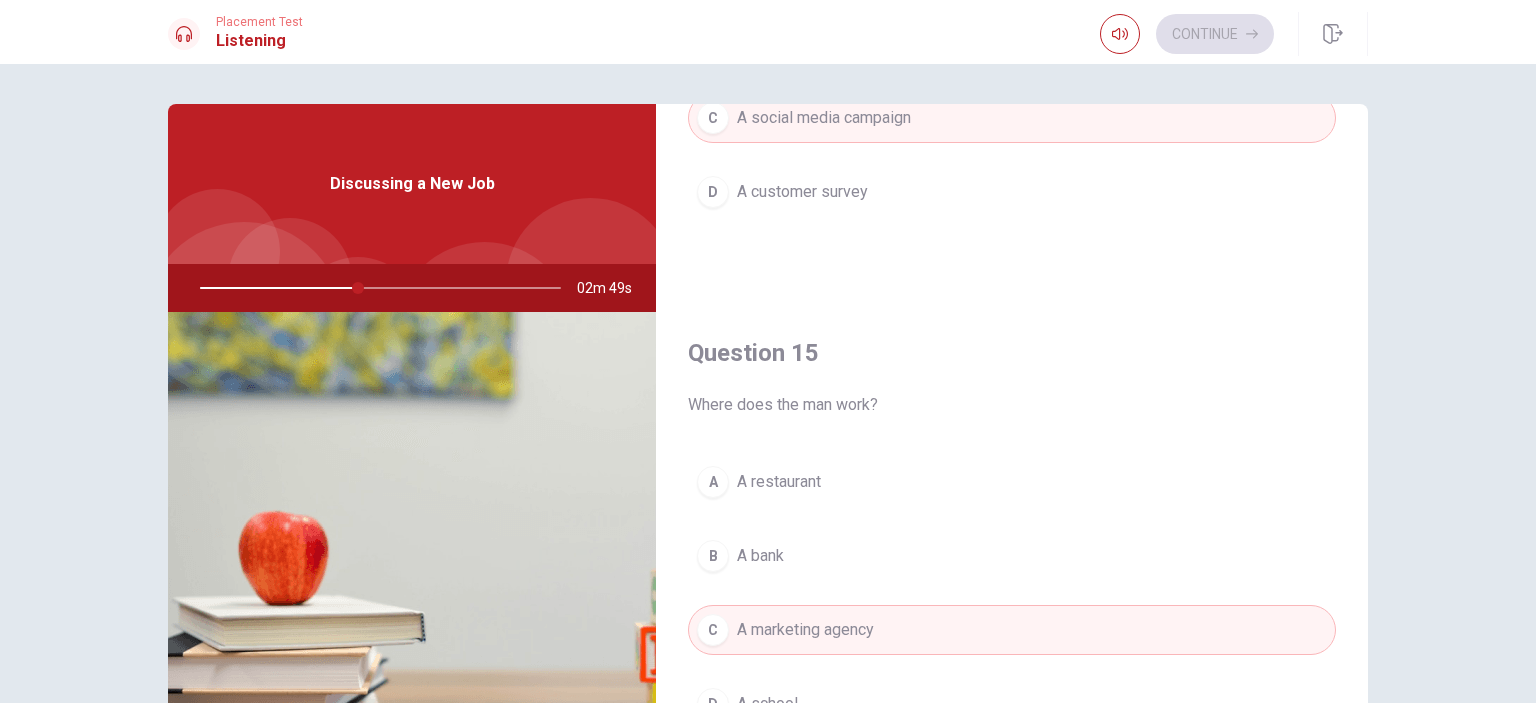 scroll, scrollTop: 1856, scrollLeft: 0, axis: vertical 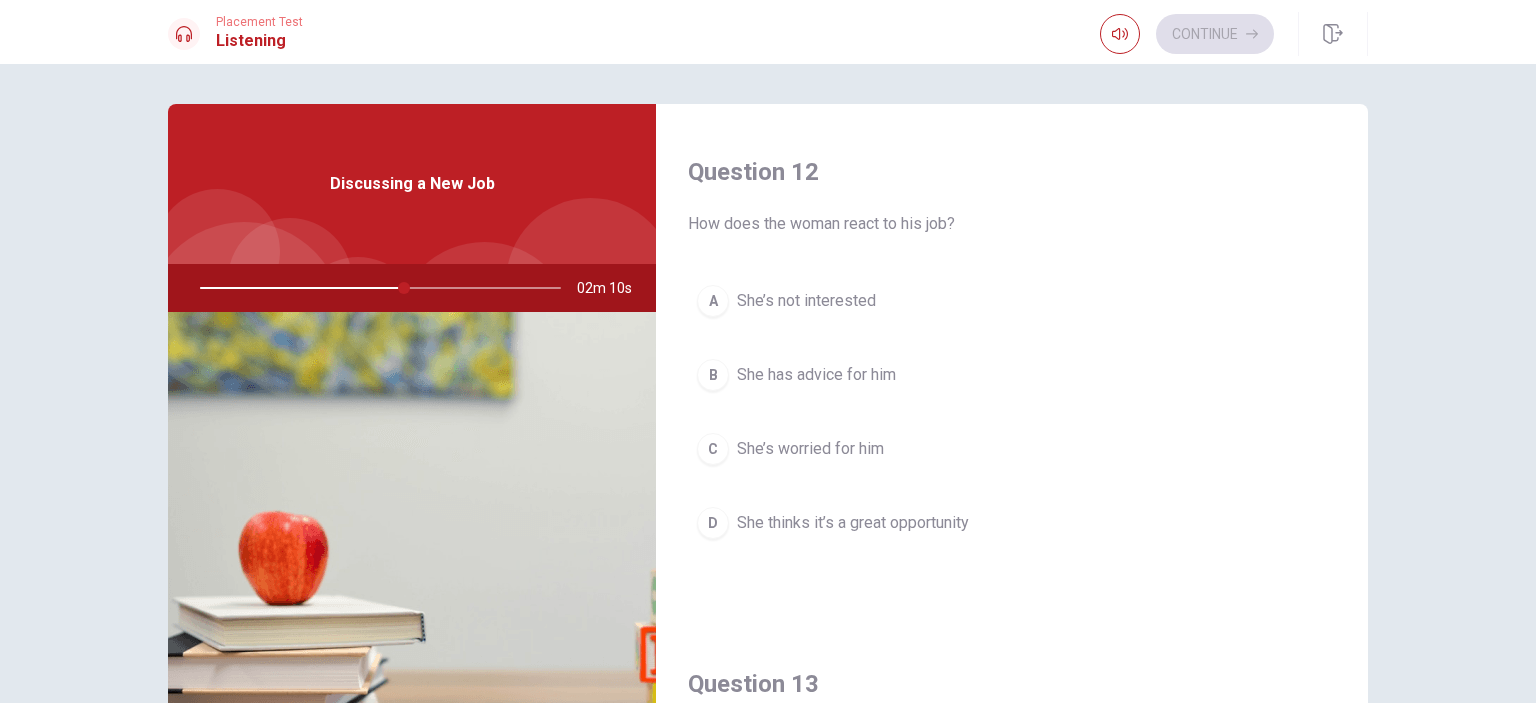 click on "She thinks it’s a great opportunity" at bounding box center [853, 523] 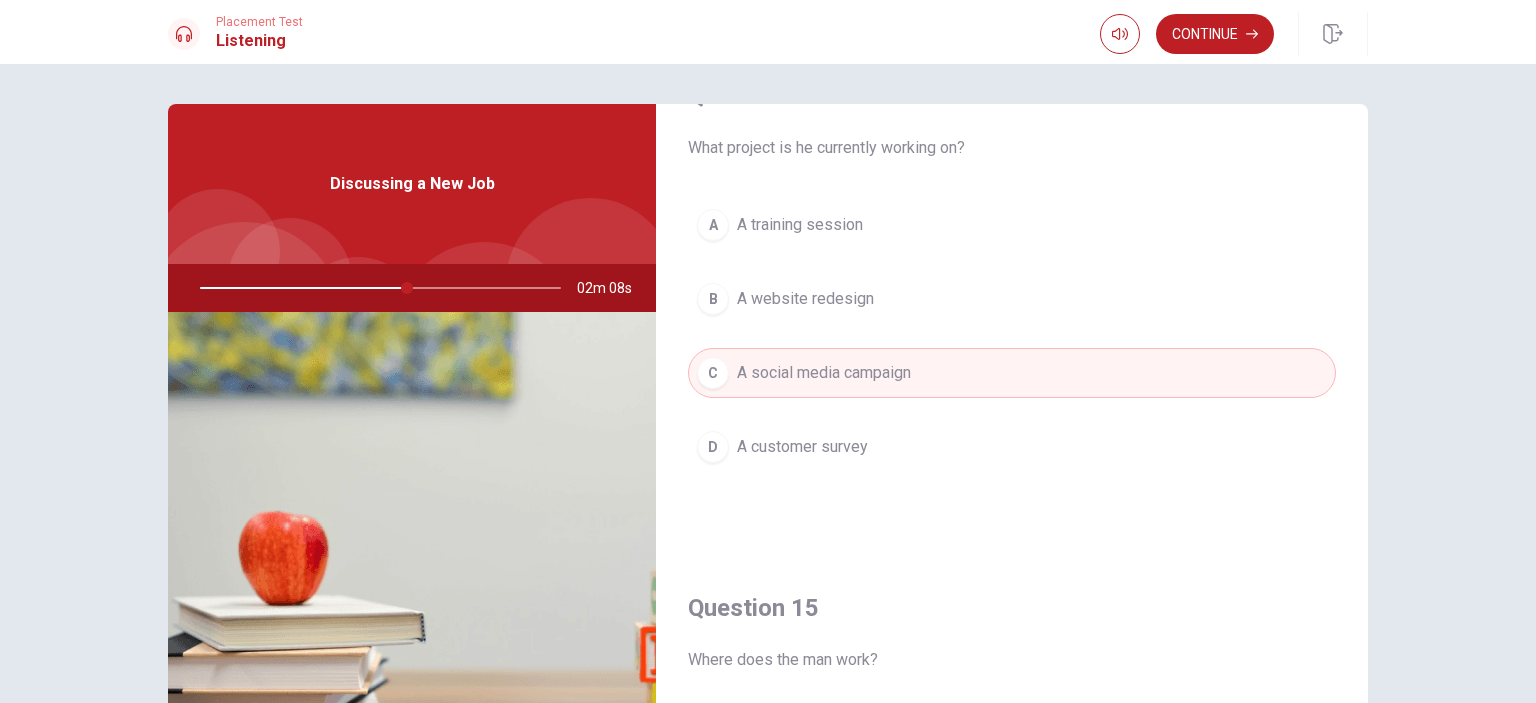scroll, scrollTop: 1856, scrollLeft: 0, axis: vertical 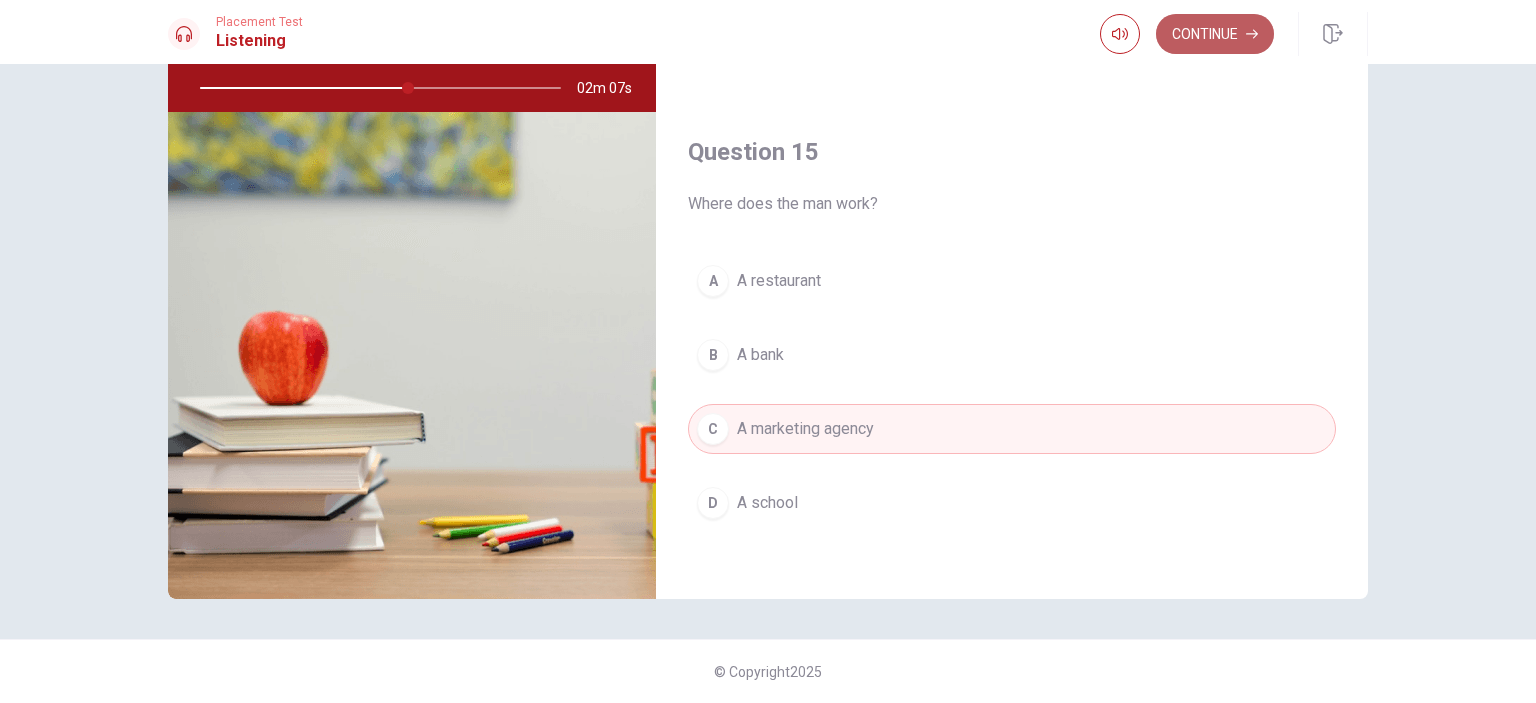 click on "Continue" at bounding box center (1215, 34) 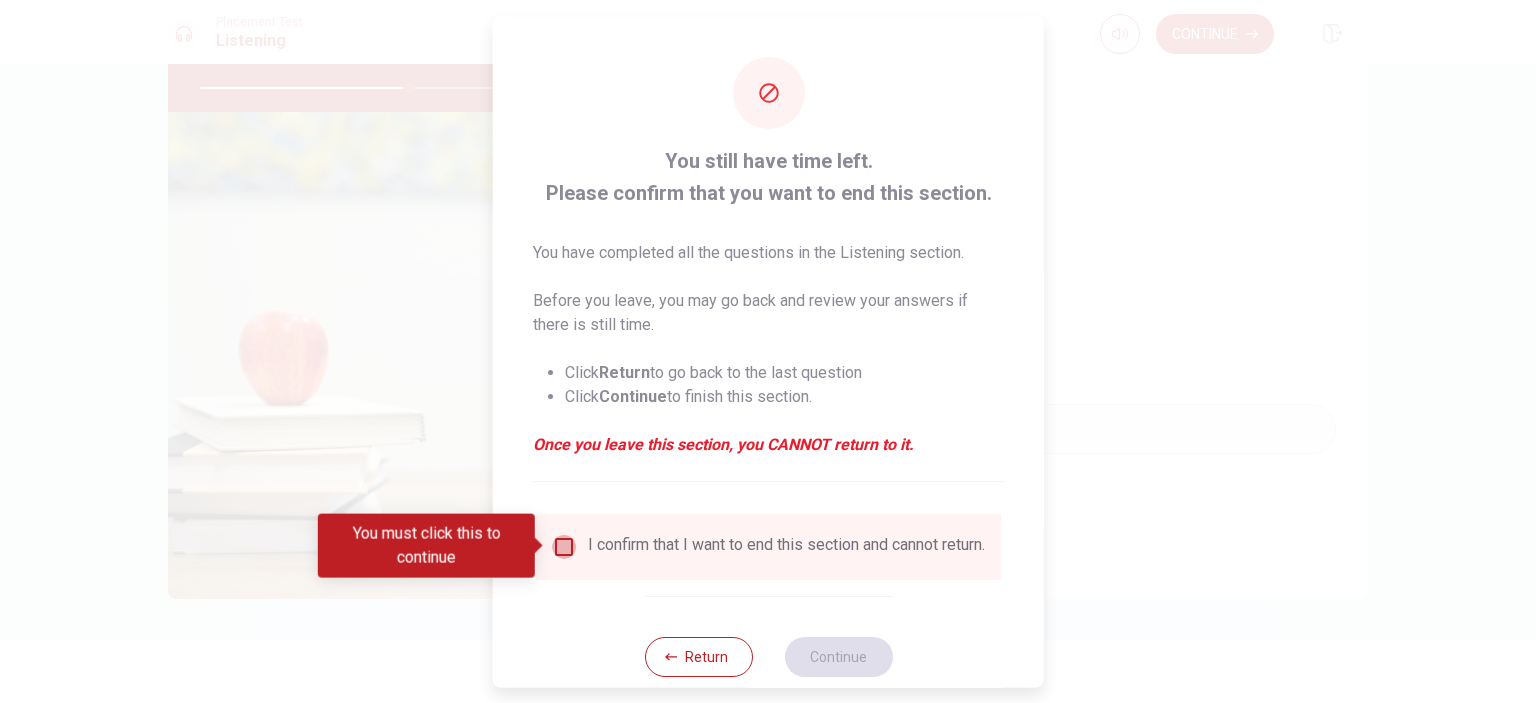 click at bounding box center [564, 546] 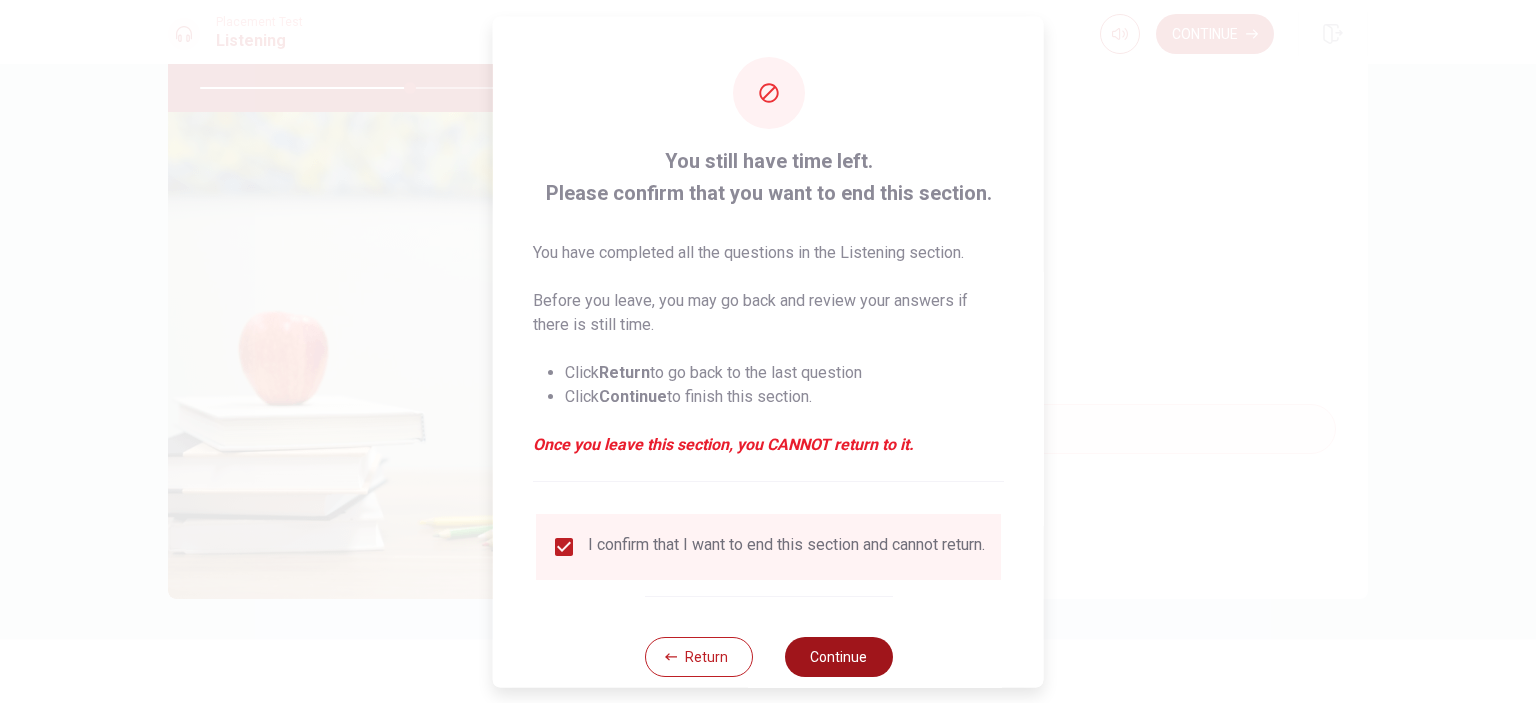 click on "Continue" at bounding box center [838, 656] 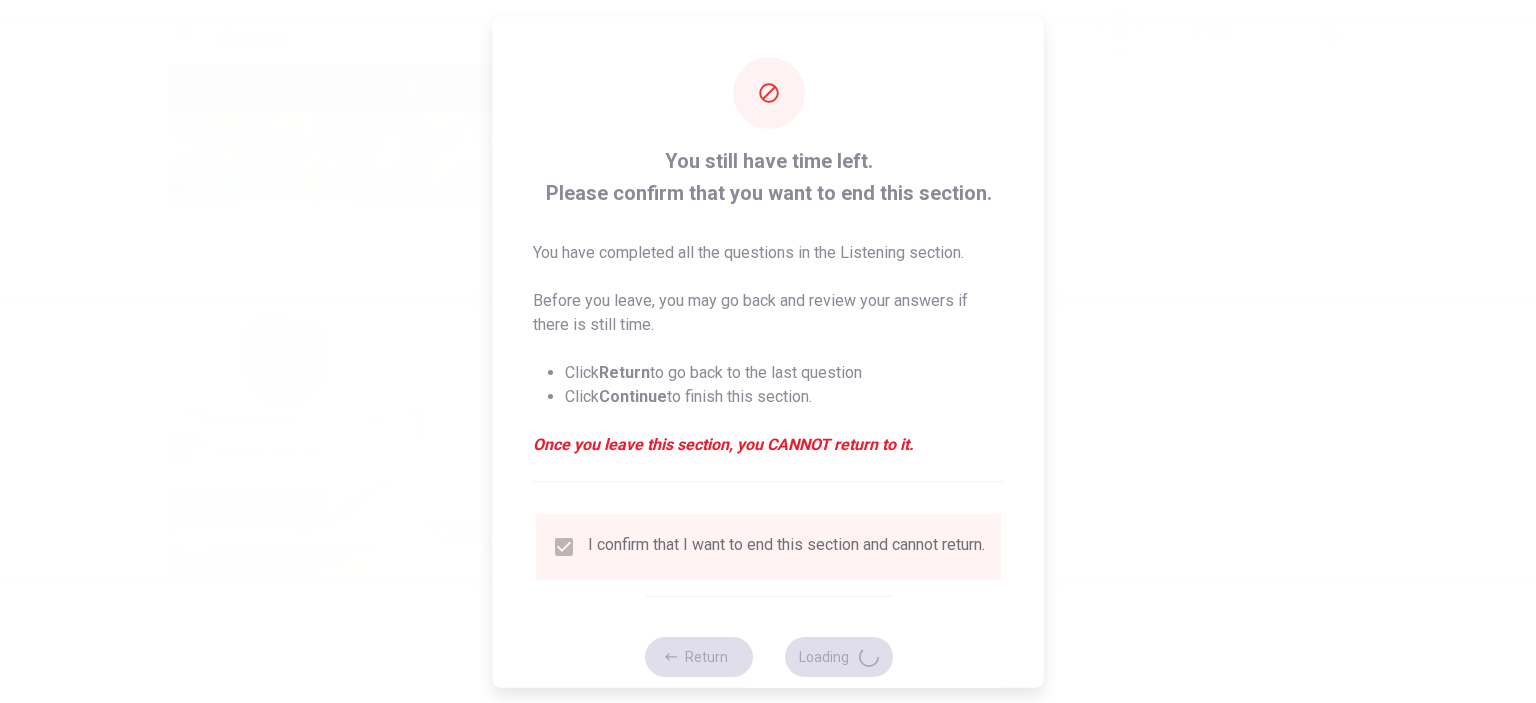 type on "59" 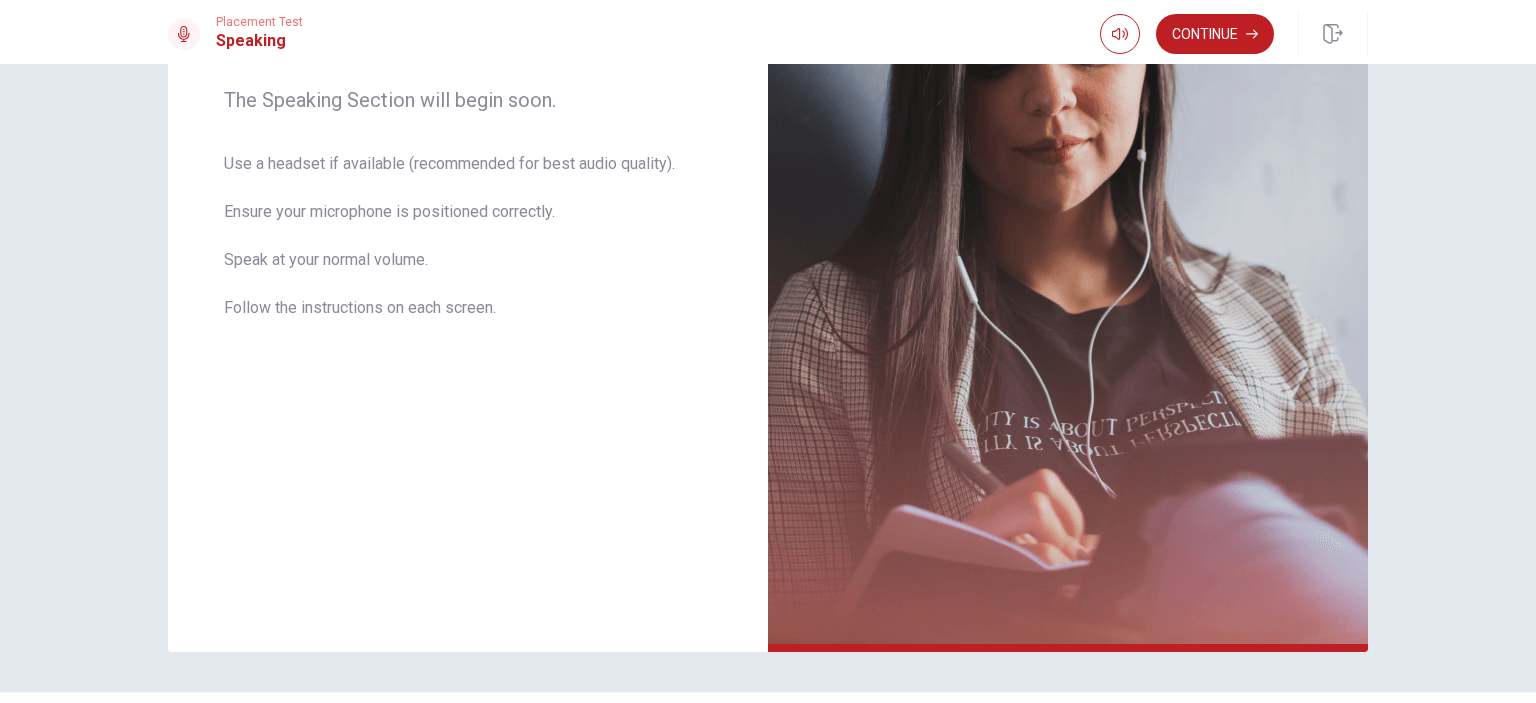scroll, scrollTop: 76, scrollLeft: 0, axis: vertical 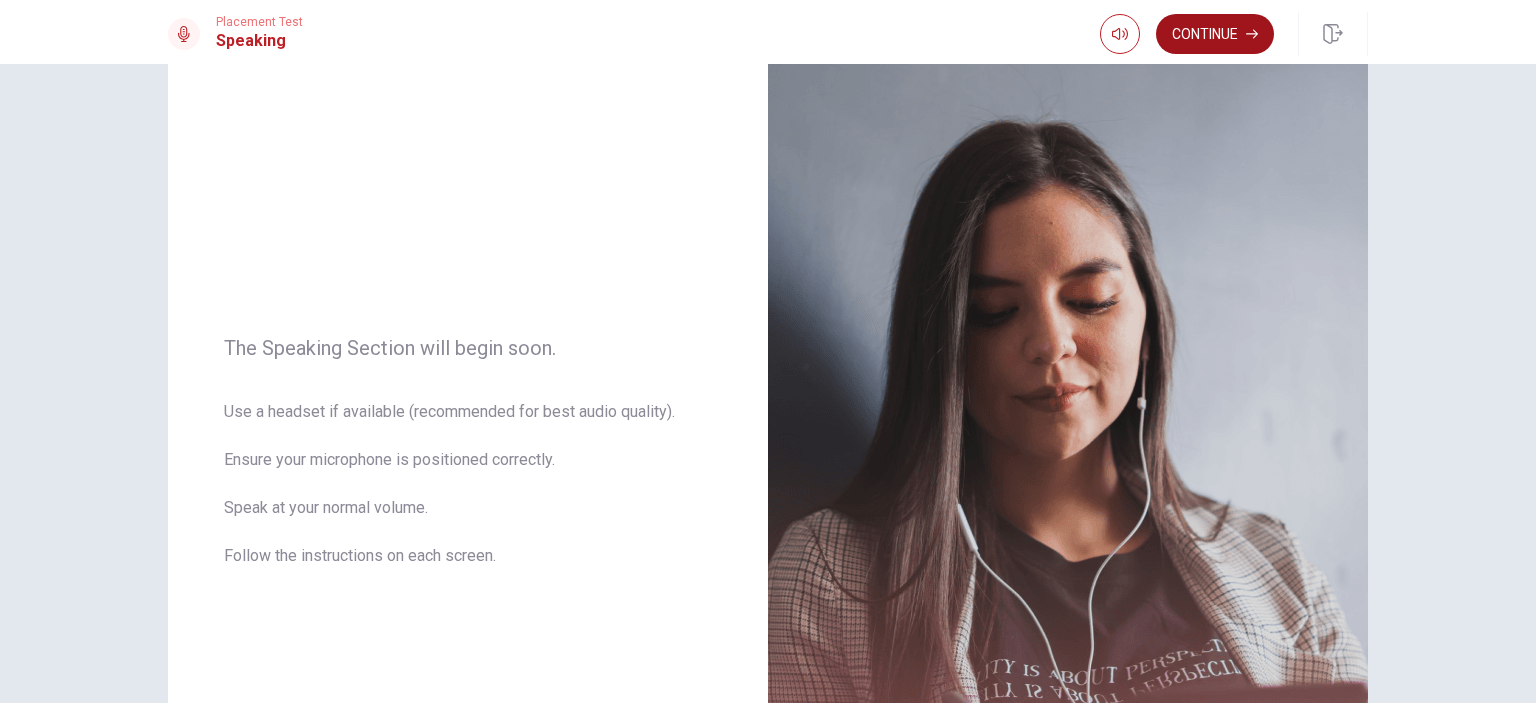 click on "Continue" at bounding box center (1215, 34) 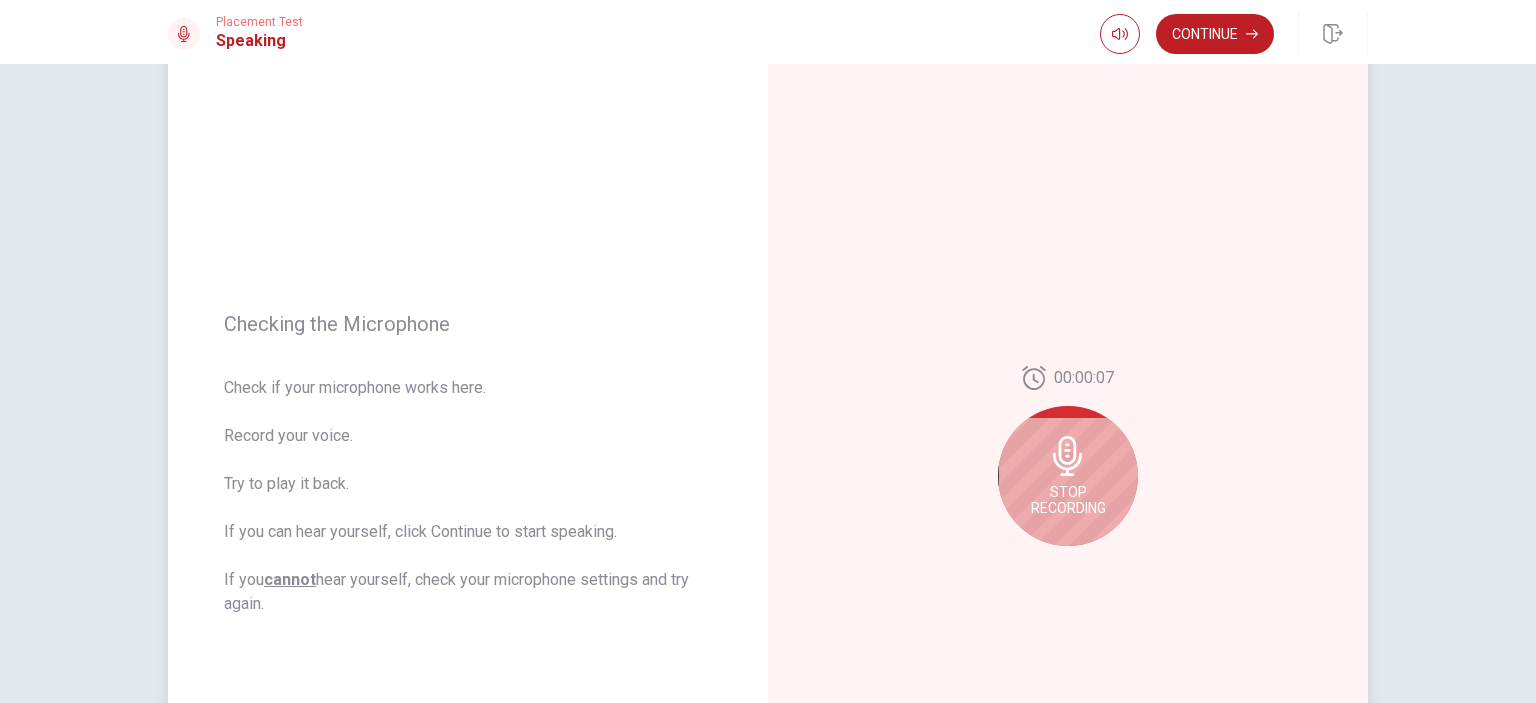 click on "Stop   Recording" at bounding box center (1068, 500) 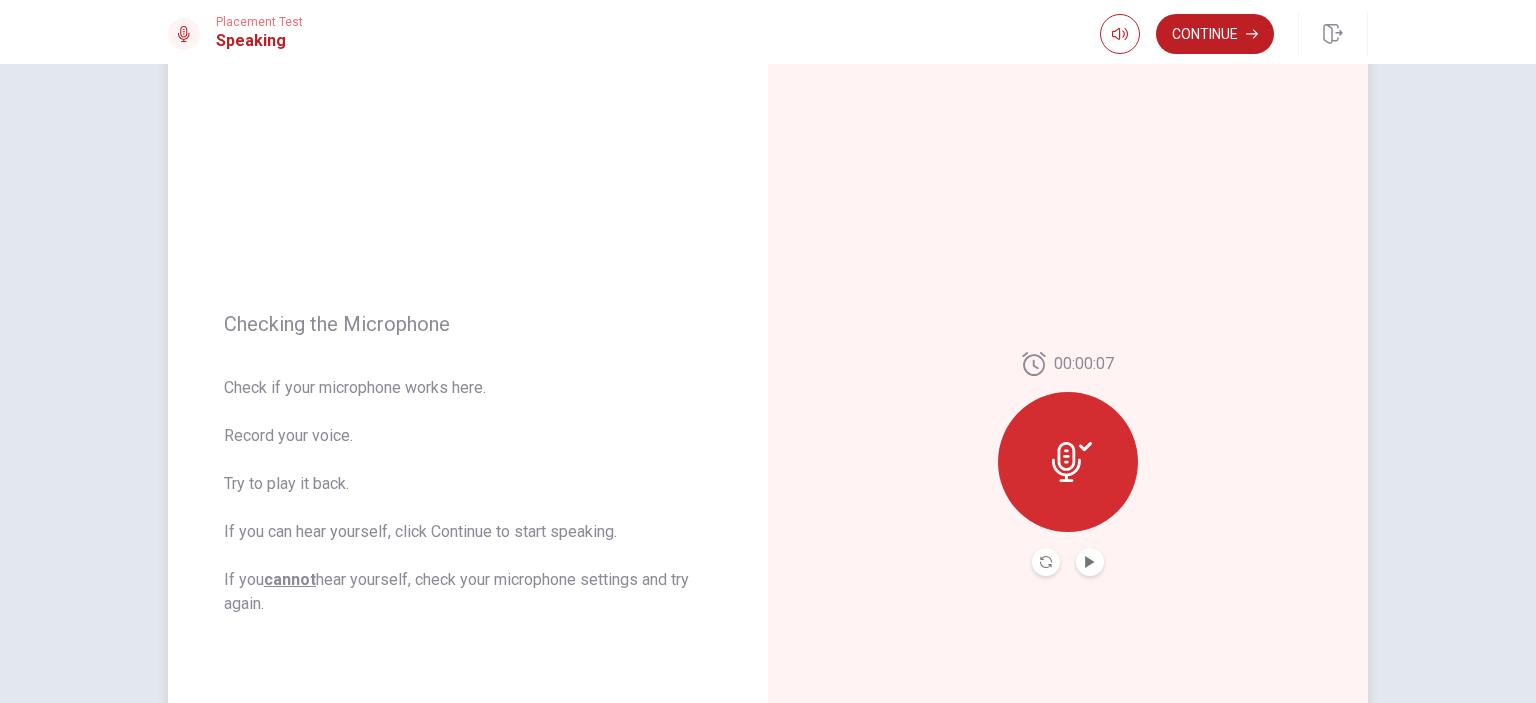 click 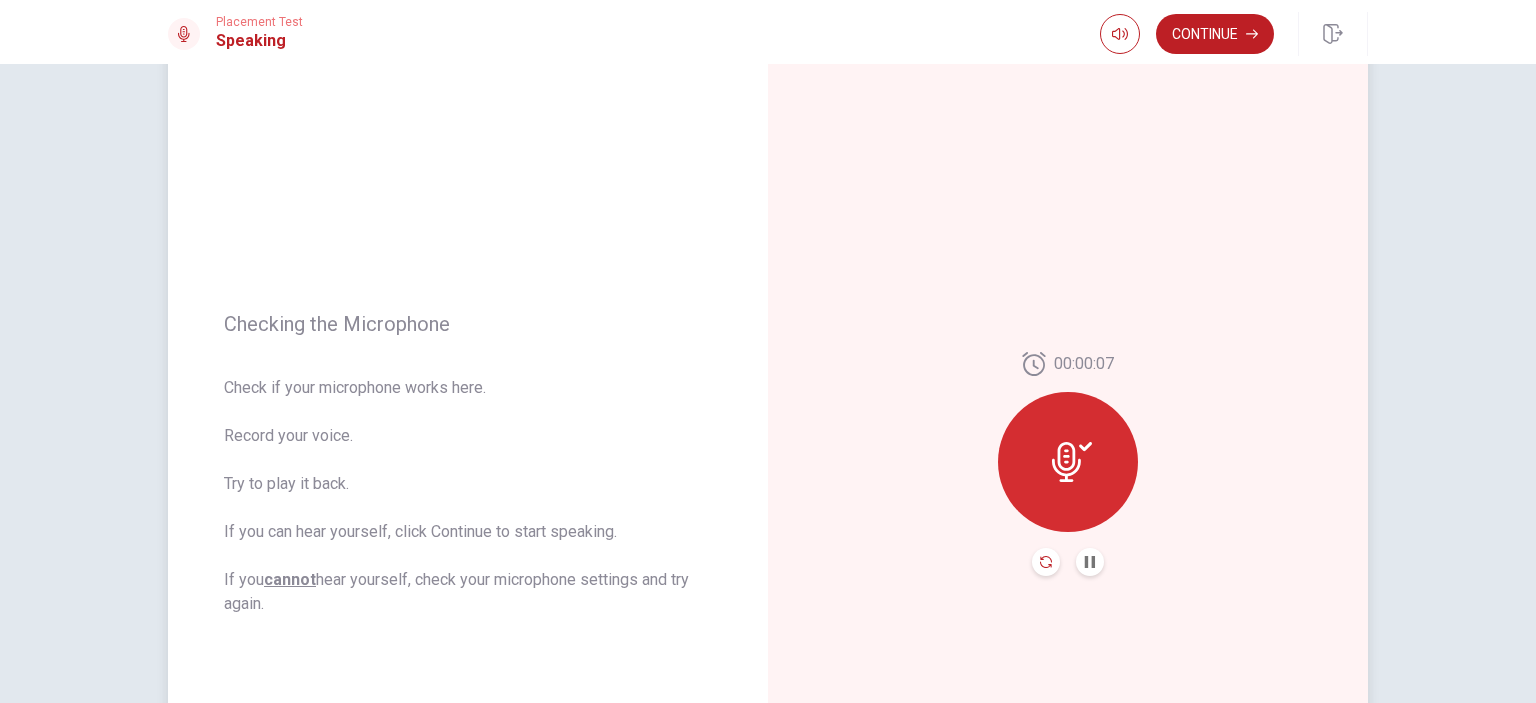 click 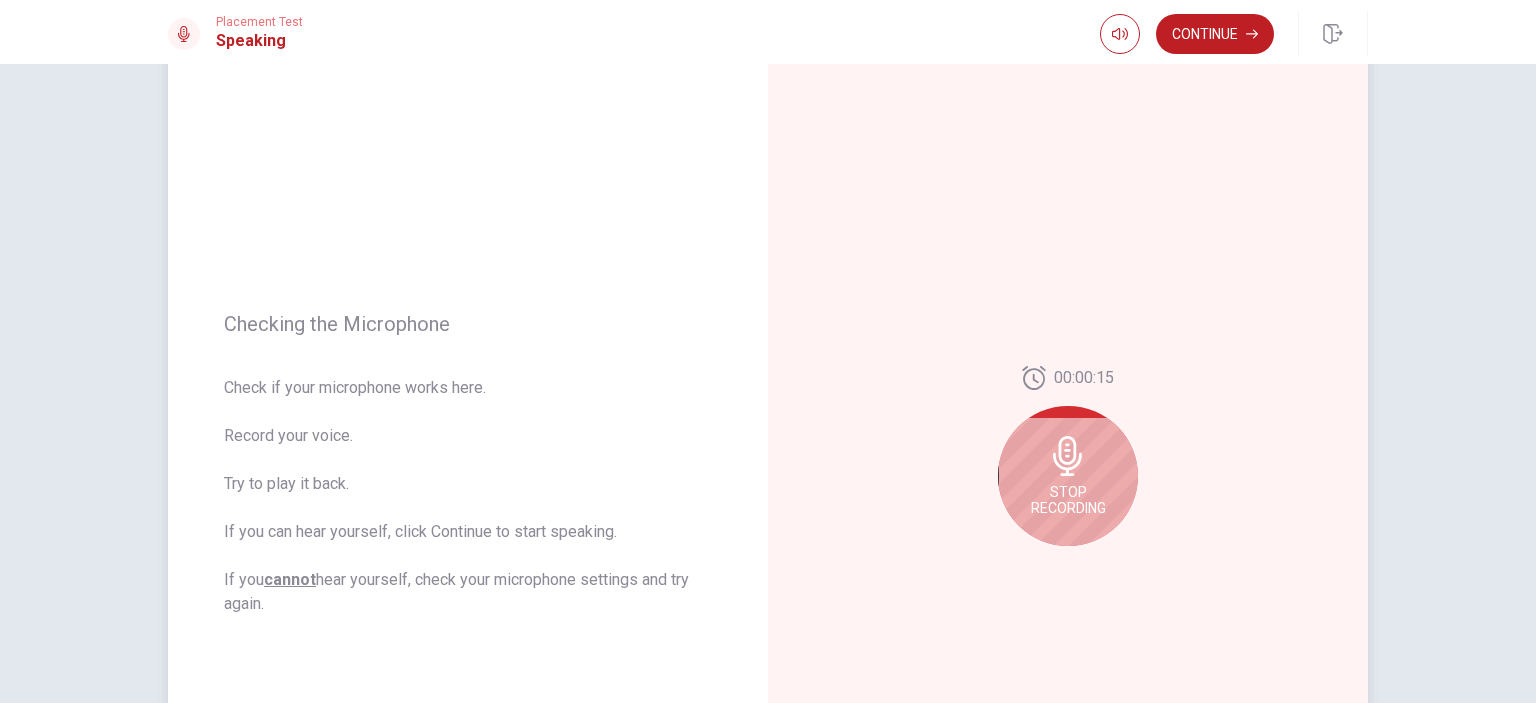 click on "Stop   Recording" at bounding box center [1068, 500] 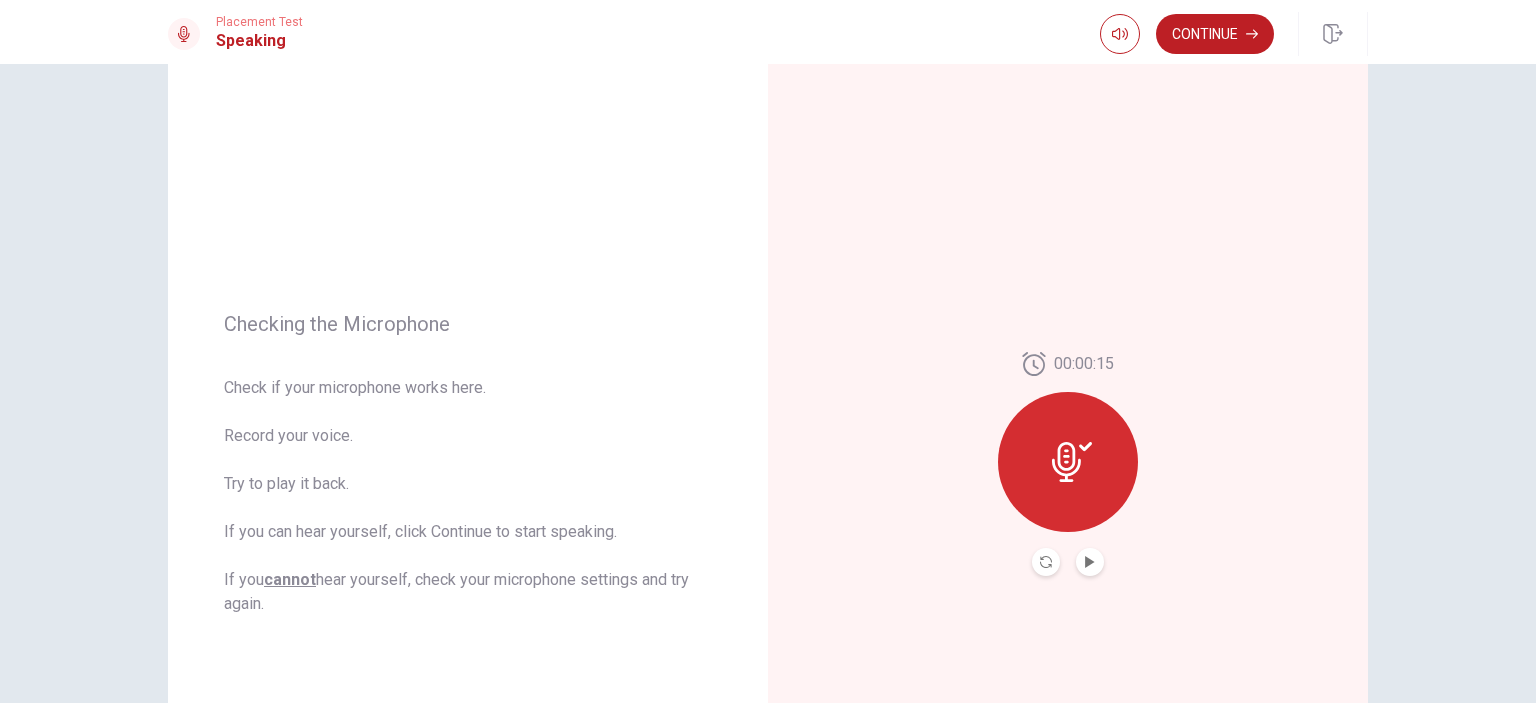 click at bounding box center [1090, 562] 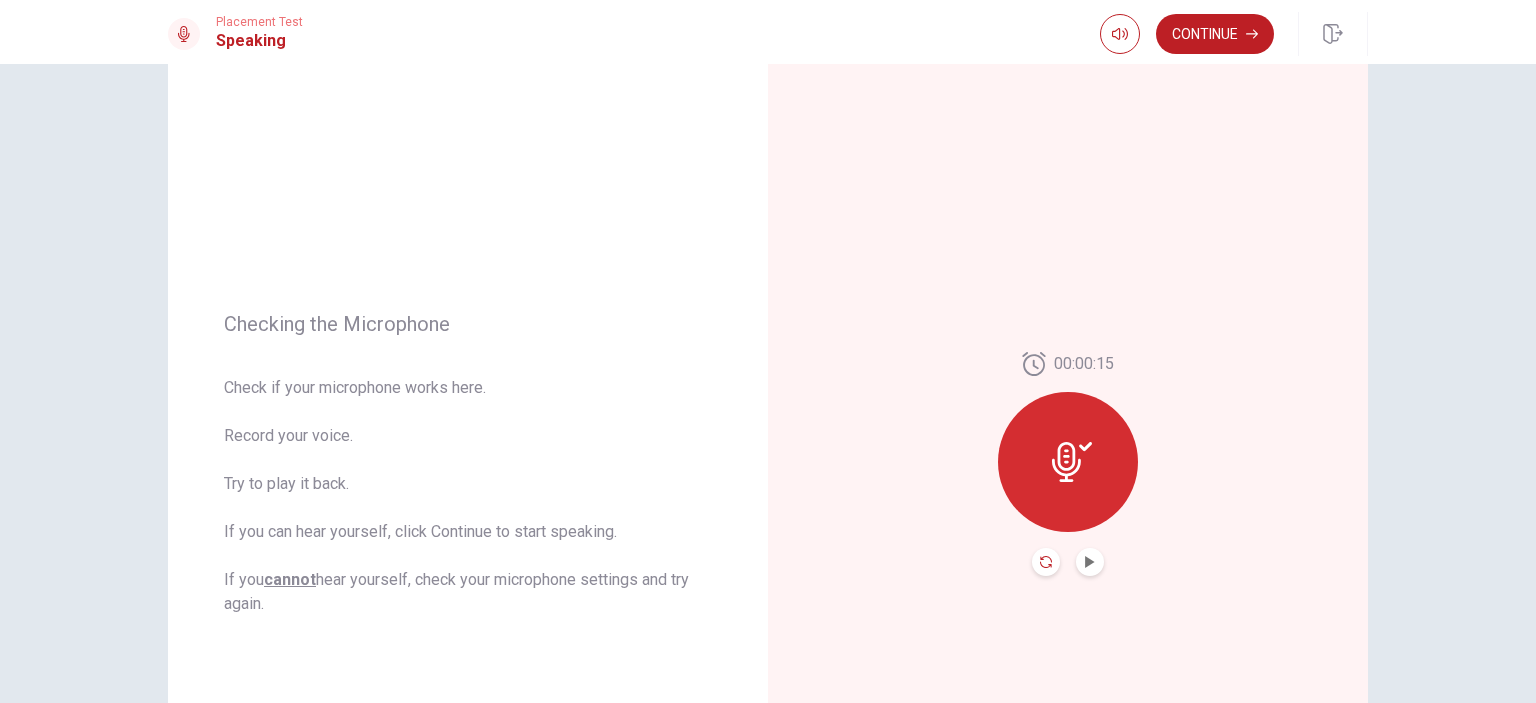 click 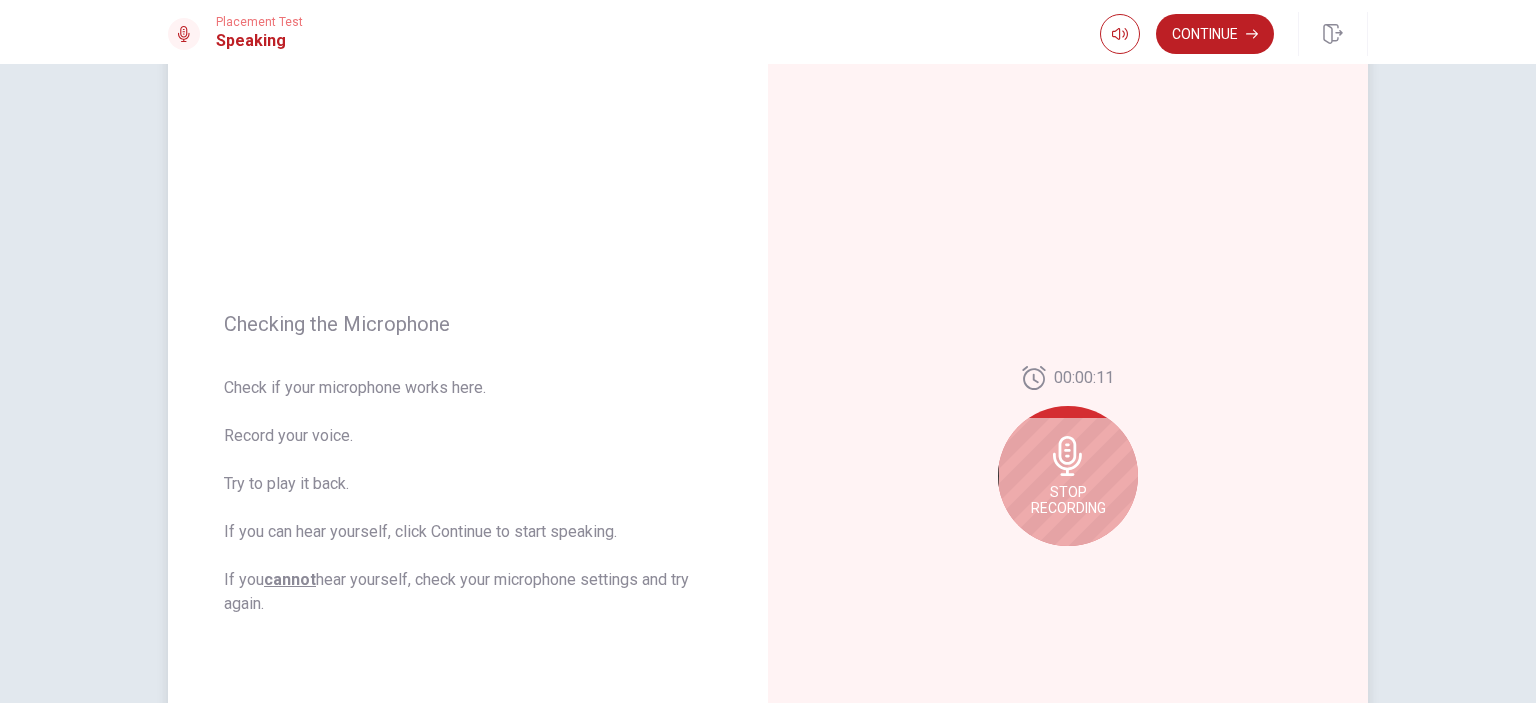 click on "Stop   Recording" at bounding box center (1068, 476) 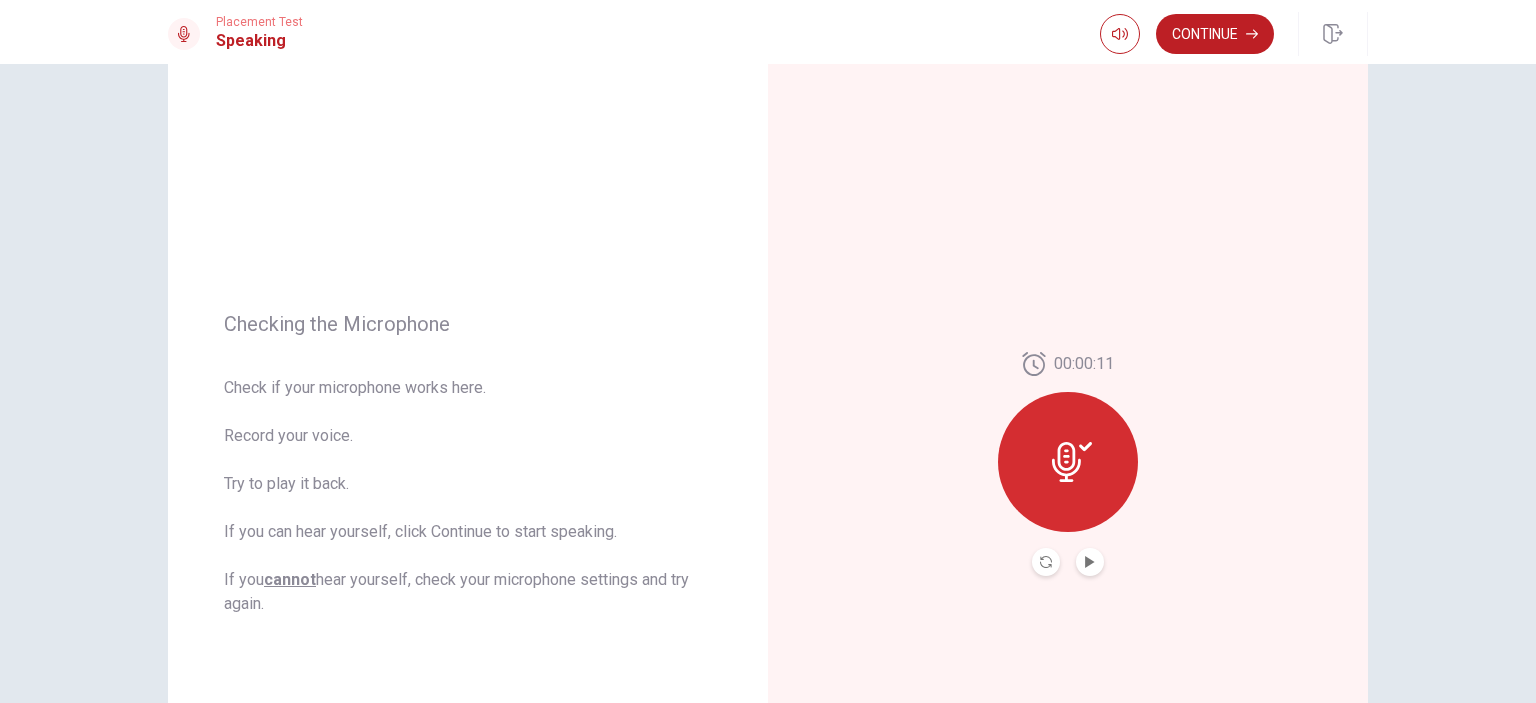 click at bounding box center [1090, 562] 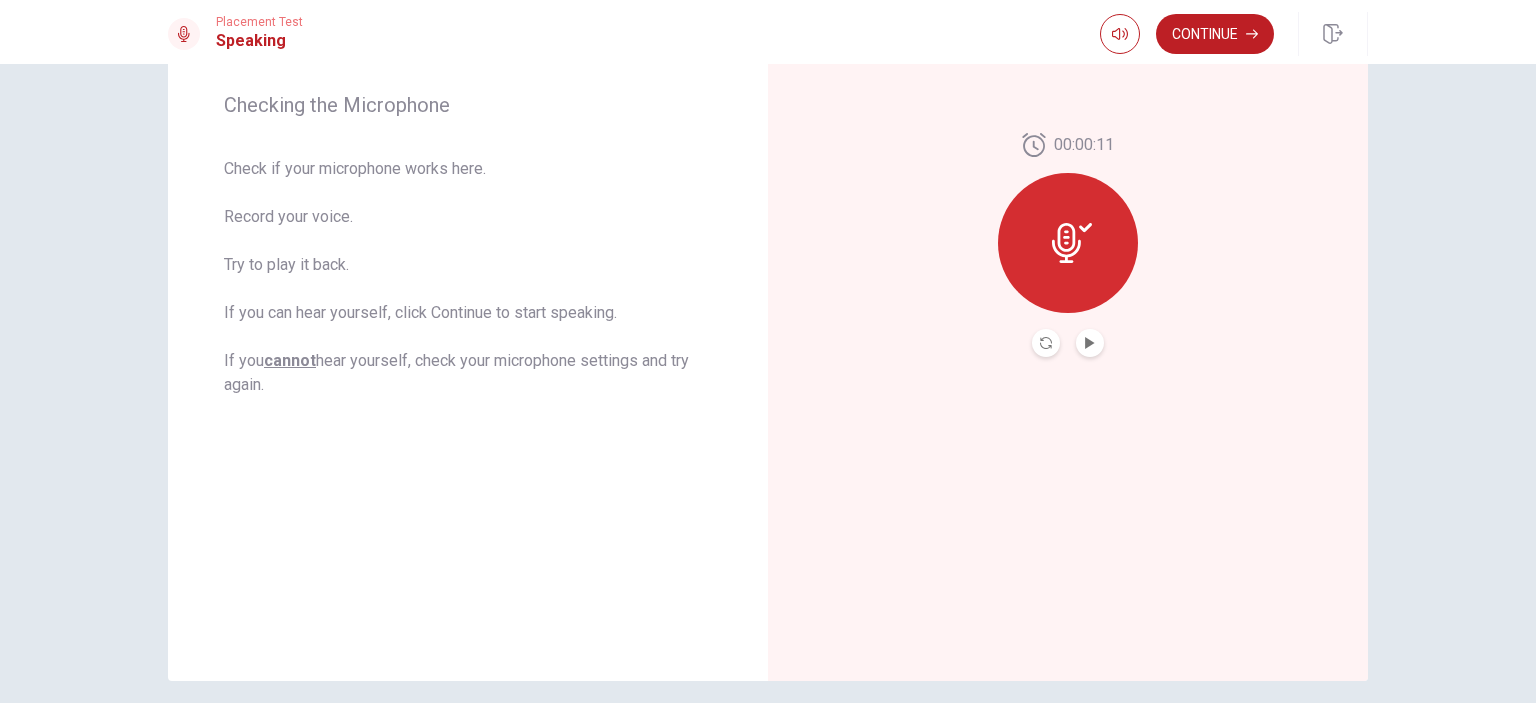 scroll, scrollTop: 276, scrollLeft: 0, axis: vertical 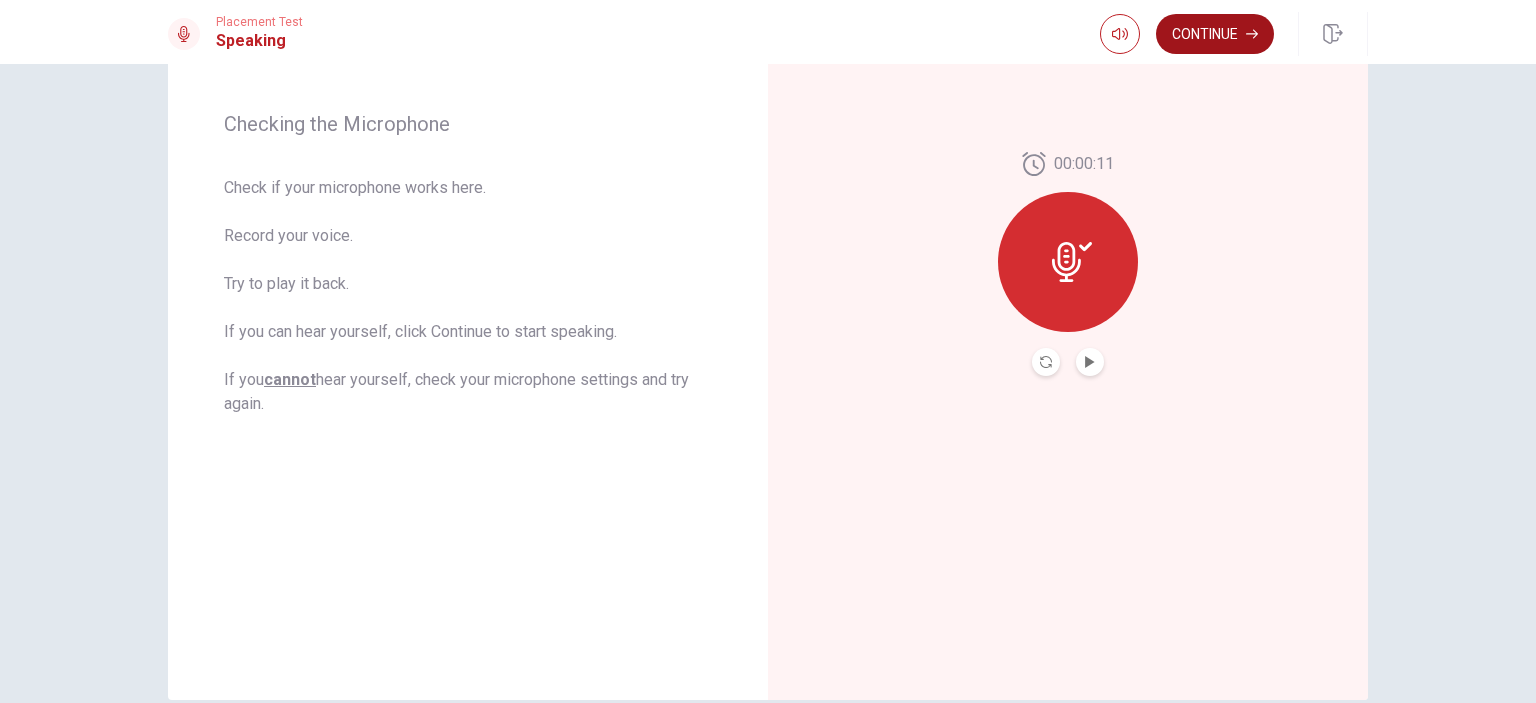 click on "Continue" at bounding box center (1215, 34) 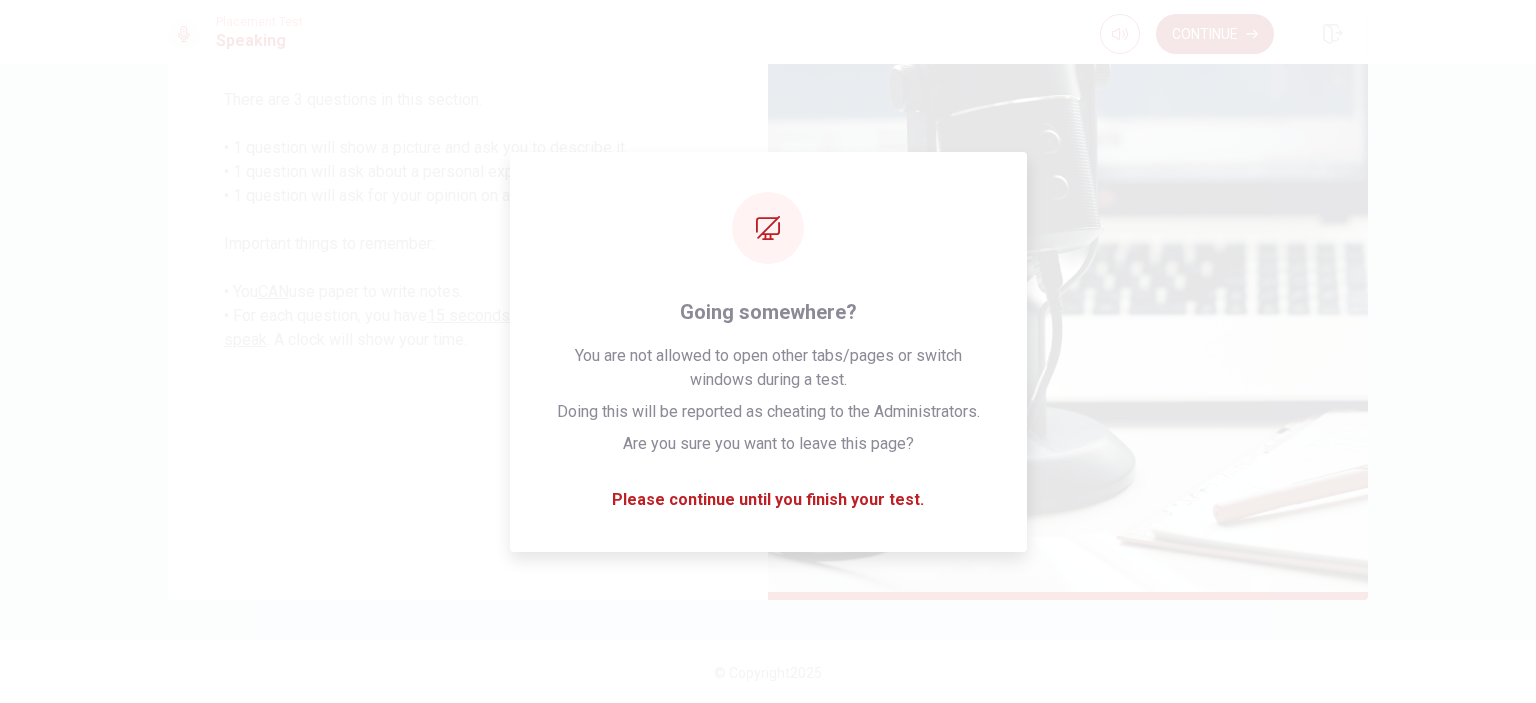 click on "Continue" at bounding box center [1215, 34] 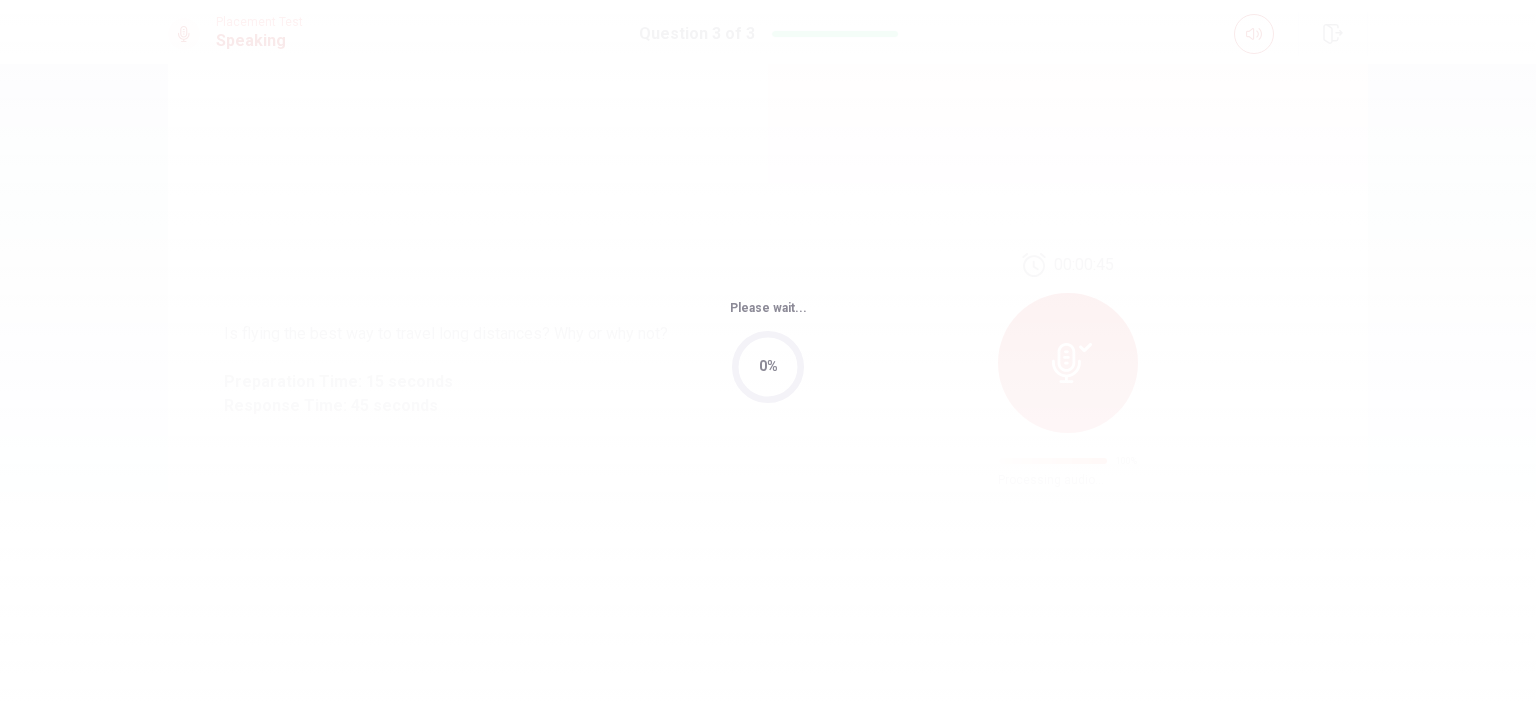scroll, scrollTop: 0, scrollLeft: 0, axis: both 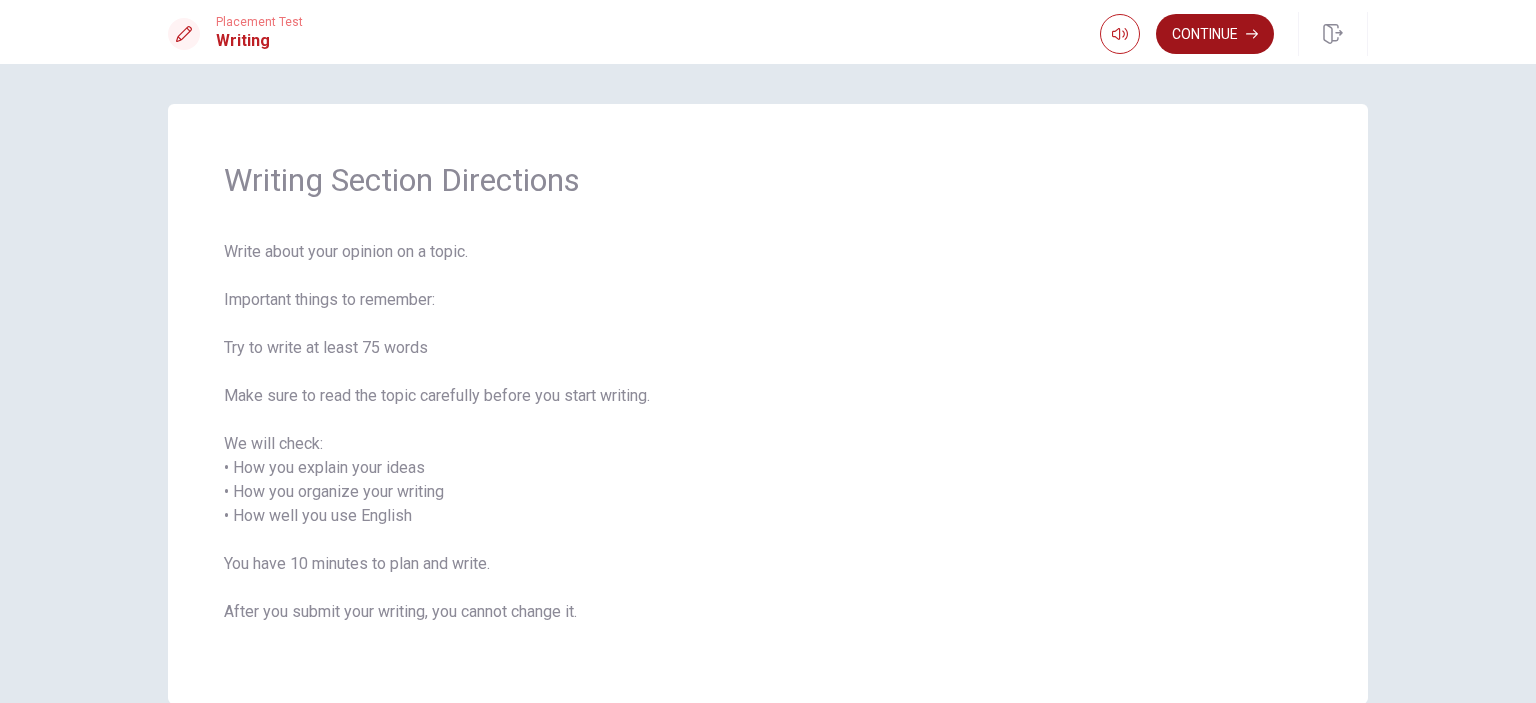 click 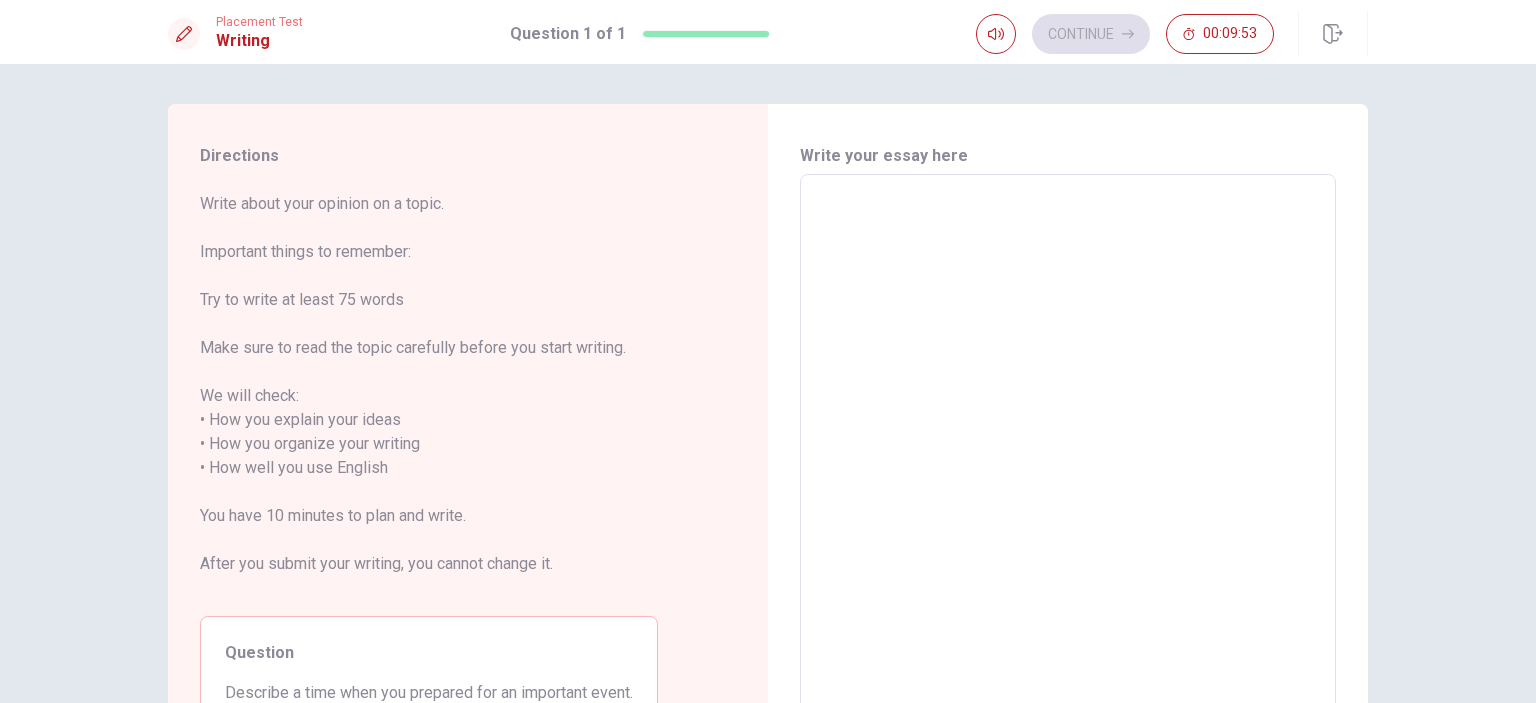 drag, startPoint x: 191, startPoint y: 250, endPoint x: 376, endPoint y: 244, distance: 185.09727 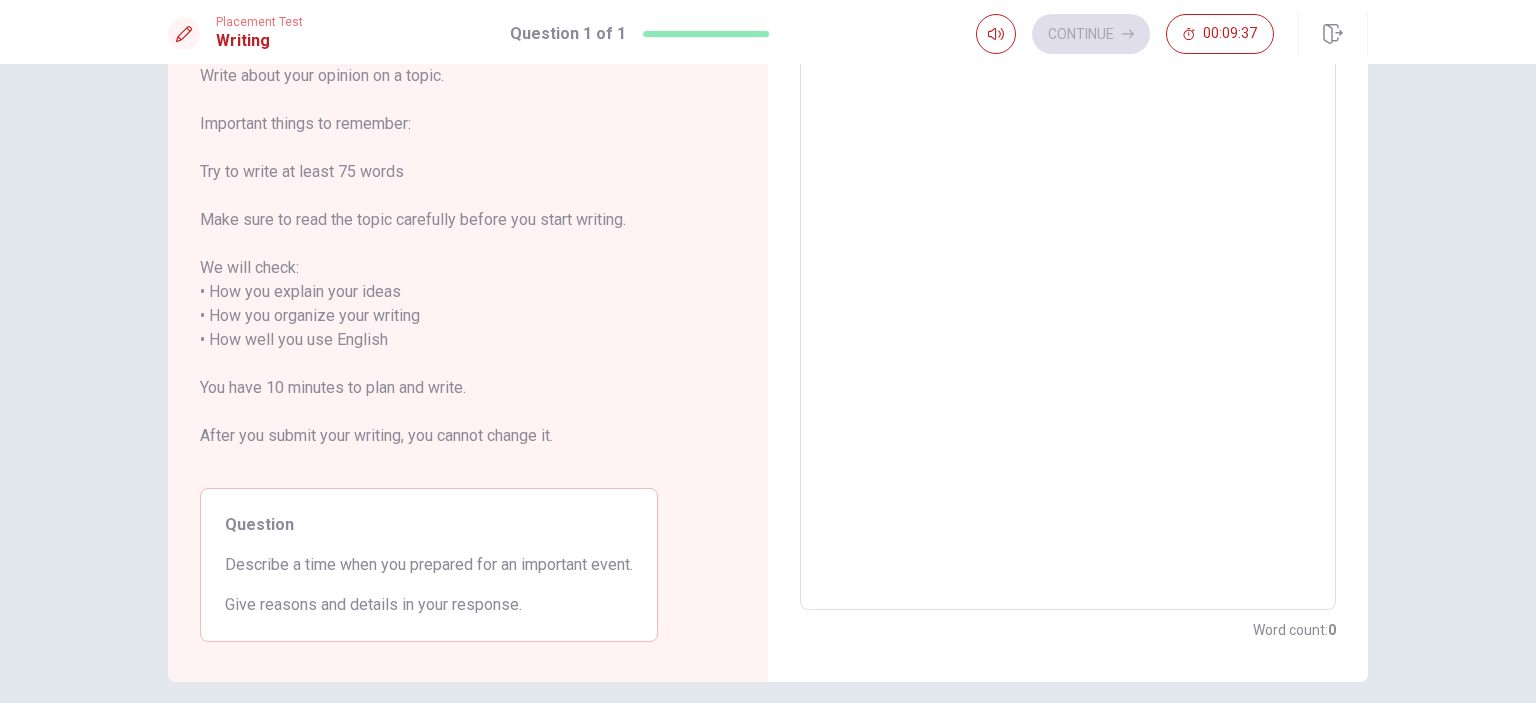 scroll, scrollTop: 0, scrollLeft: 0, axis: both 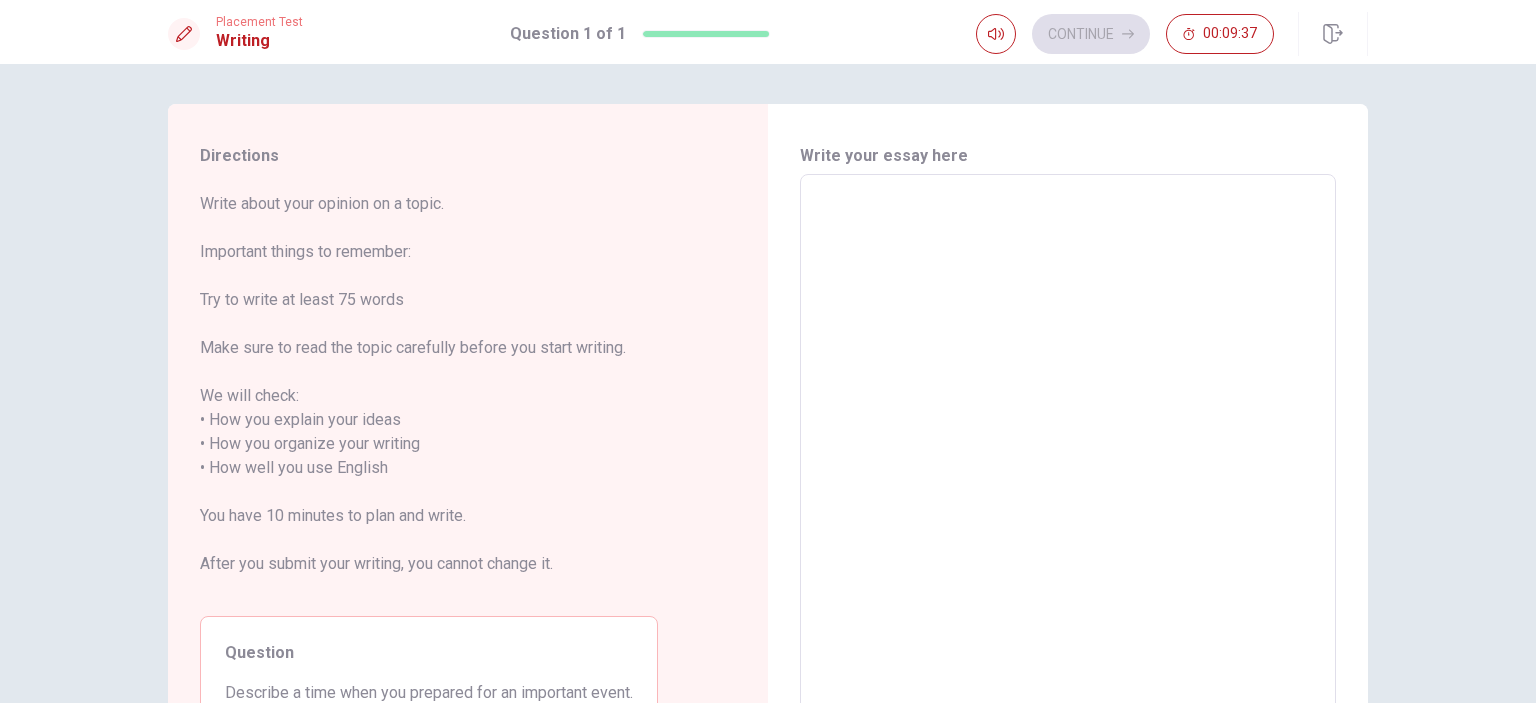 click at bounding box center [1068, 456] 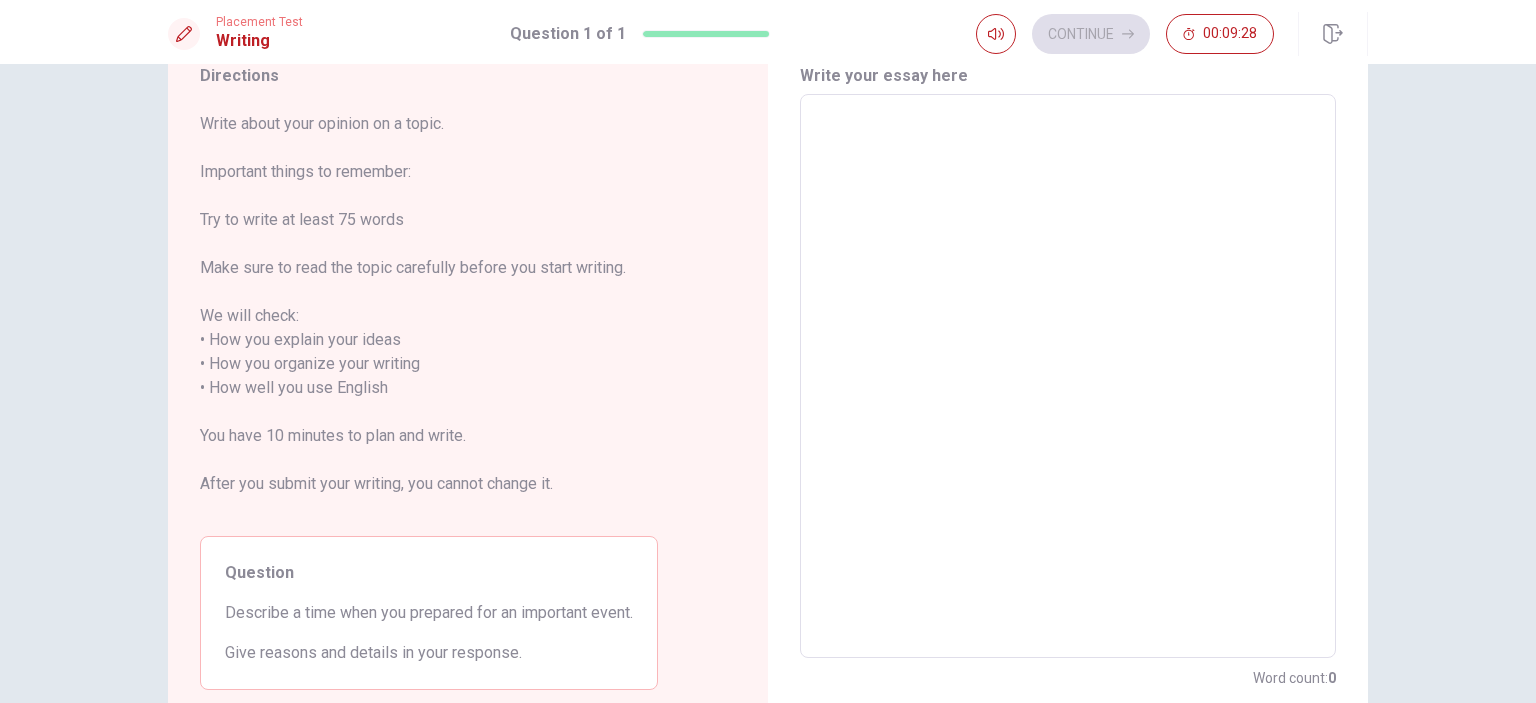 scroll, scrollTop: 0, scrollLeft: 0, axis: both 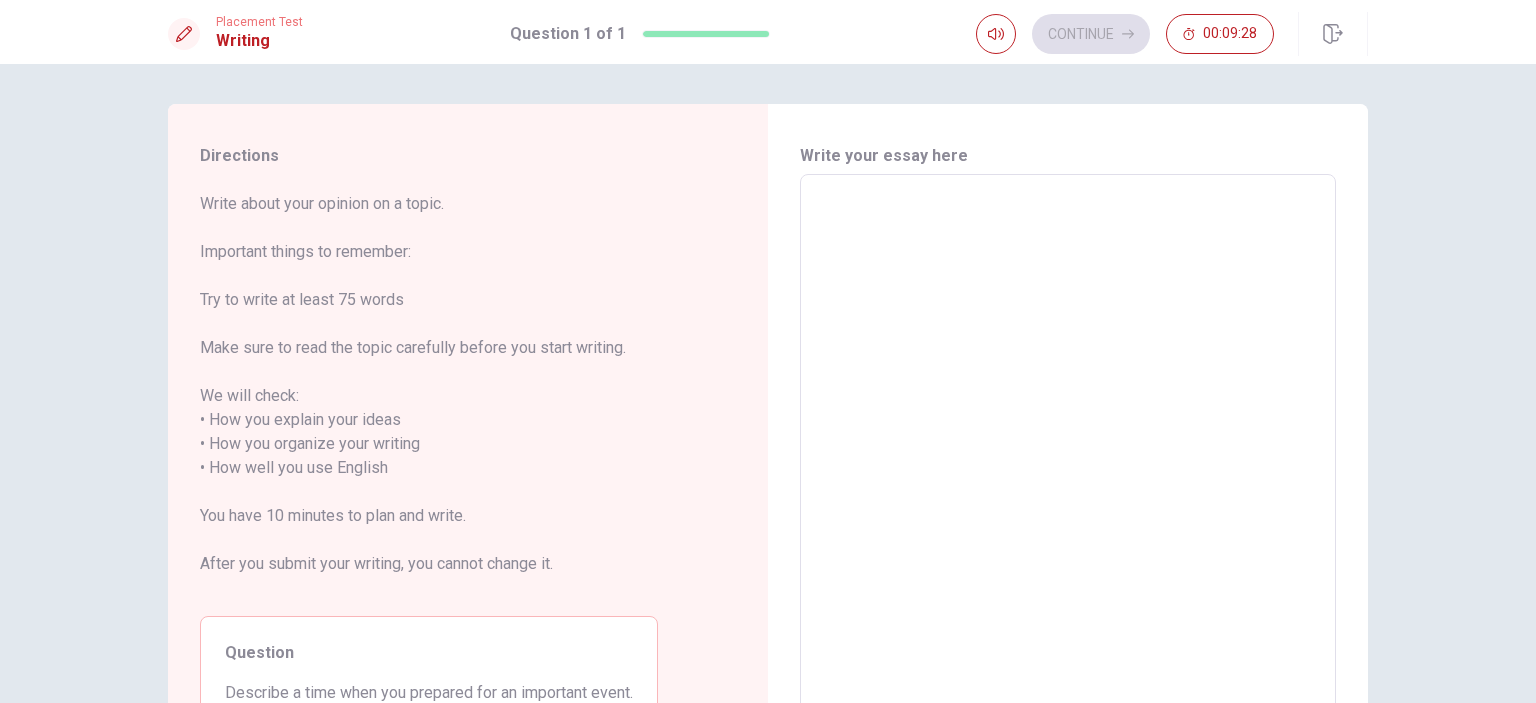 click at bounding box center (1068, 456) 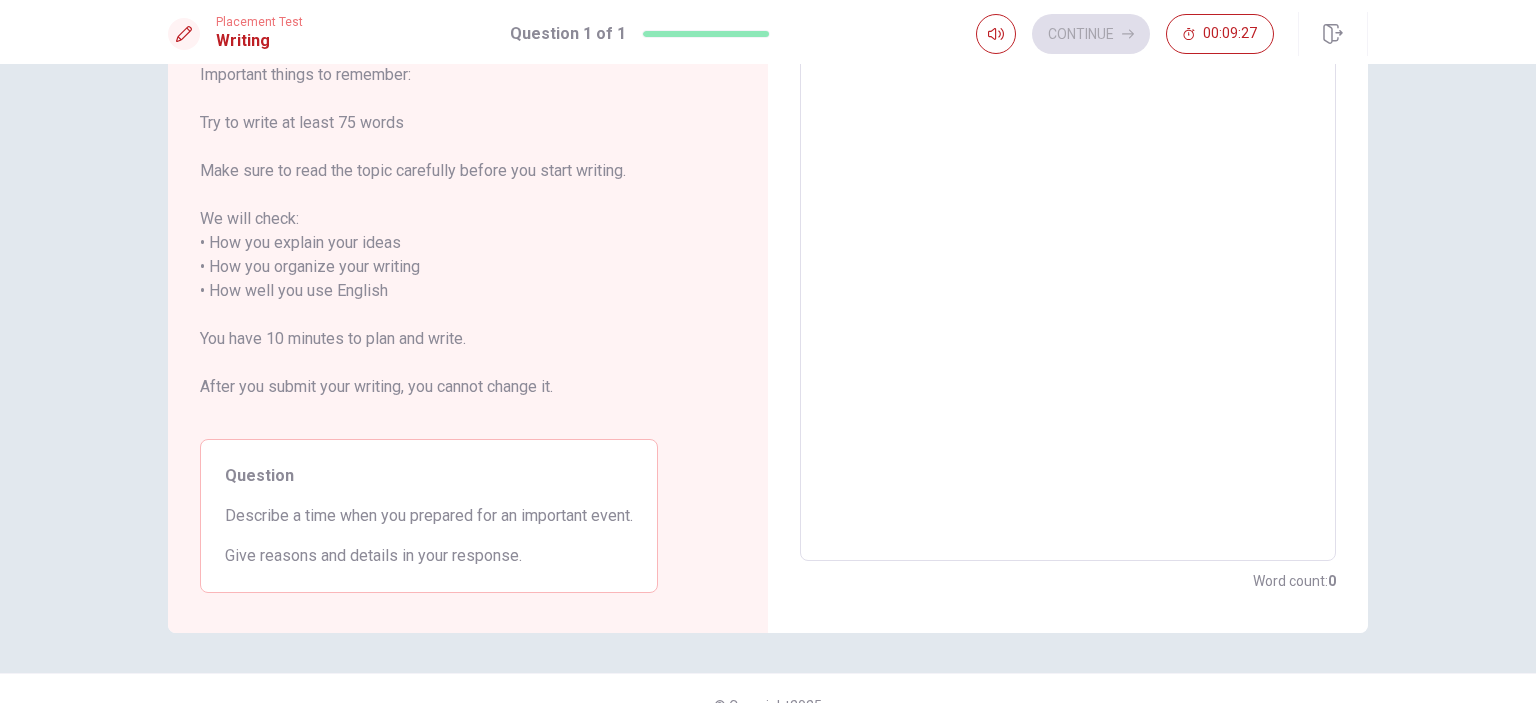 scroll, scrollTop: 200, scrollLeft: 0, axis: vertical 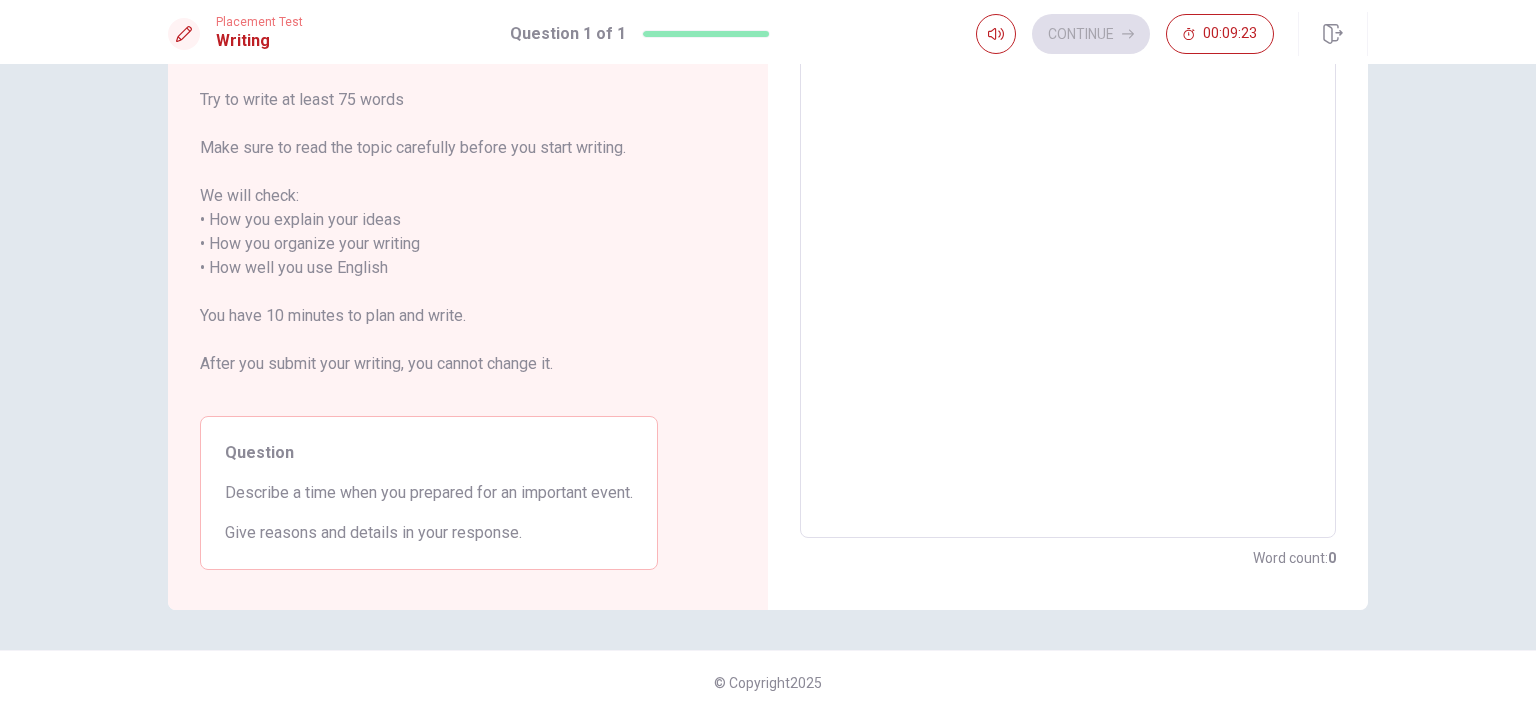 click at bounding box center (1068, 256) 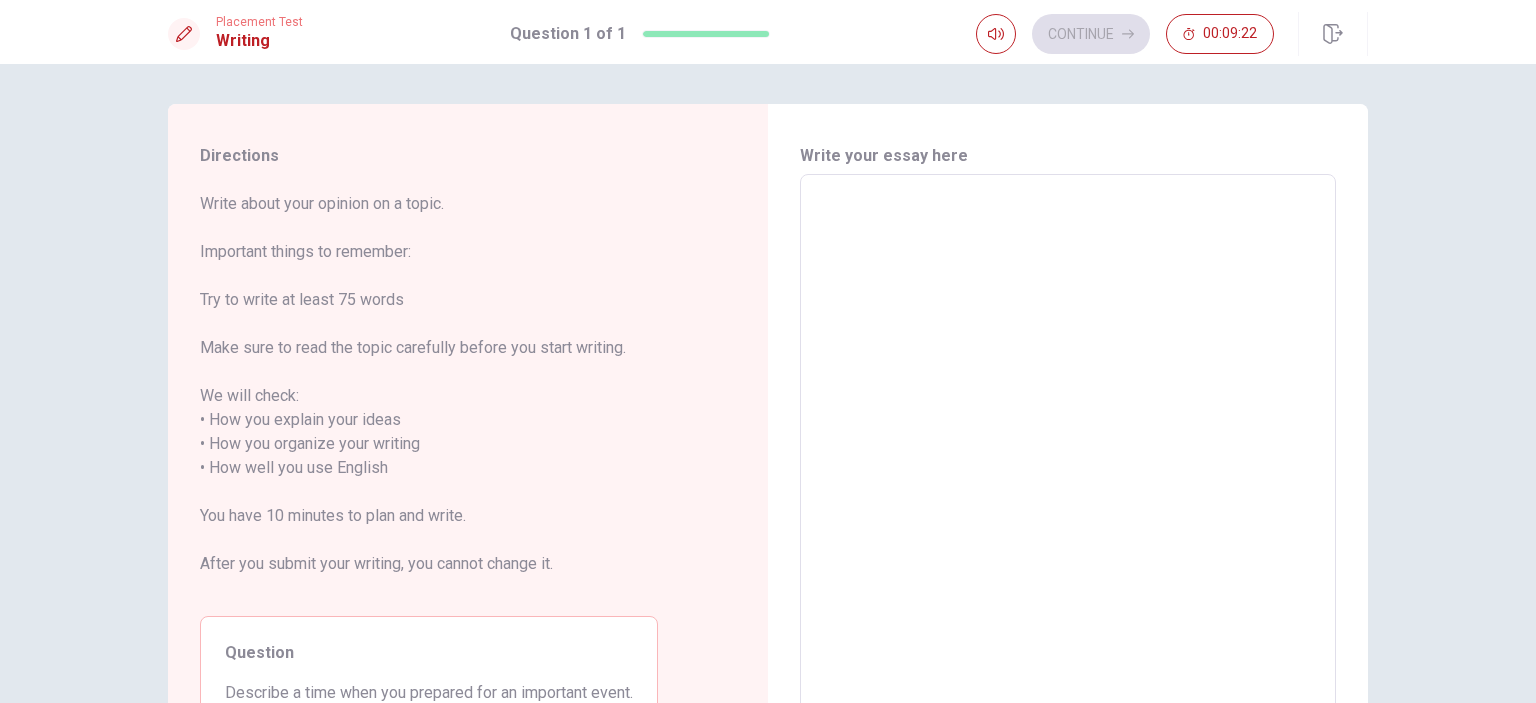 type on "w" 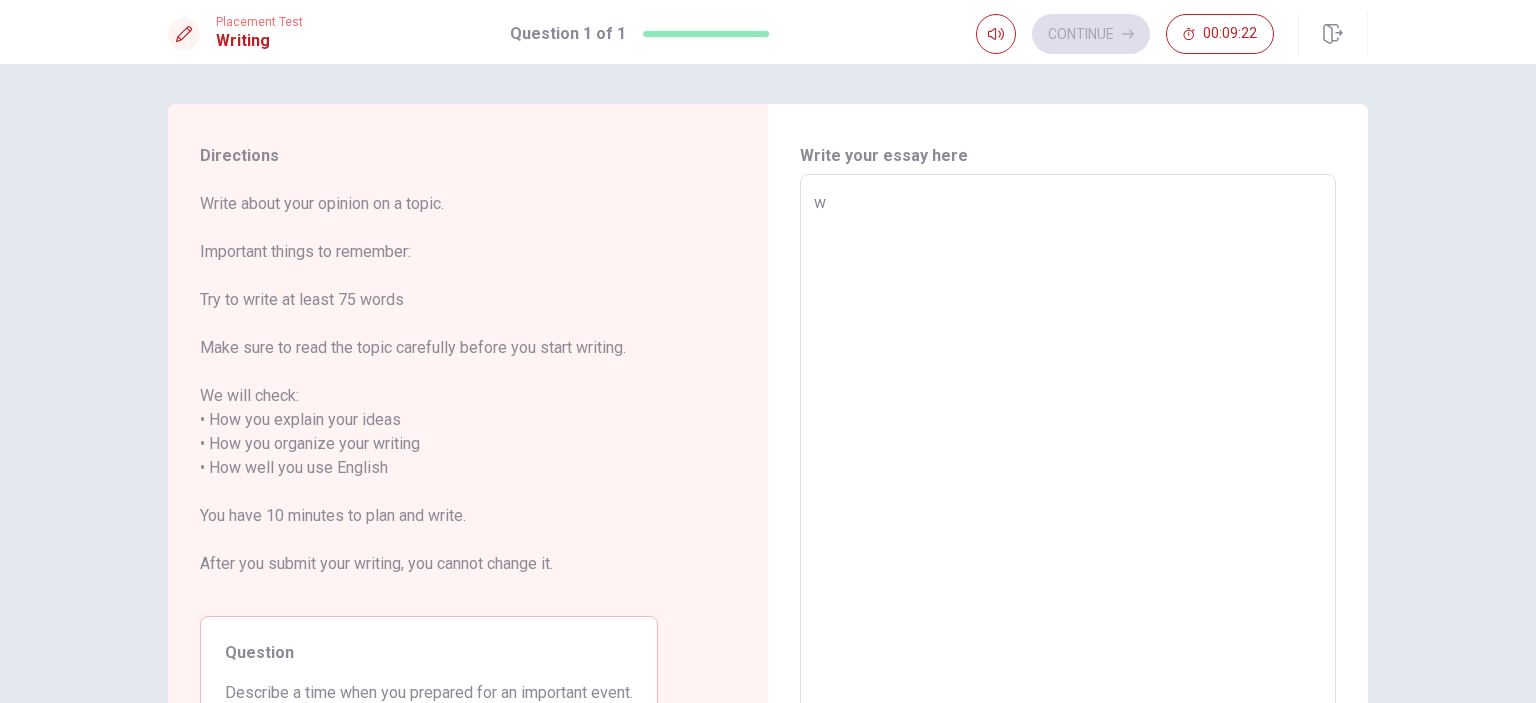 type on "x" 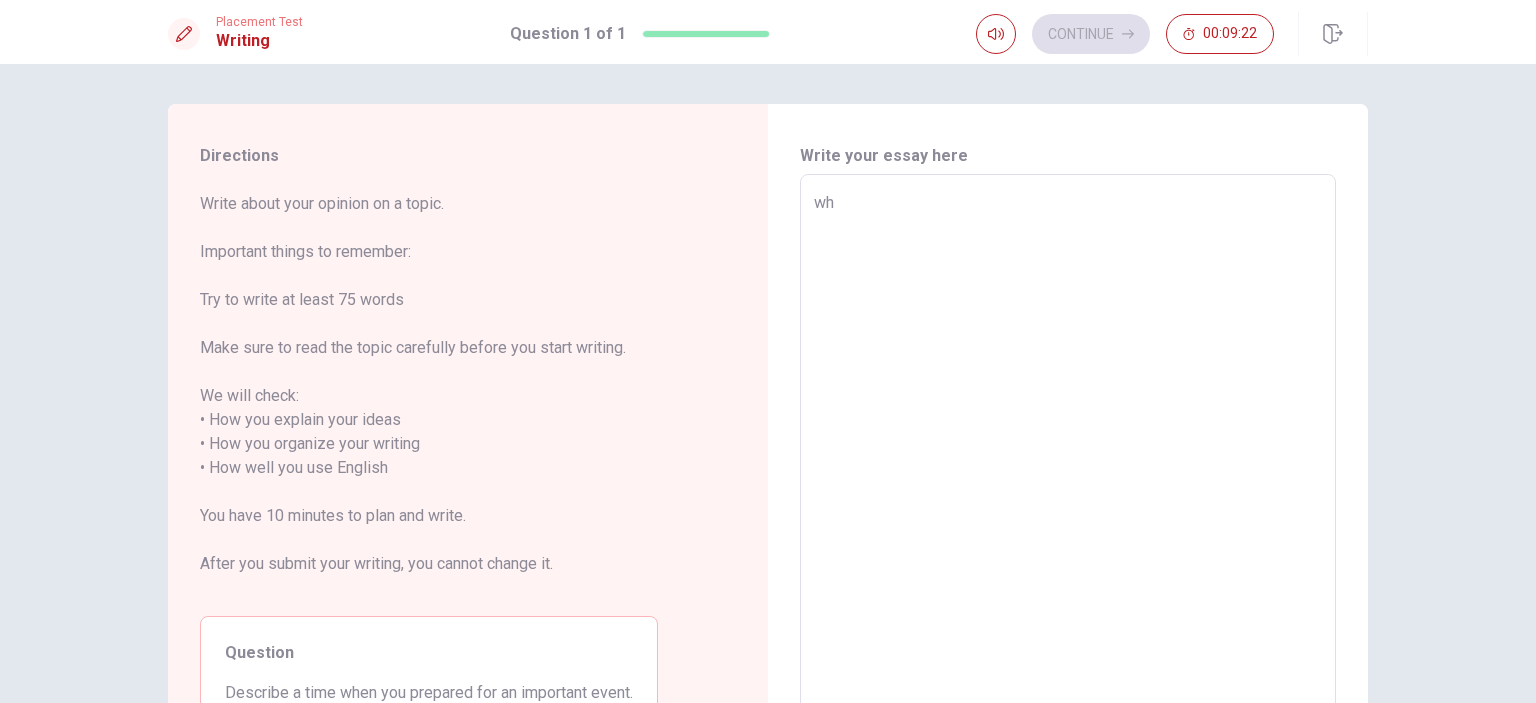 type on "x" 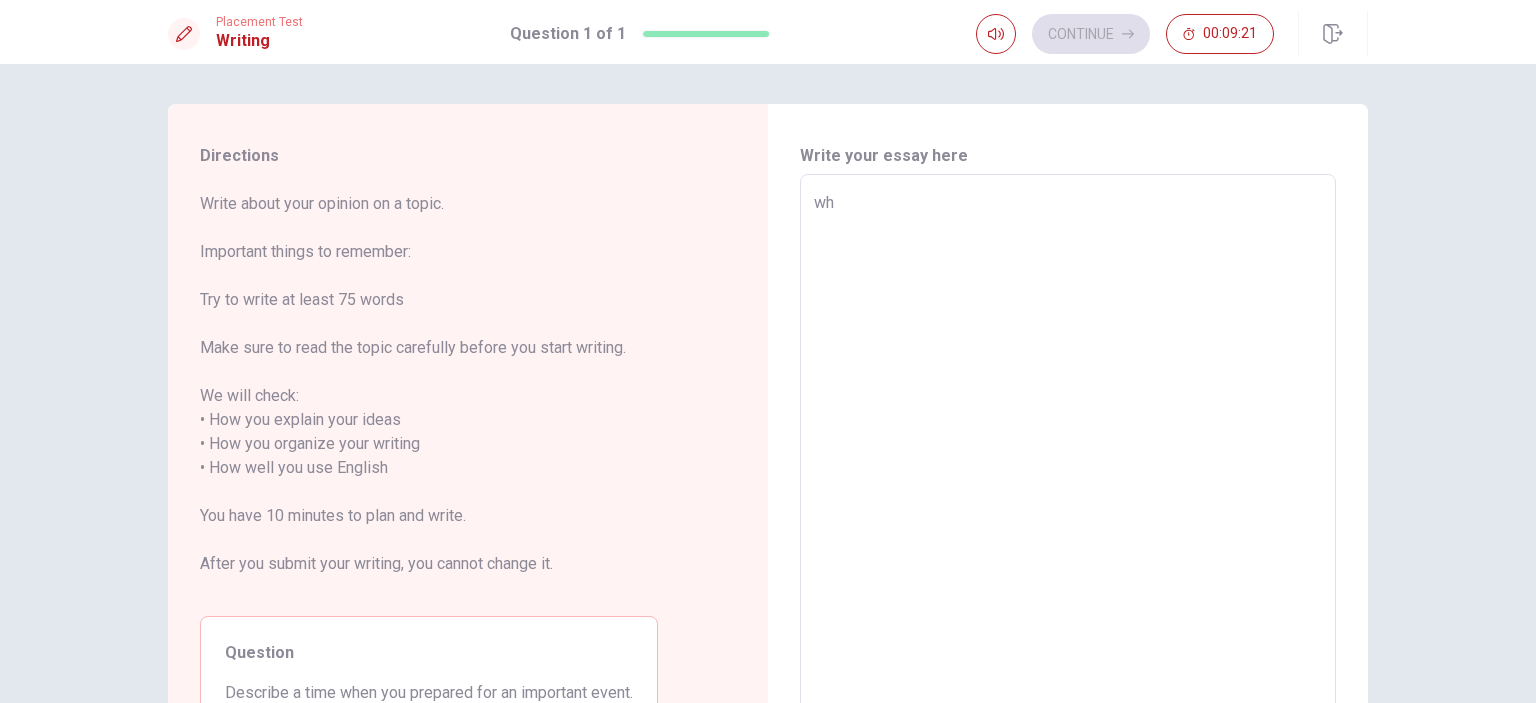 type on "whe" 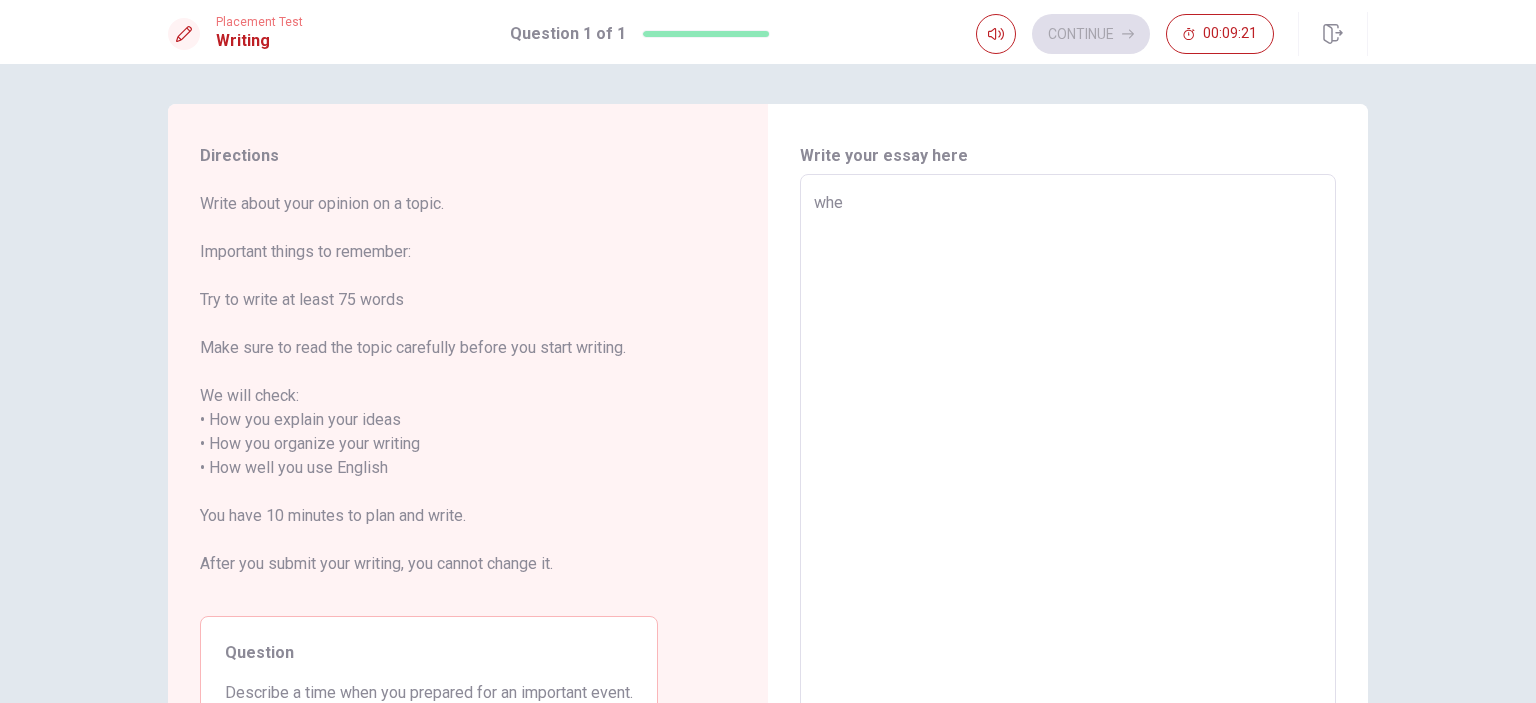 type on "x" 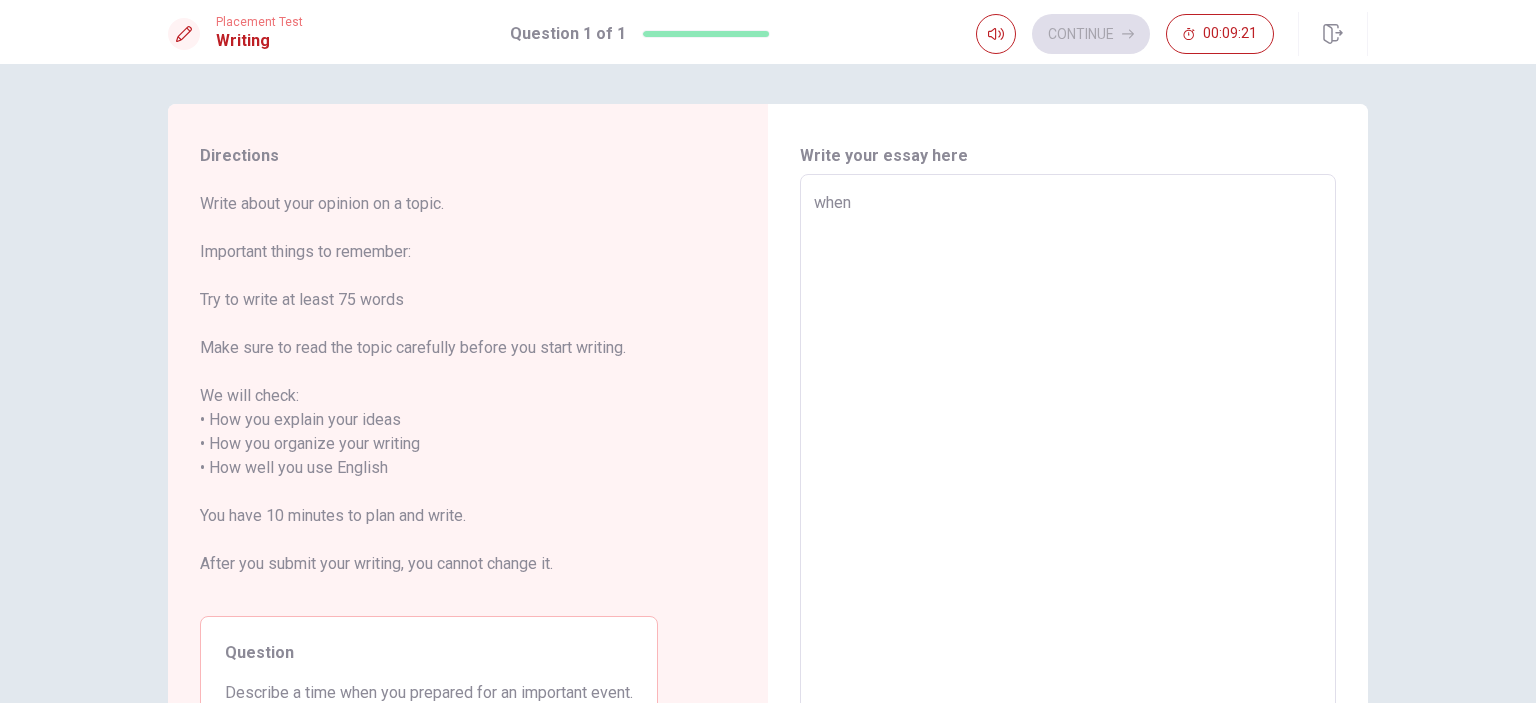 type on "x" 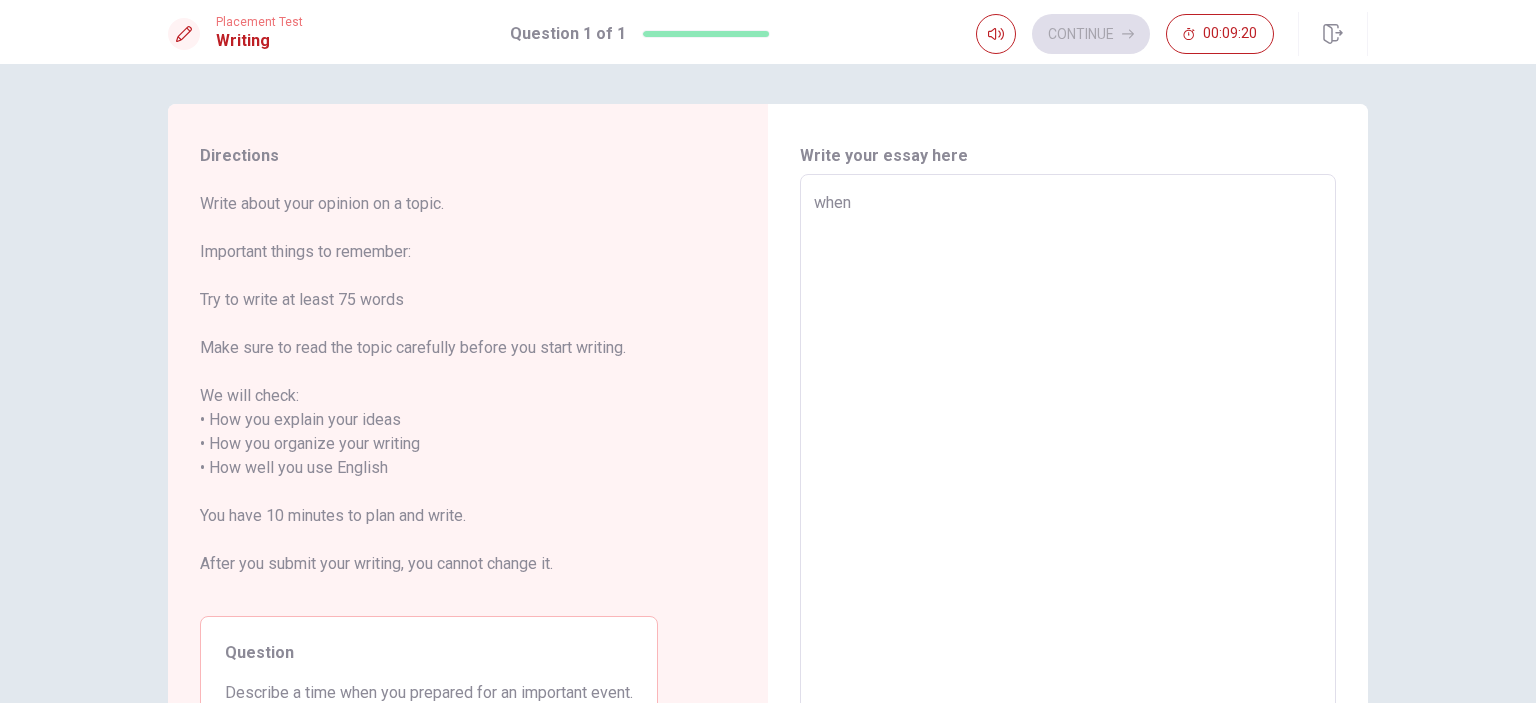 type on "when m" 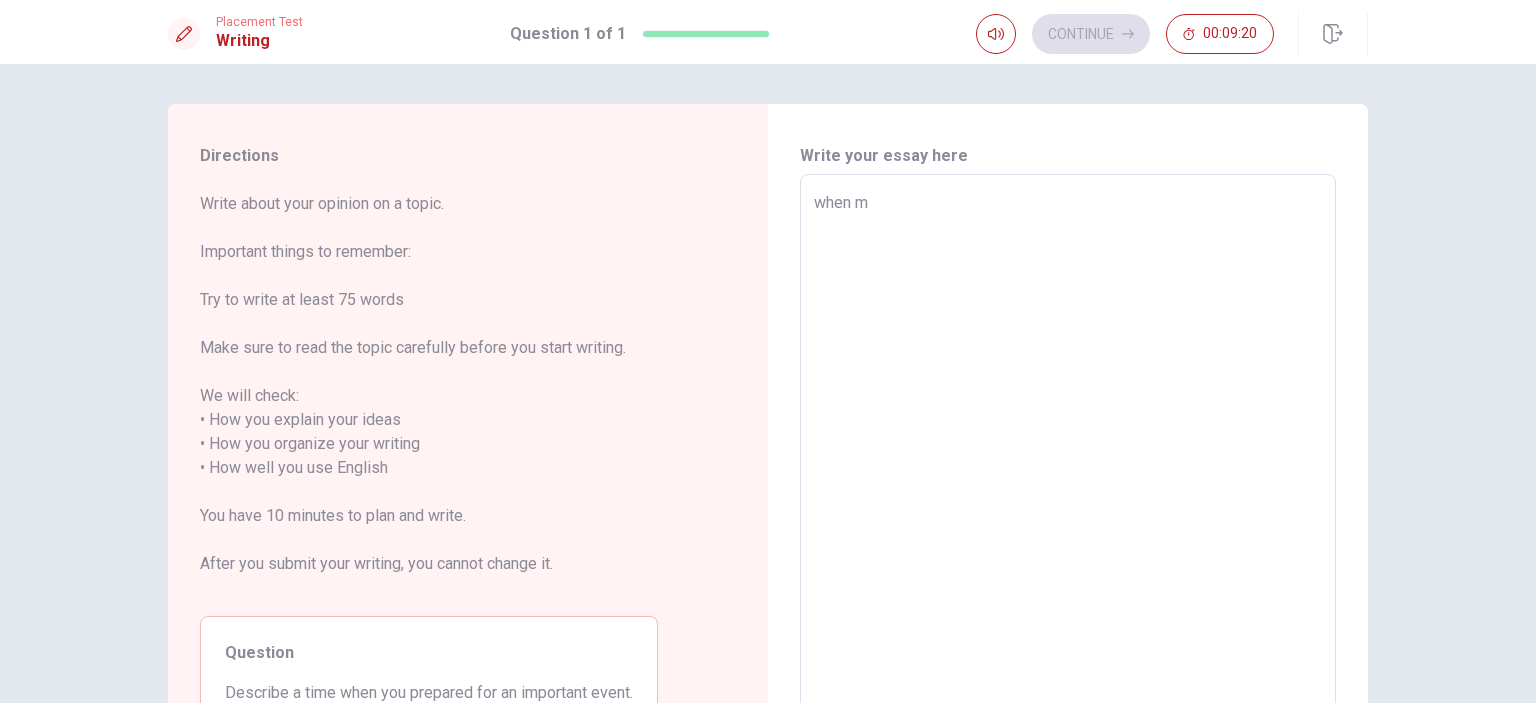 type on "x" 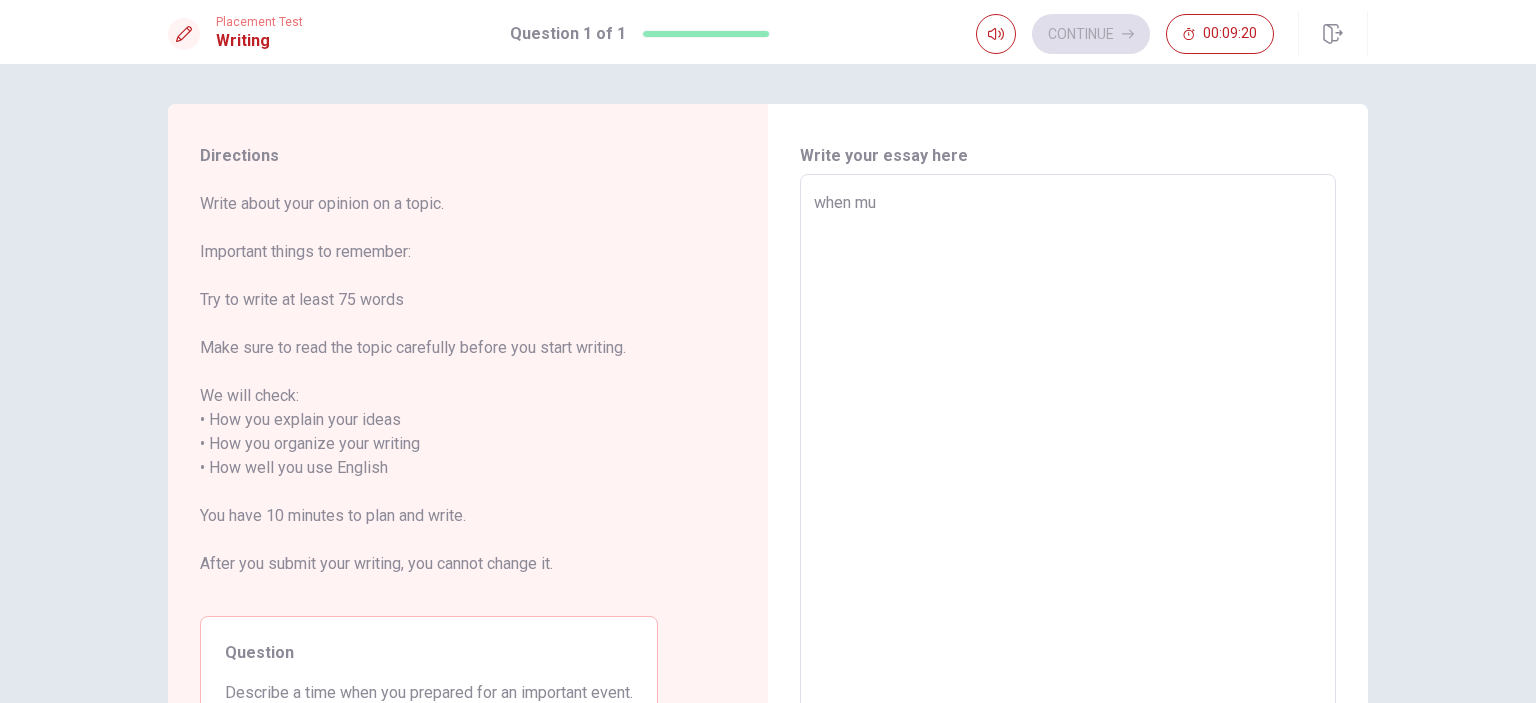 type on "x" 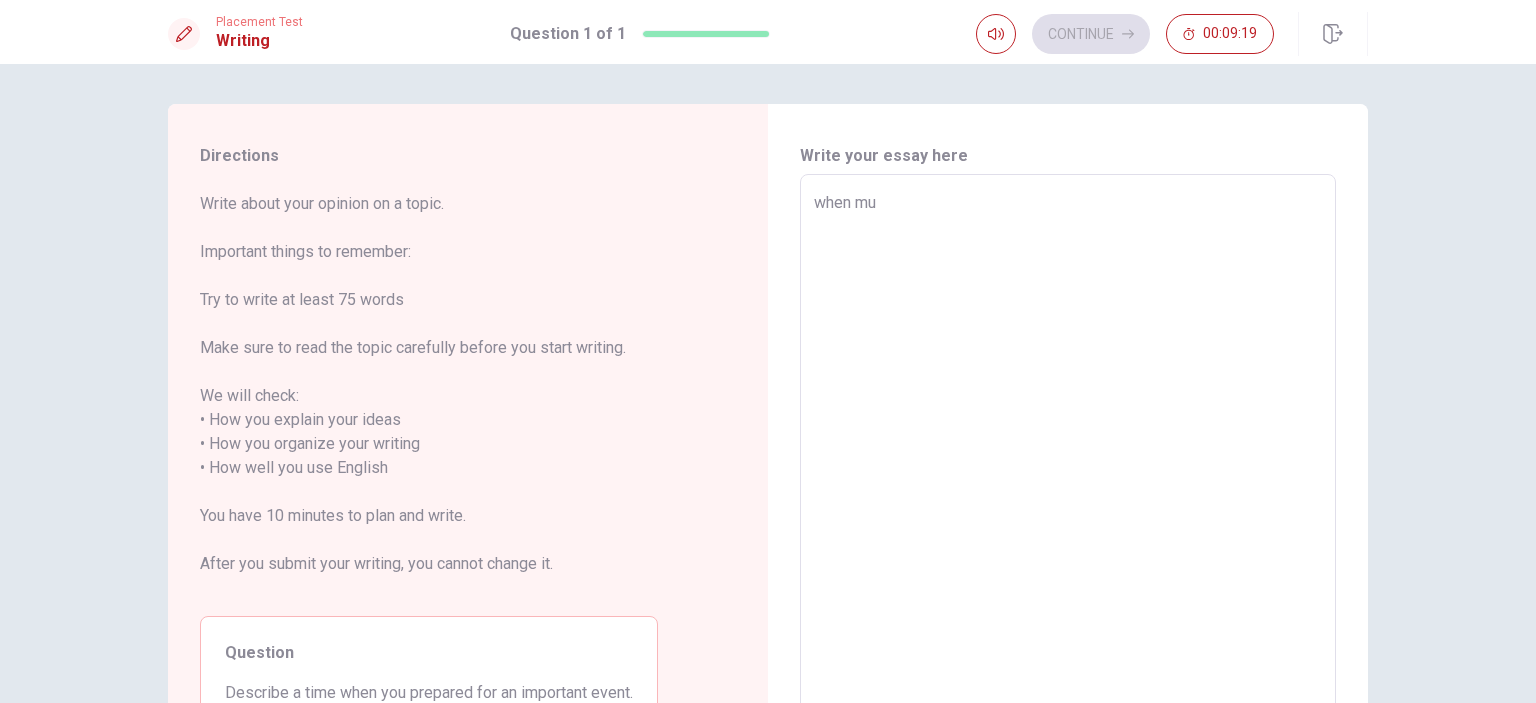 type on "when m" 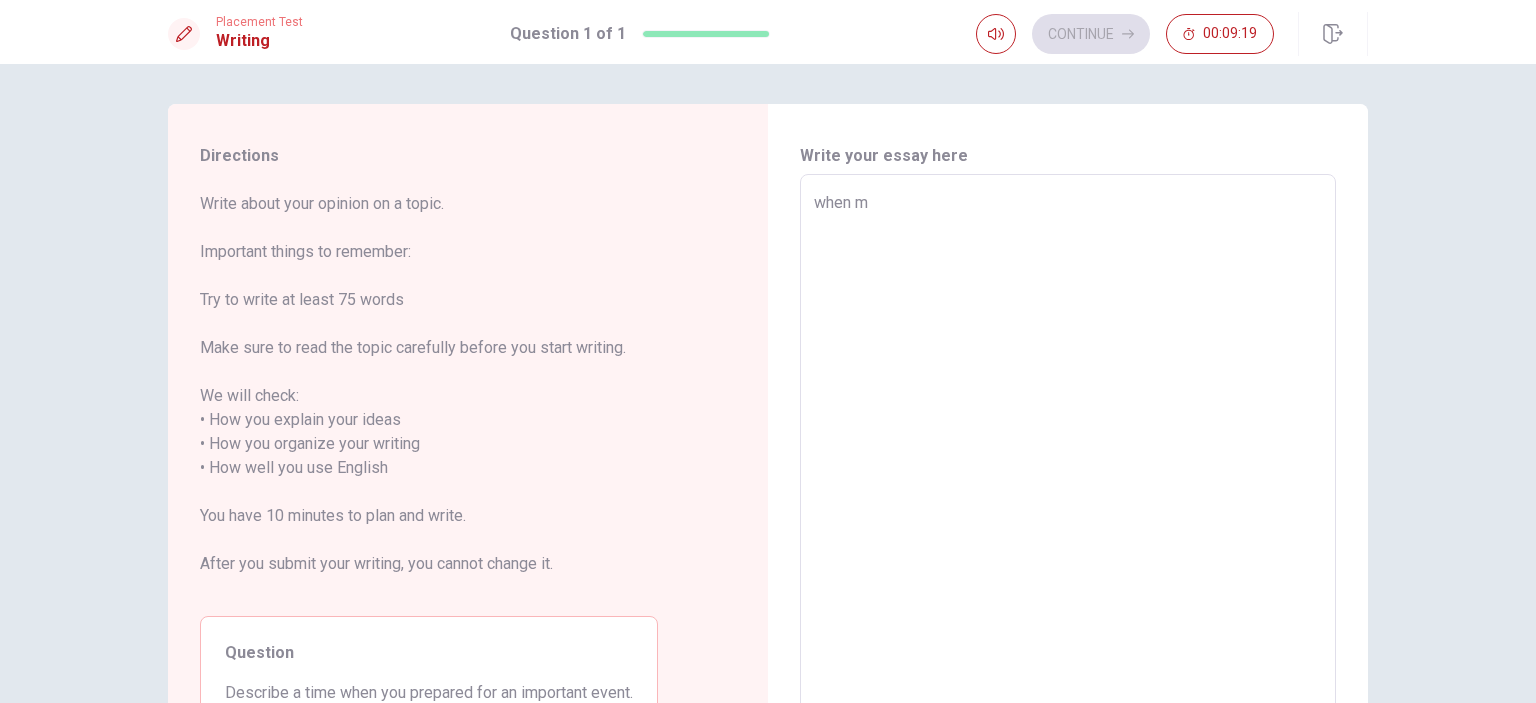 type on "x" 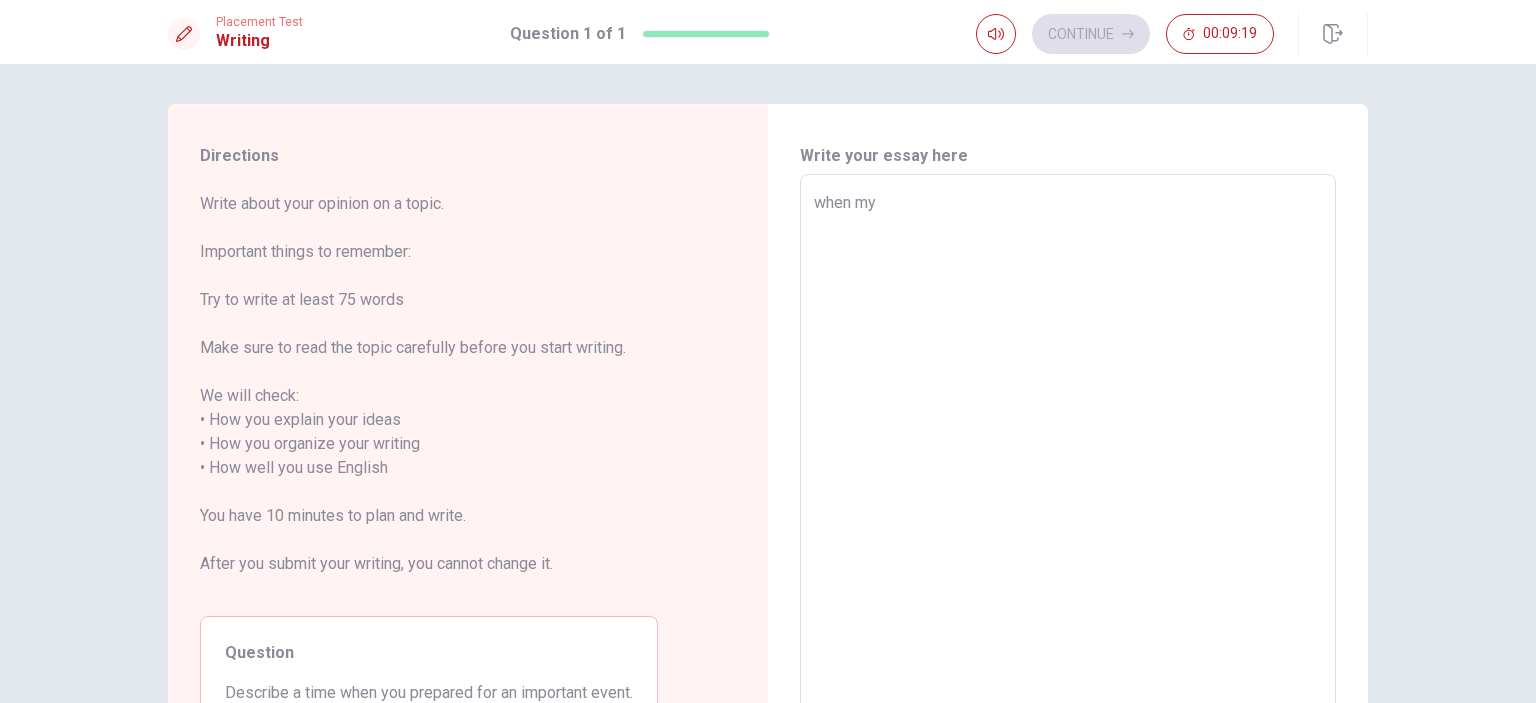 type on "x" 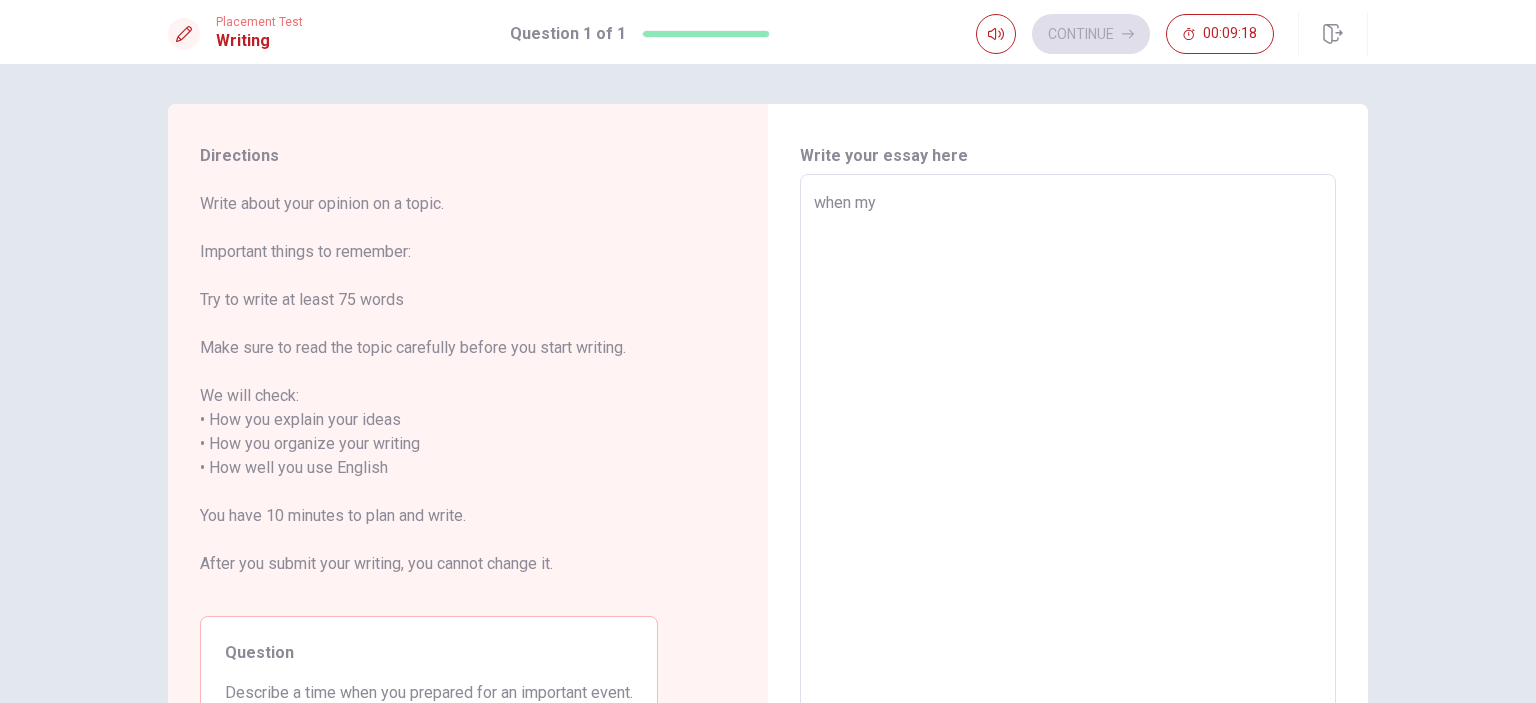 type on "when my b" 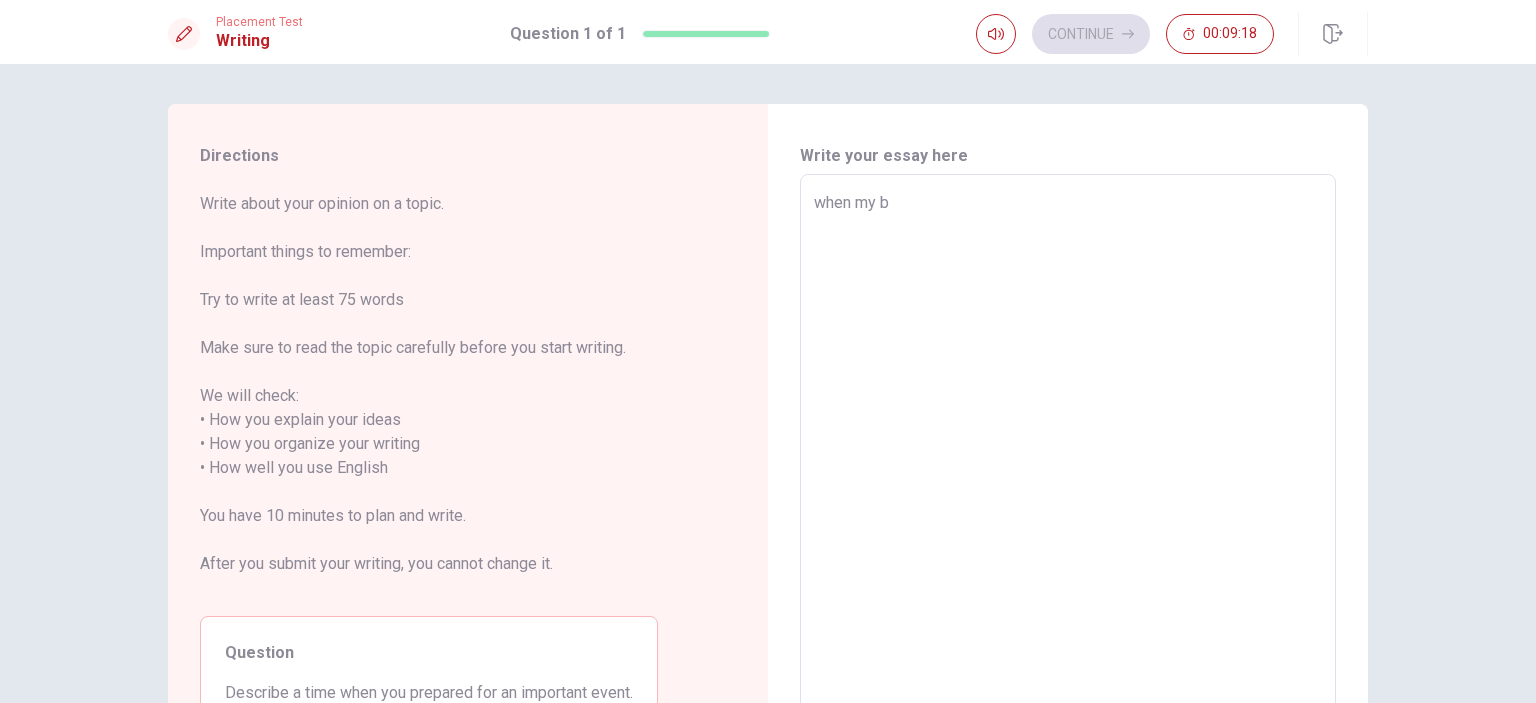 type on "x" 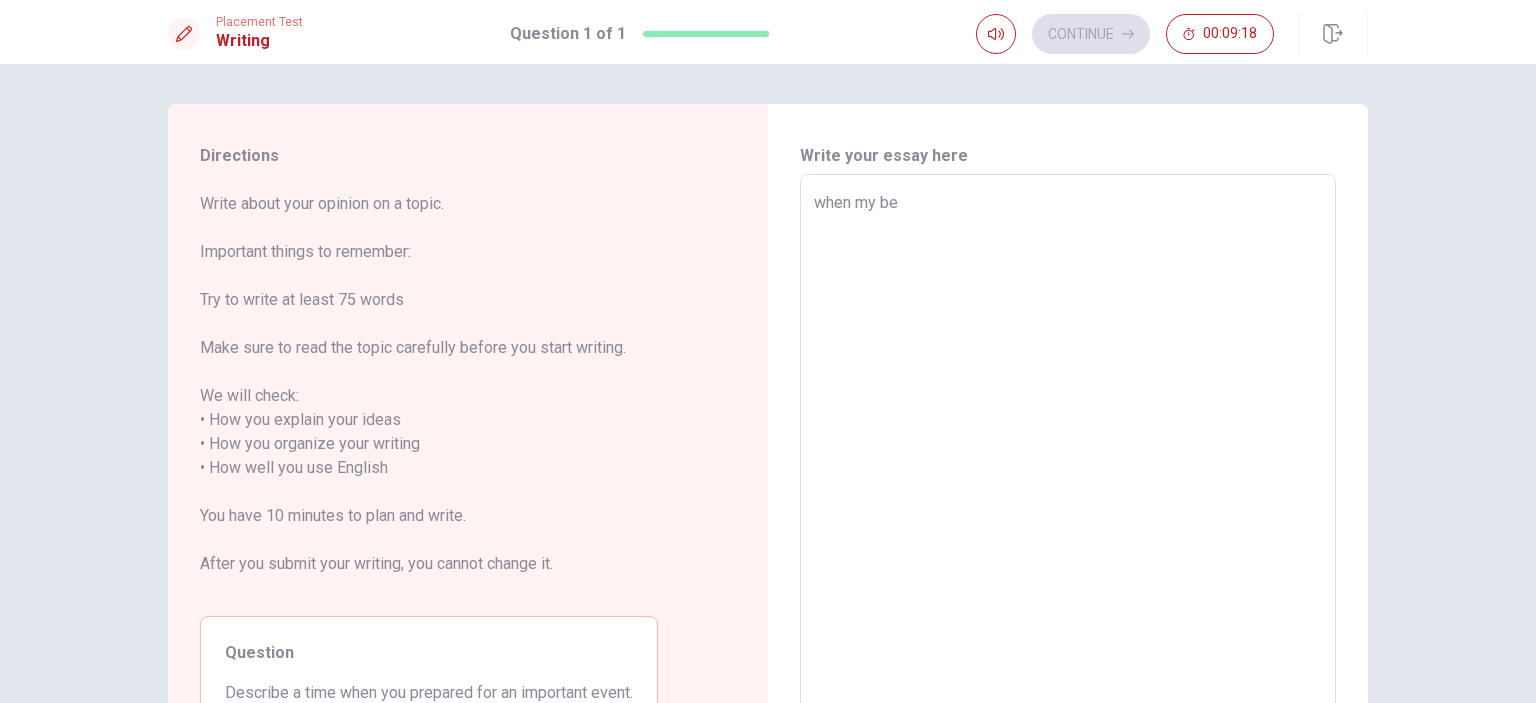 type on "x" 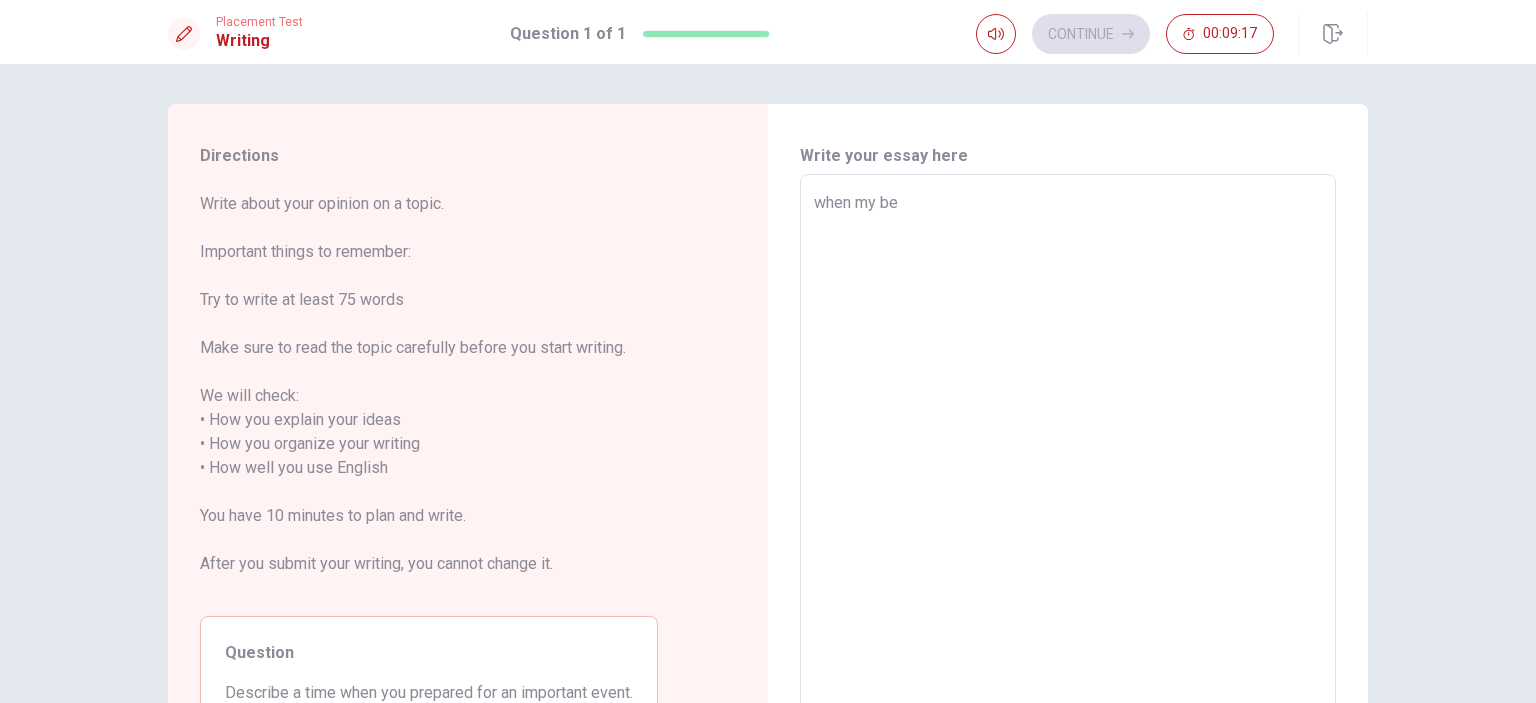 type on "when my bet" 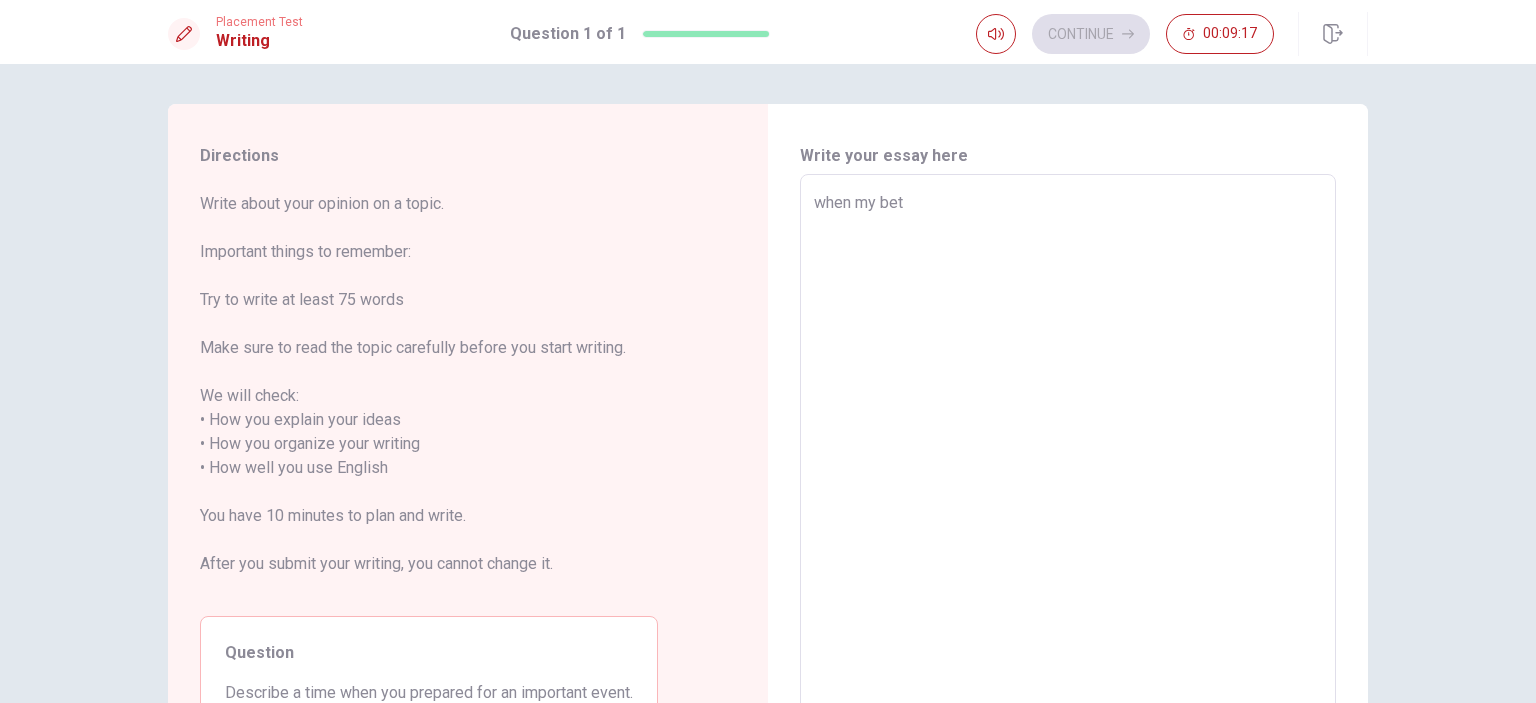 type on "x" 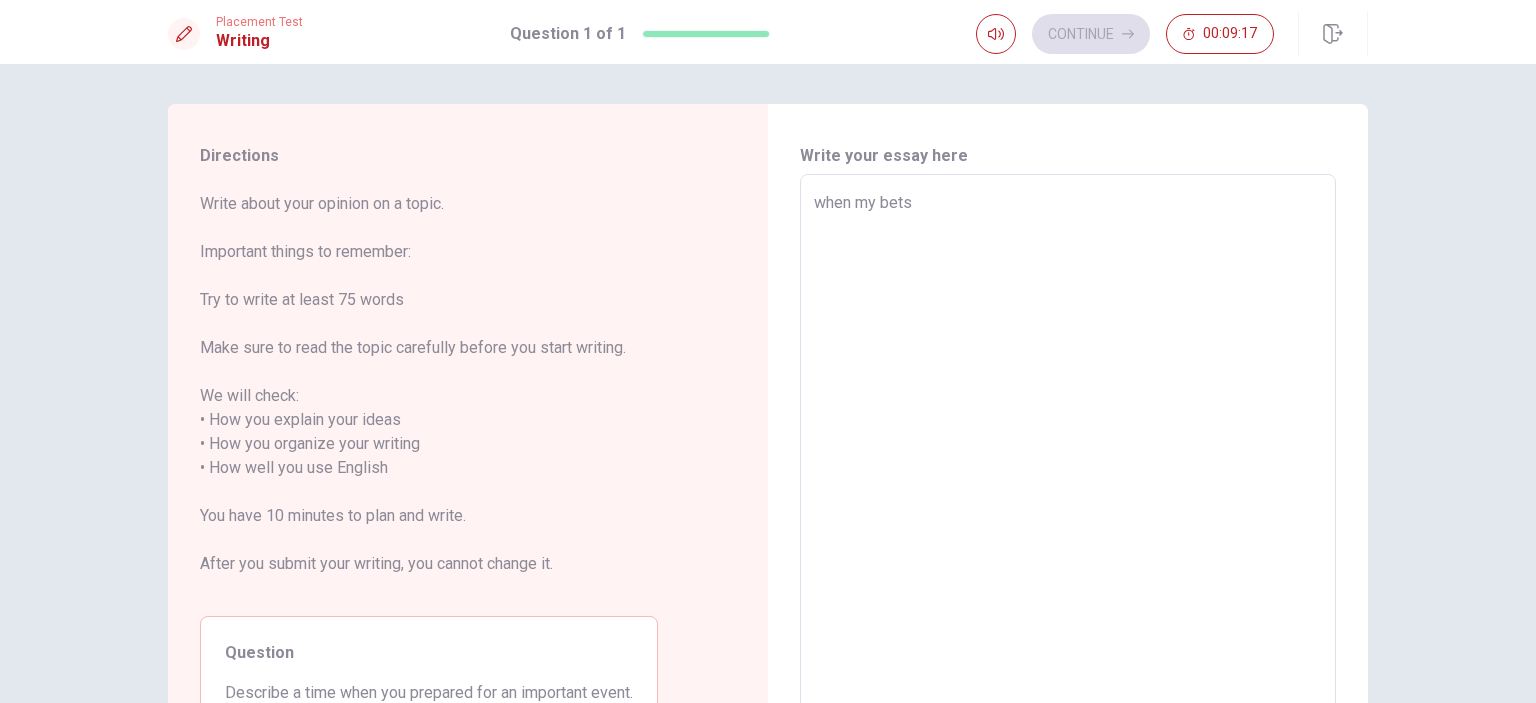 type on "x" 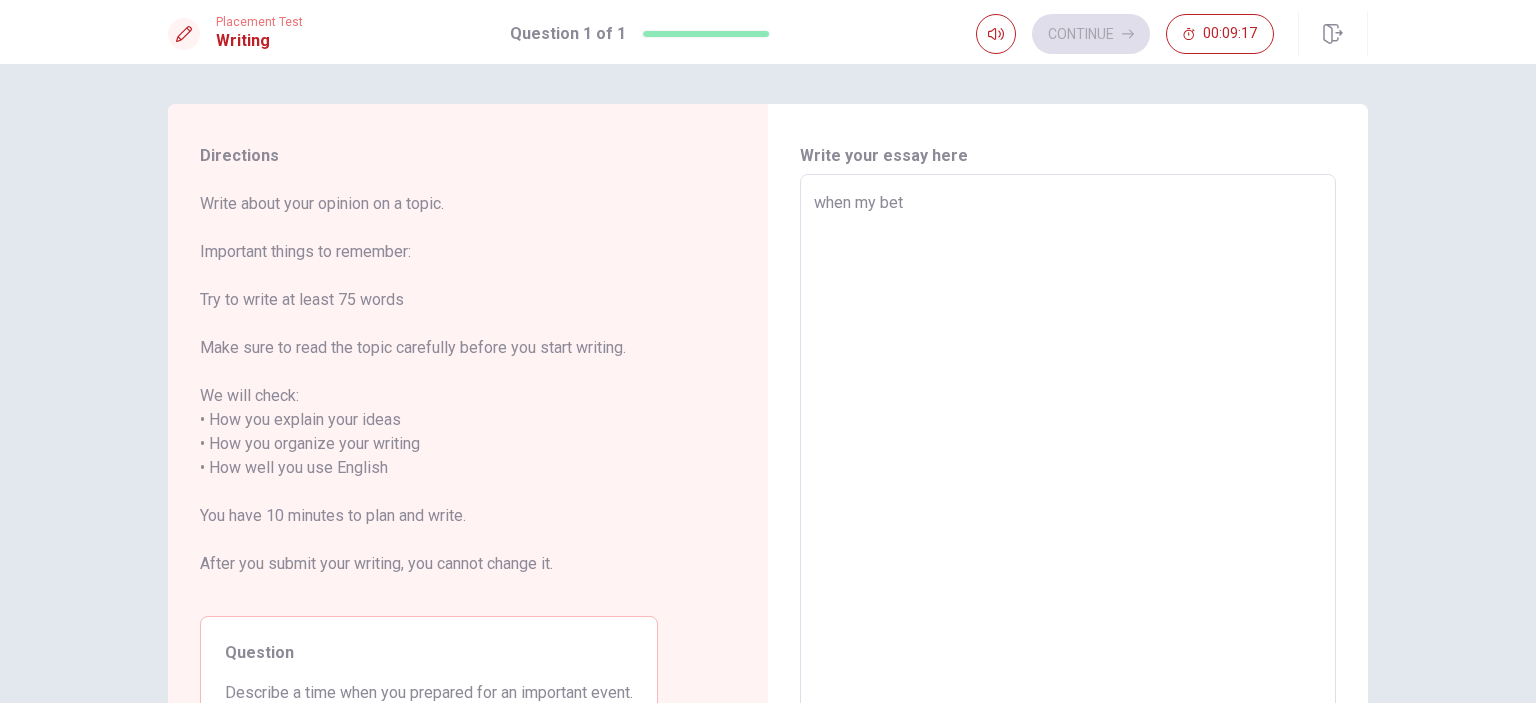 type on "x" 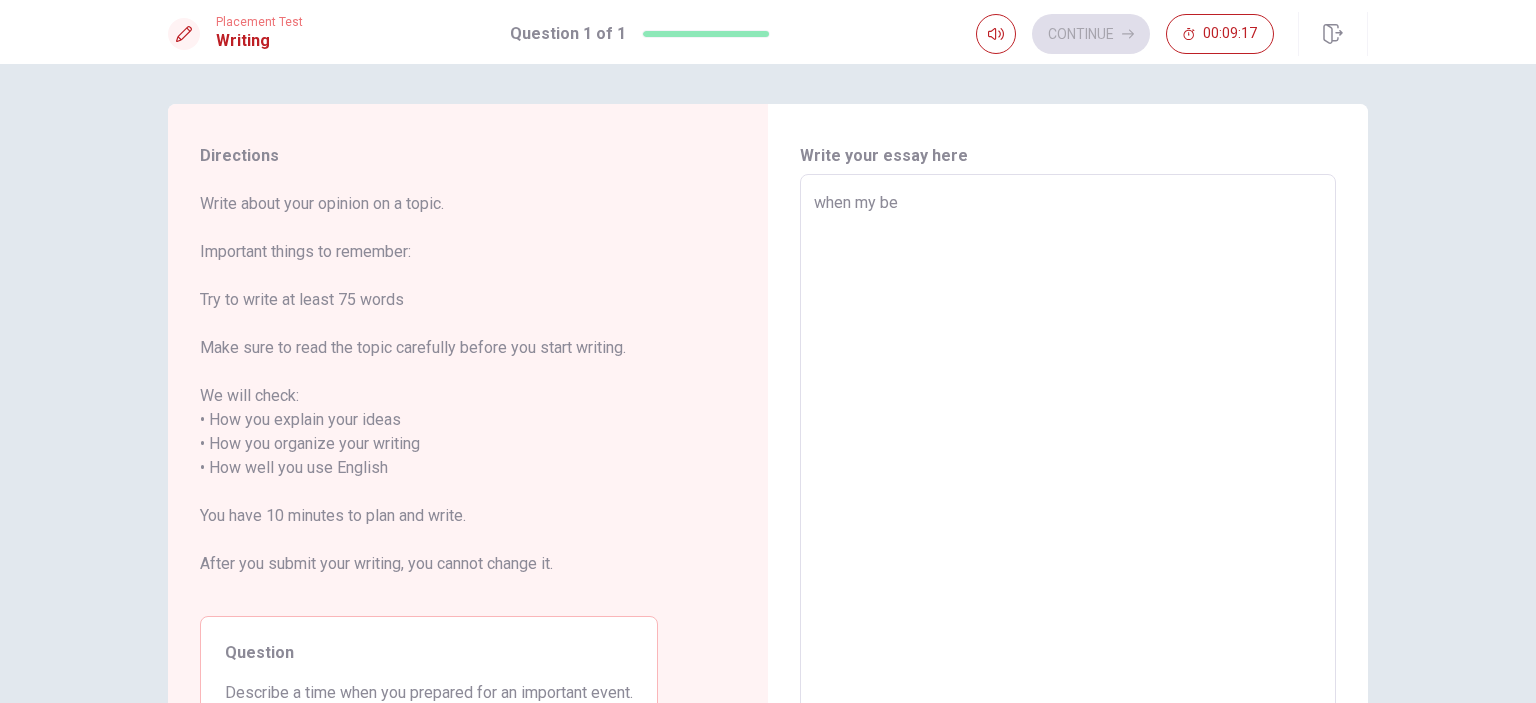 type on "x" 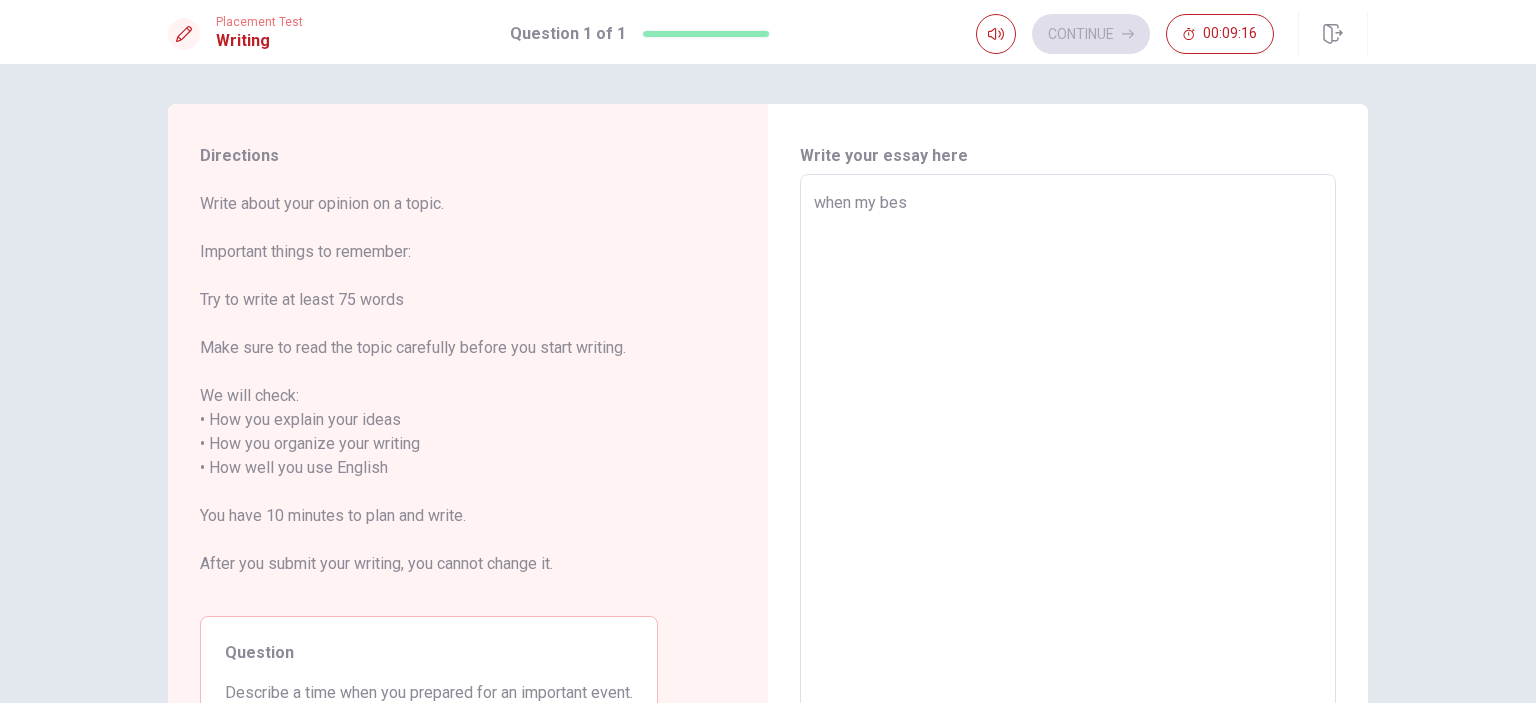 type on "x" 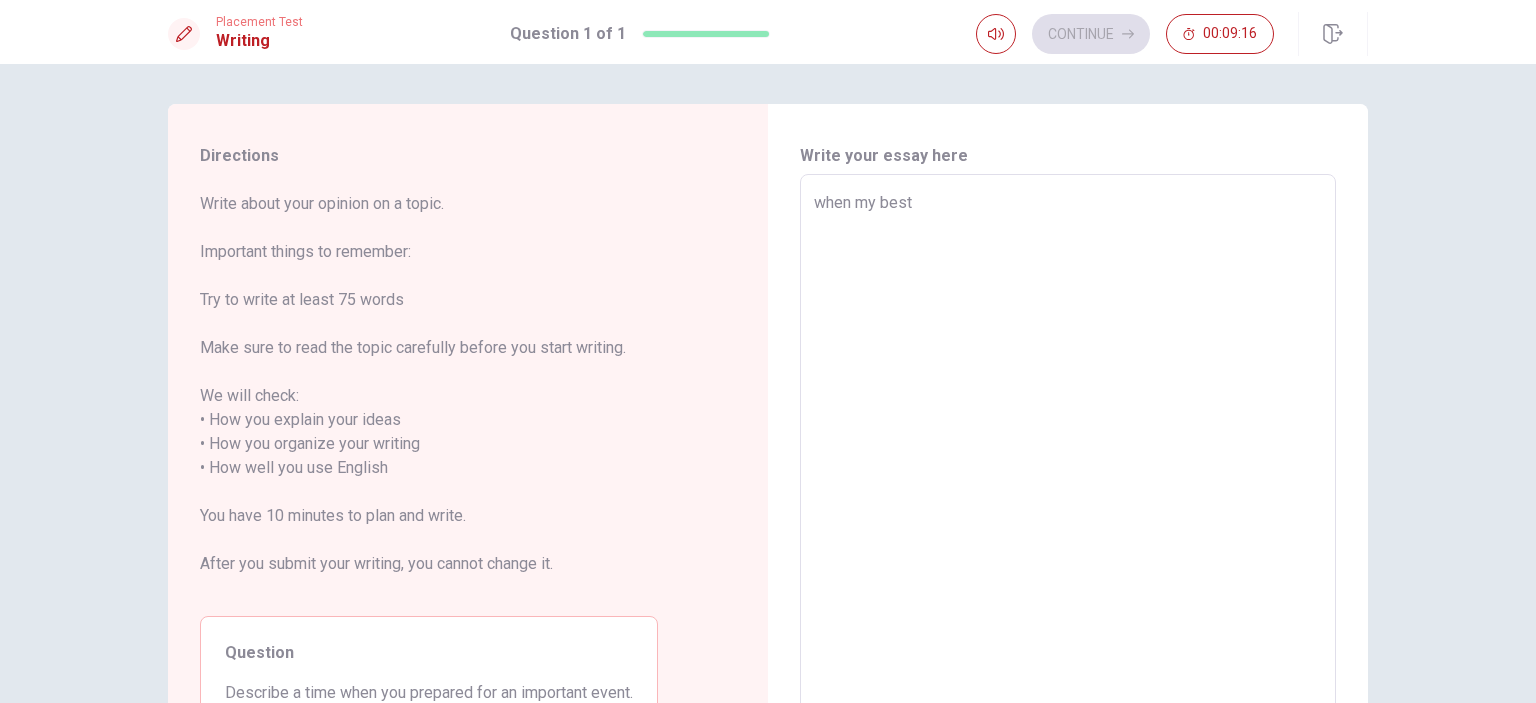 type on "x" 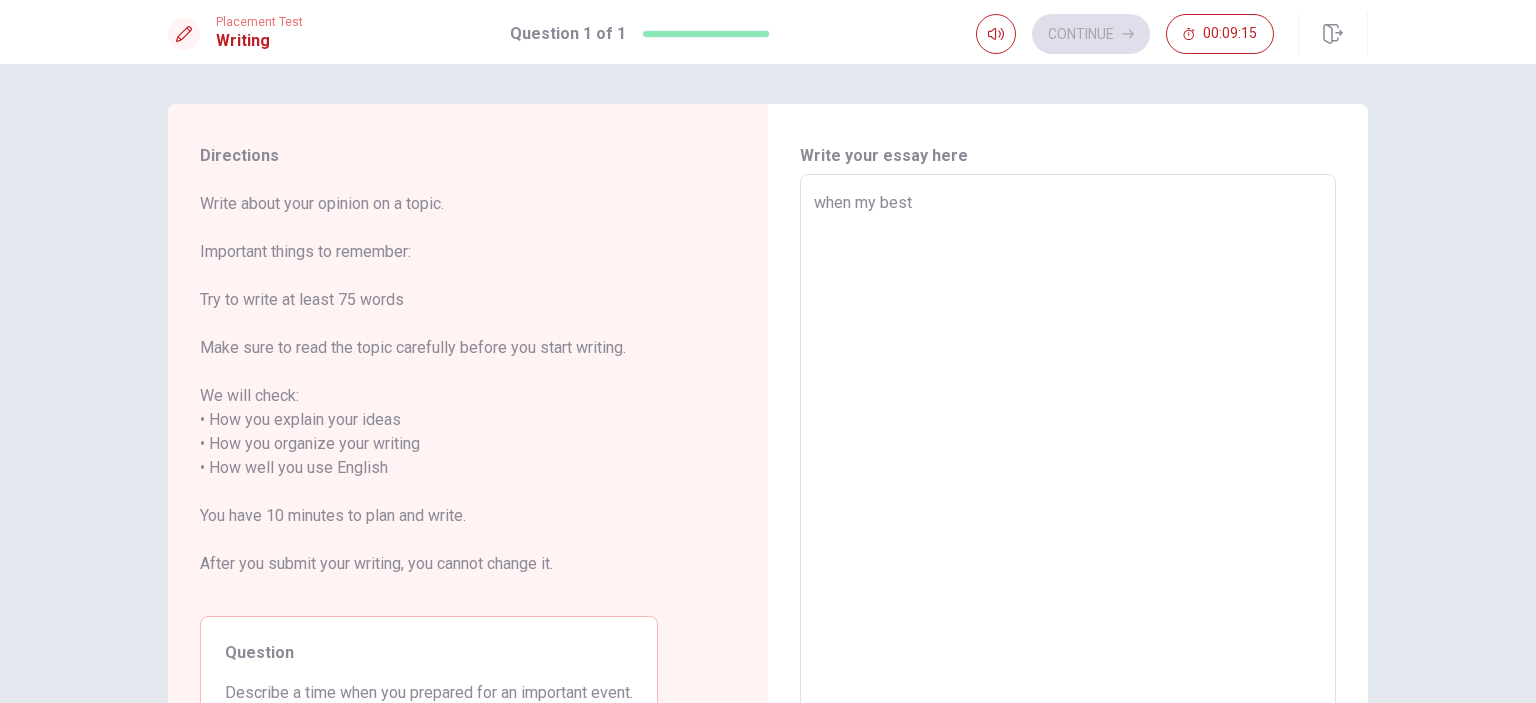 type on "when my best f" 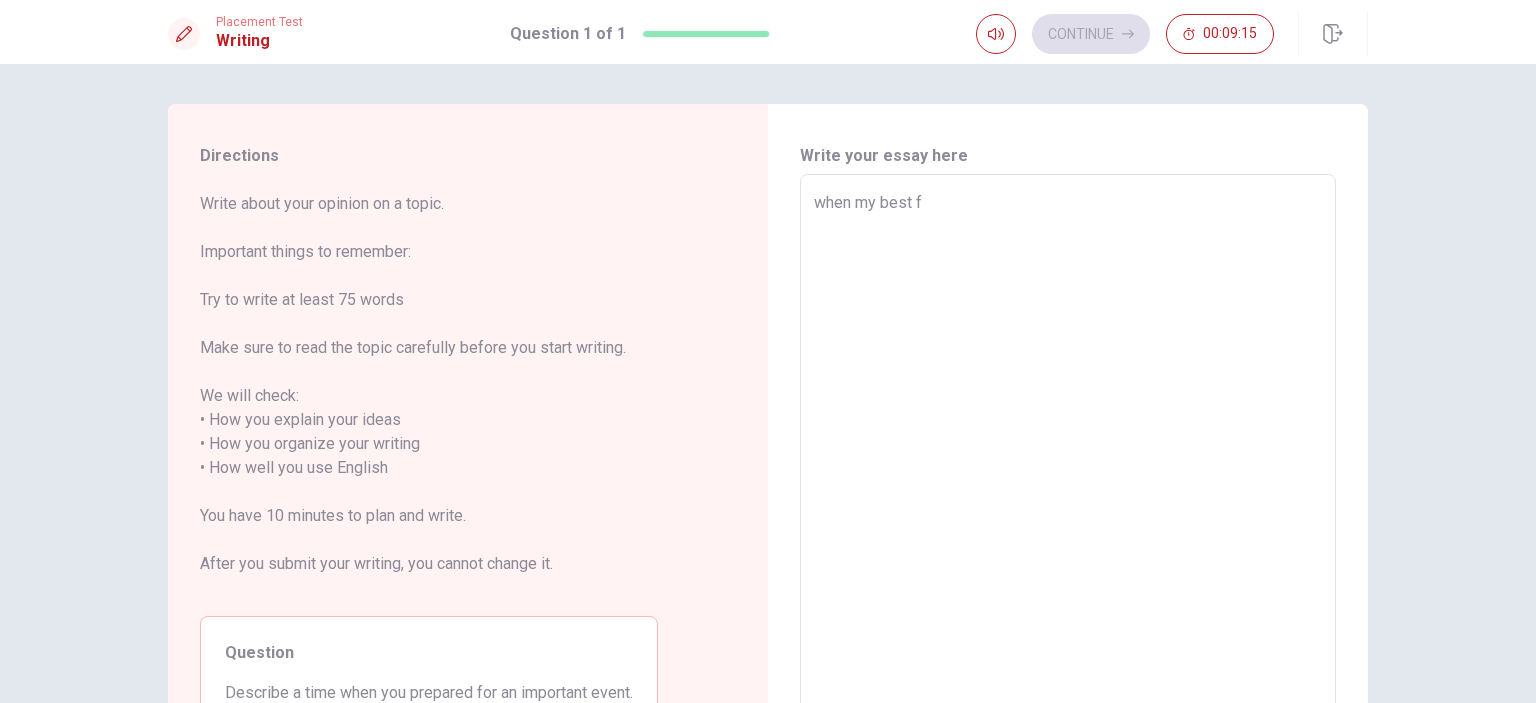type on "x" 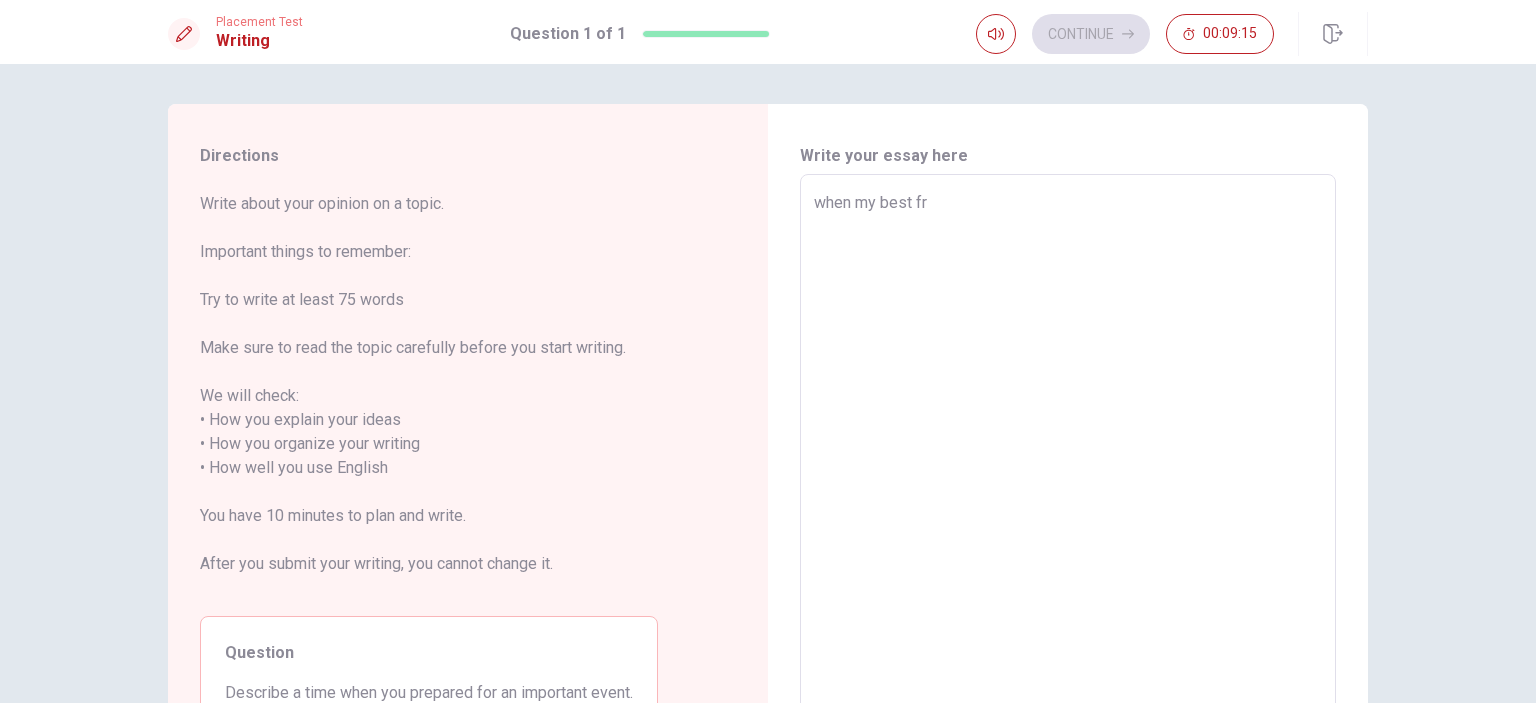 type on "x" 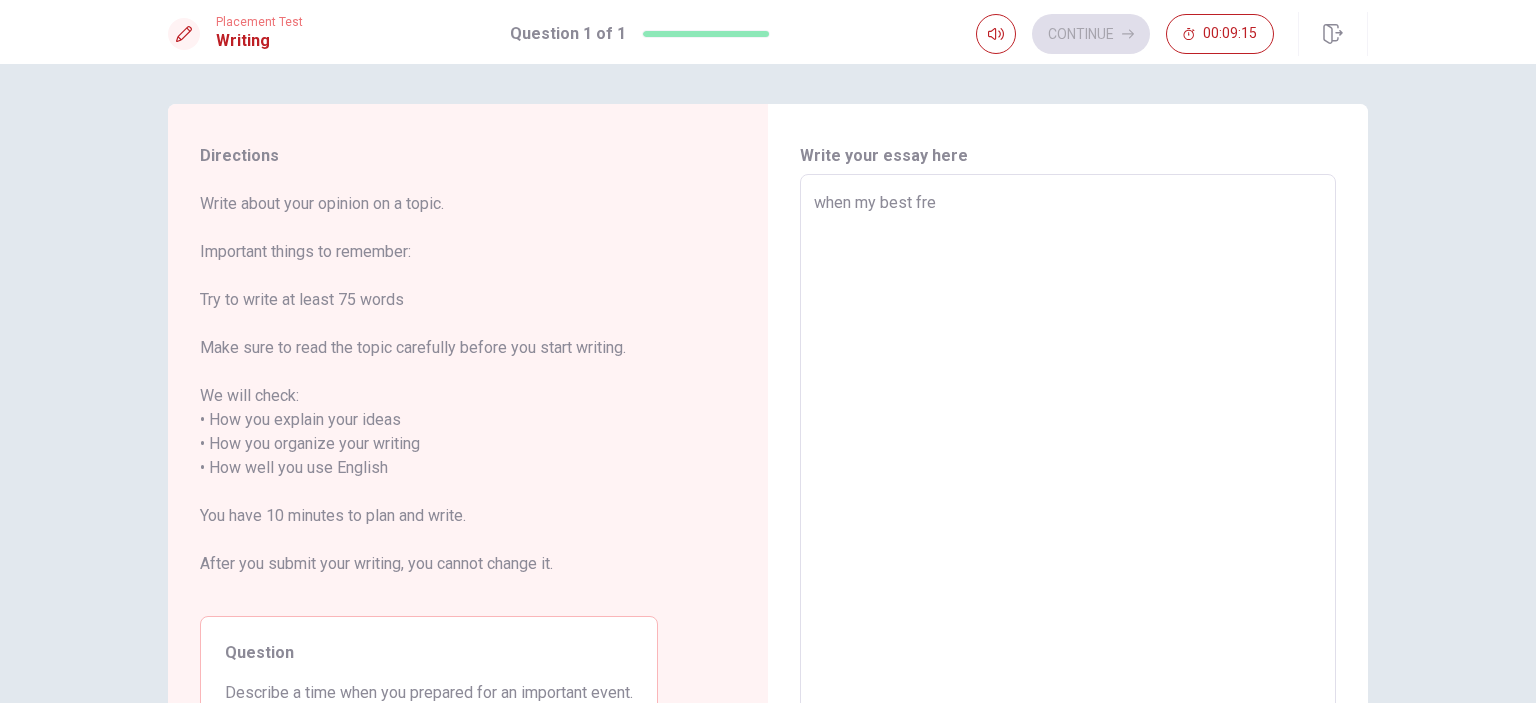 type on "x" 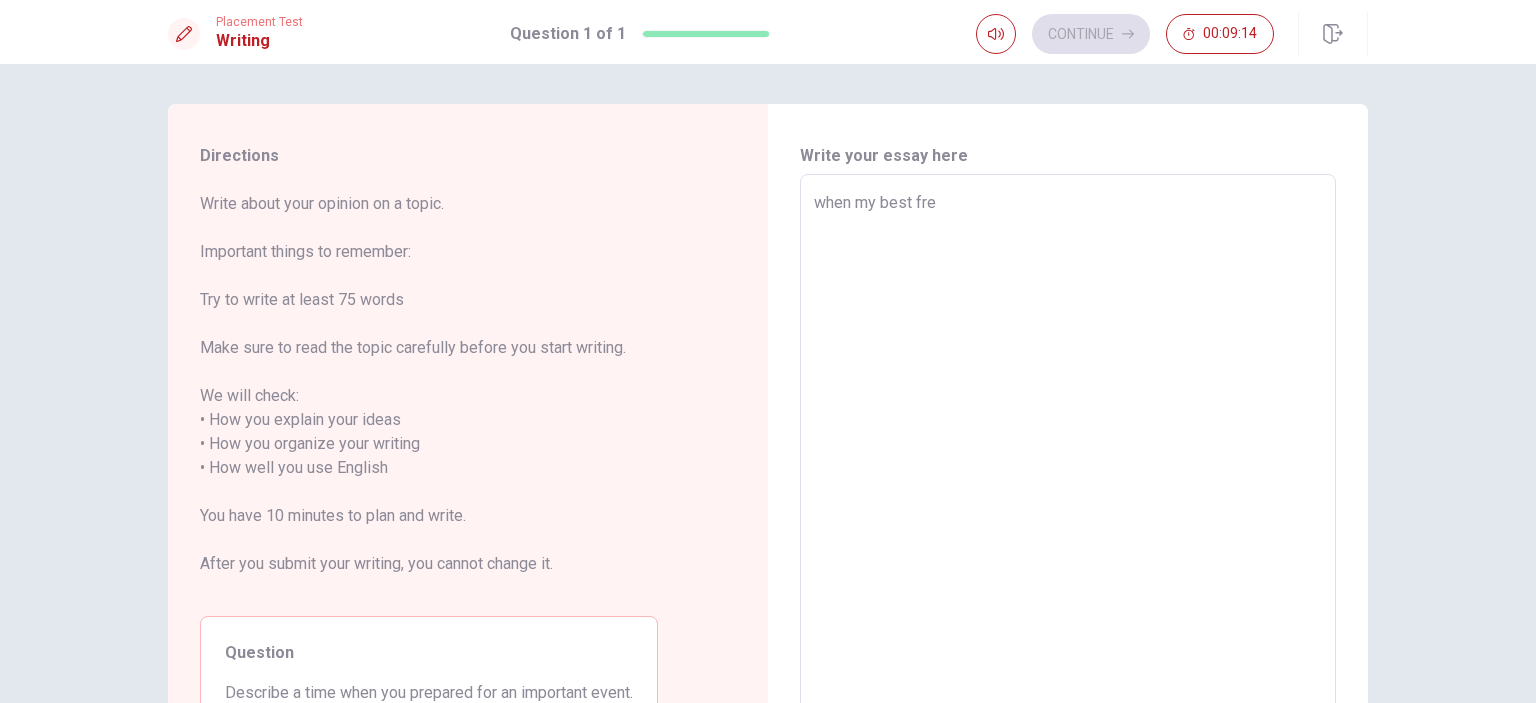 type on "when my best fr" 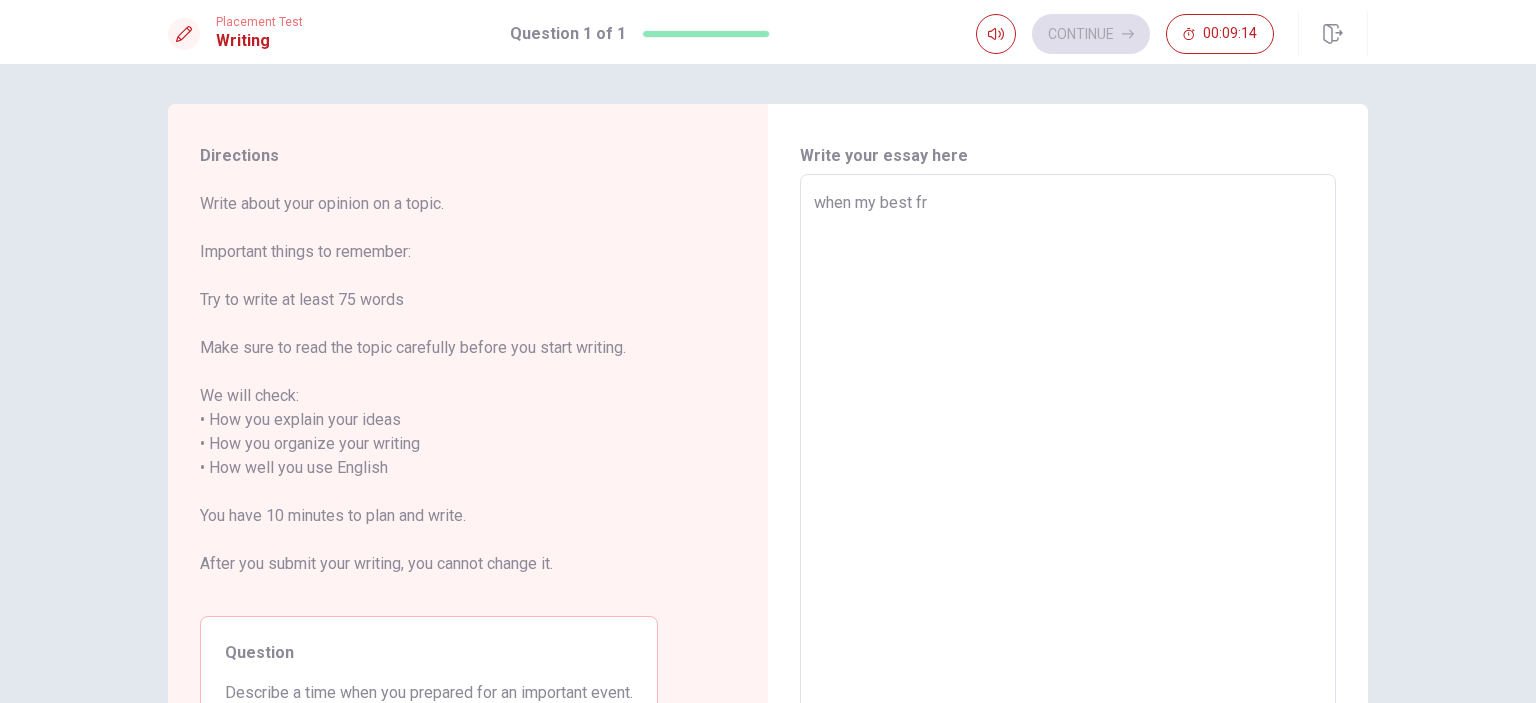 type on "x" 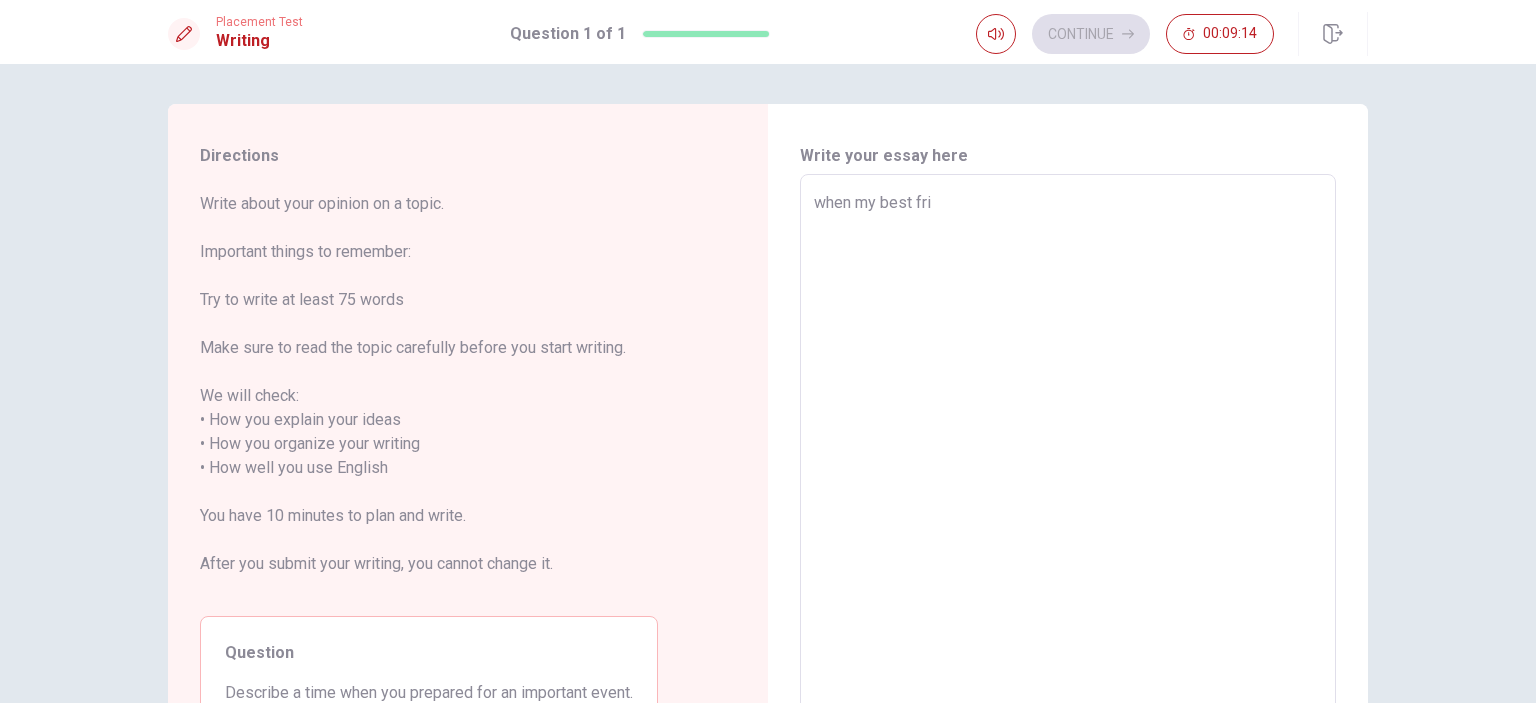 type on "x" 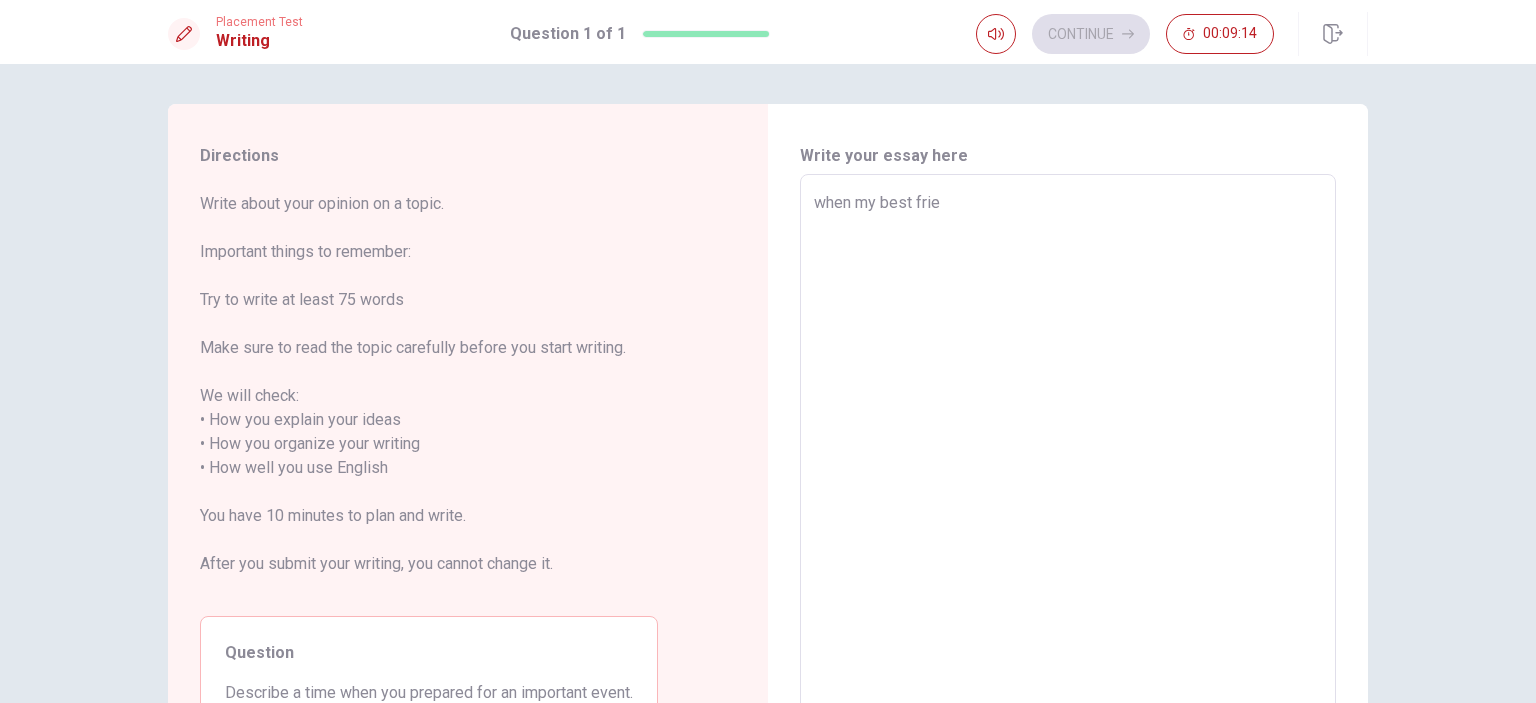 type on "x" 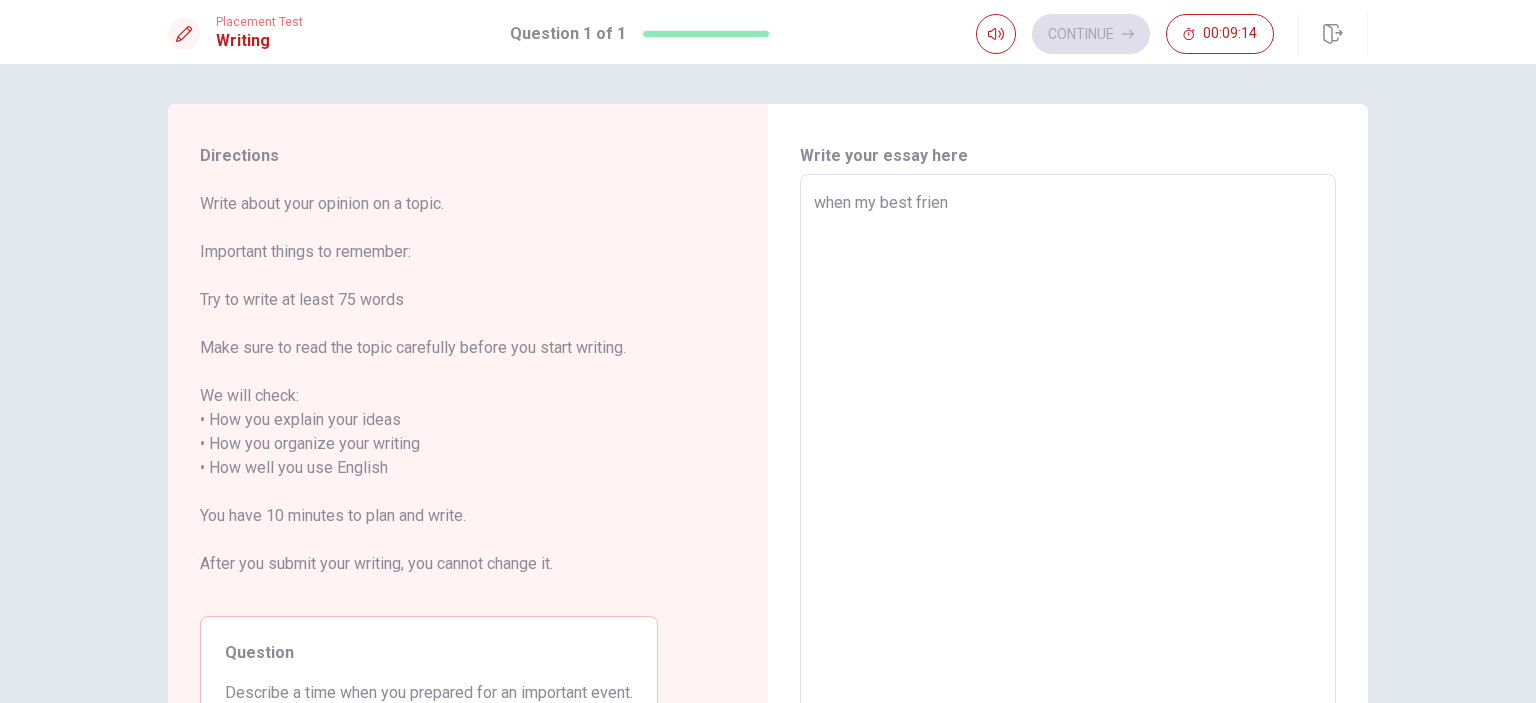 type on "x" 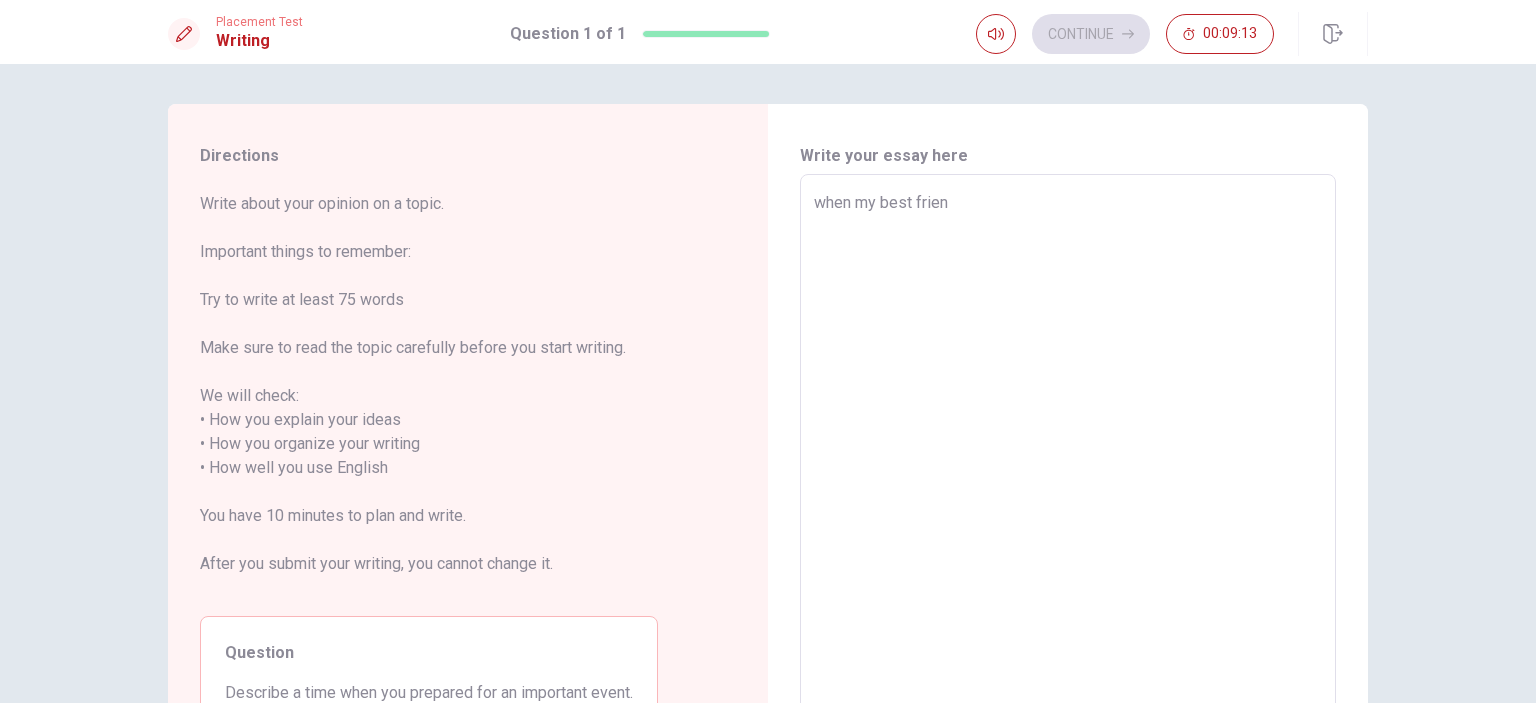 type on "when my best frienf" 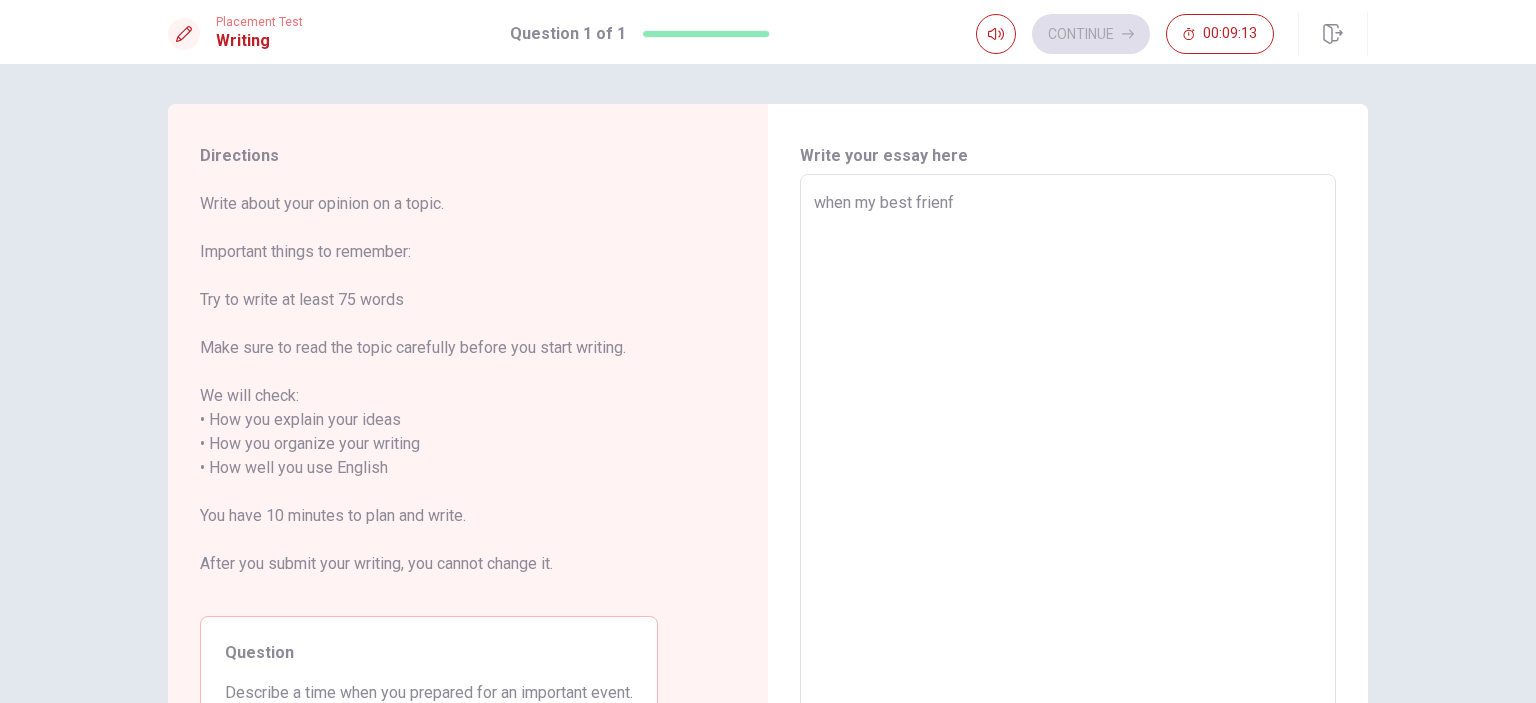 type on "x" 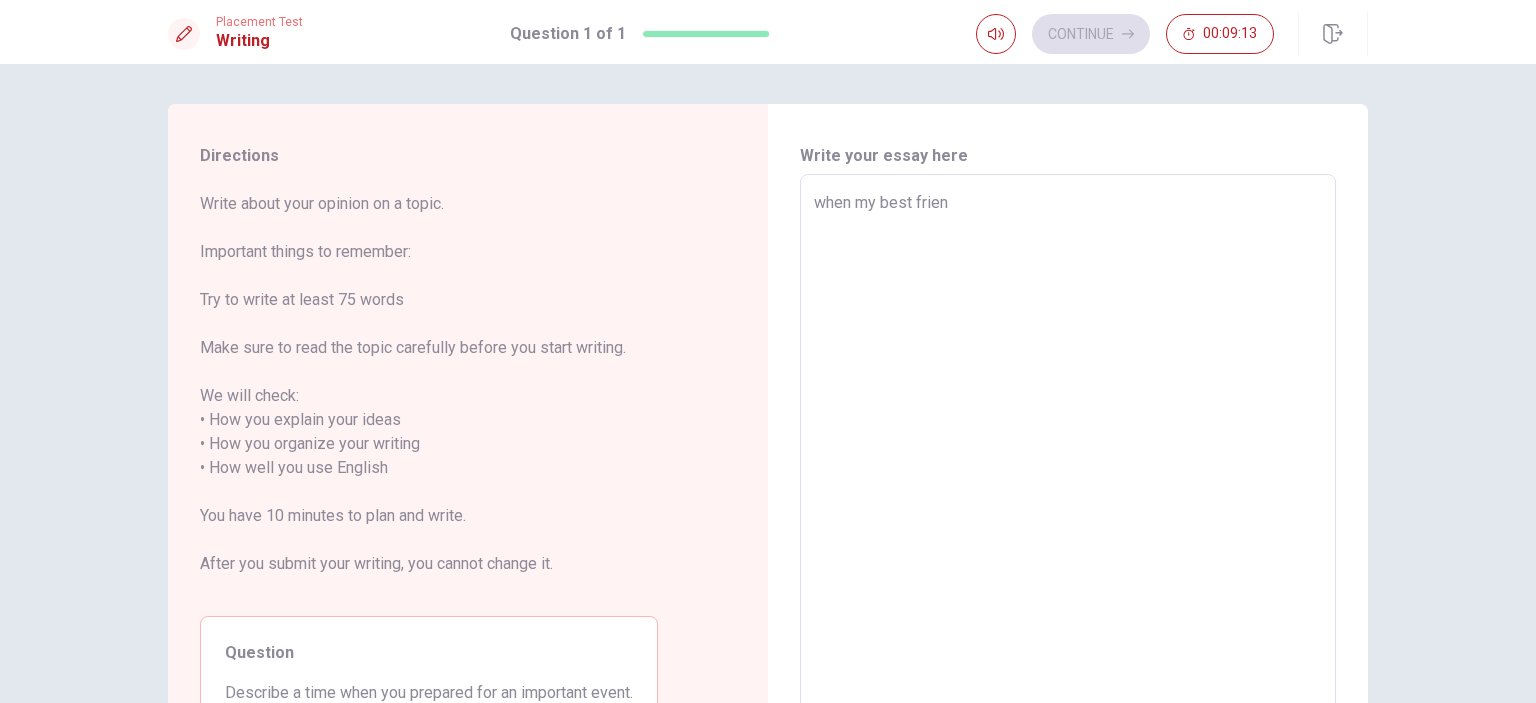 type on "x" 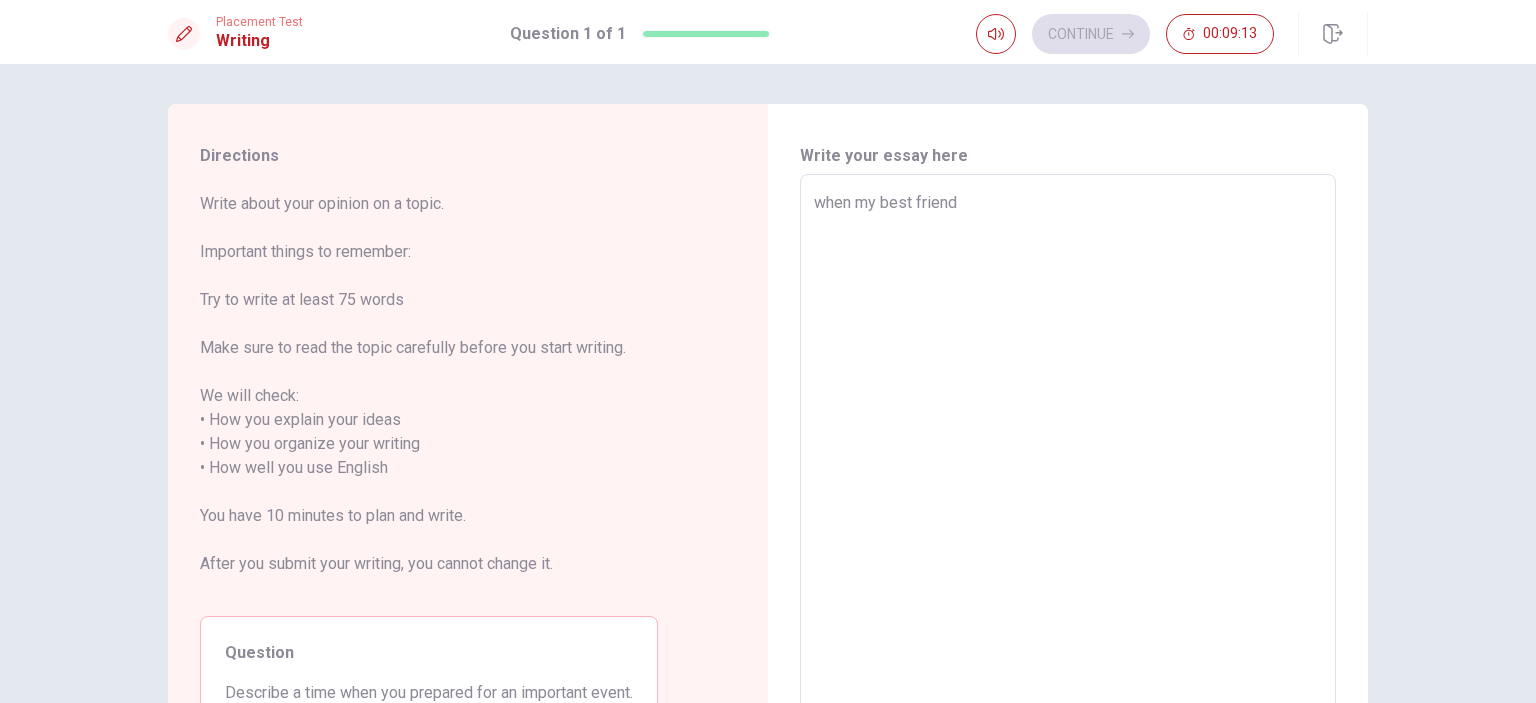 type on "x" 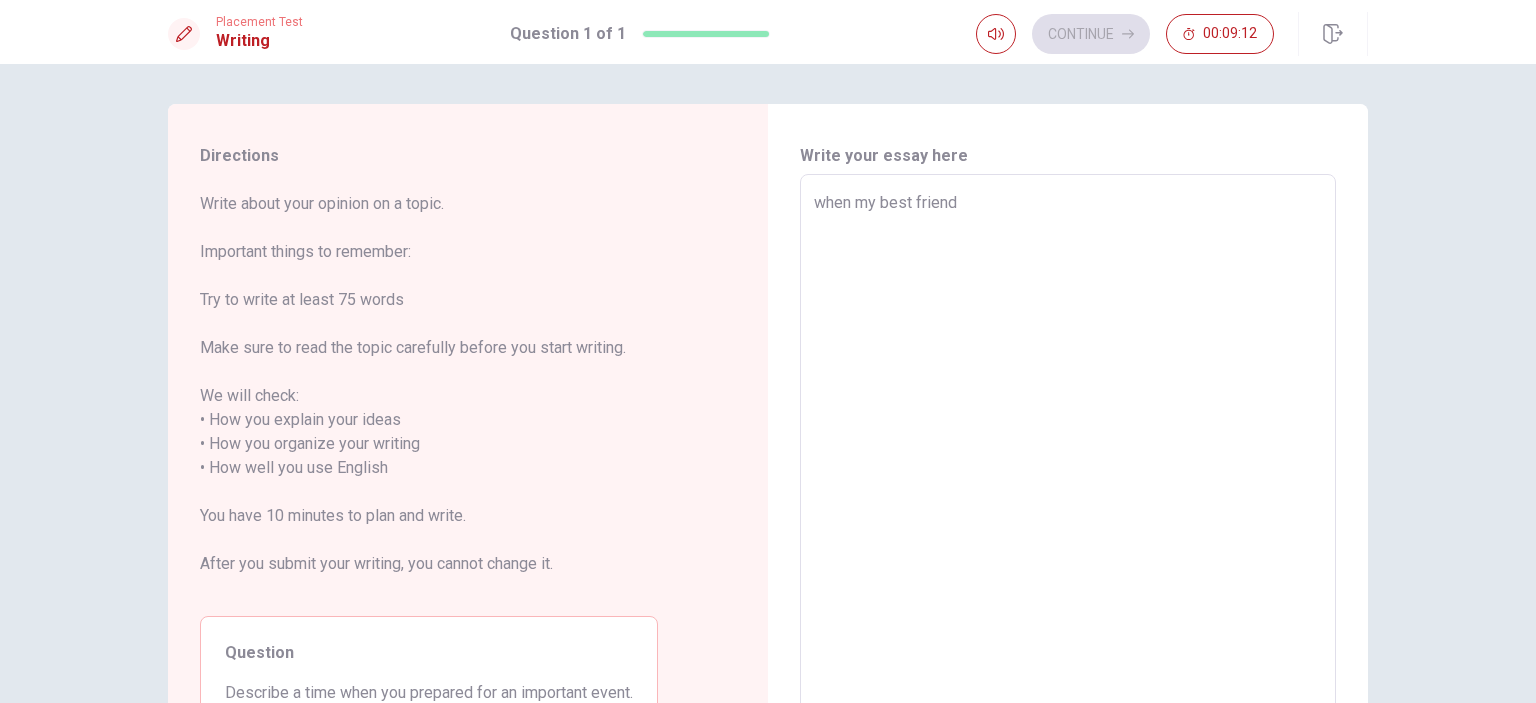 type on "when my best friends" 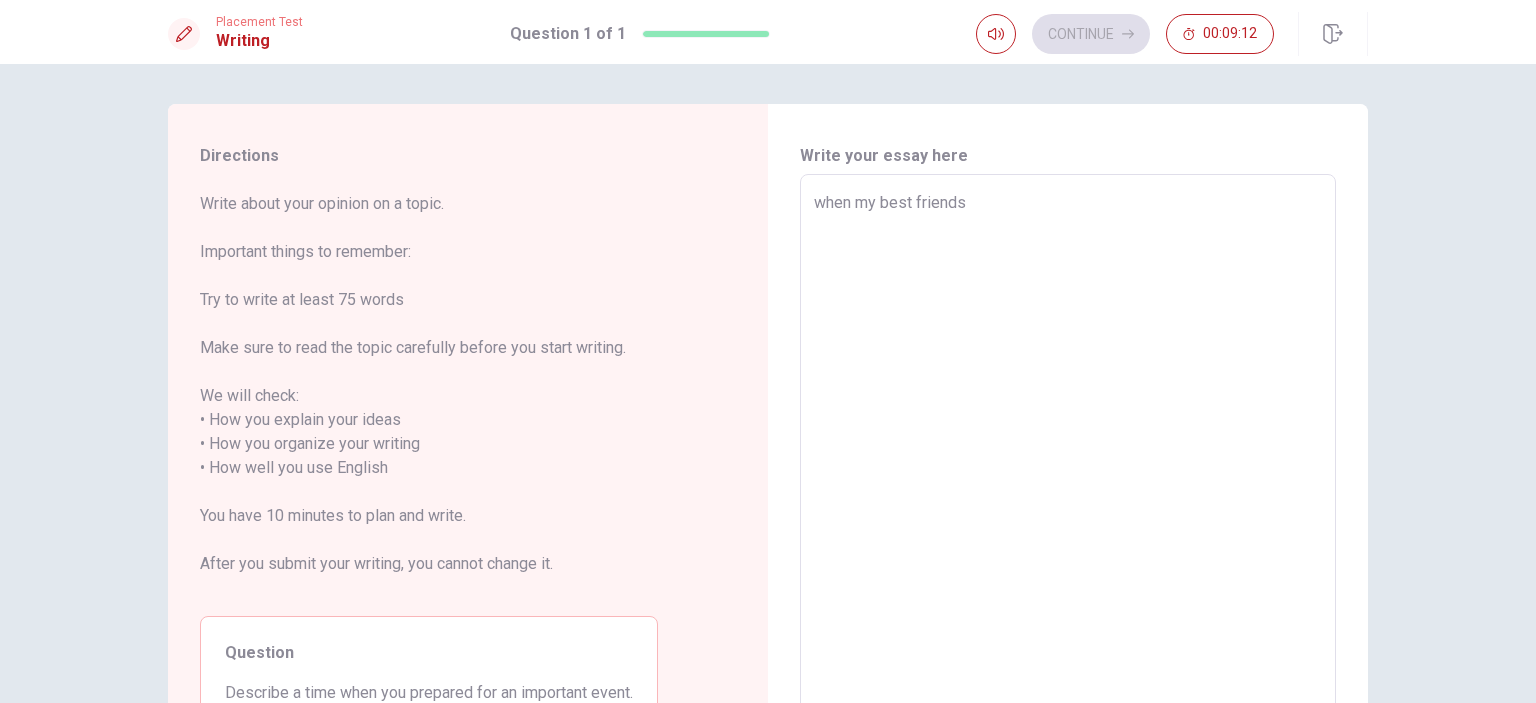 type on "x" 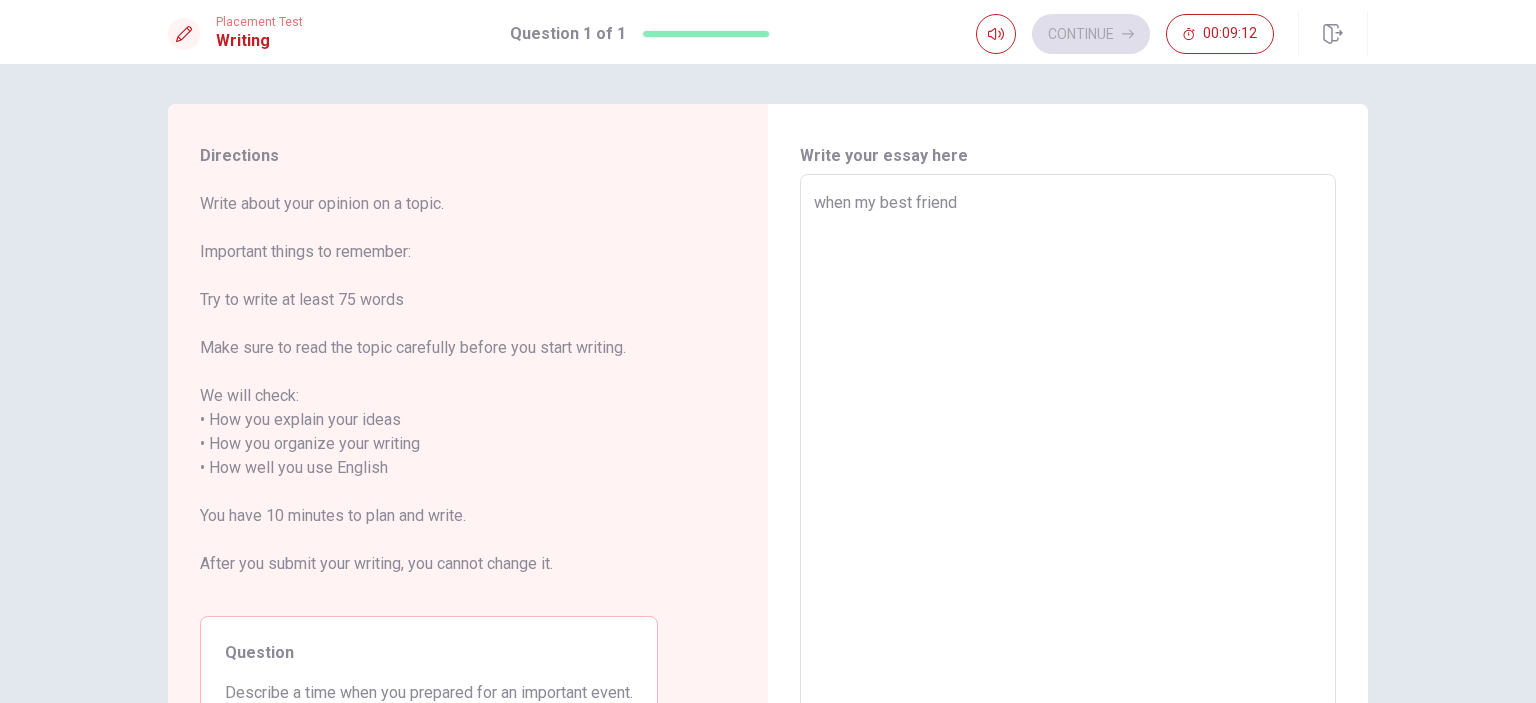 type on "x" 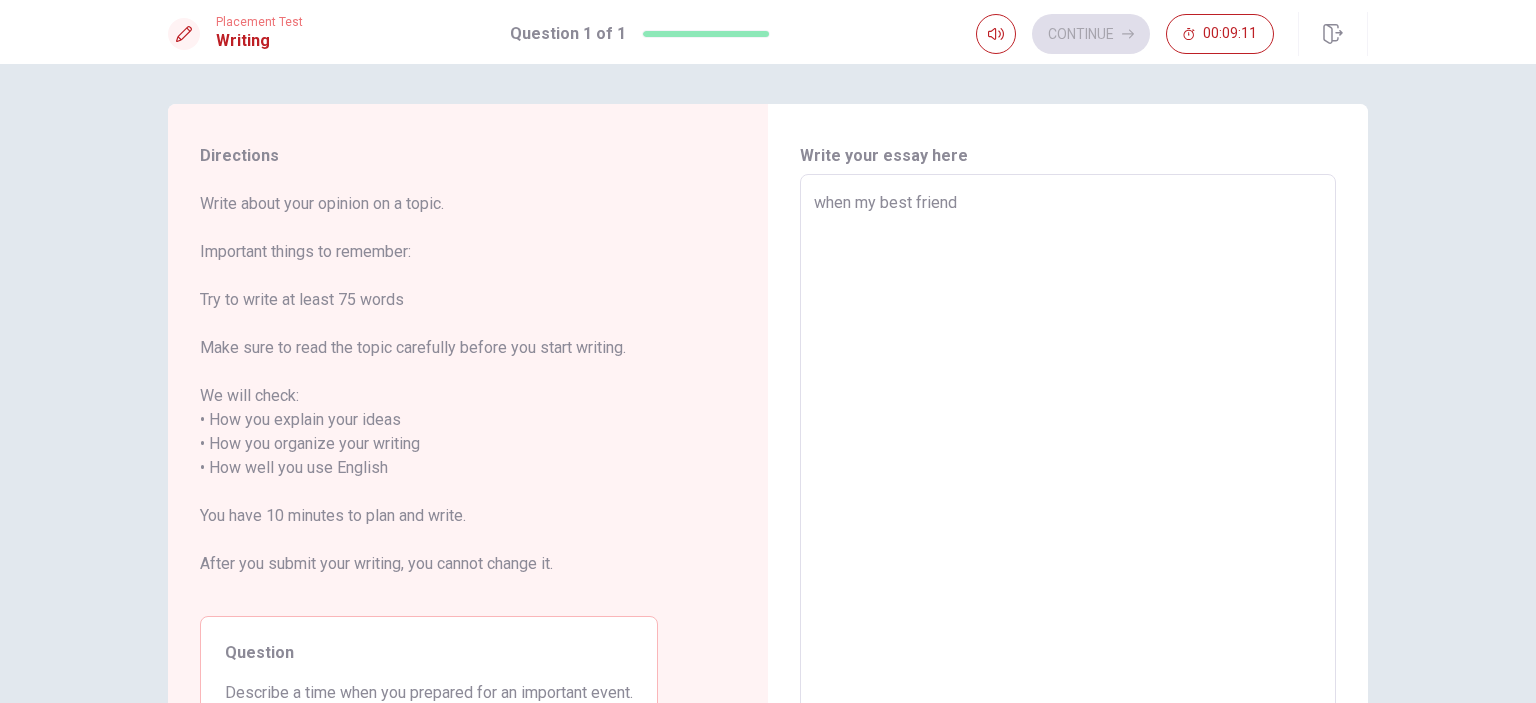 type on "when my best friend" 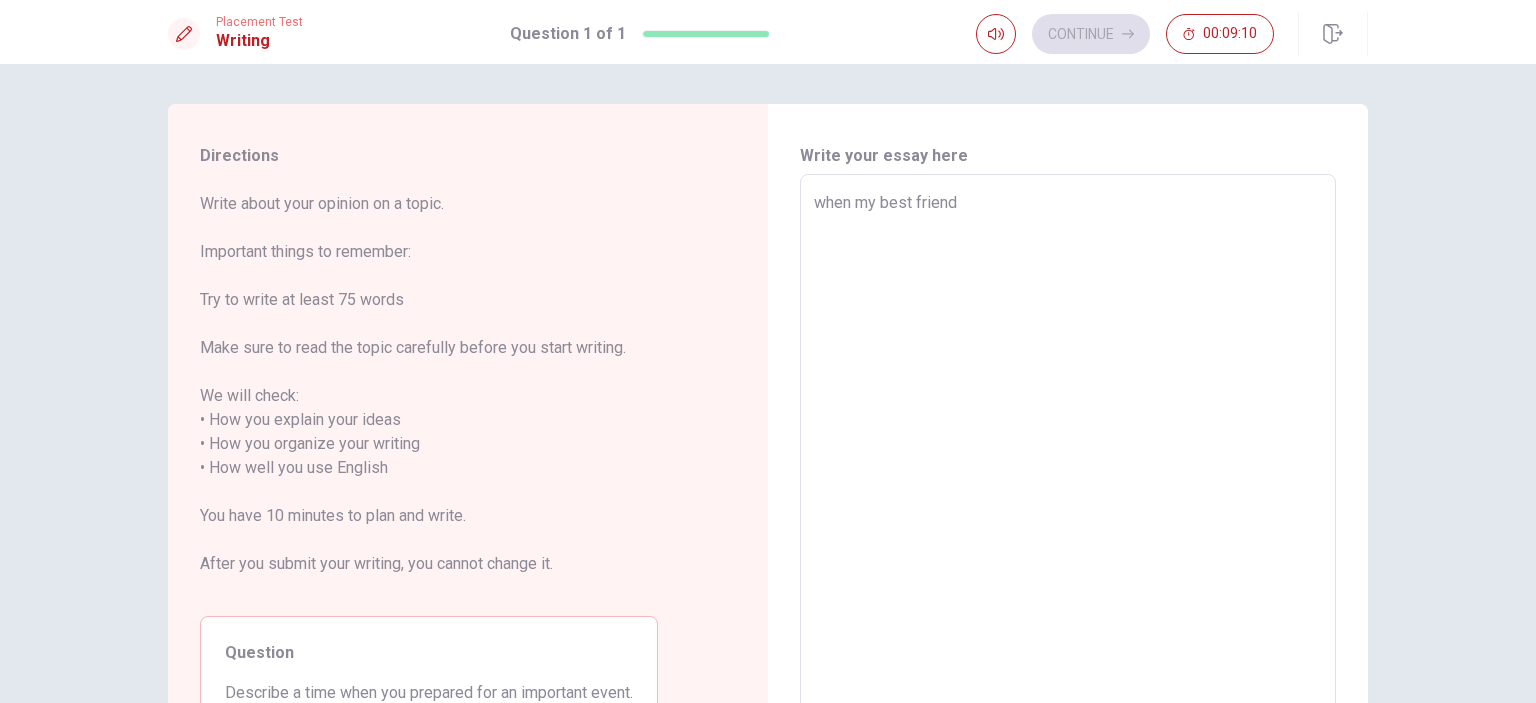 type on "when my best friend b" 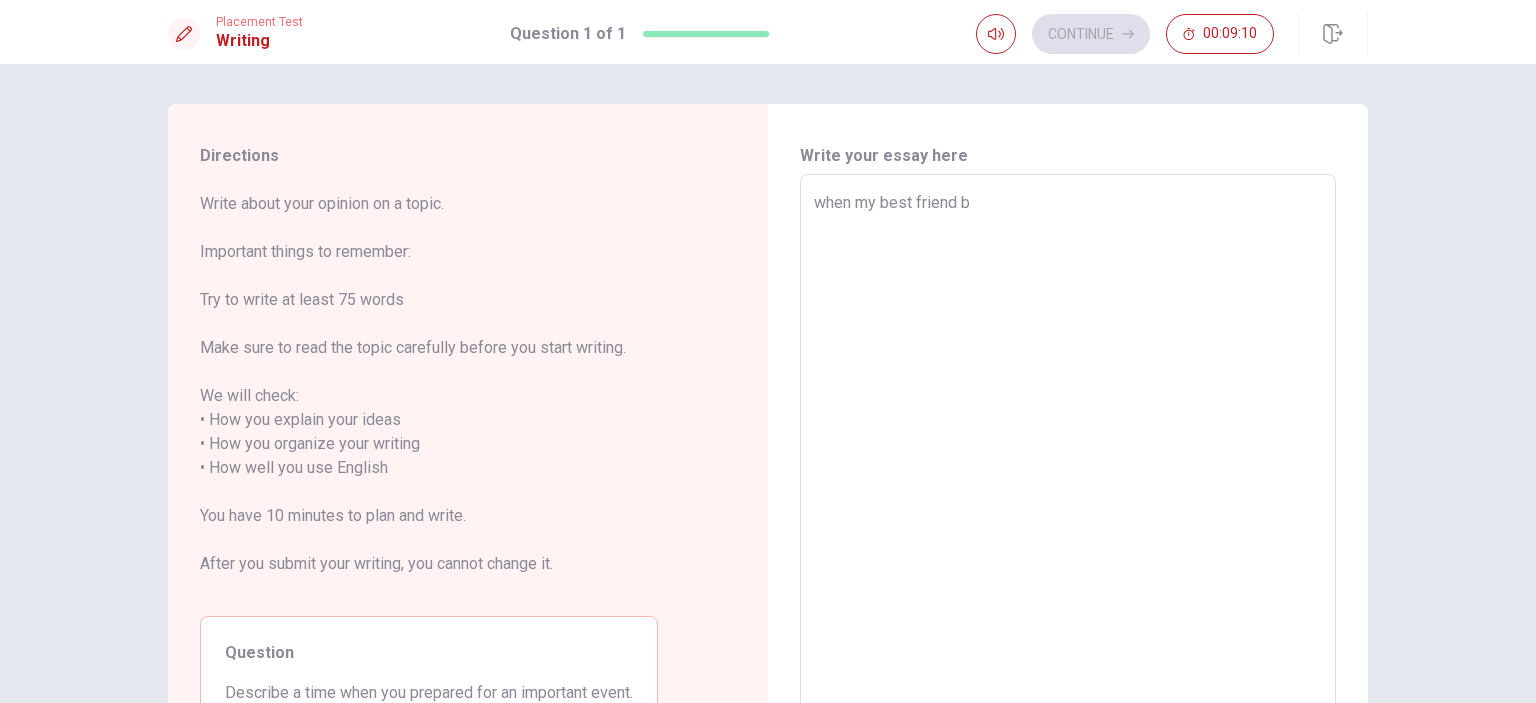 type on "x" 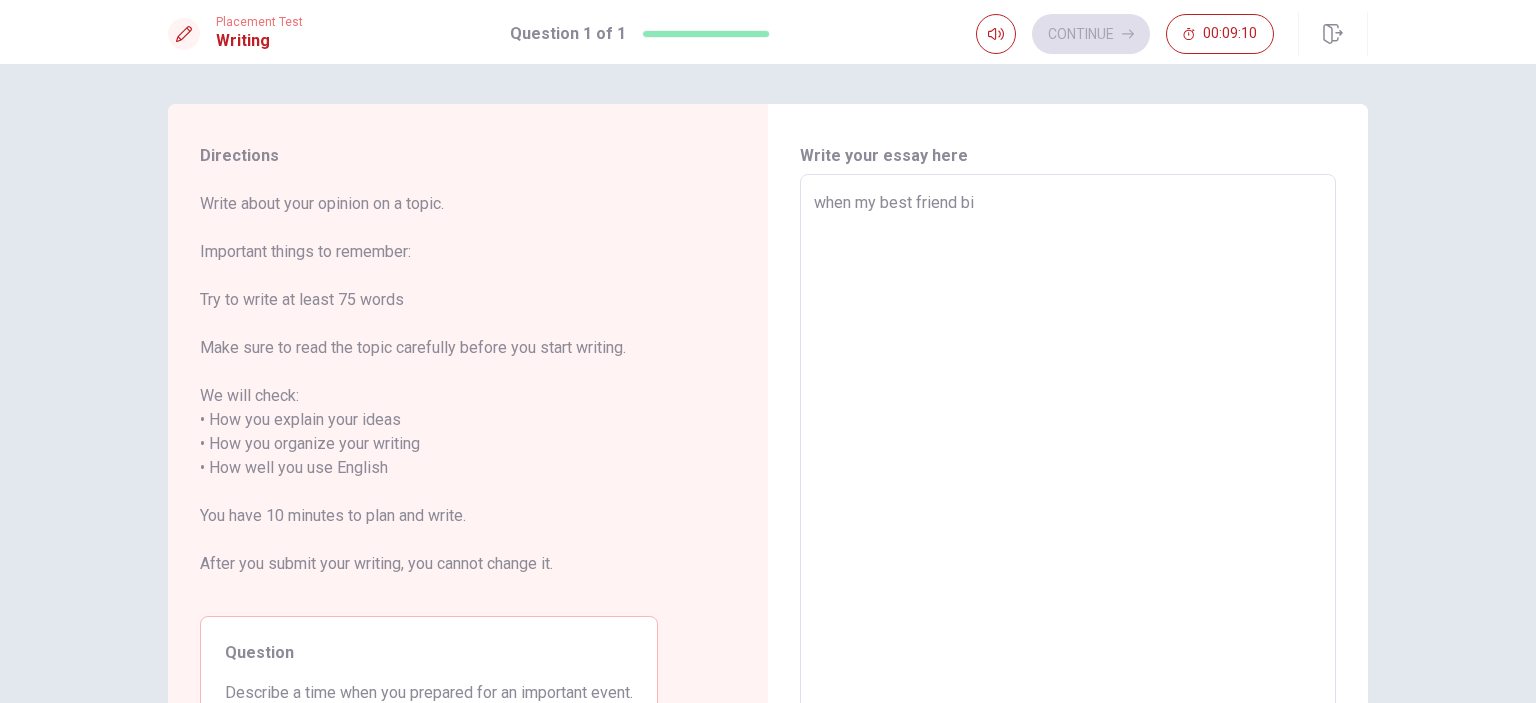 type on "x" 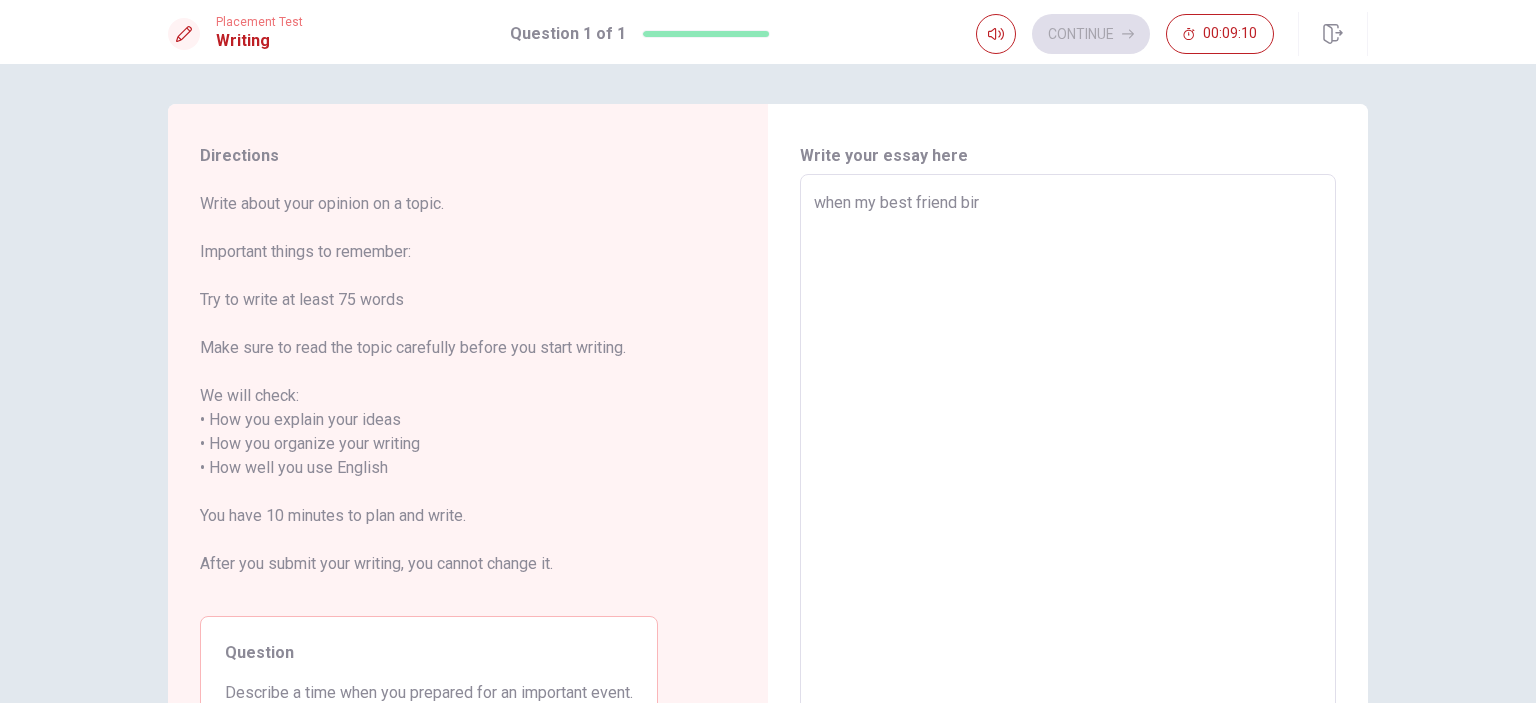 type on "x" 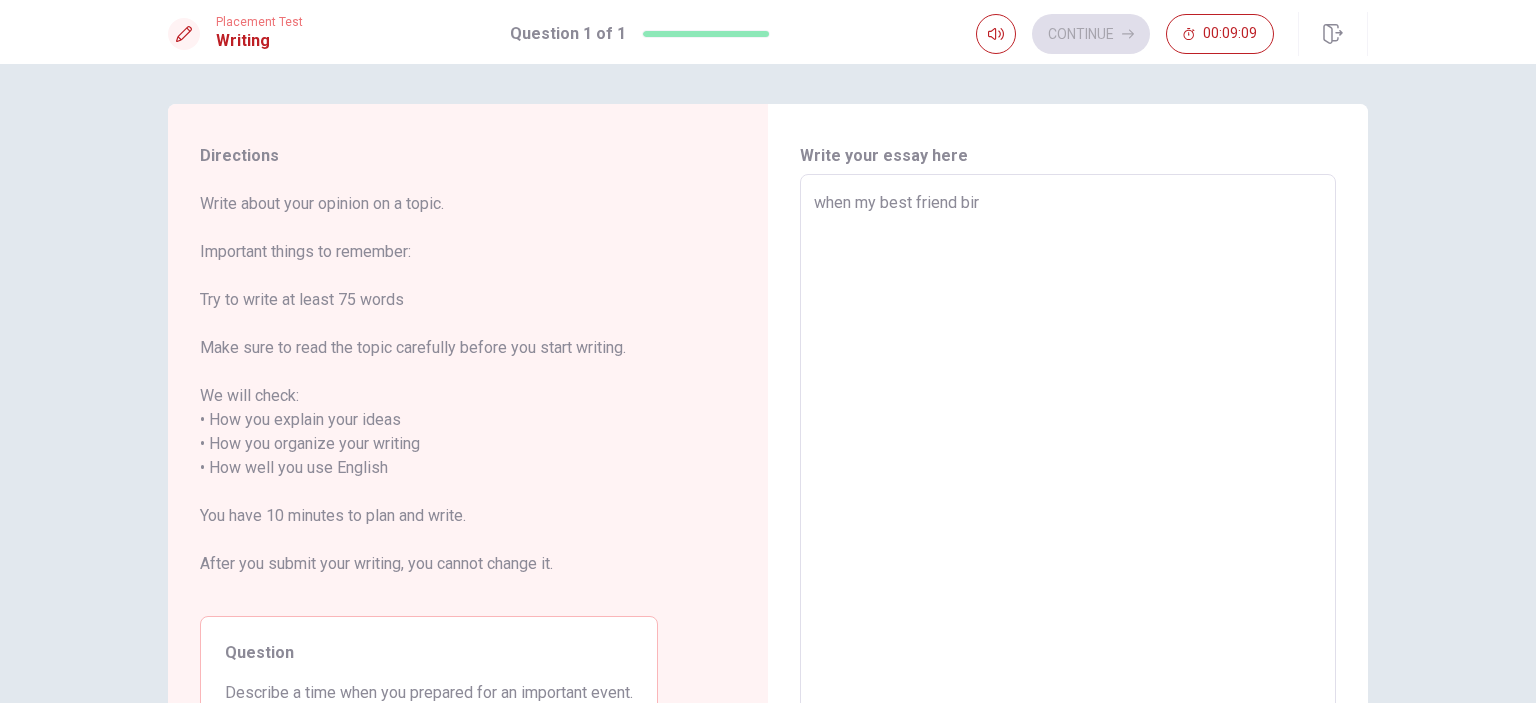type on "when my best friend birt" 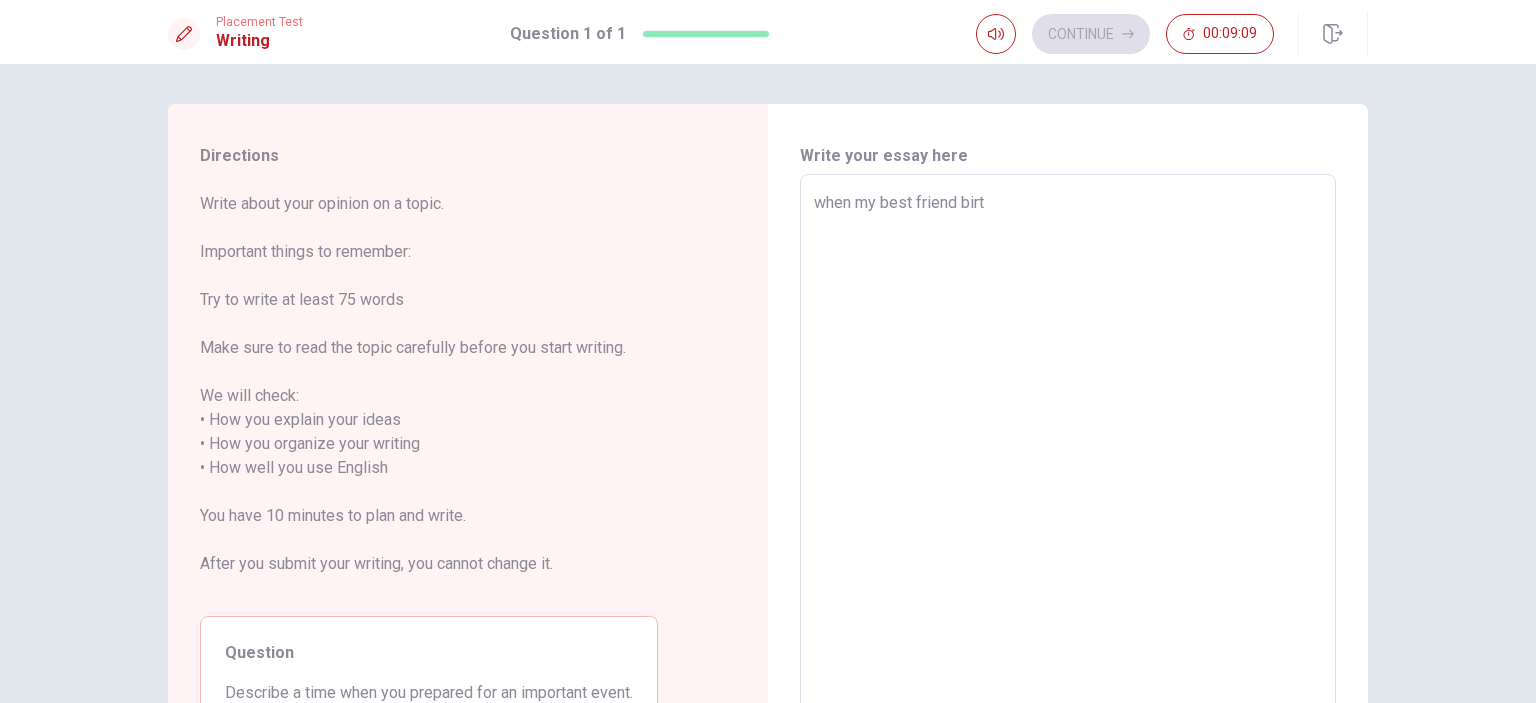 type on "x" 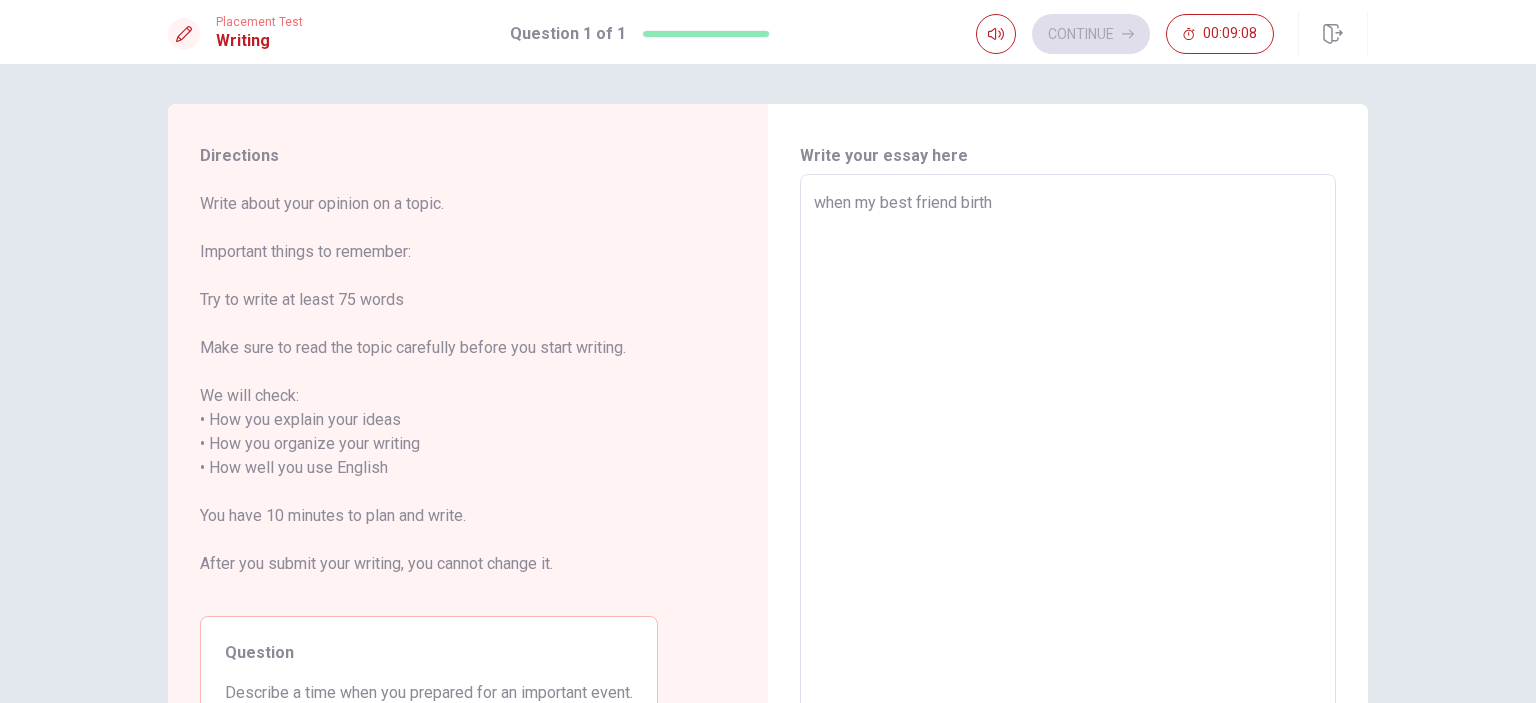 type on "x" 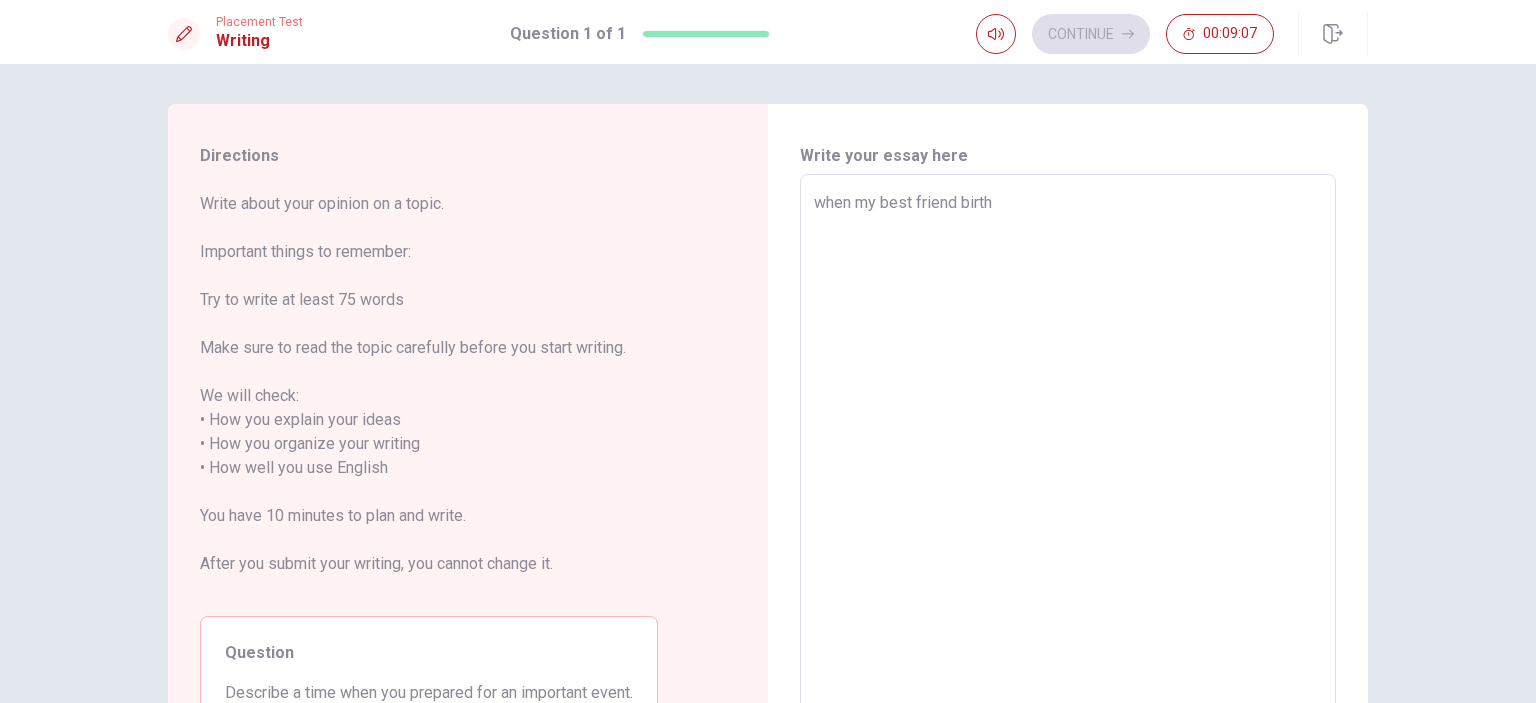 type on "when my best friend [BIRTHDAY]," 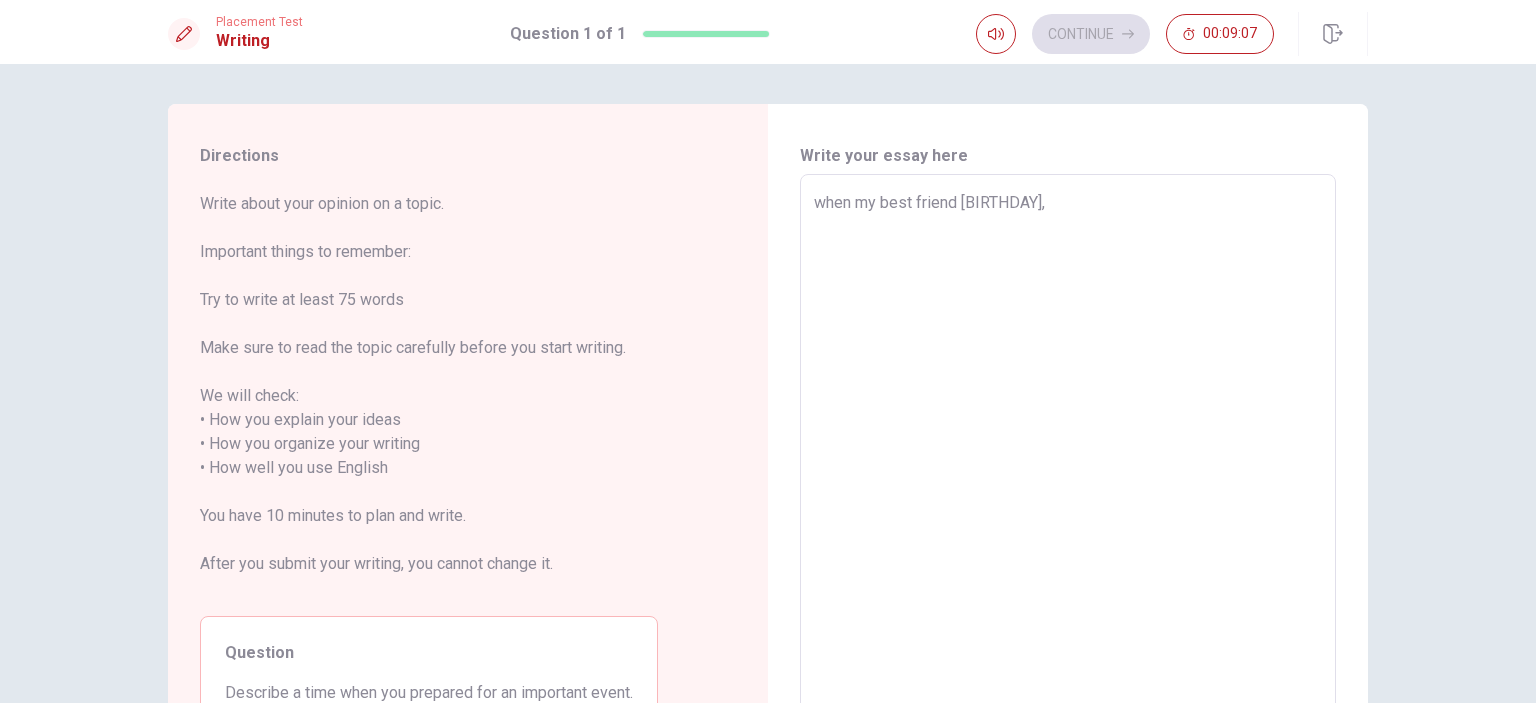 type on "x" 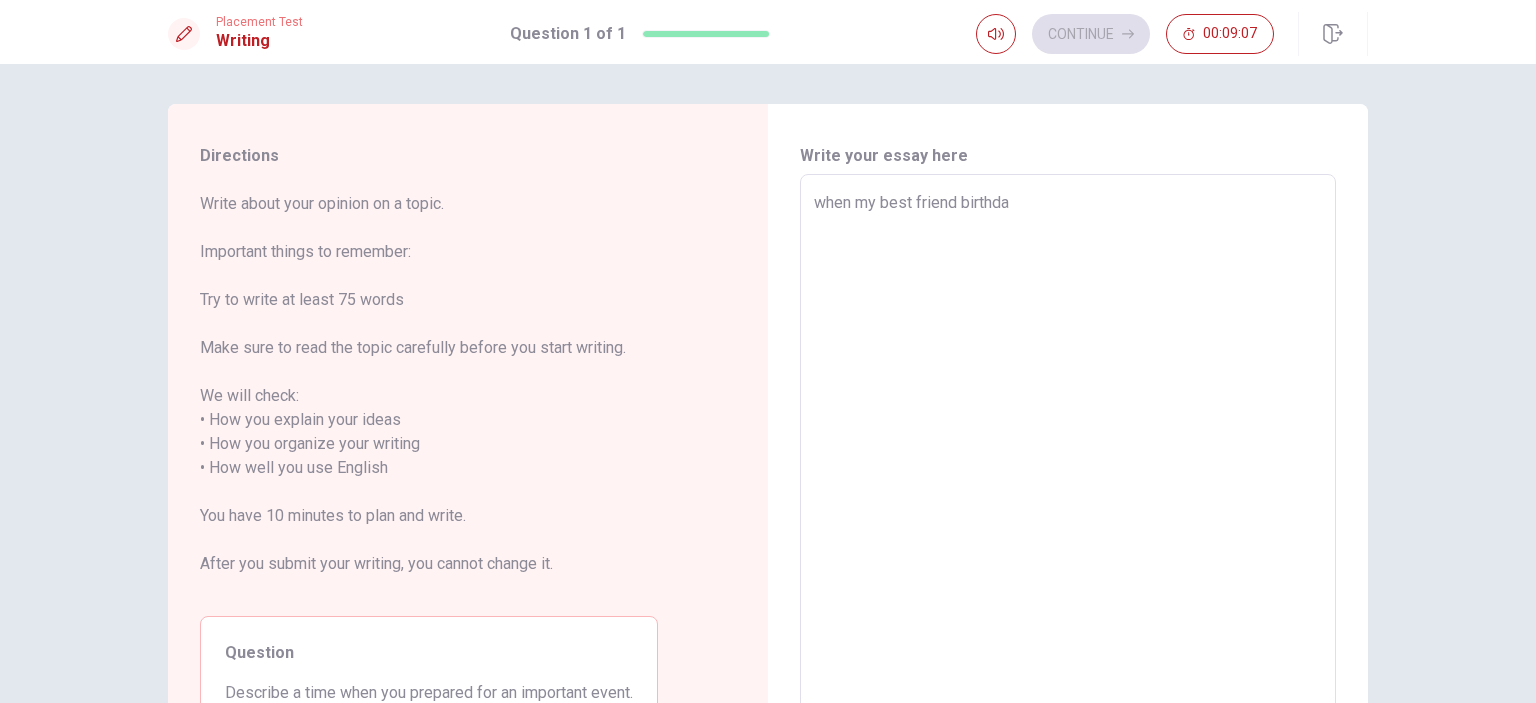 type on "x" 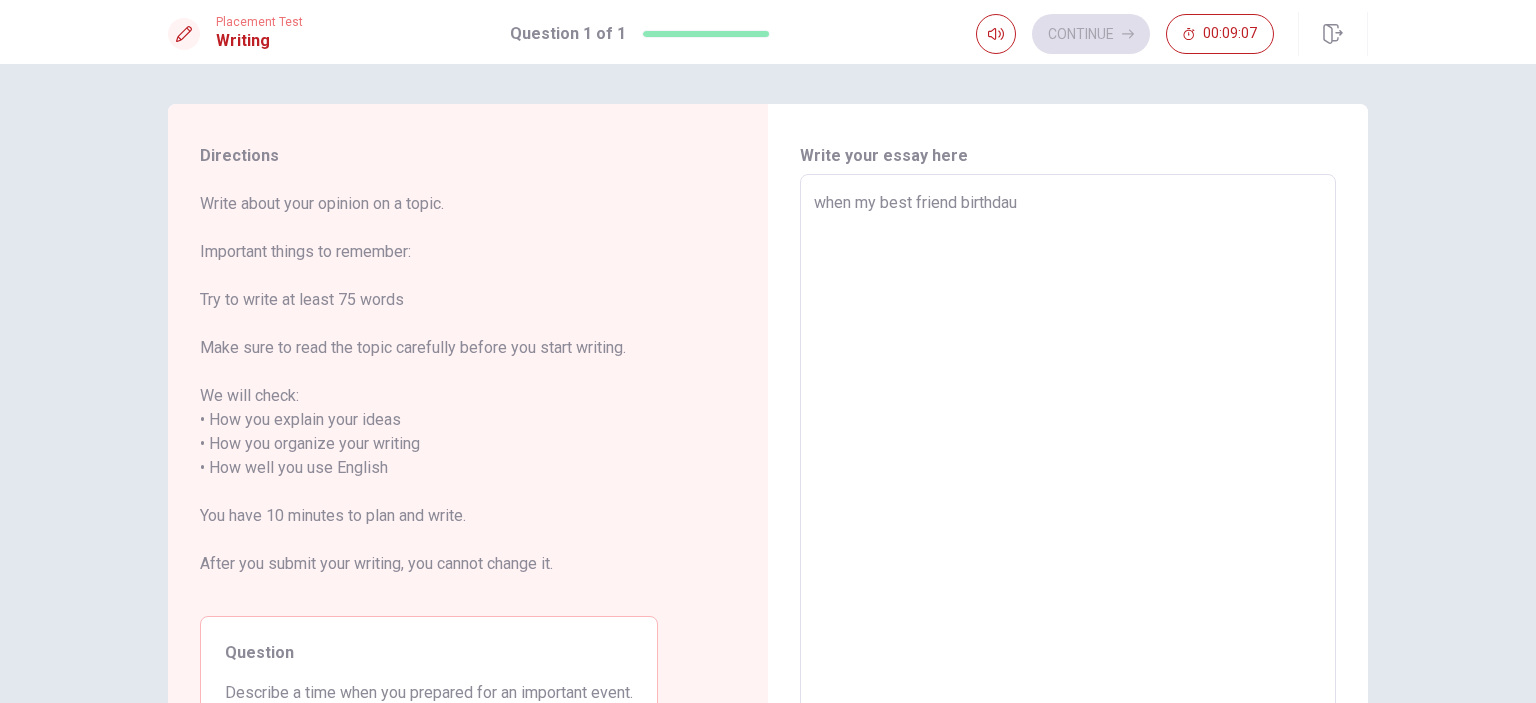type on "x" 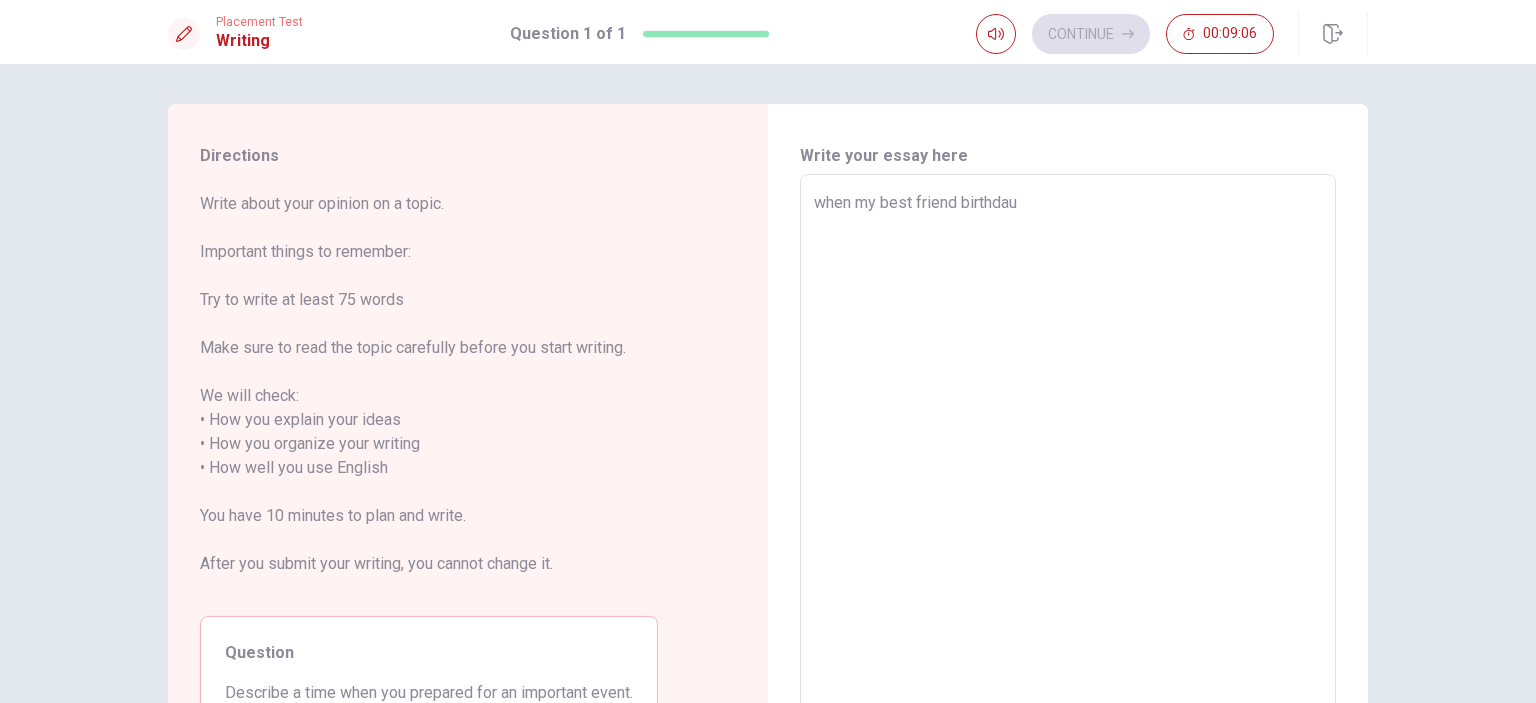 type on "when my best friend birthda" 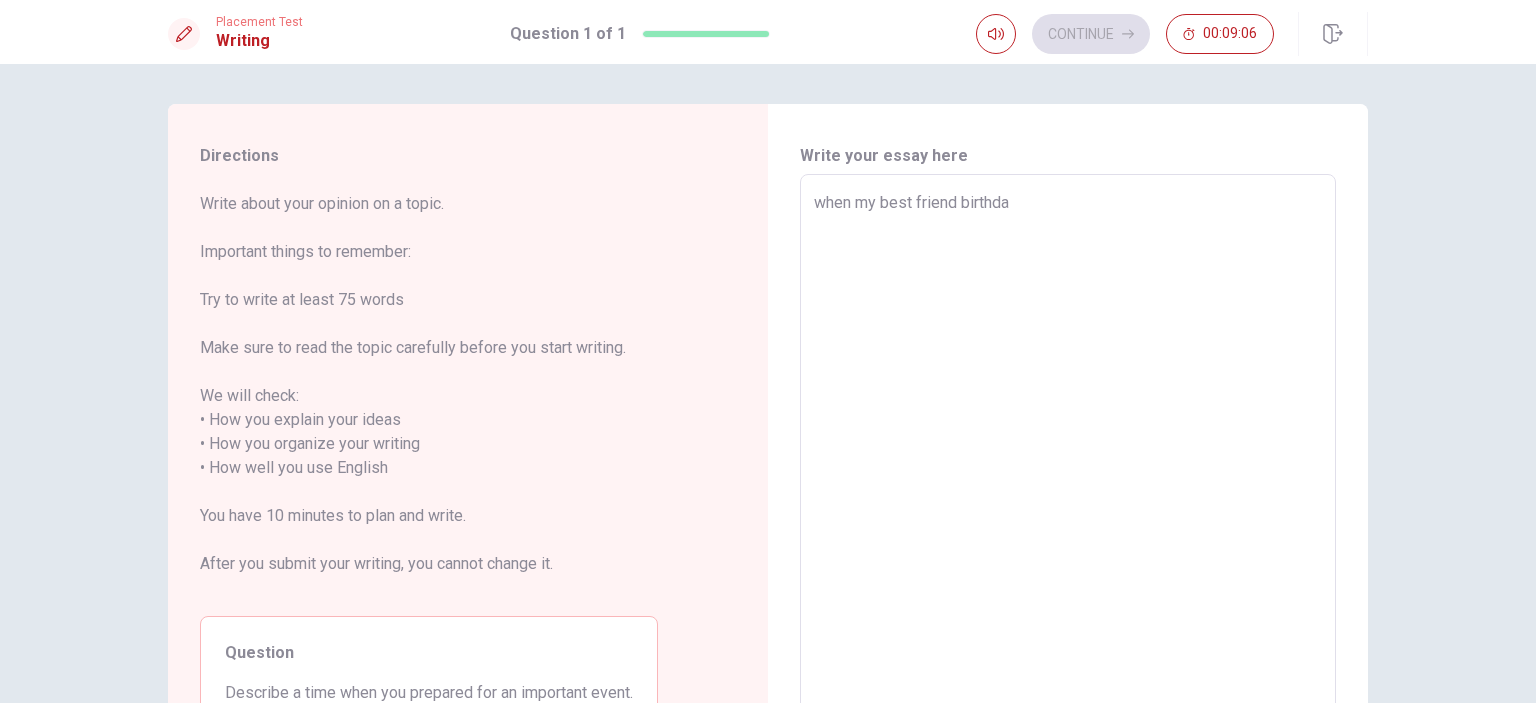 type on "x" 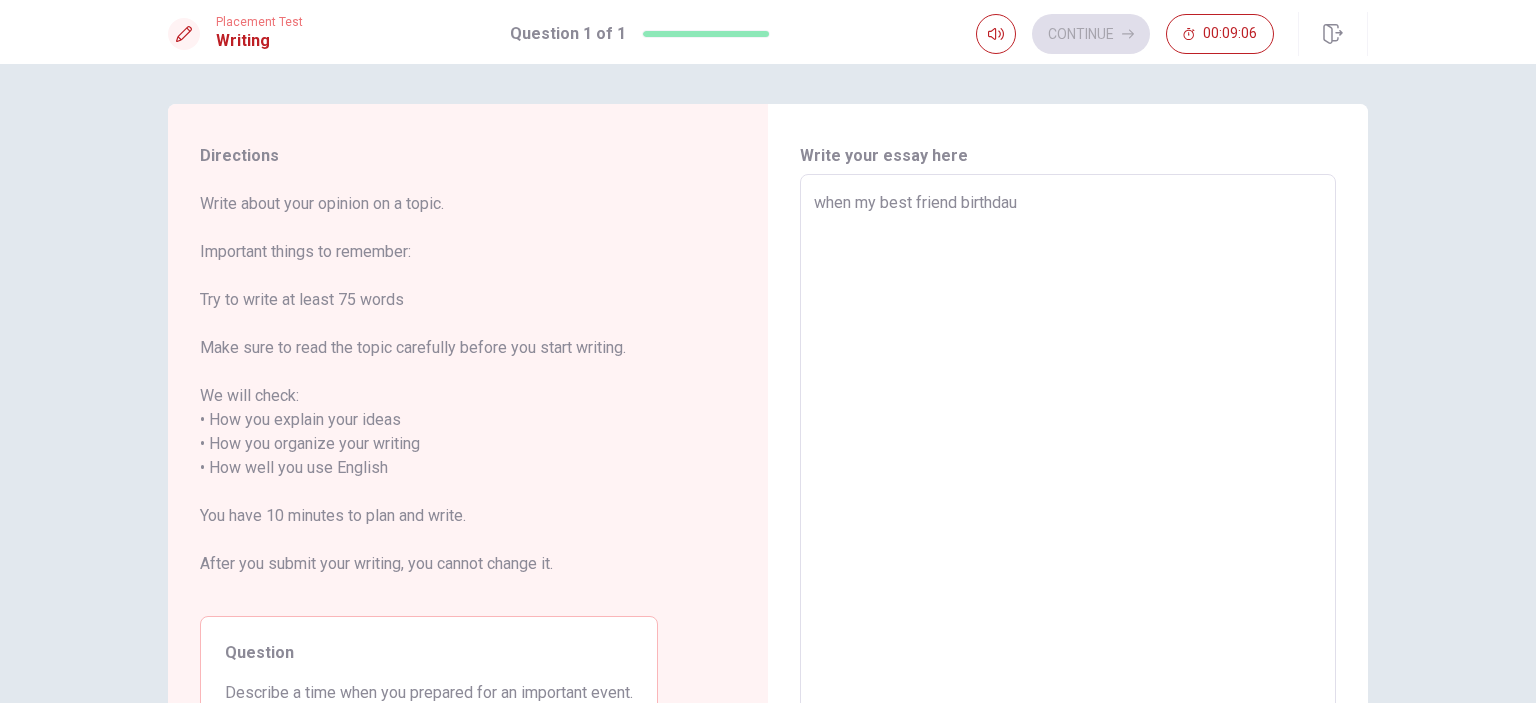 type on "x" 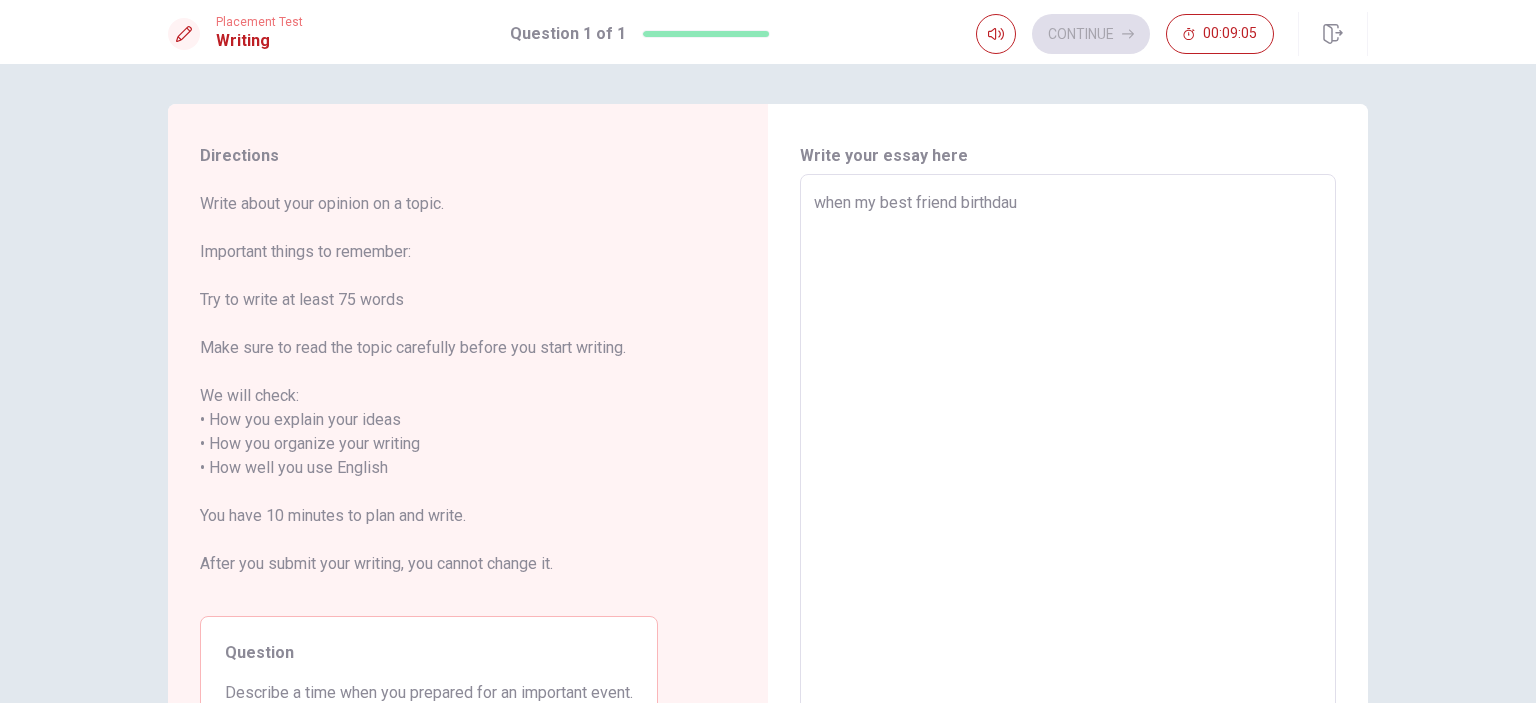 type on "when my best friend birthda" 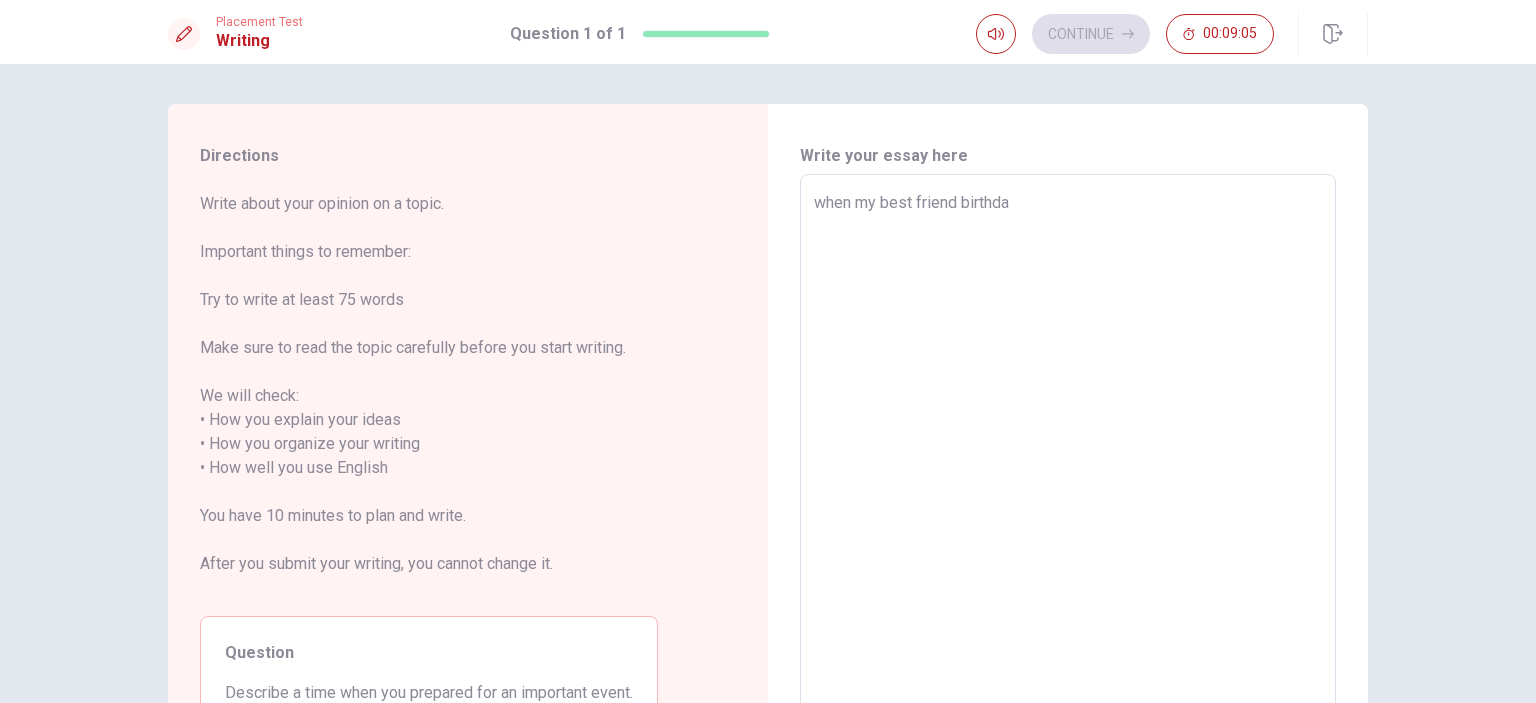 type on "x" 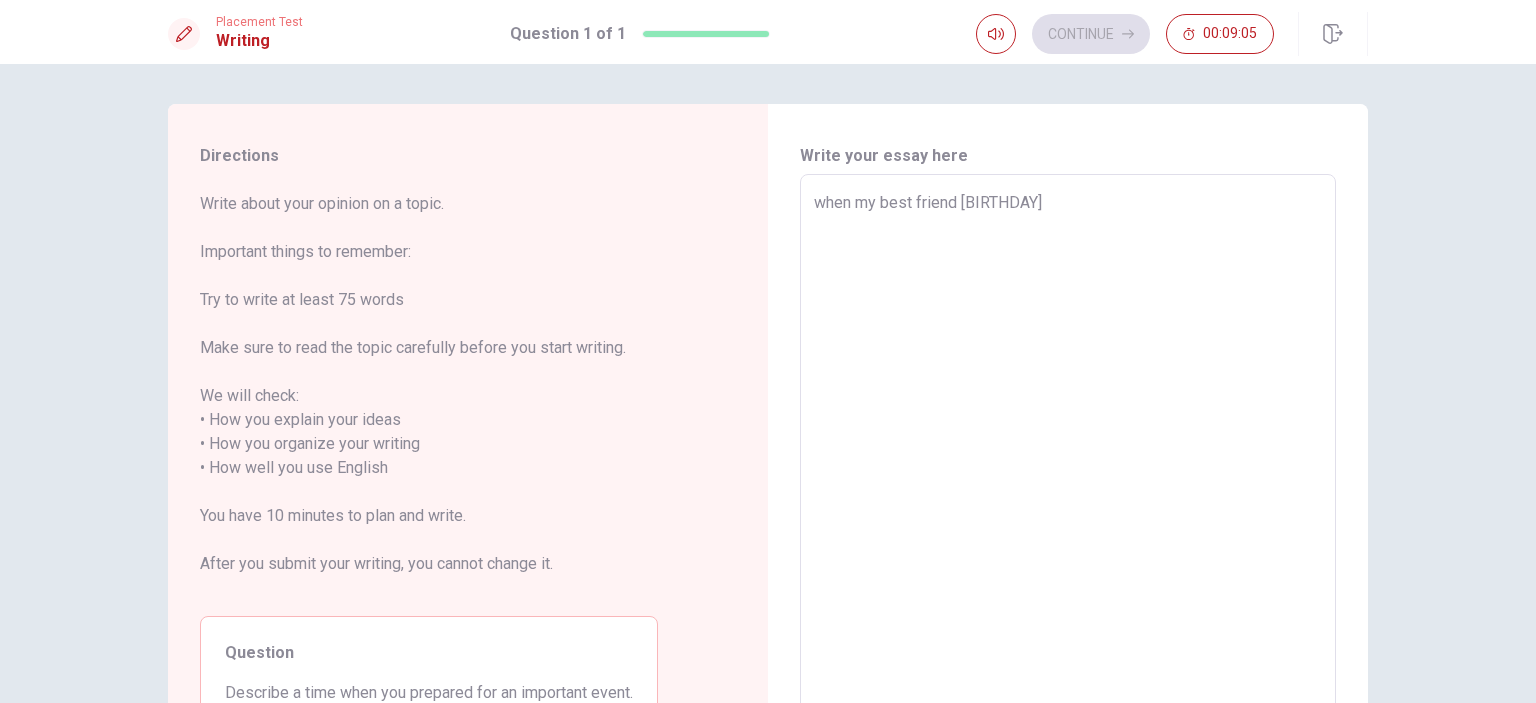 type on "x" 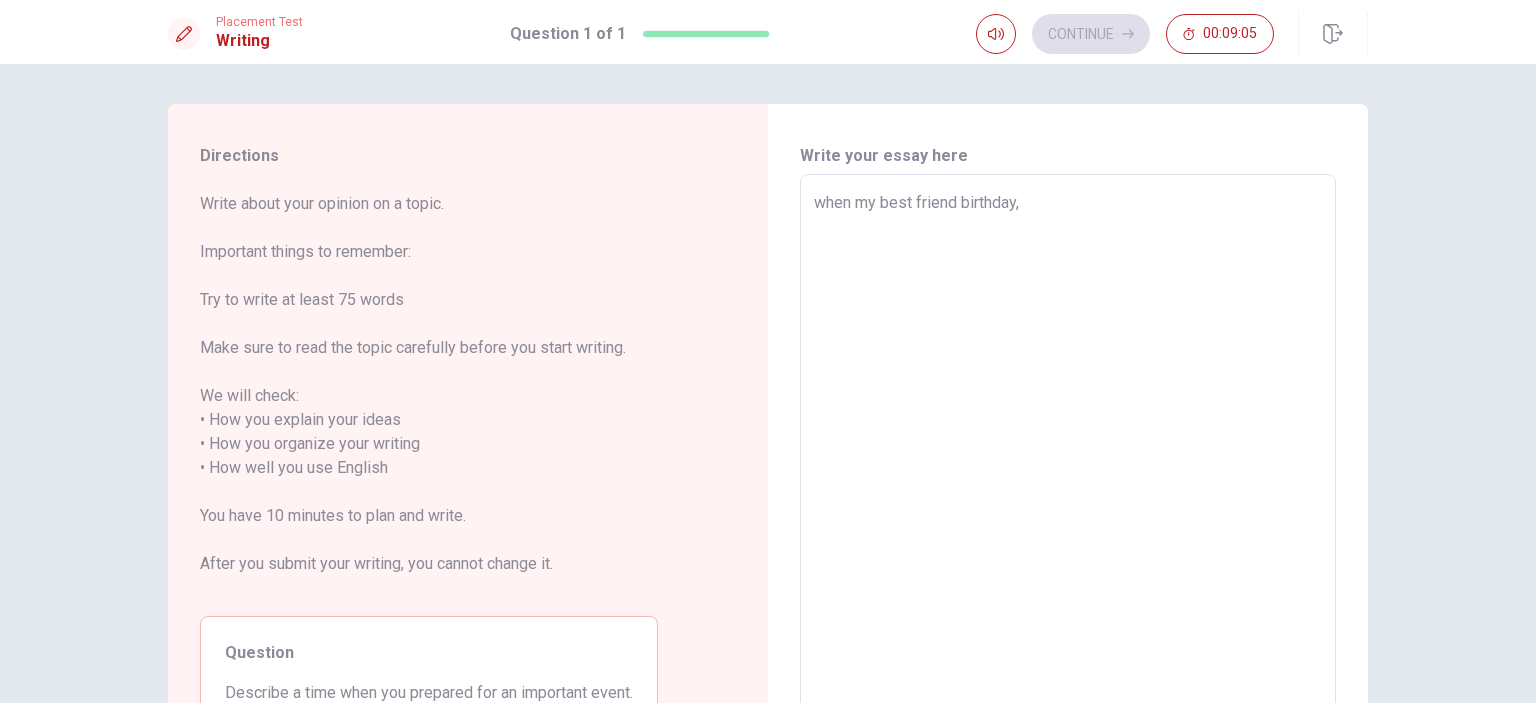 type on "x" 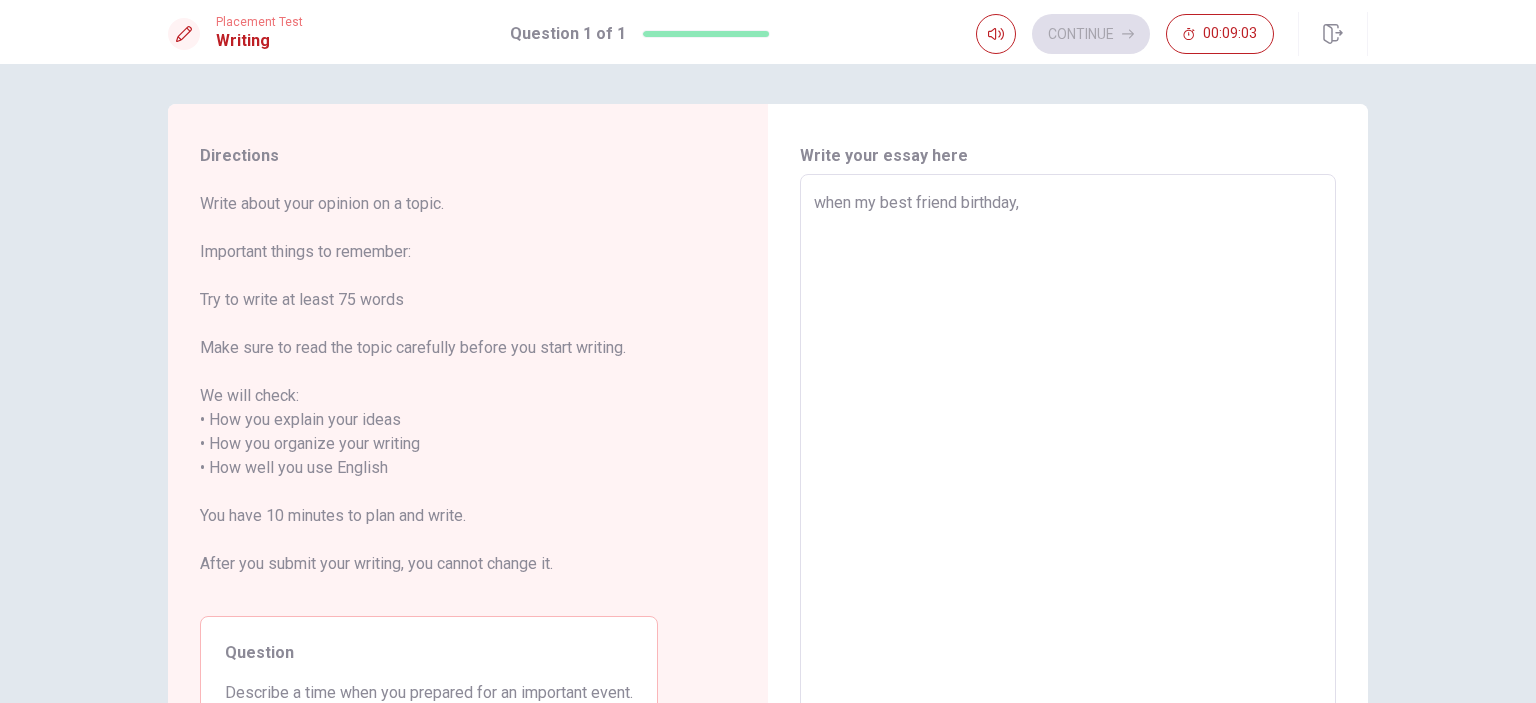 type on "x" 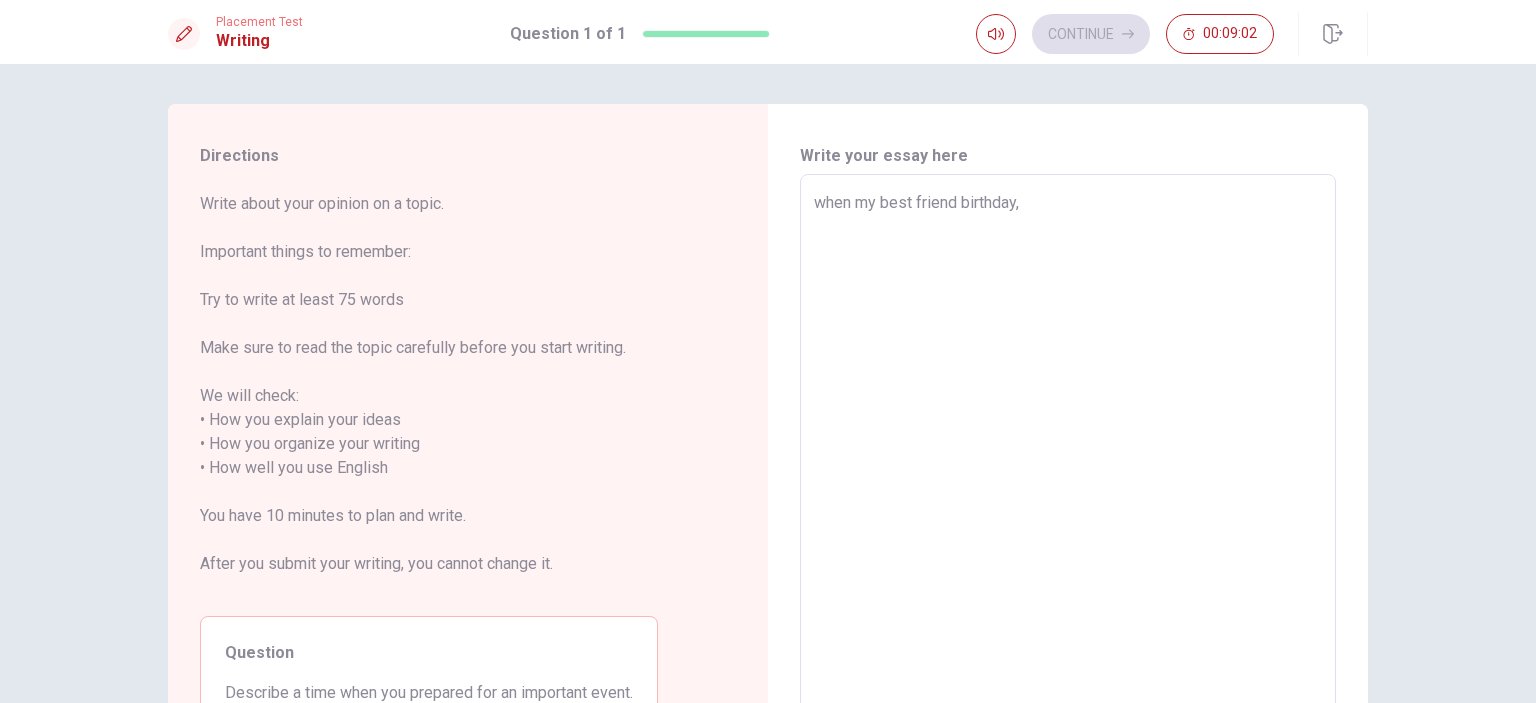 type on "when my best friend [BIRTHDAY], t" 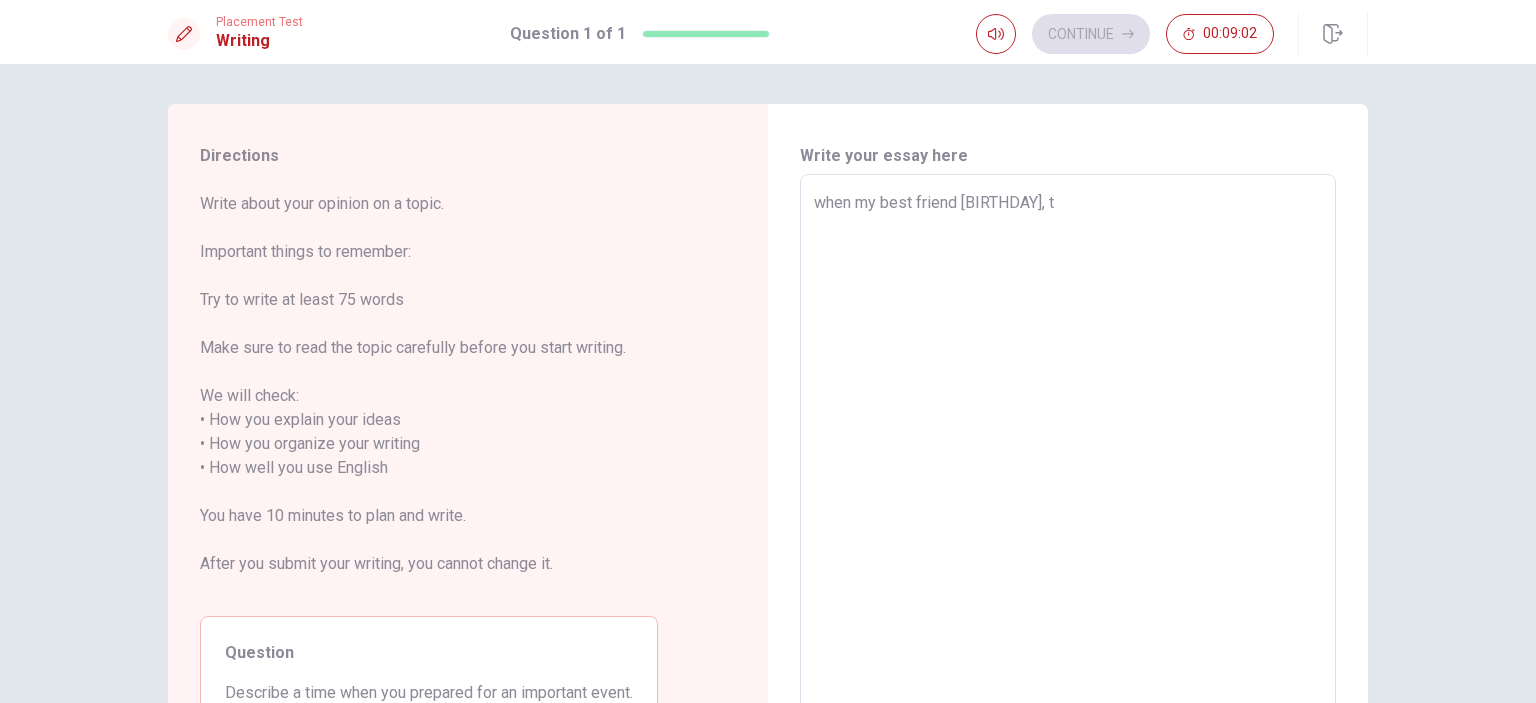 type on "x" 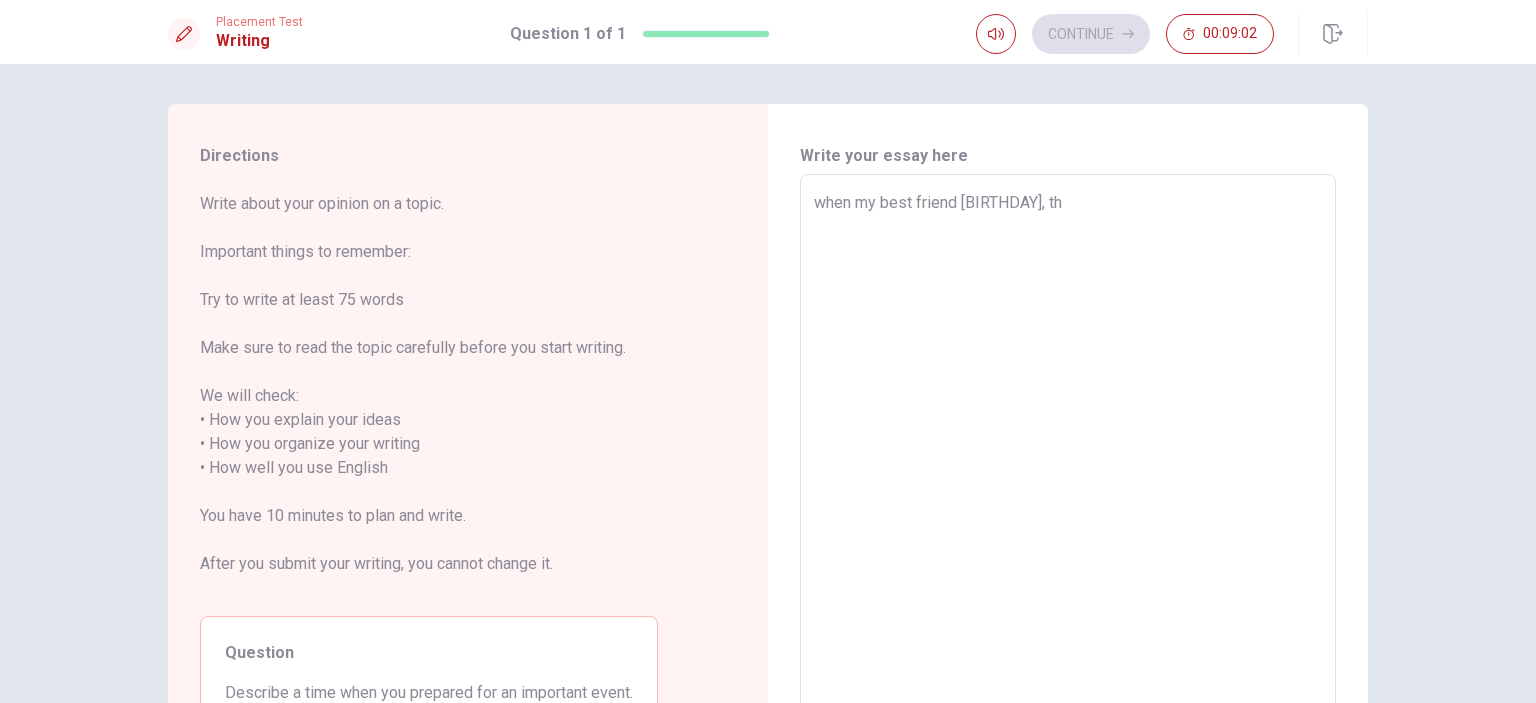type on "x" 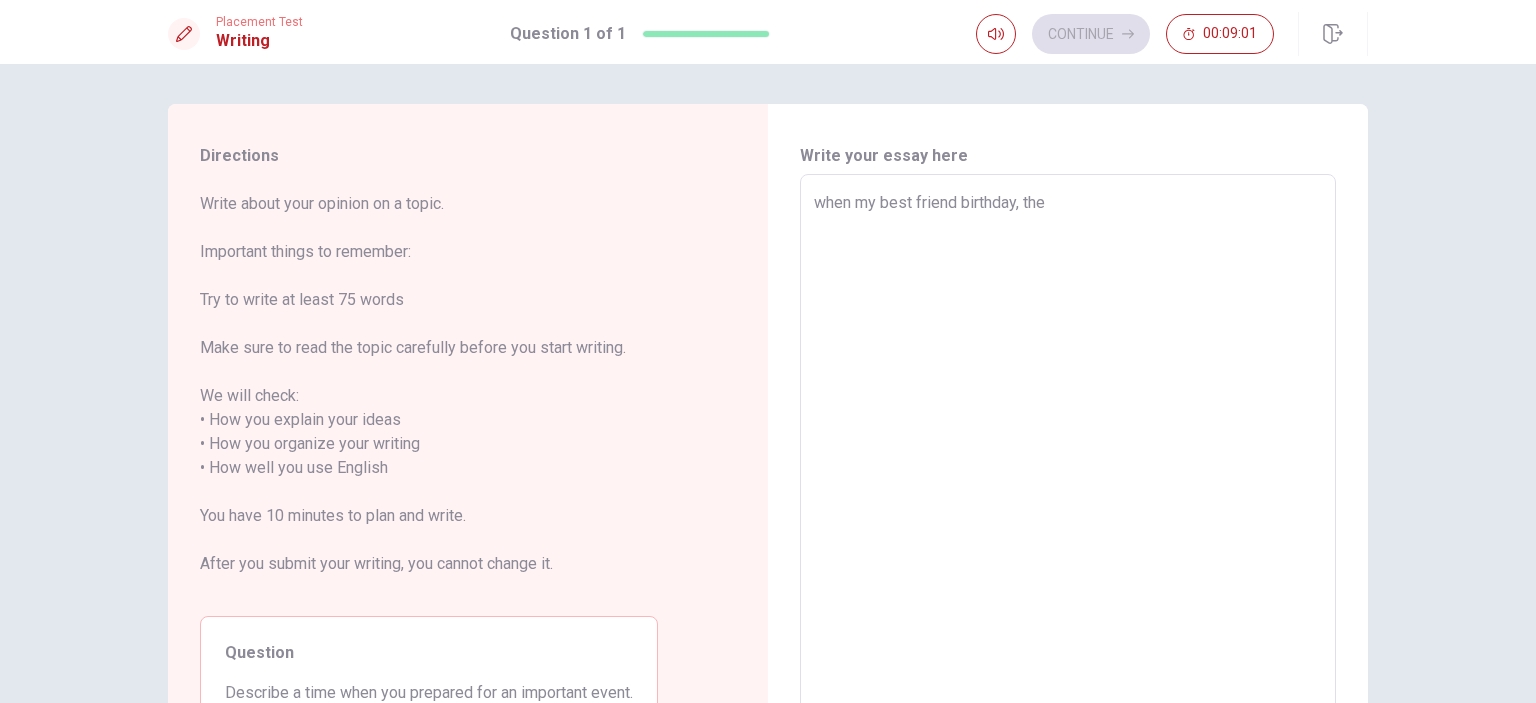 type on "x" 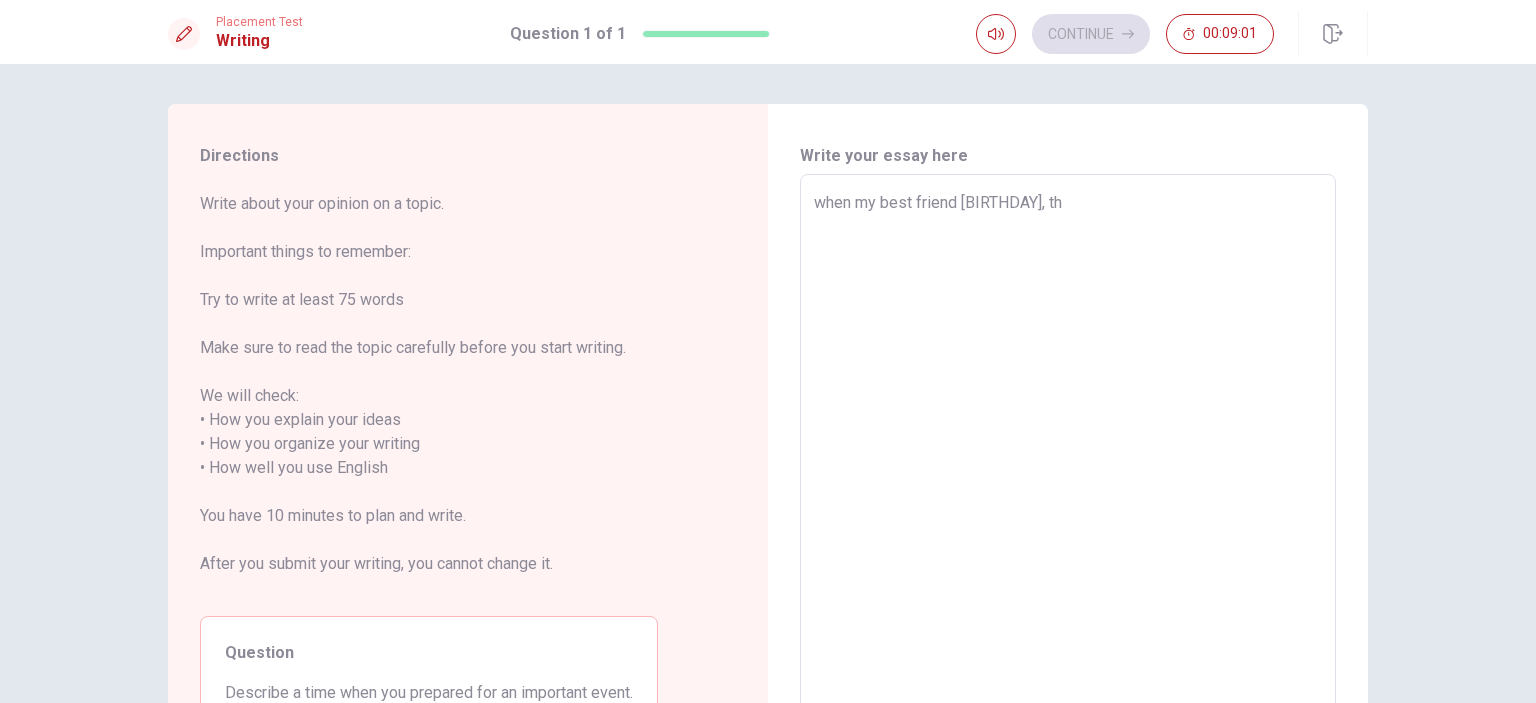 type on "x" 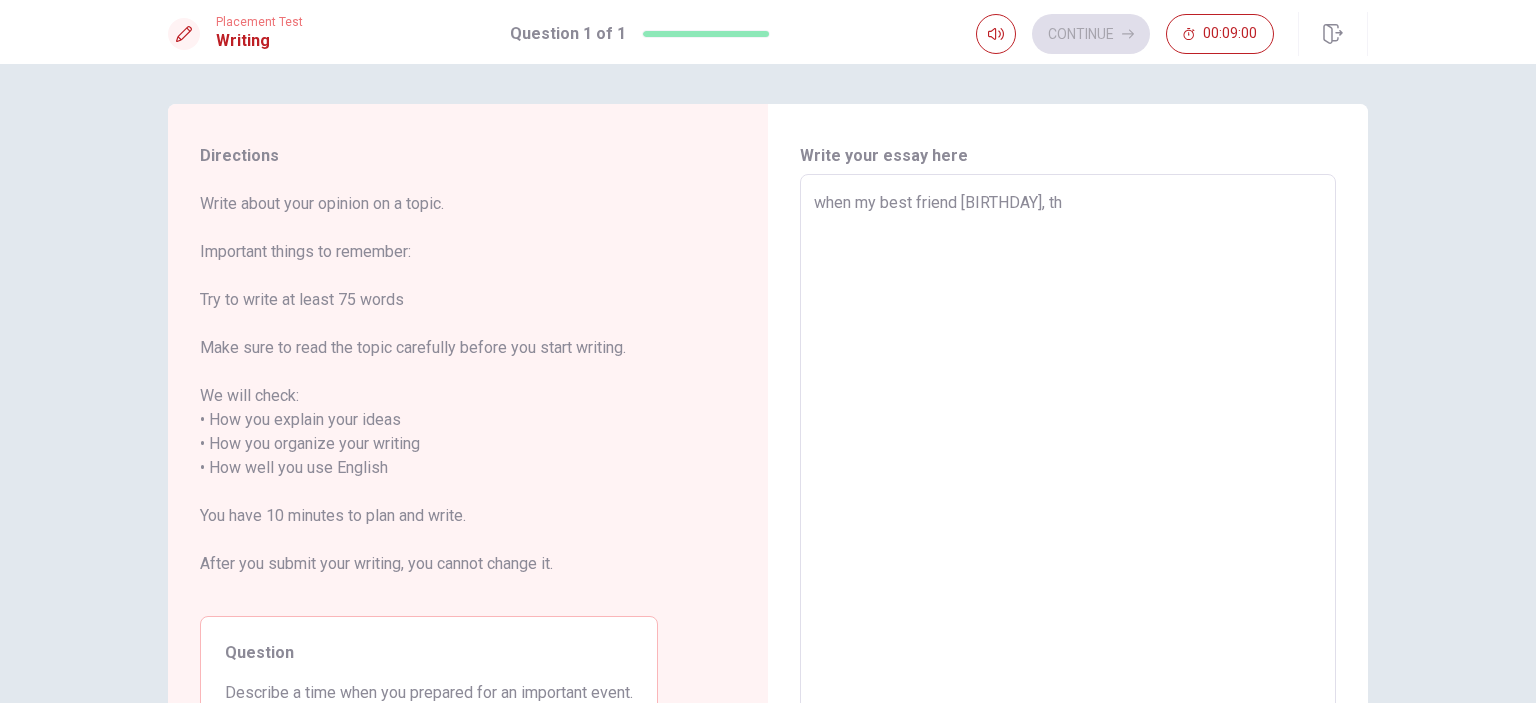 type on "when my best friend [BIRTHDAY], t" 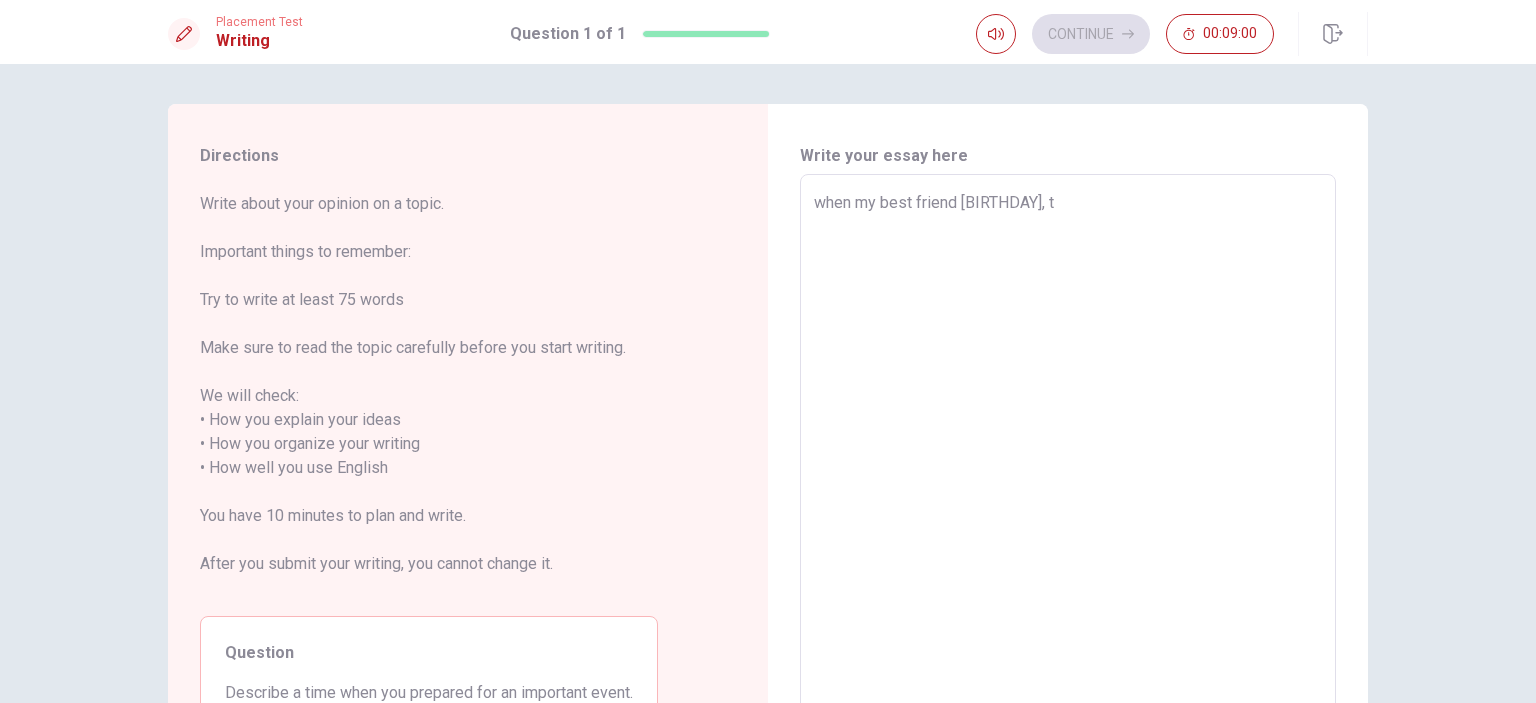 type on "when my best friend birthday," 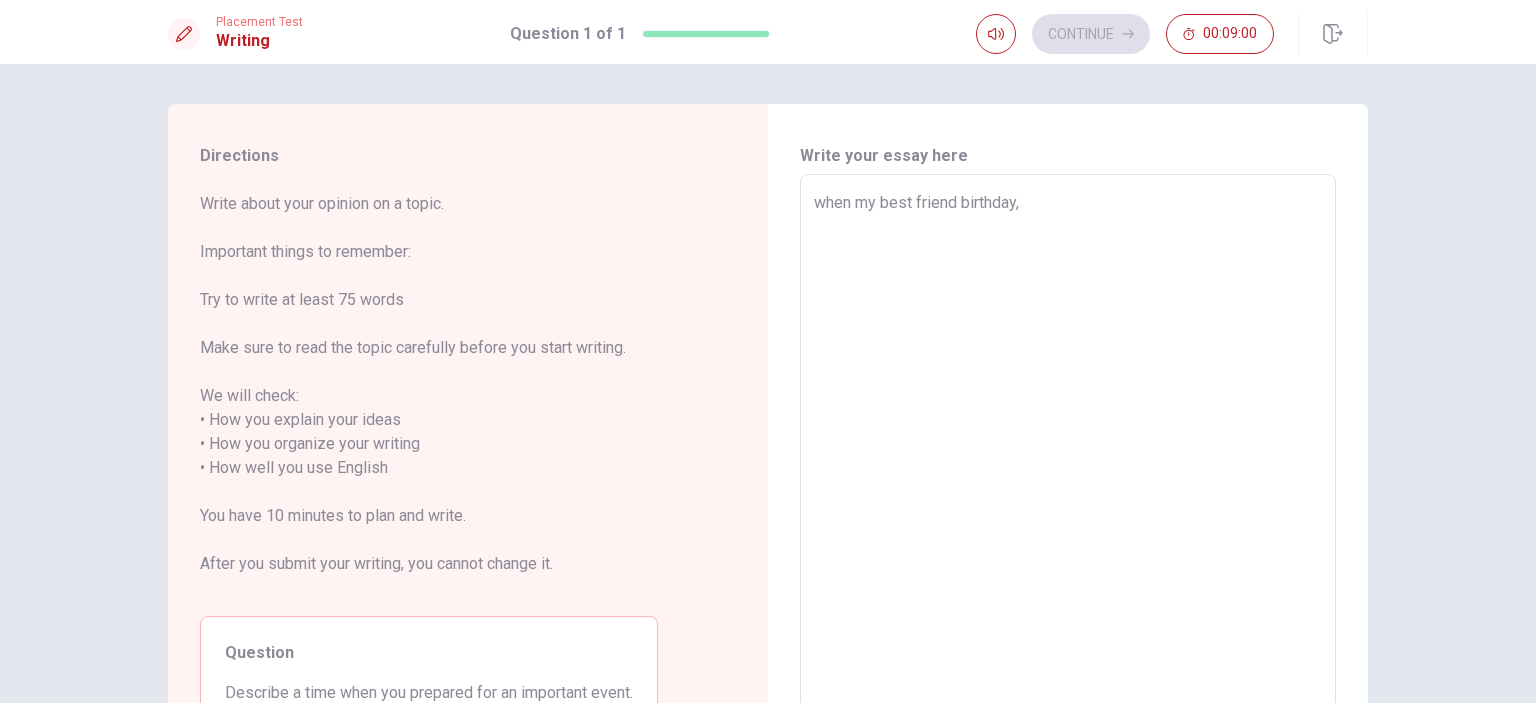 type on "x" 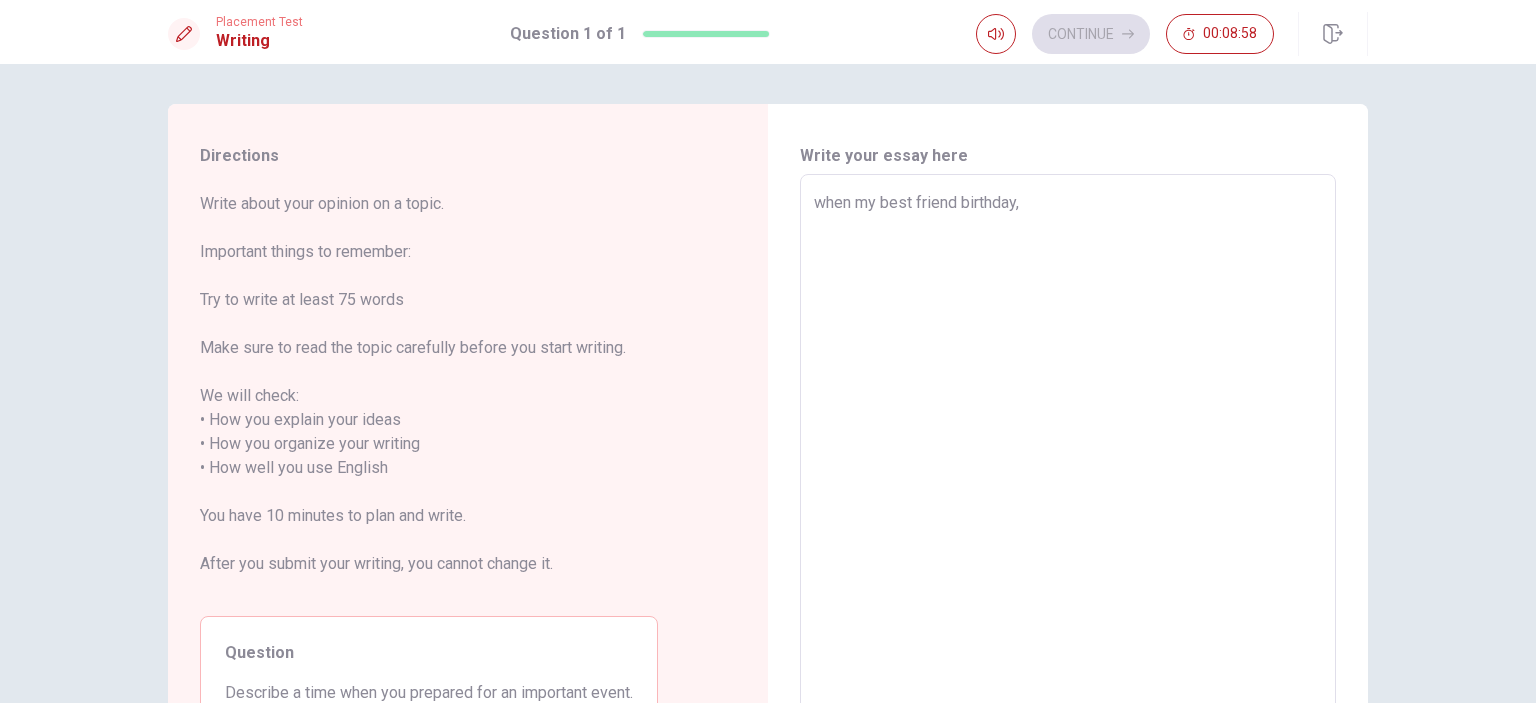 type on "x" 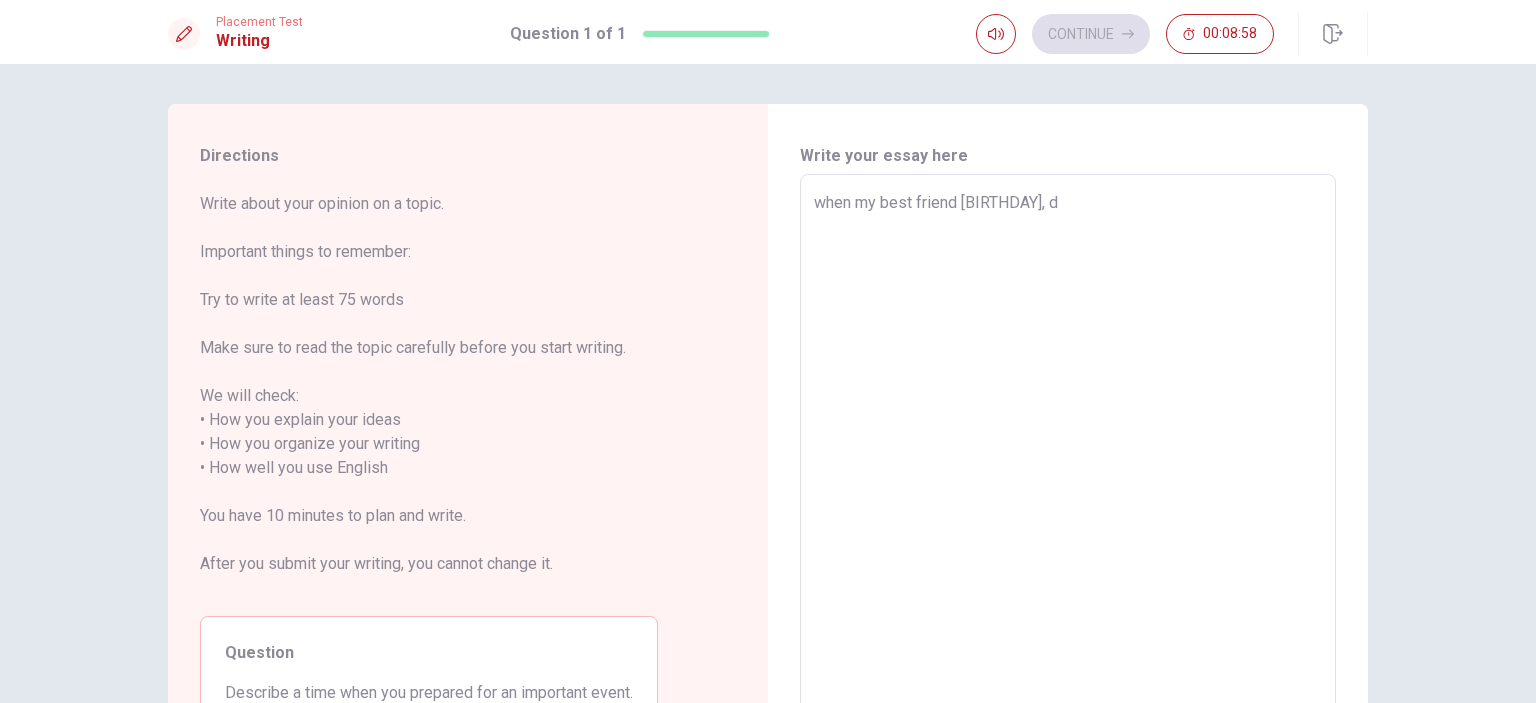 type on "x" 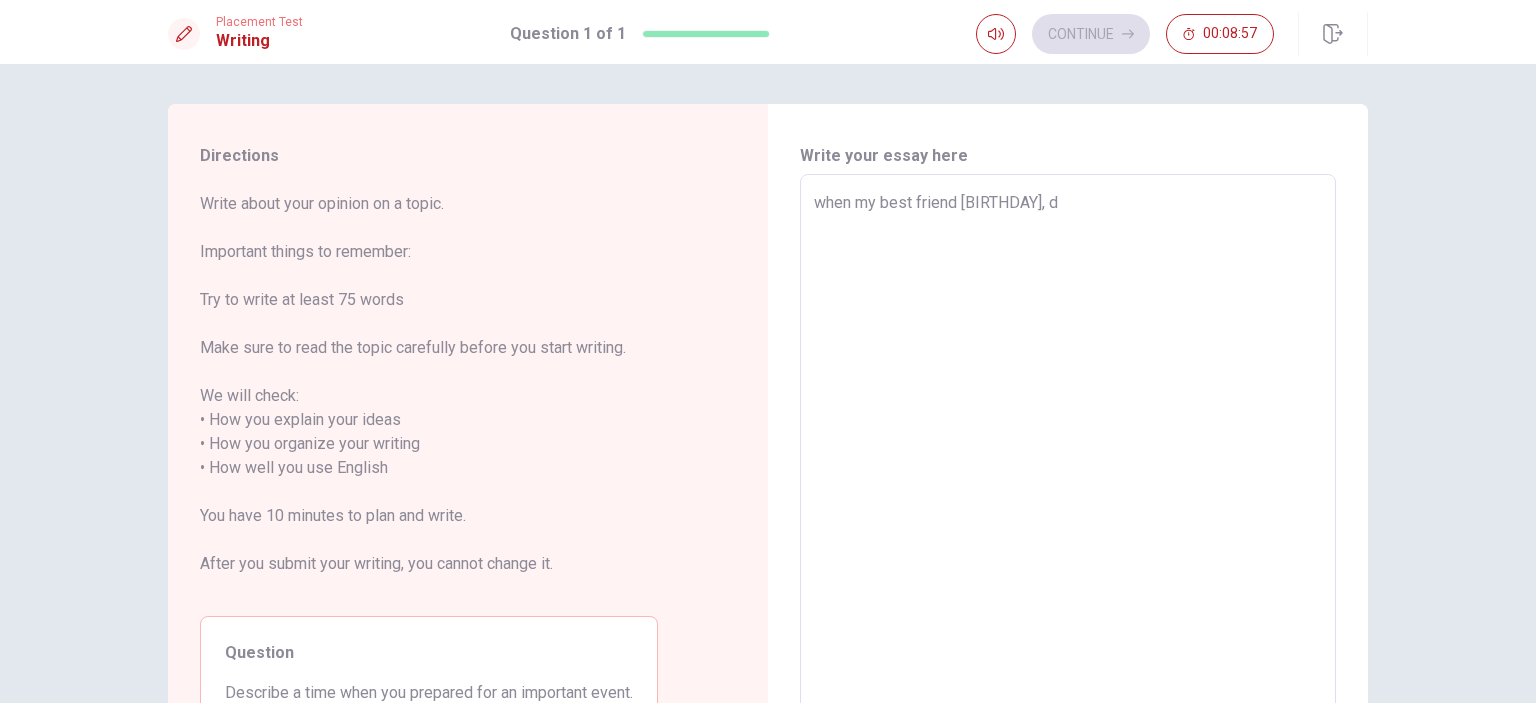 type on "when my best friend birthday," 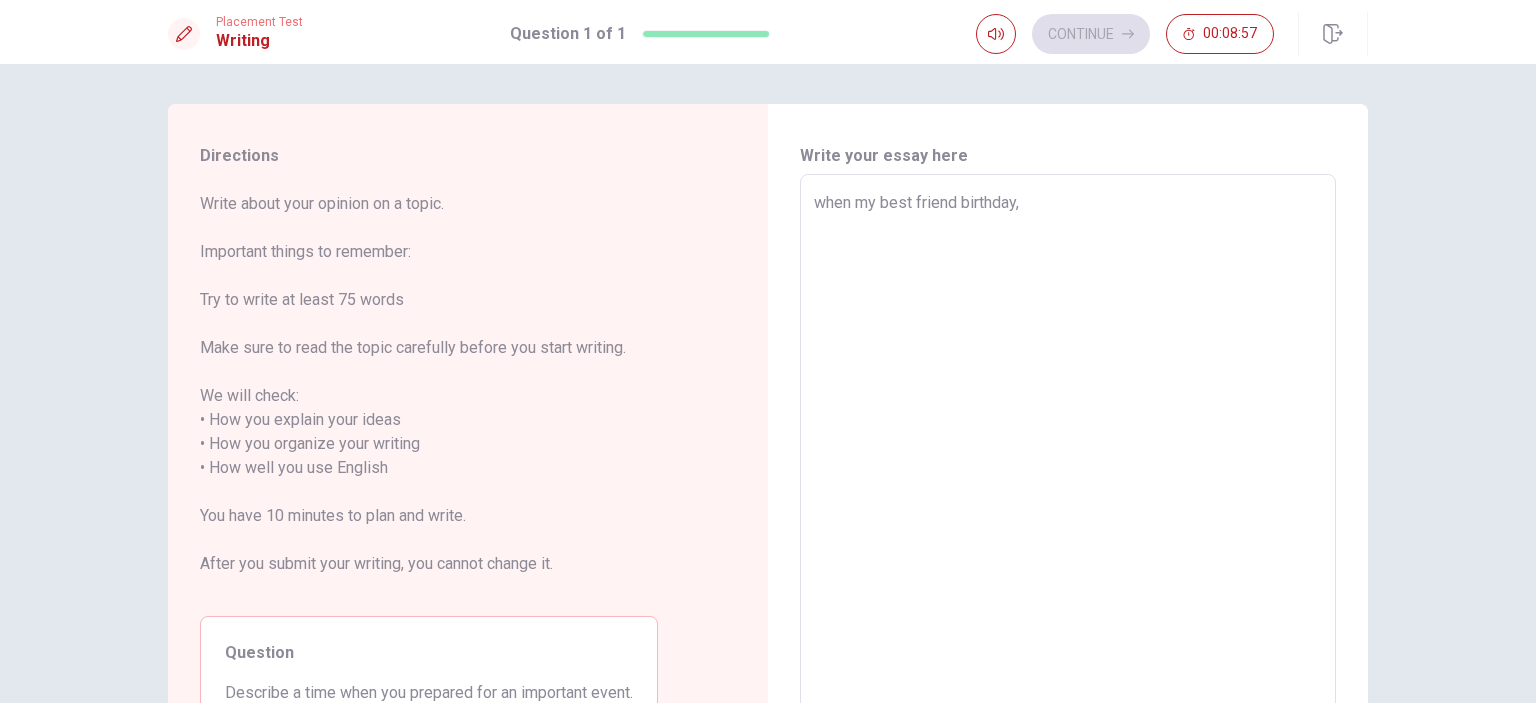 type on "x" 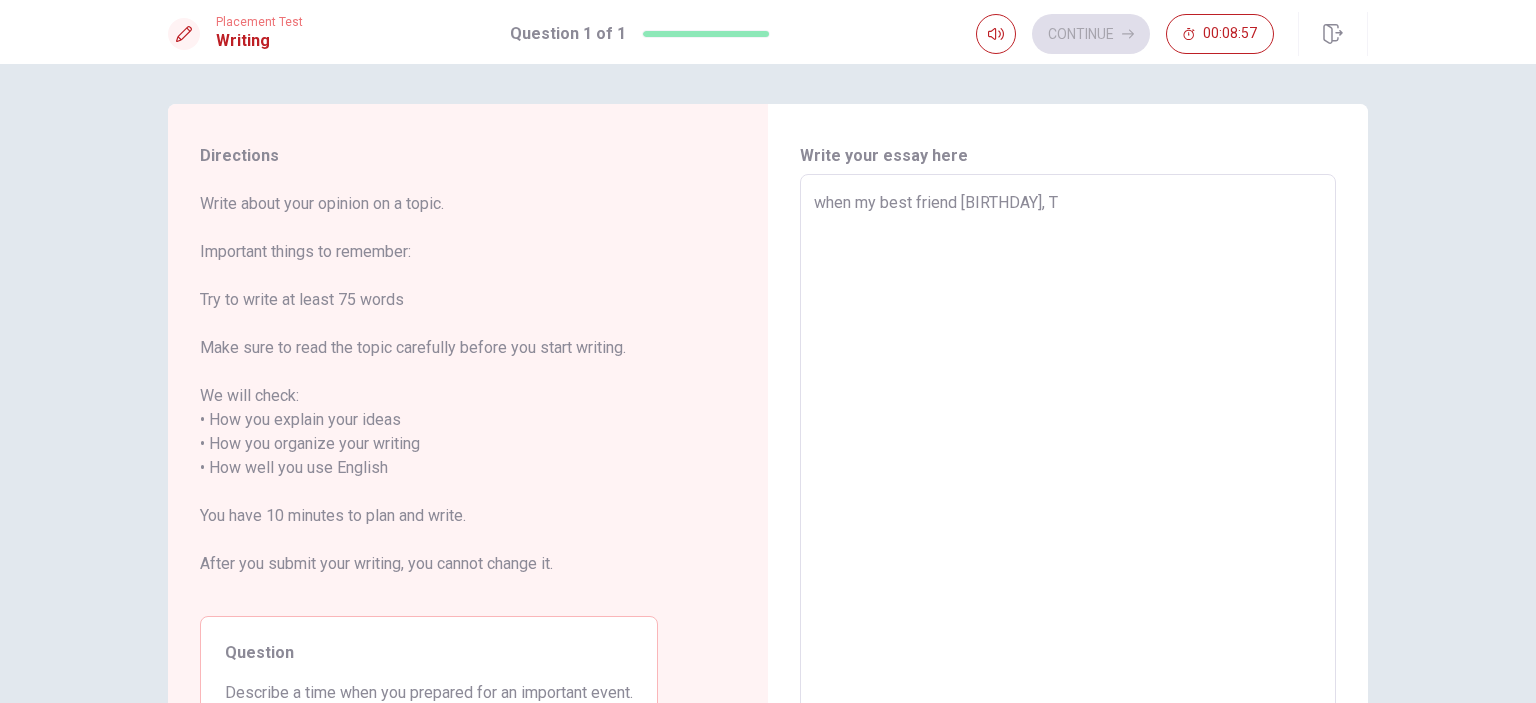 type on "x" 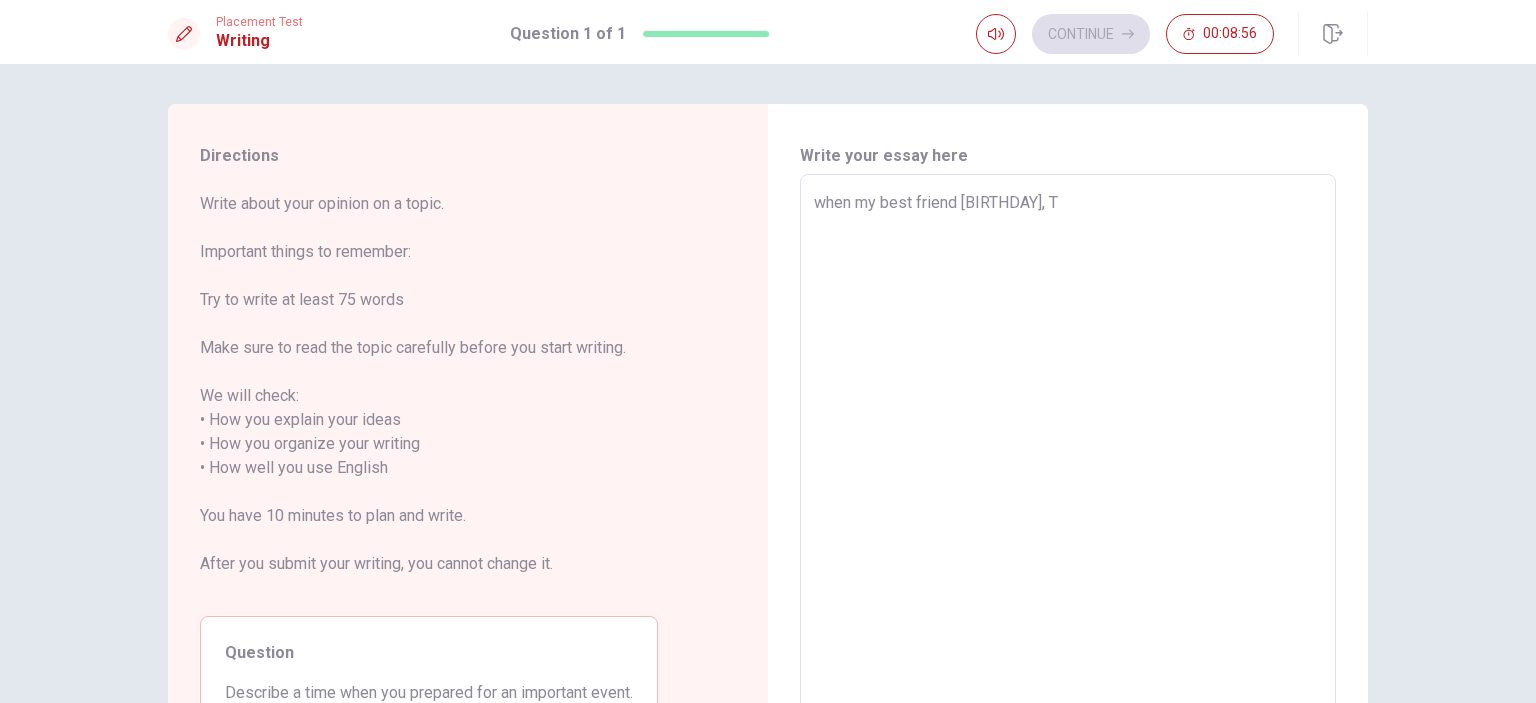 type on "when my best friend [BIRTHDAY], Th" 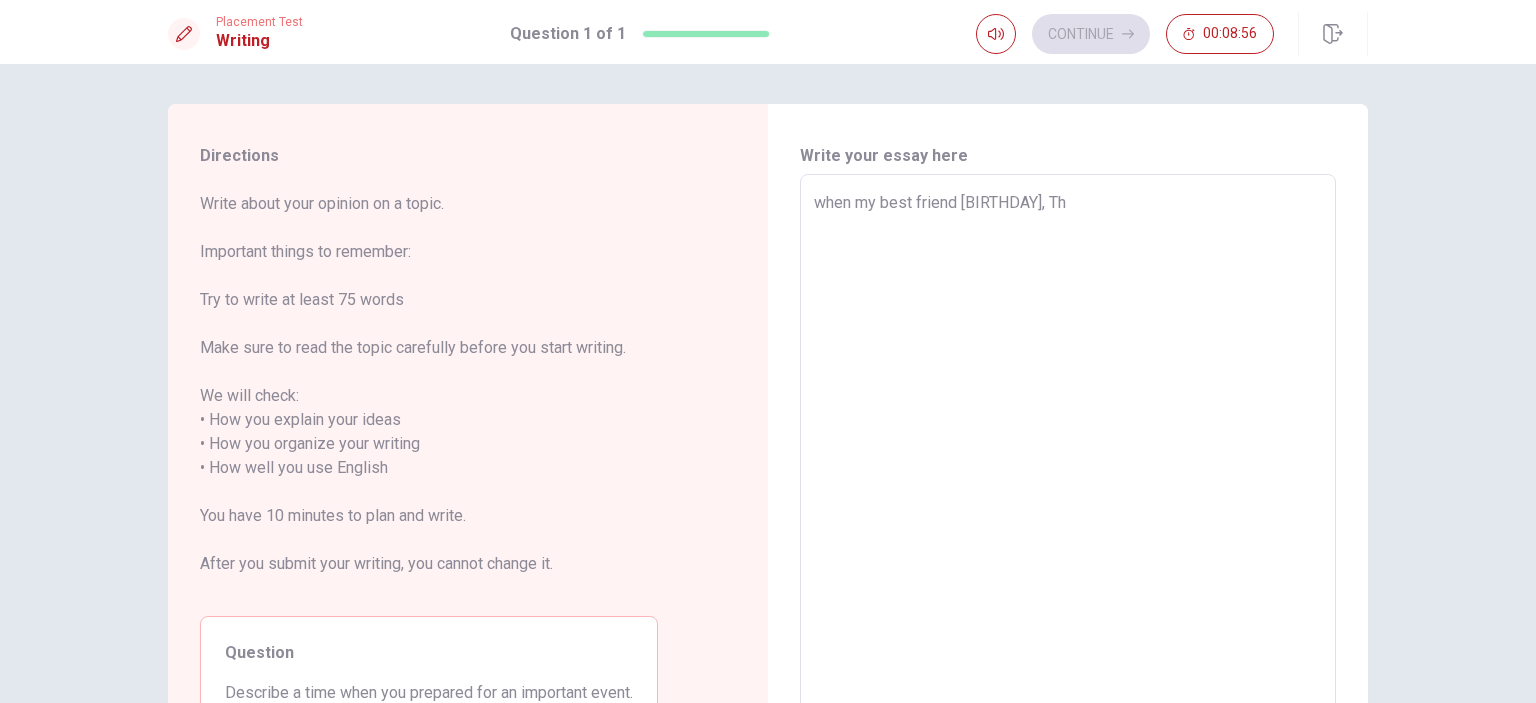 type on "x" 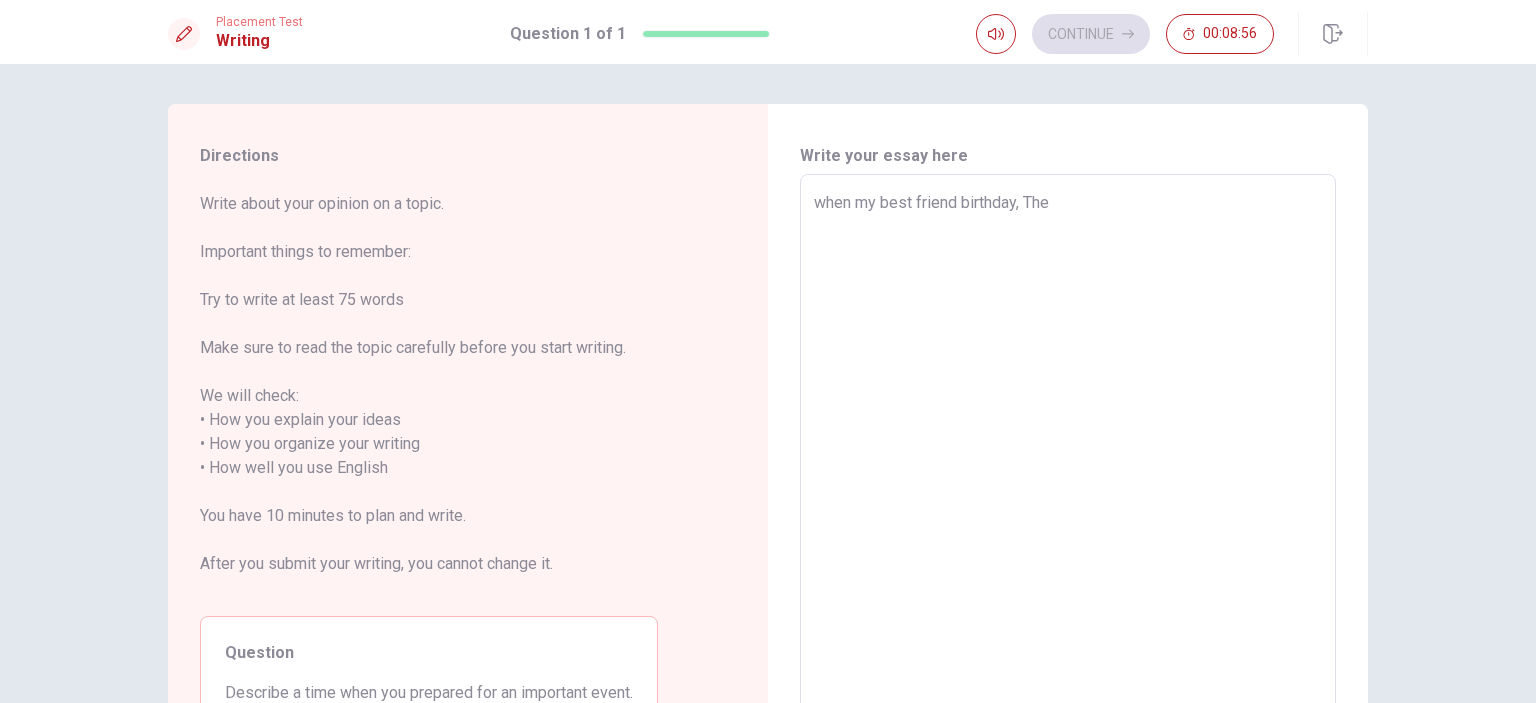 type on "x" 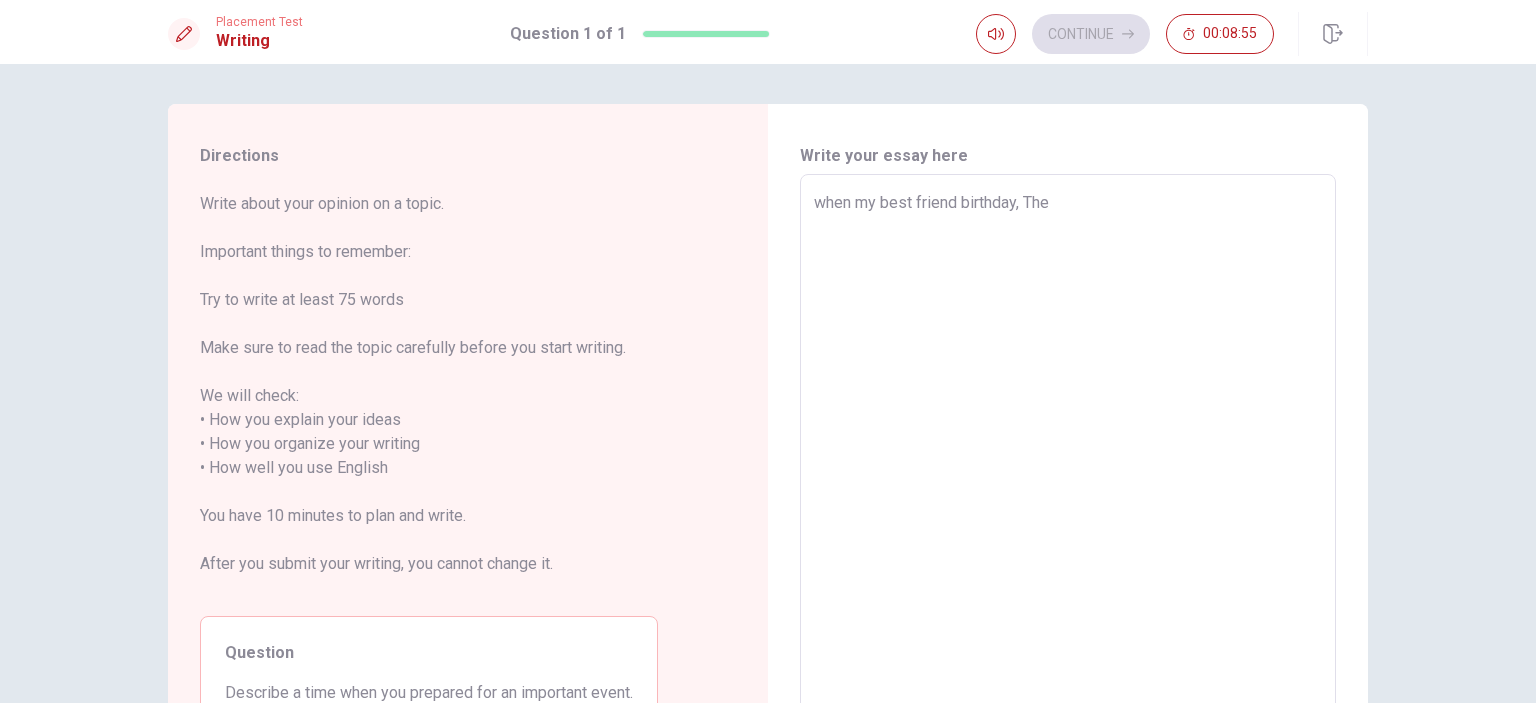 type on "when my best friend birthday, The" 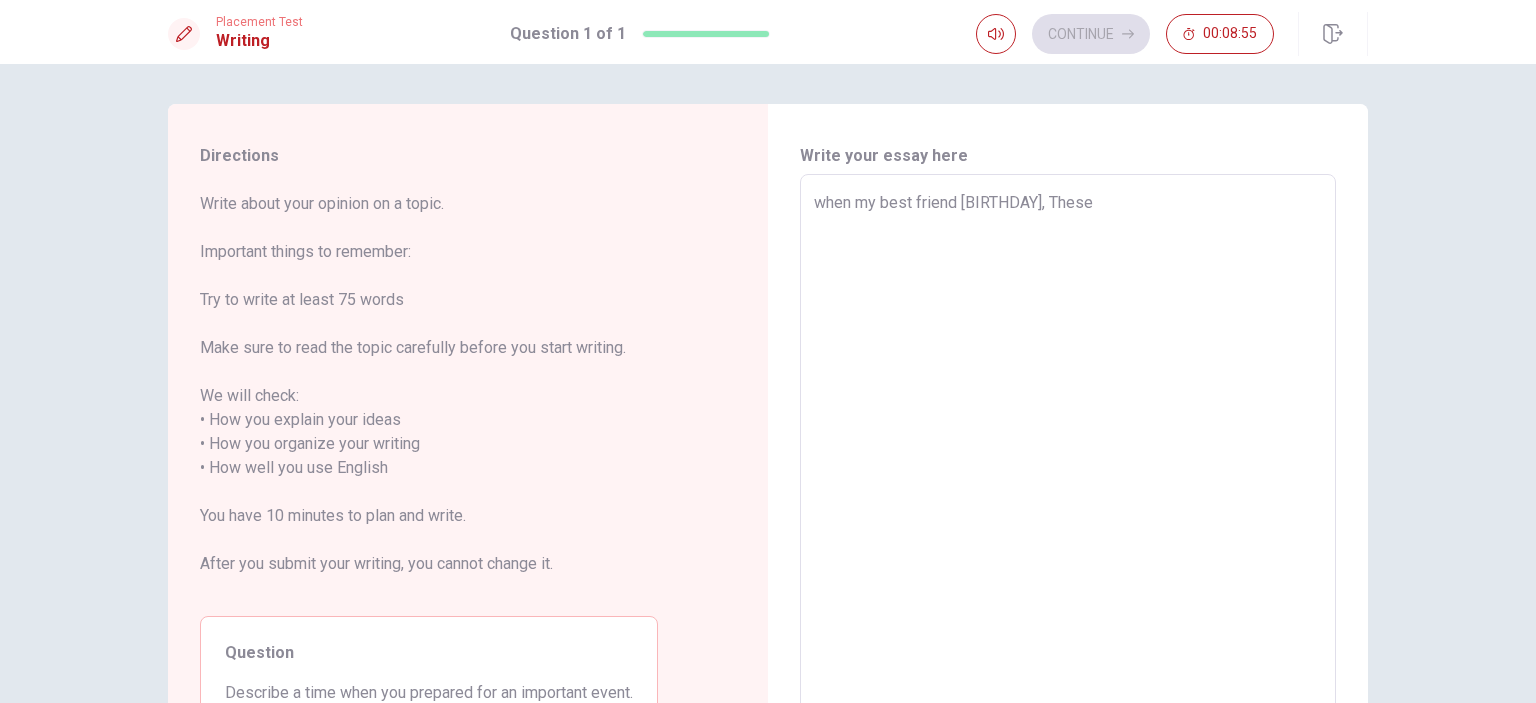 type on "x" 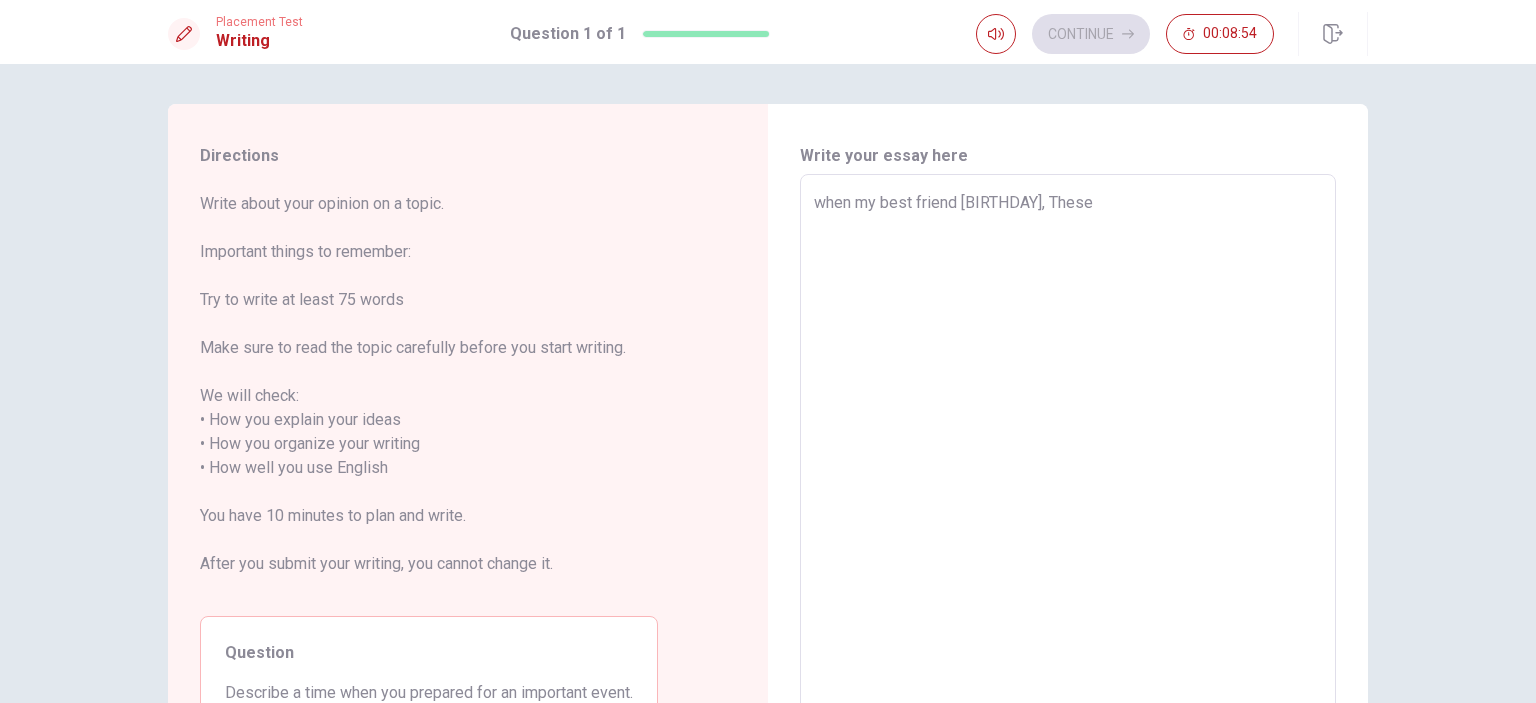 type on "when my best friend birthday, Thesed" 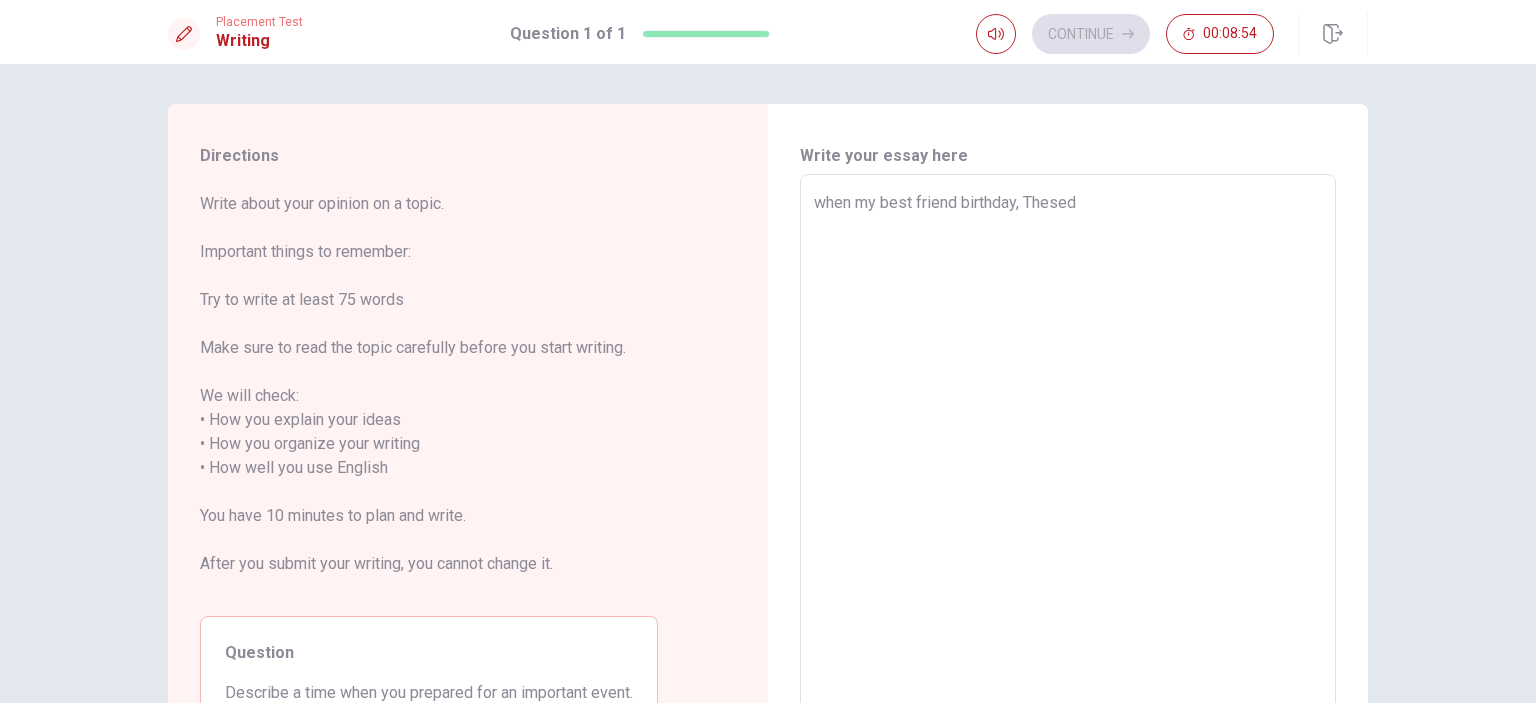 type on "x" 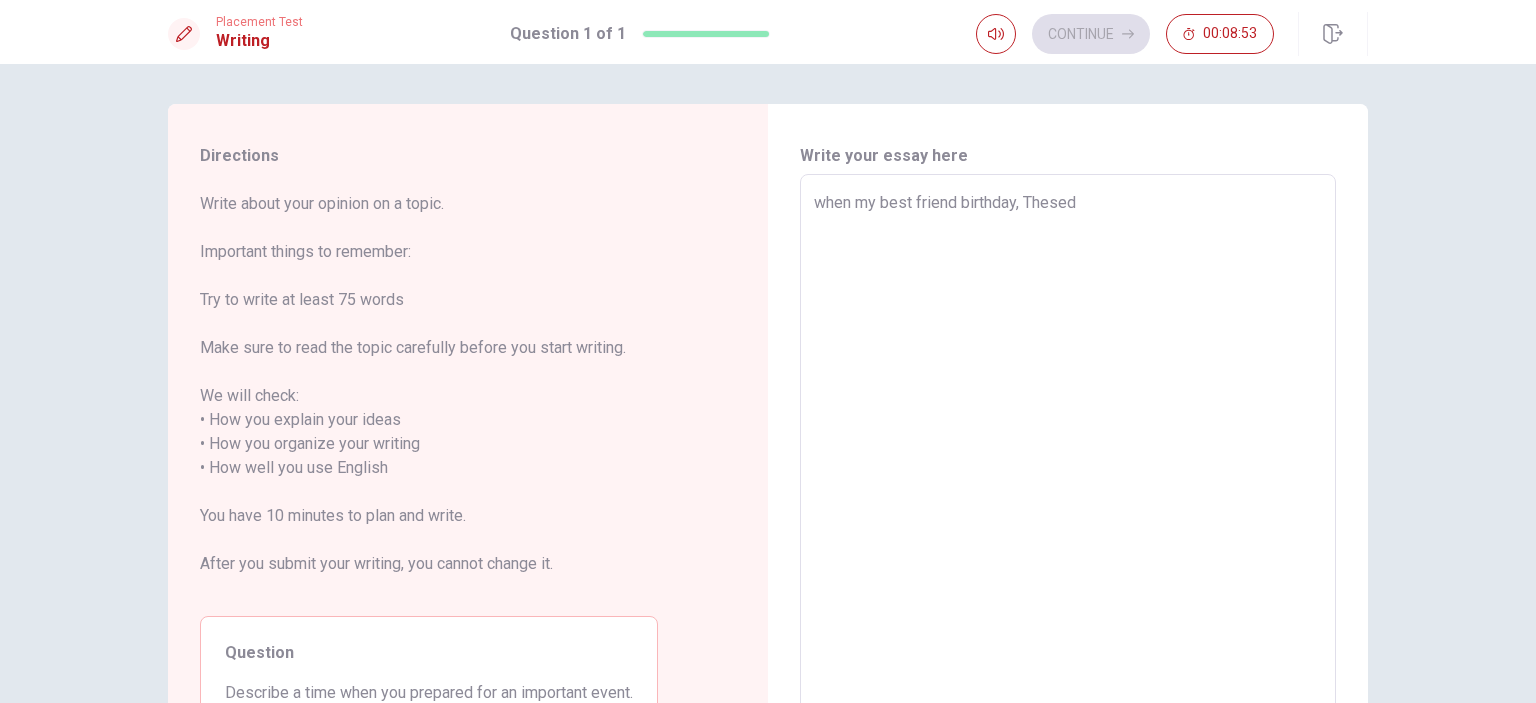 type on "when my best friend birthday, Theseda" 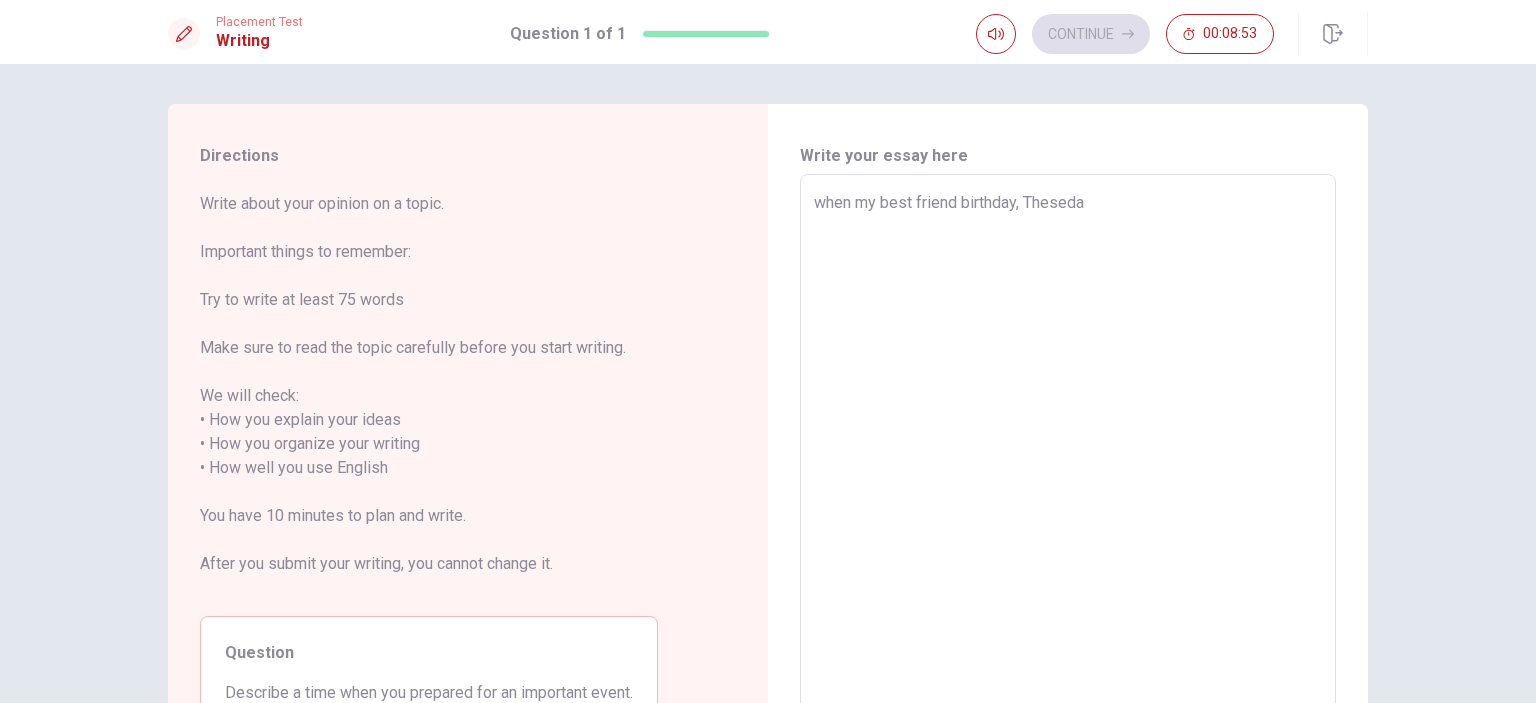 type on "x" 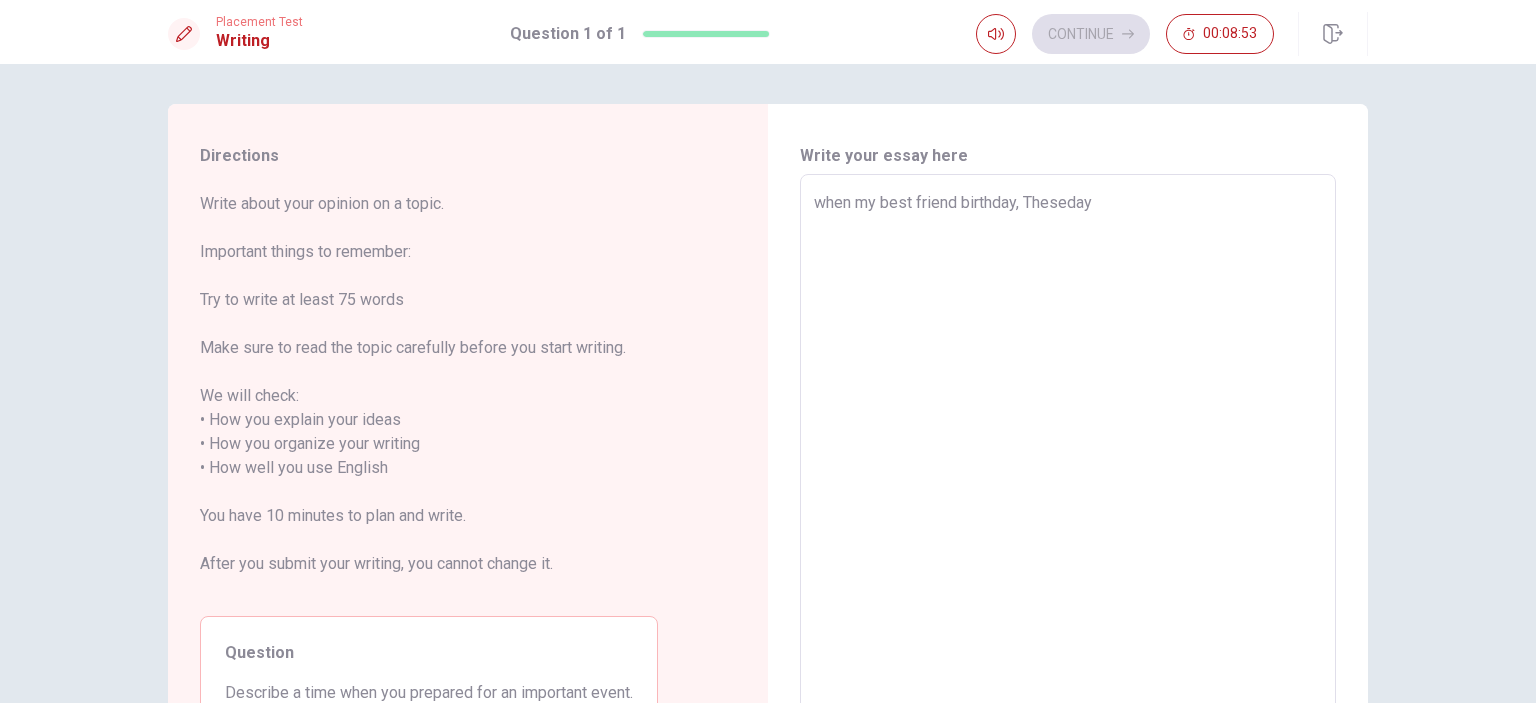 type on "x" 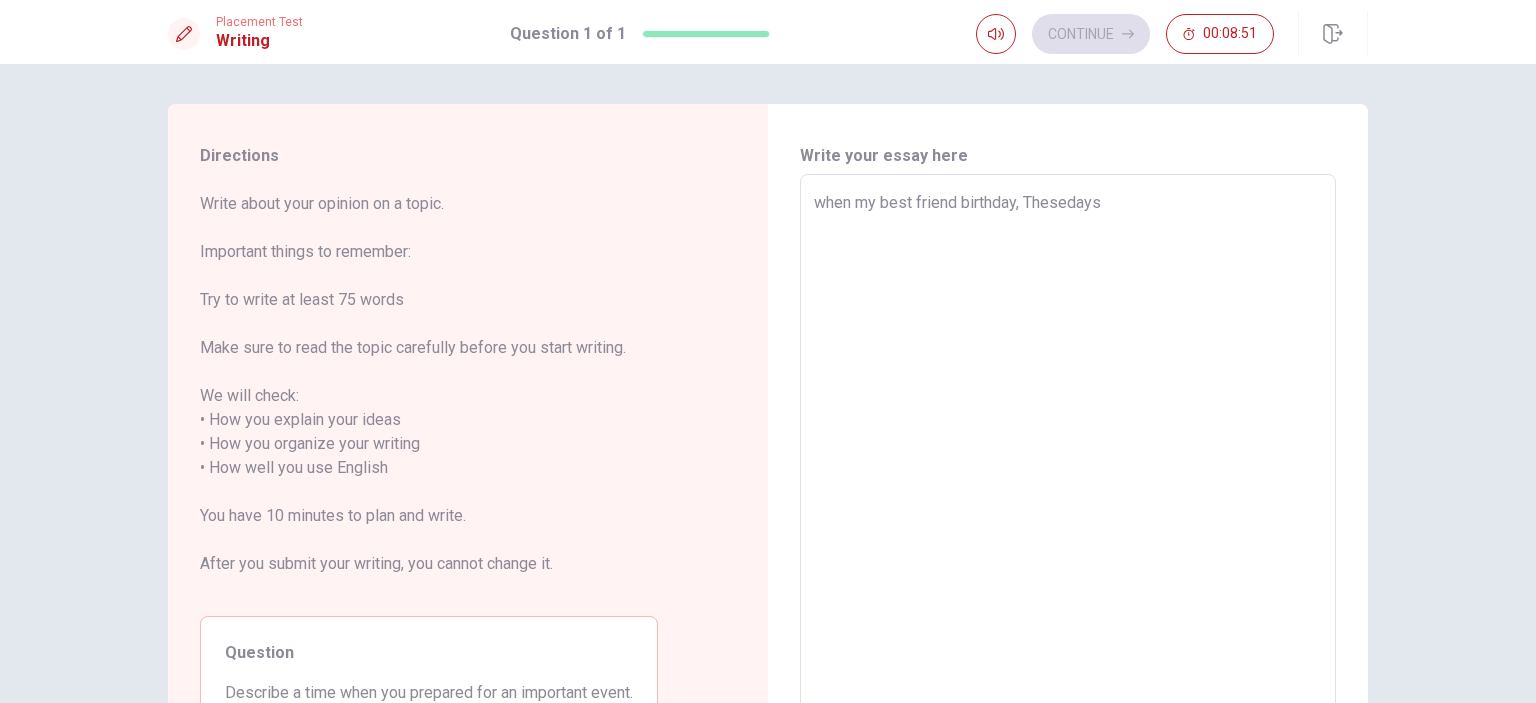 type on "x" 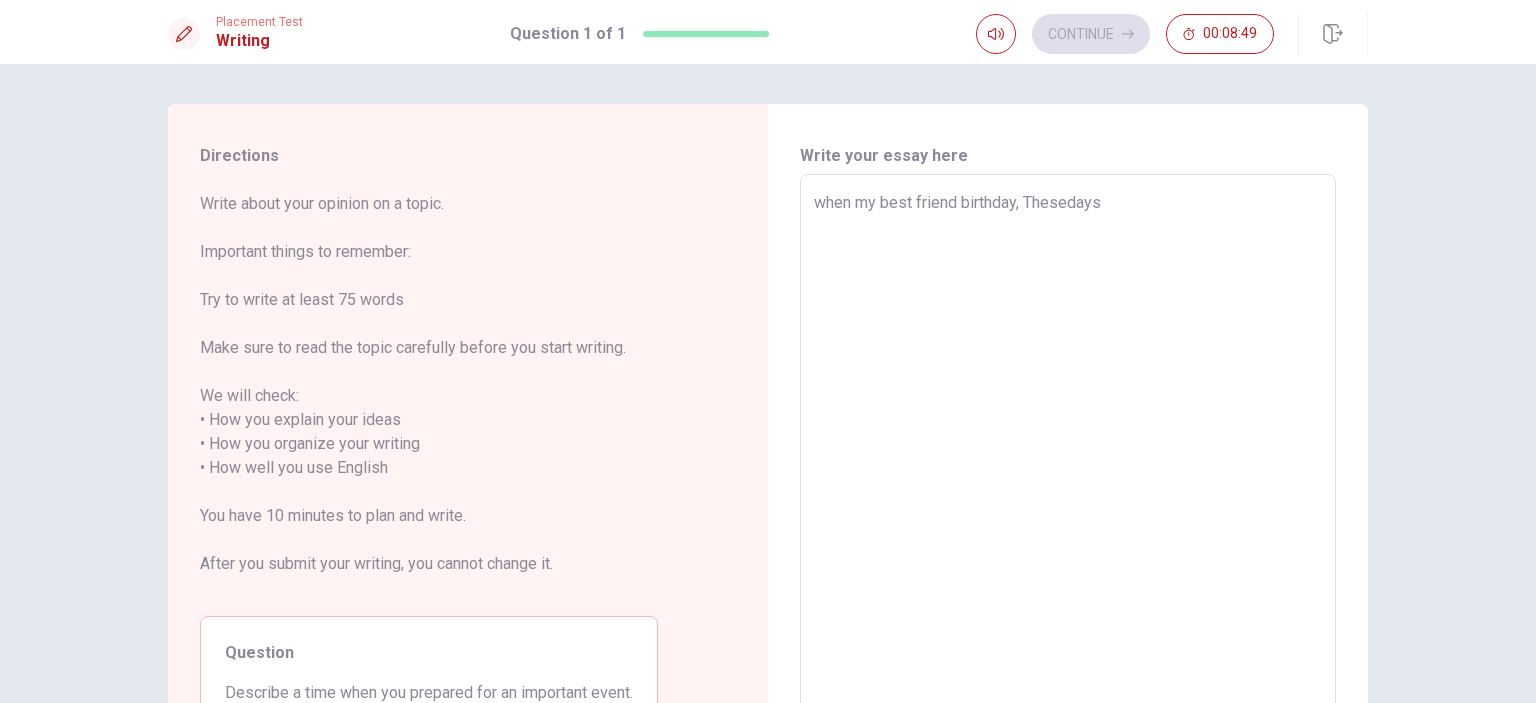 type on "x" 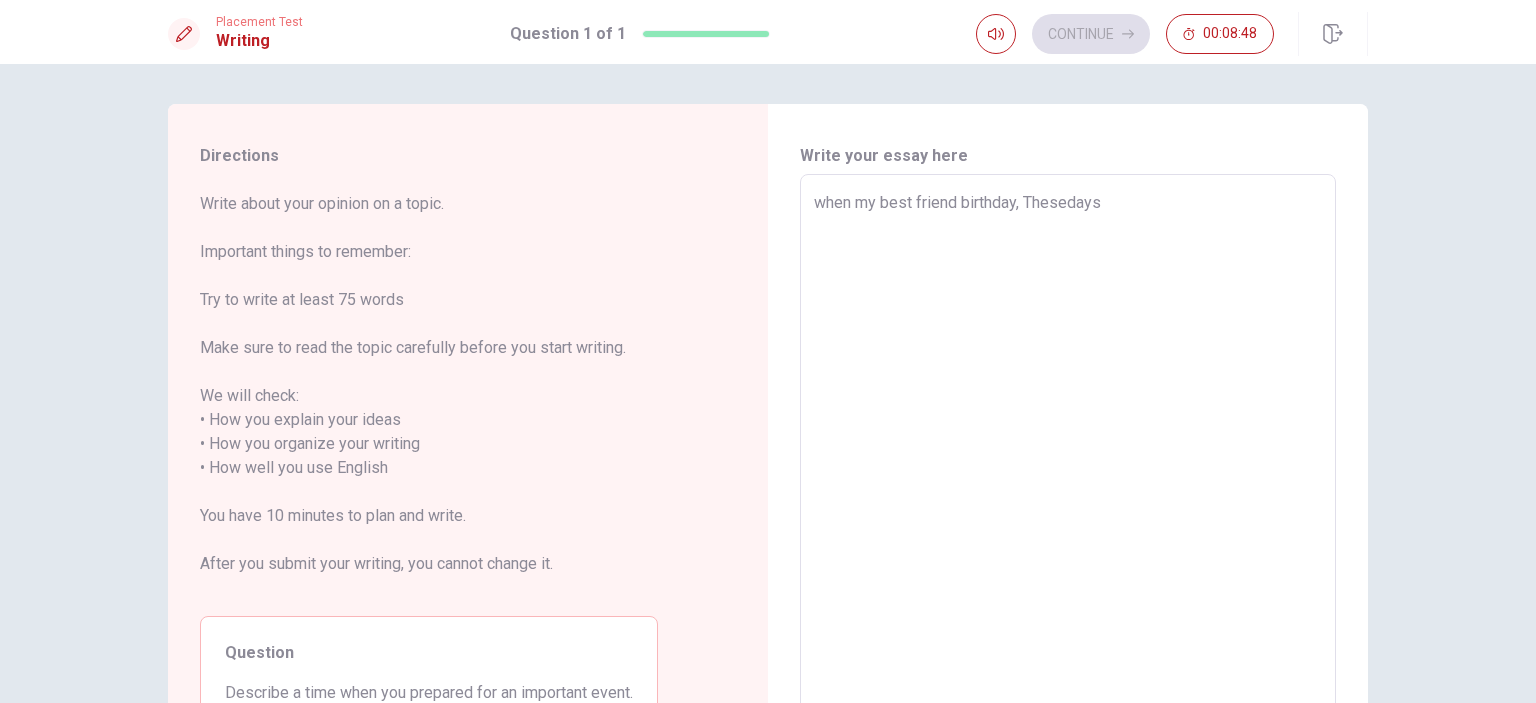type on "when my best friend birthday, Thesedays m" 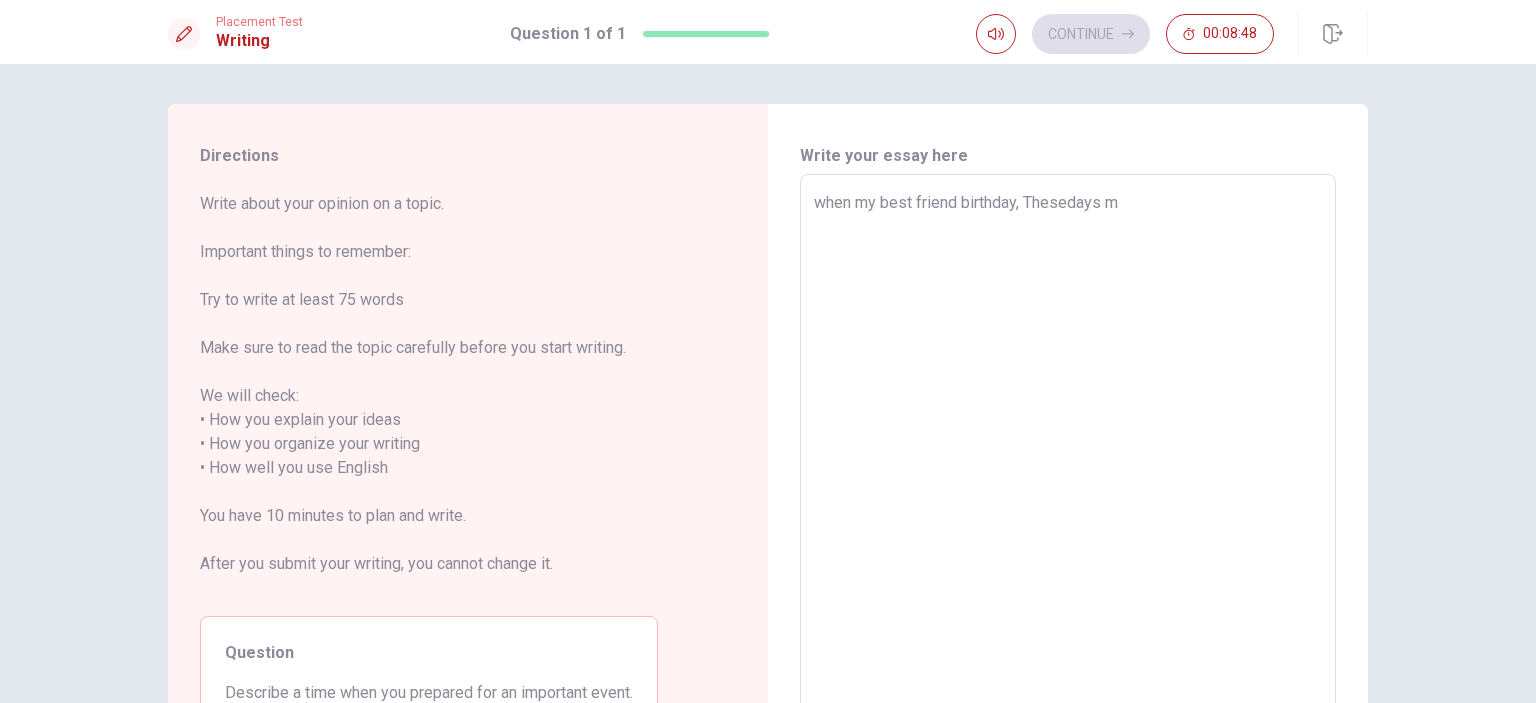 type on "x" 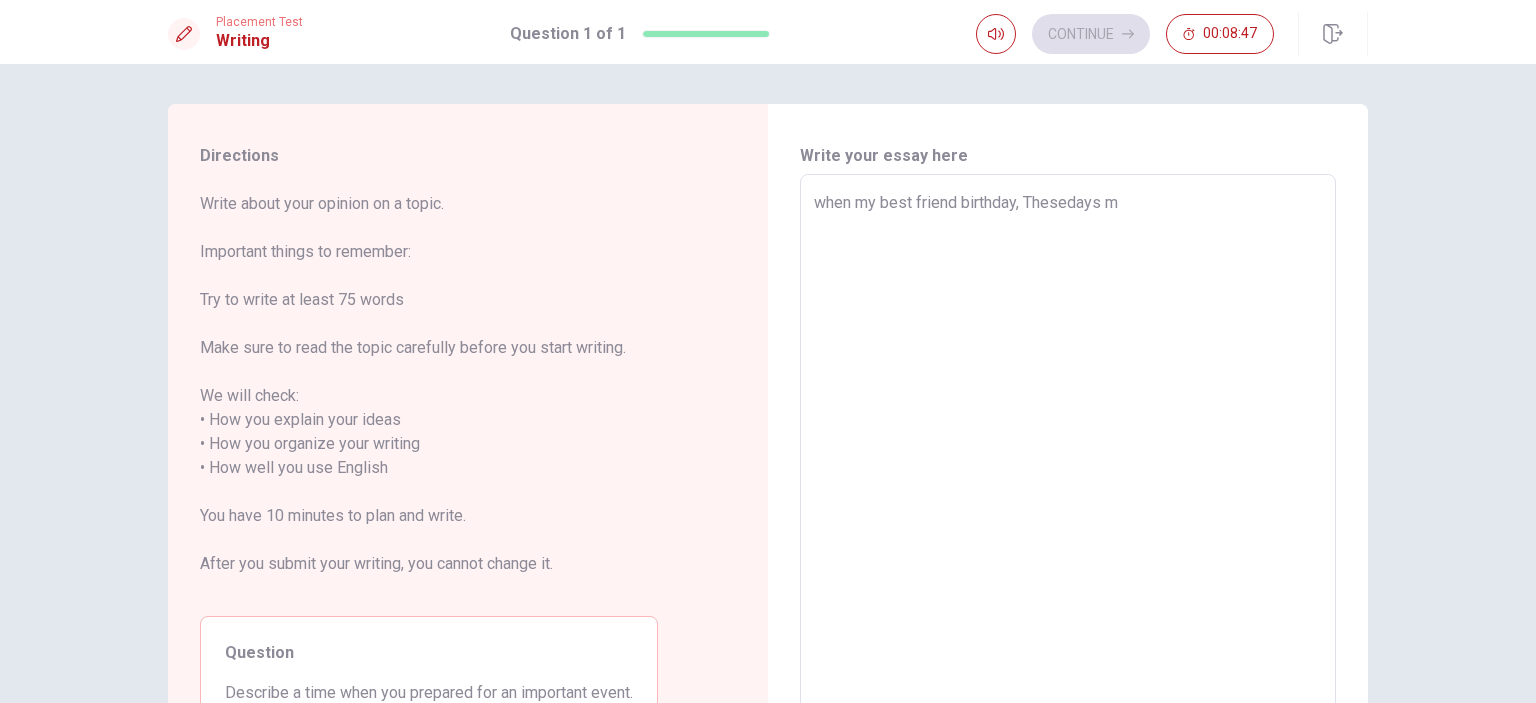 type on "when my best friend [DATE] birthday, Thesedays mu" 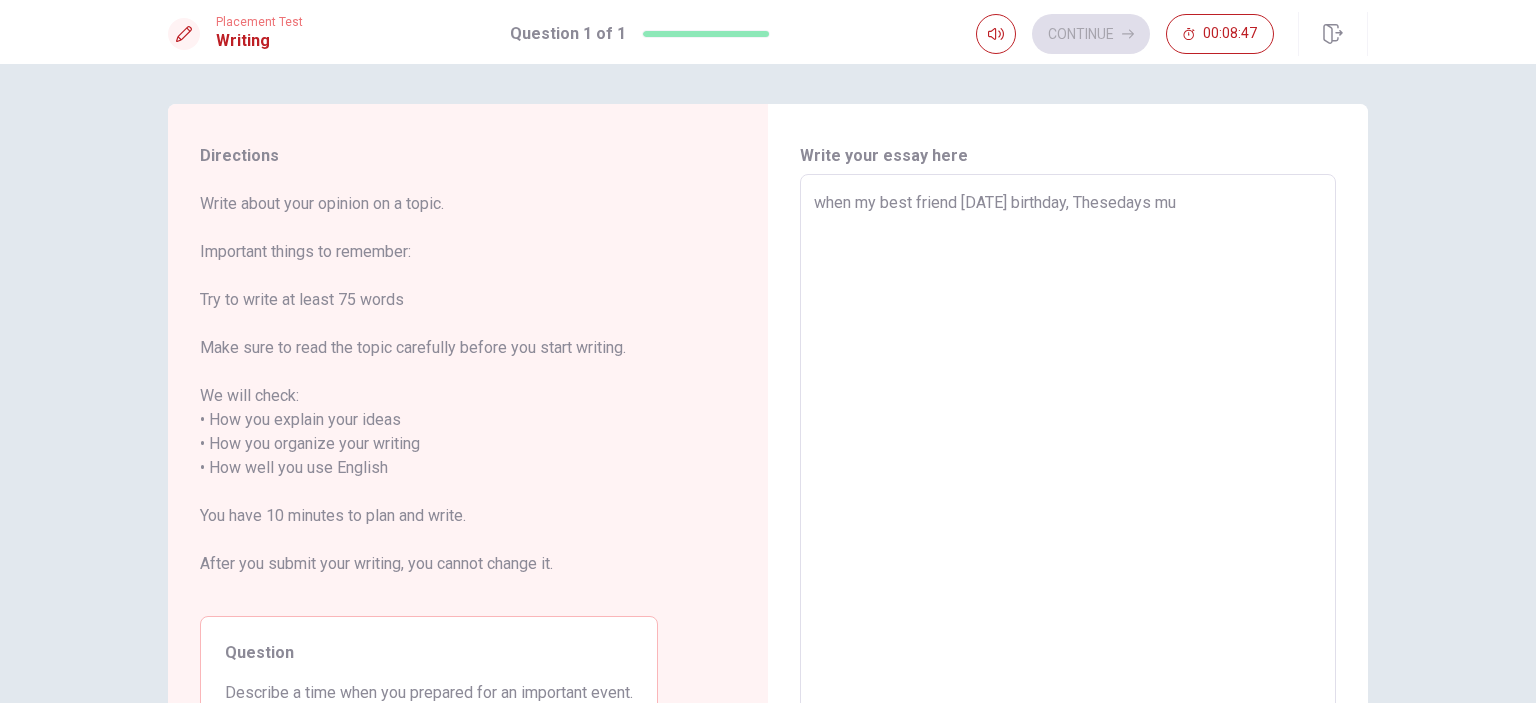 type on "x" 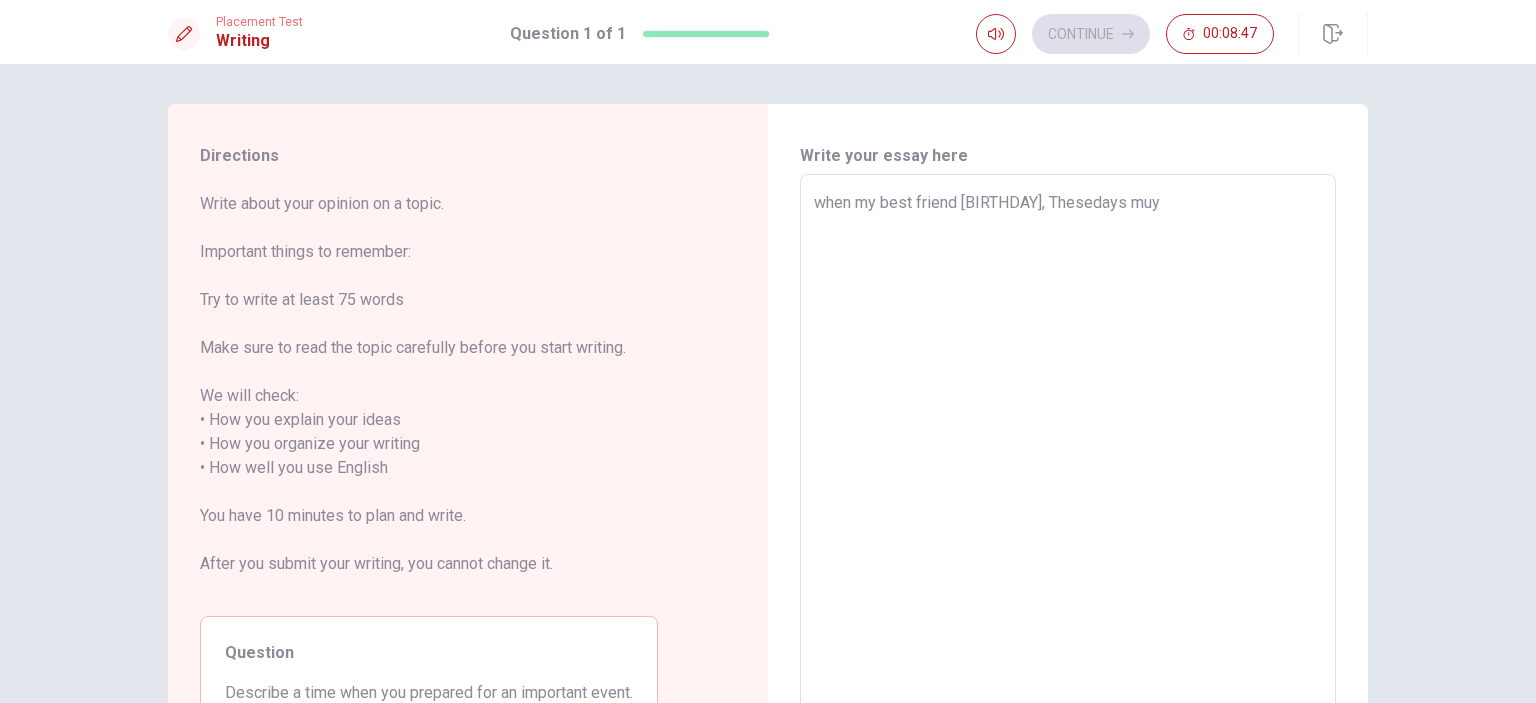 type on "when my best friend [DATE] birthday, Thesedays mu" 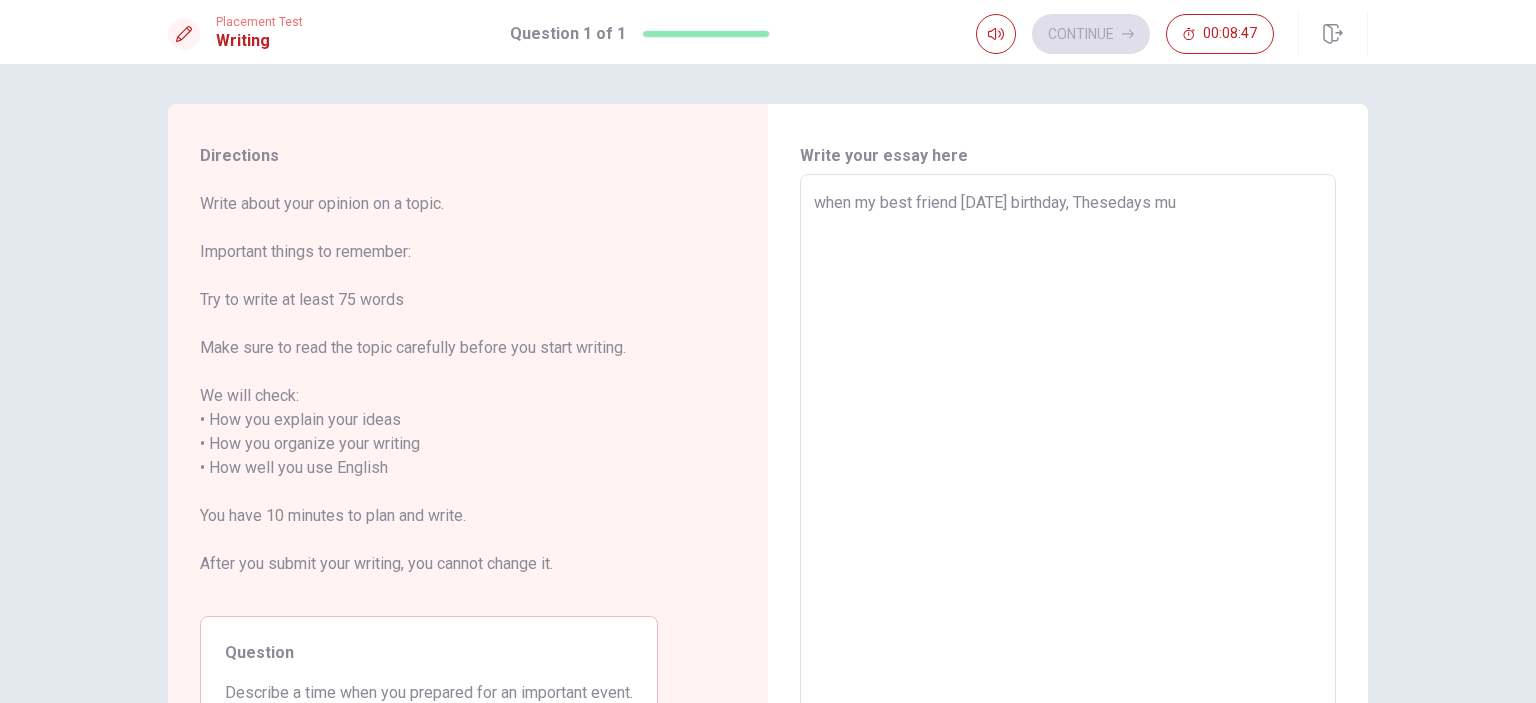 type on "x" 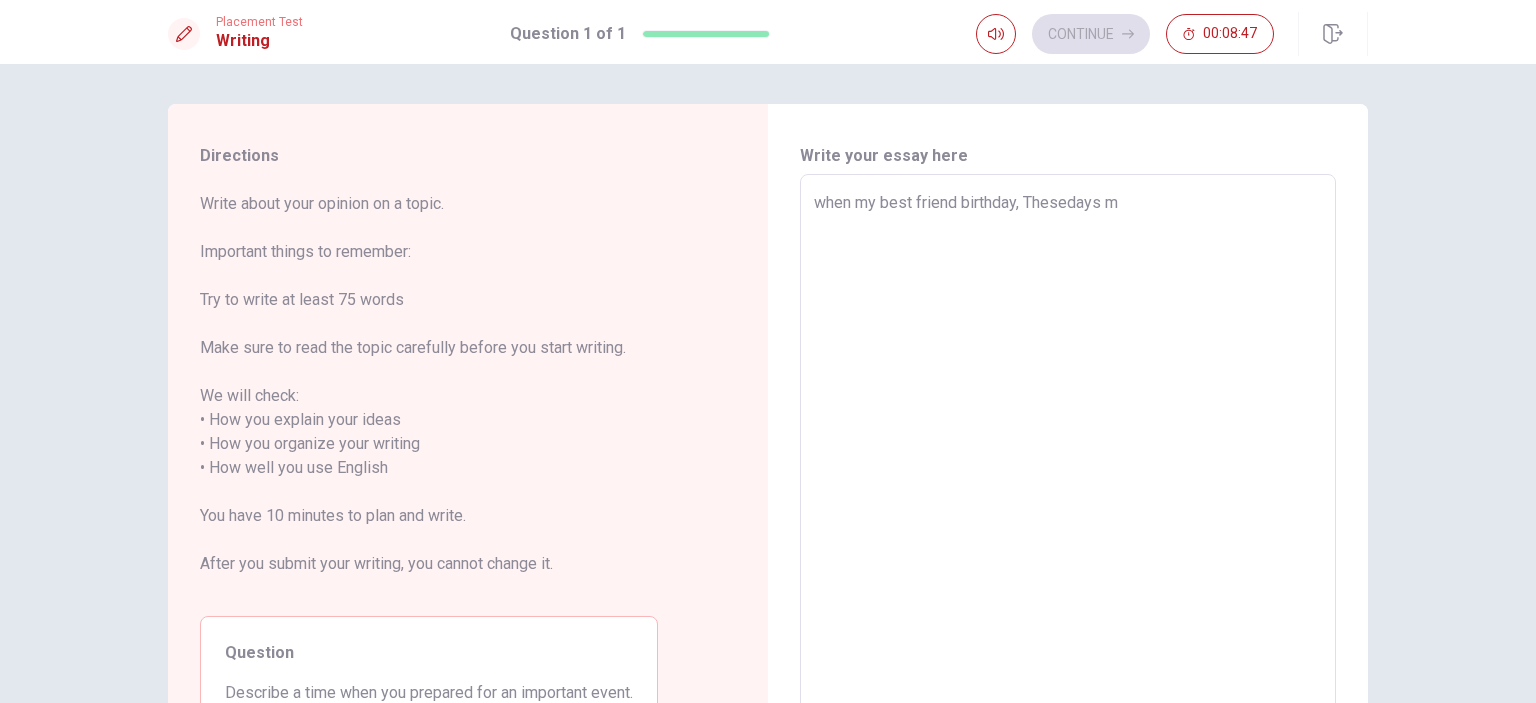 type on "x" 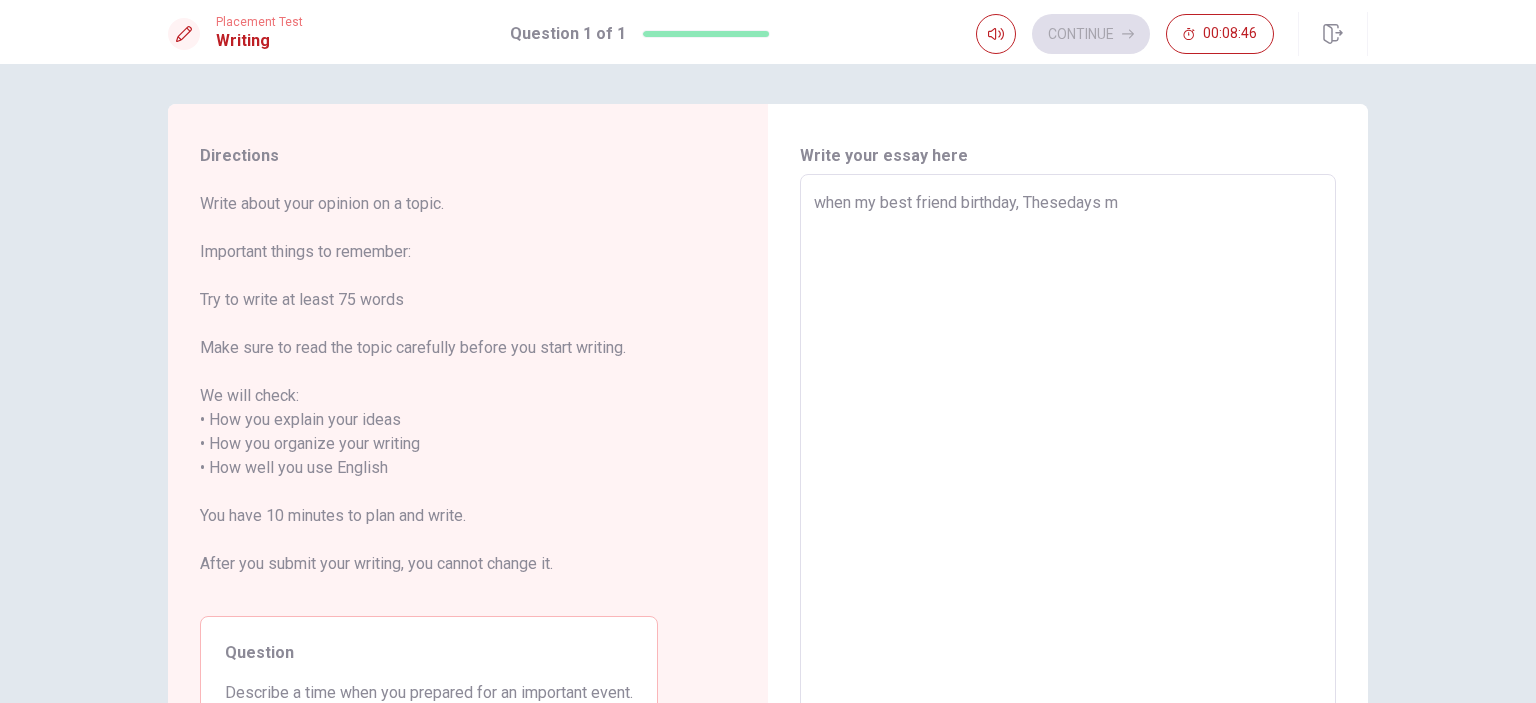 type on "when my best friend [BIRTHDAY], Thesedays my" 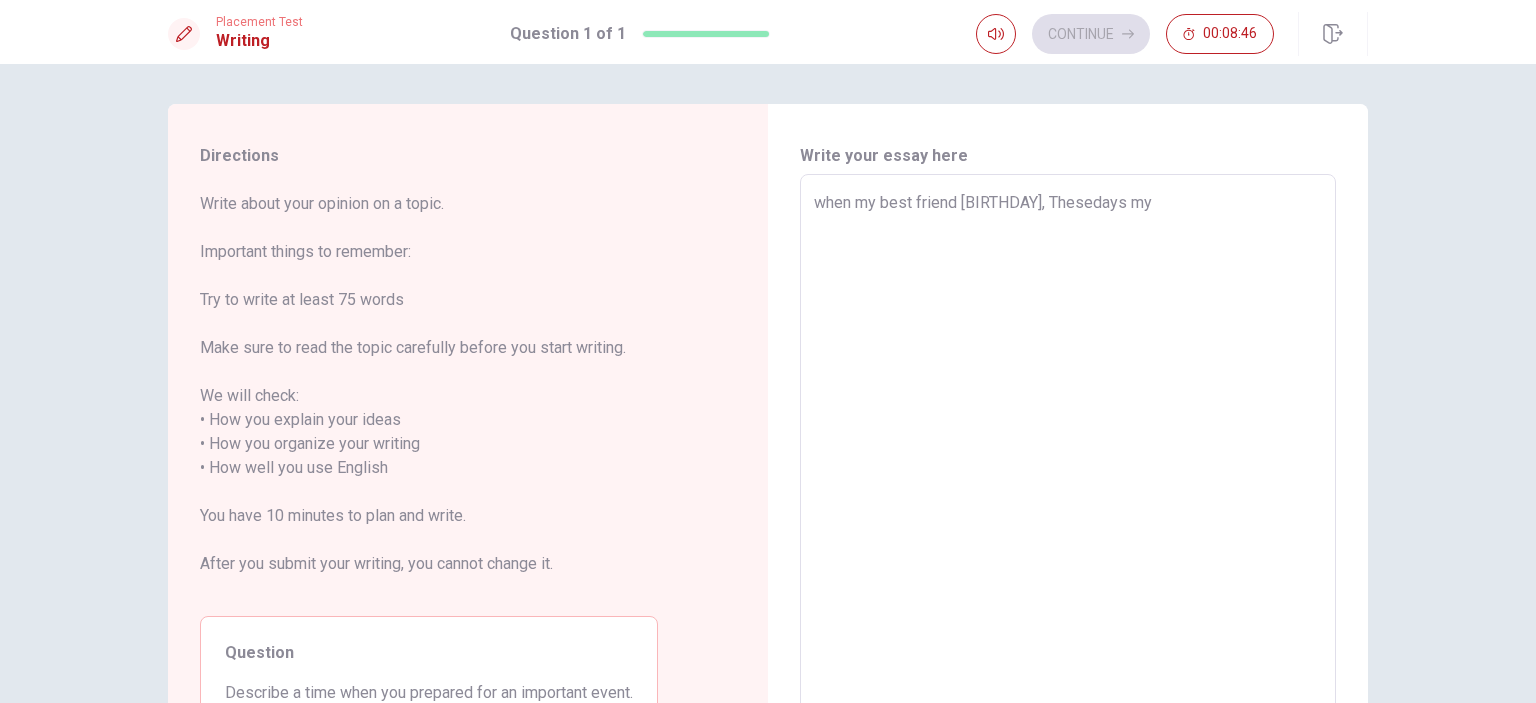 type on "x" 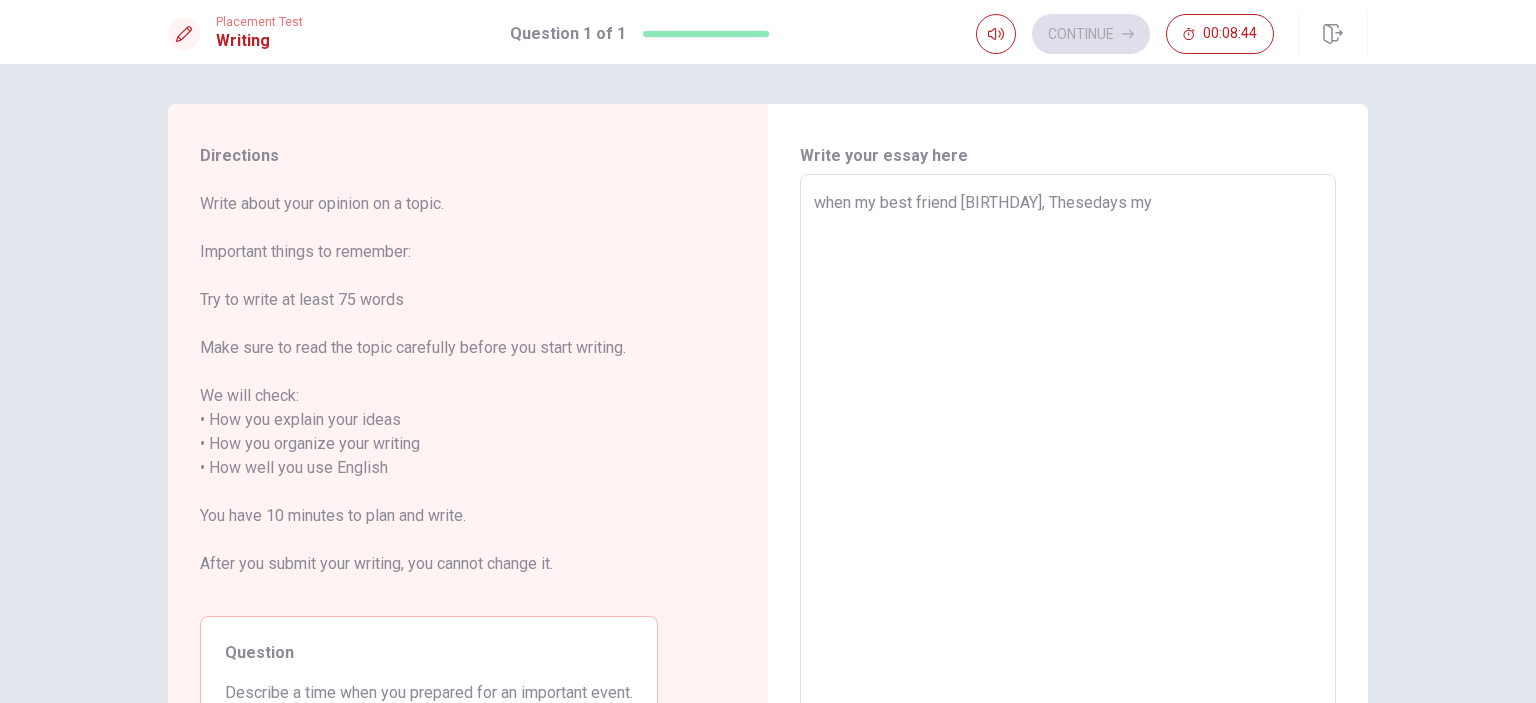 type on "x" 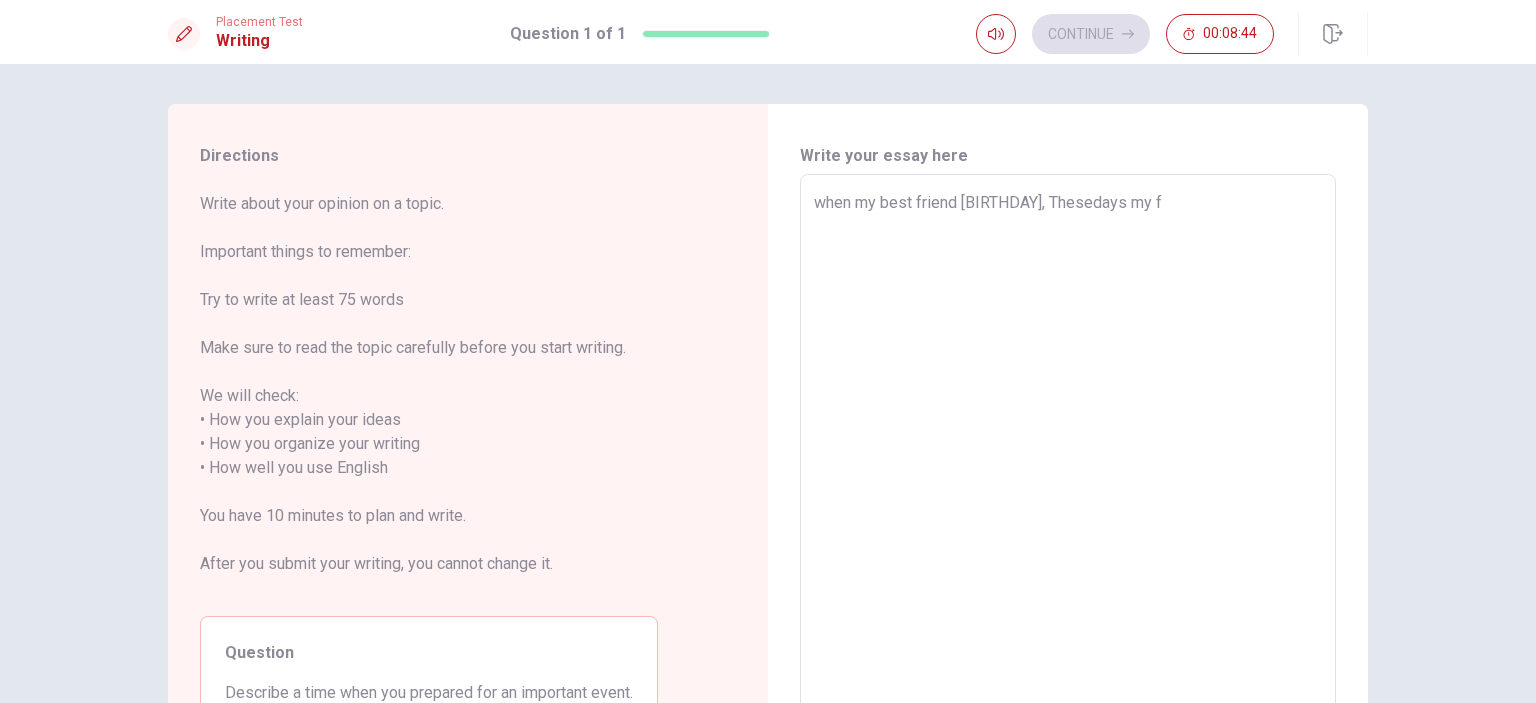 type on "x" 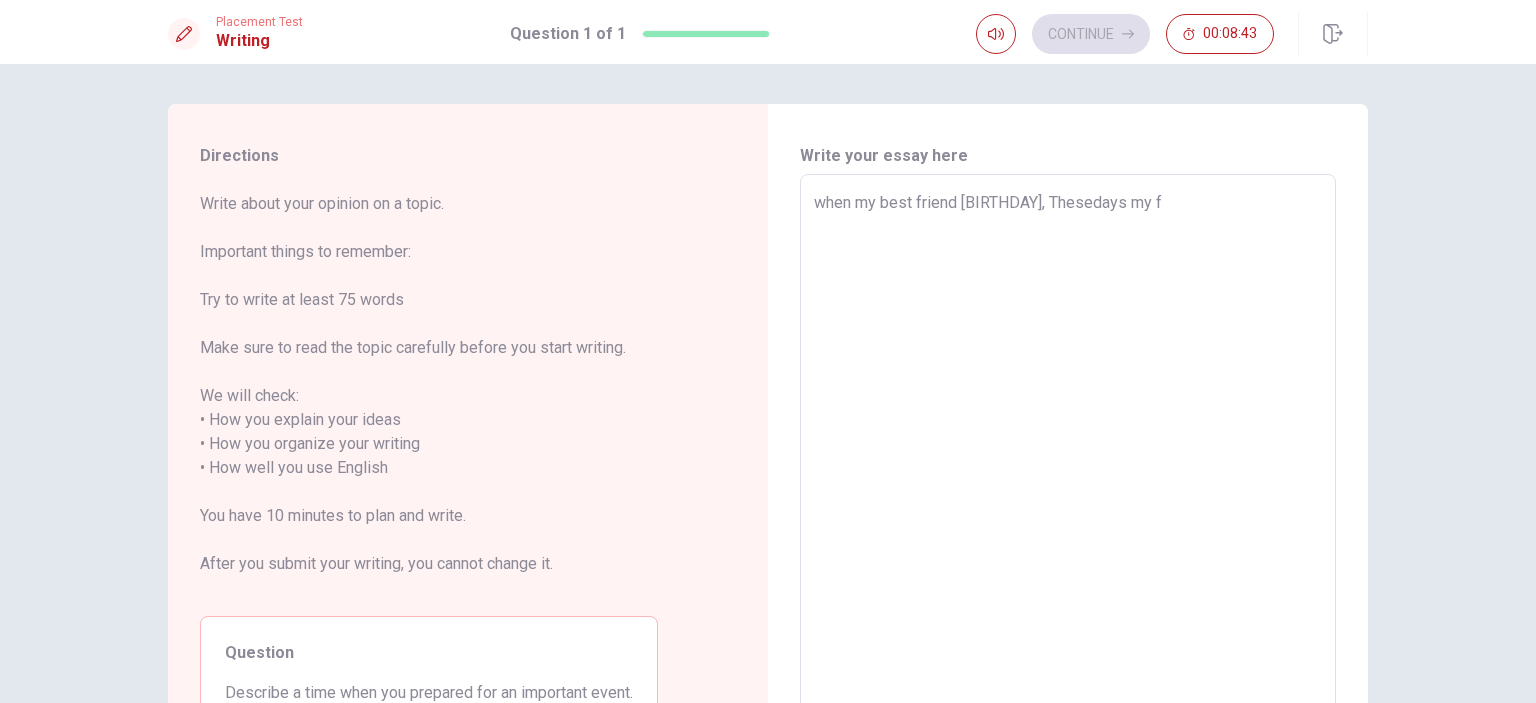 type on "when my best friend [DATE] birthday, Thesedays my fr" 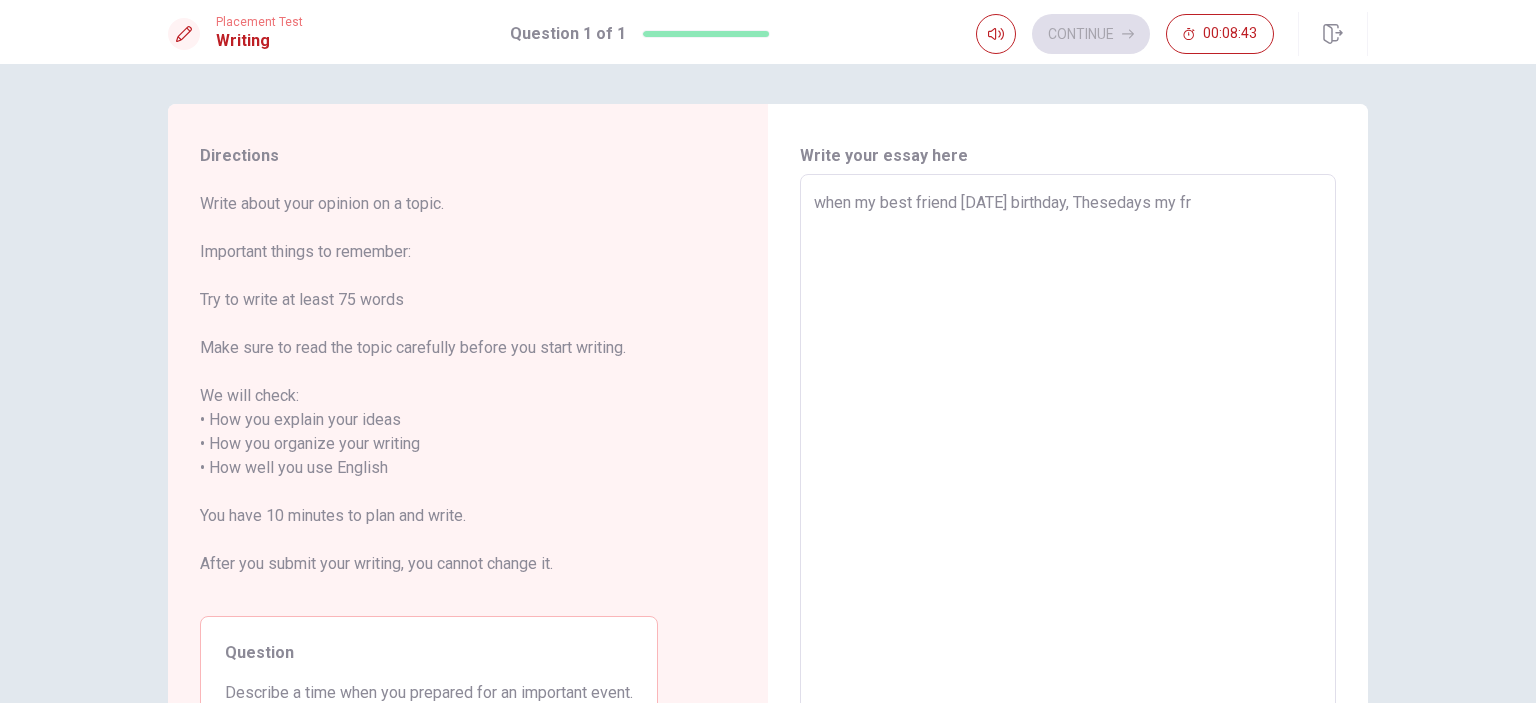 type on "x" 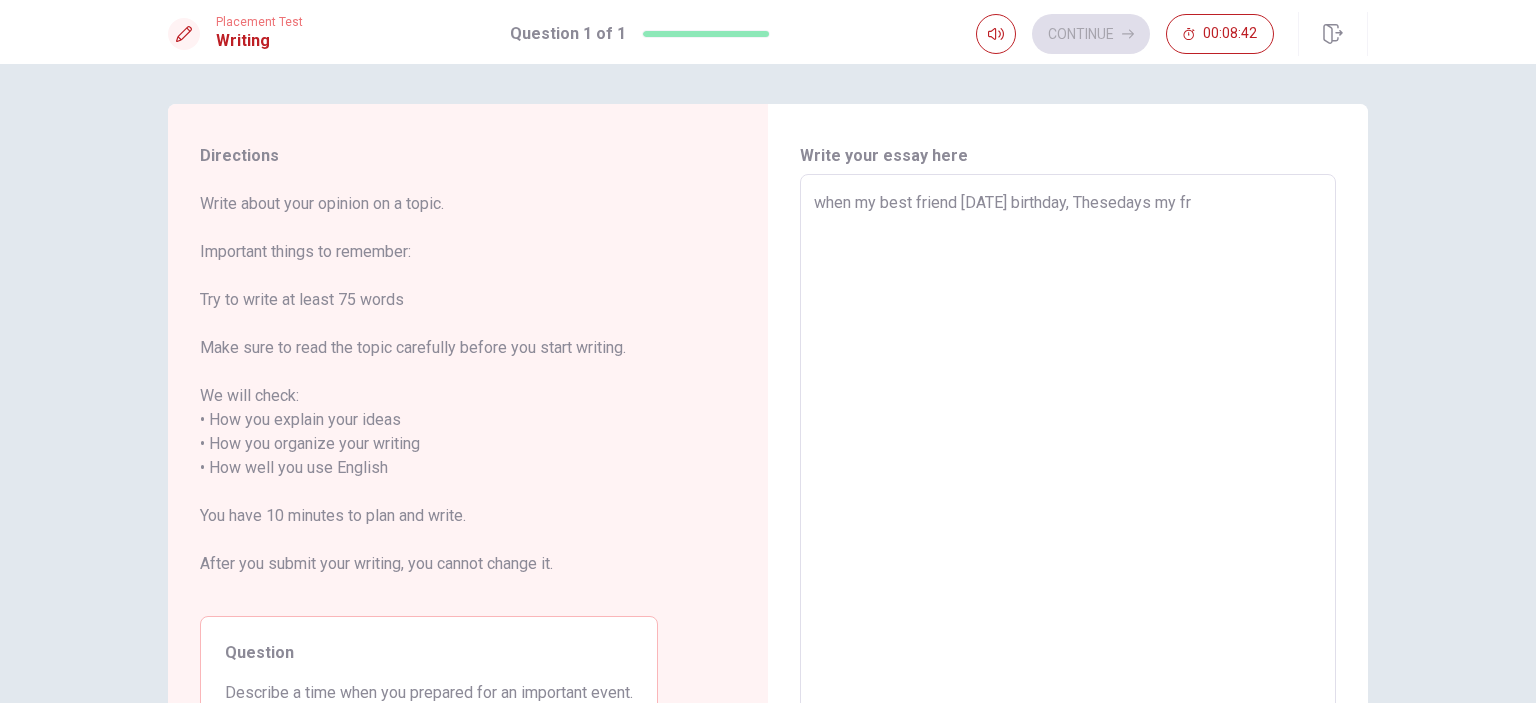 type on "when my best friend [DATE] birthday, Thesedays my fru" 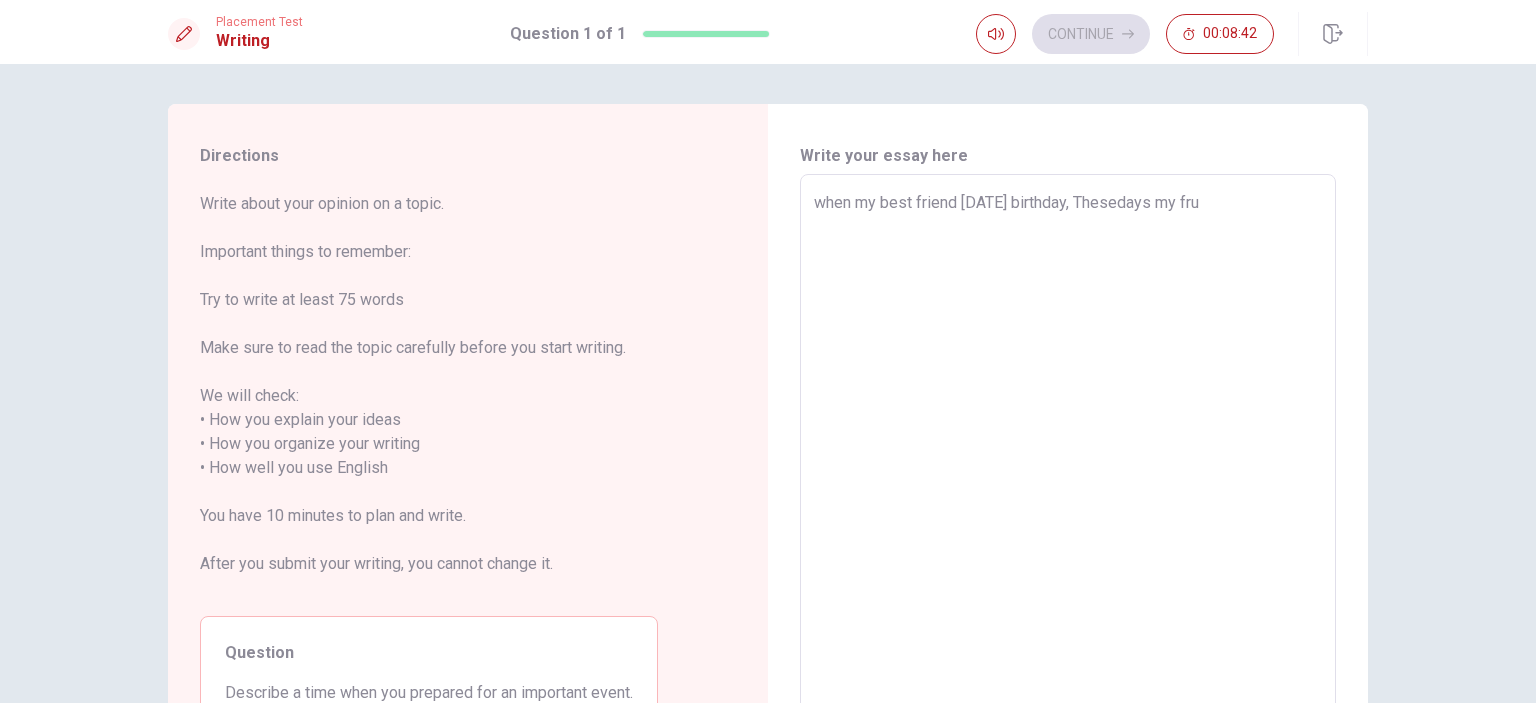 type on "x" 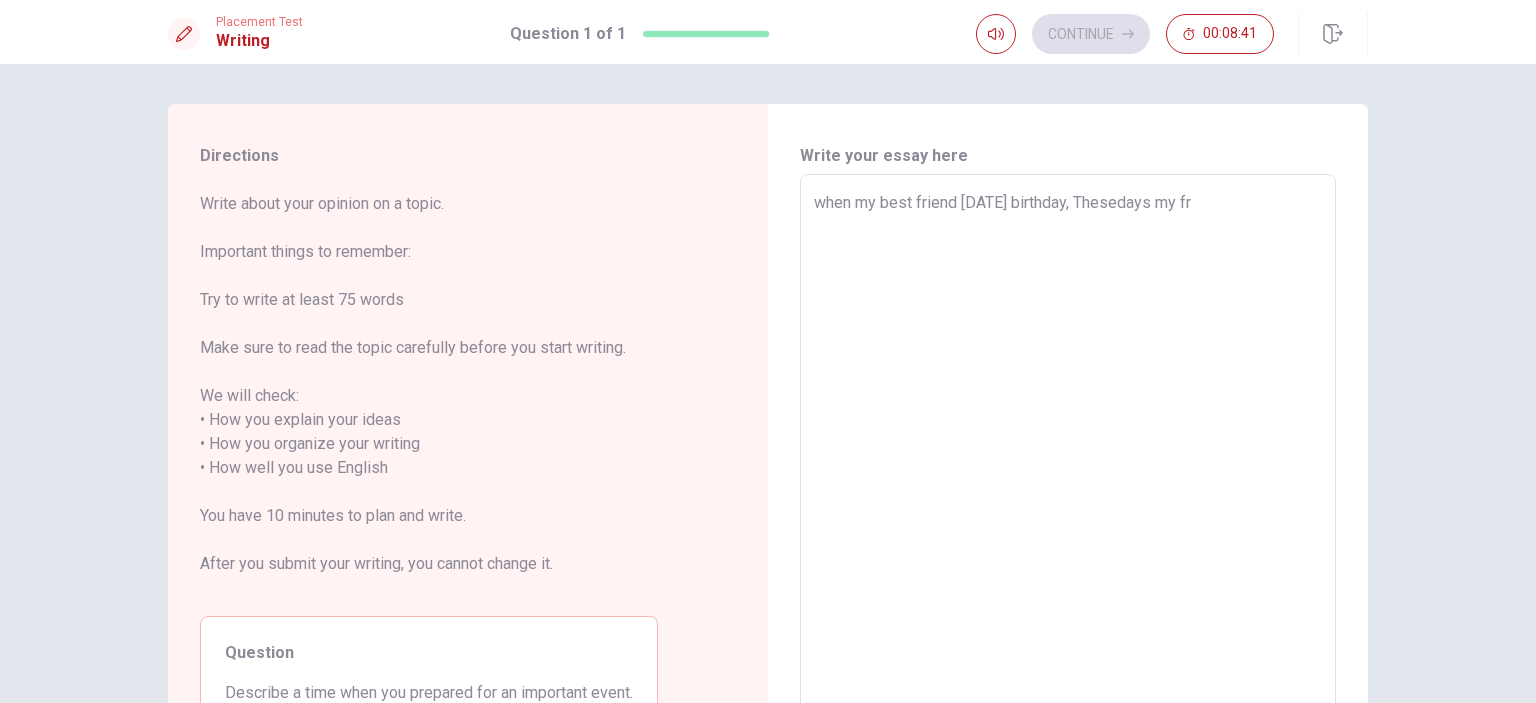 type on "x" 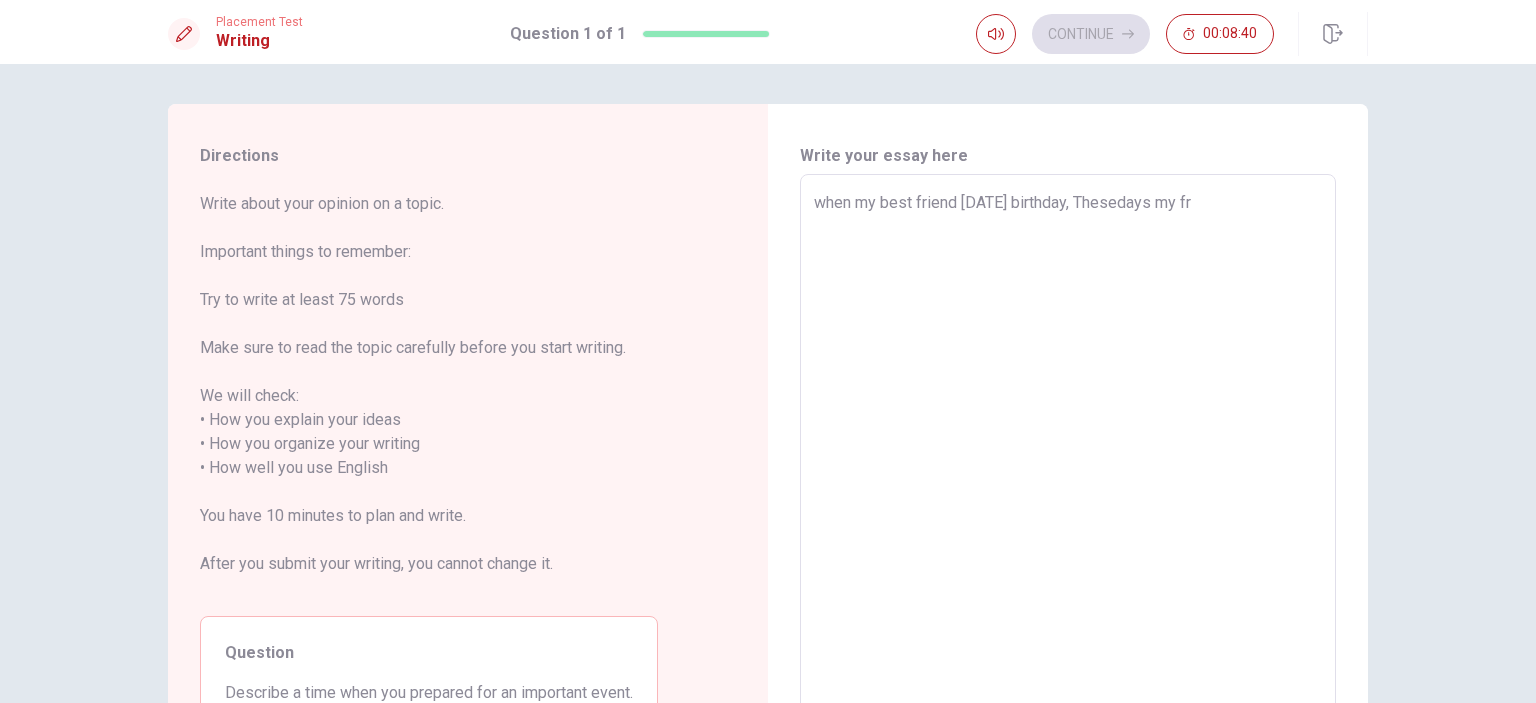 type on "when my best friend [DATE] birthday, Thesedays my frr" 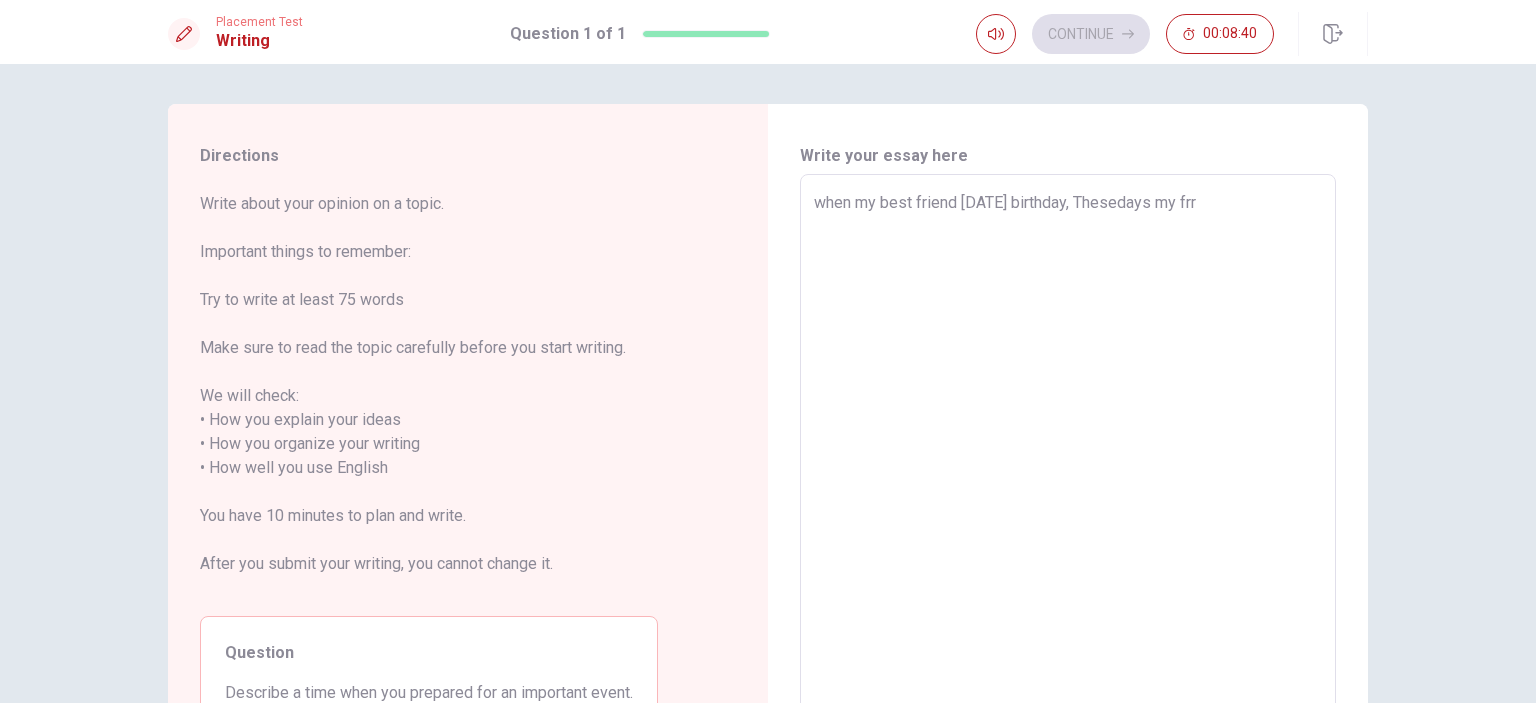 type on "x" 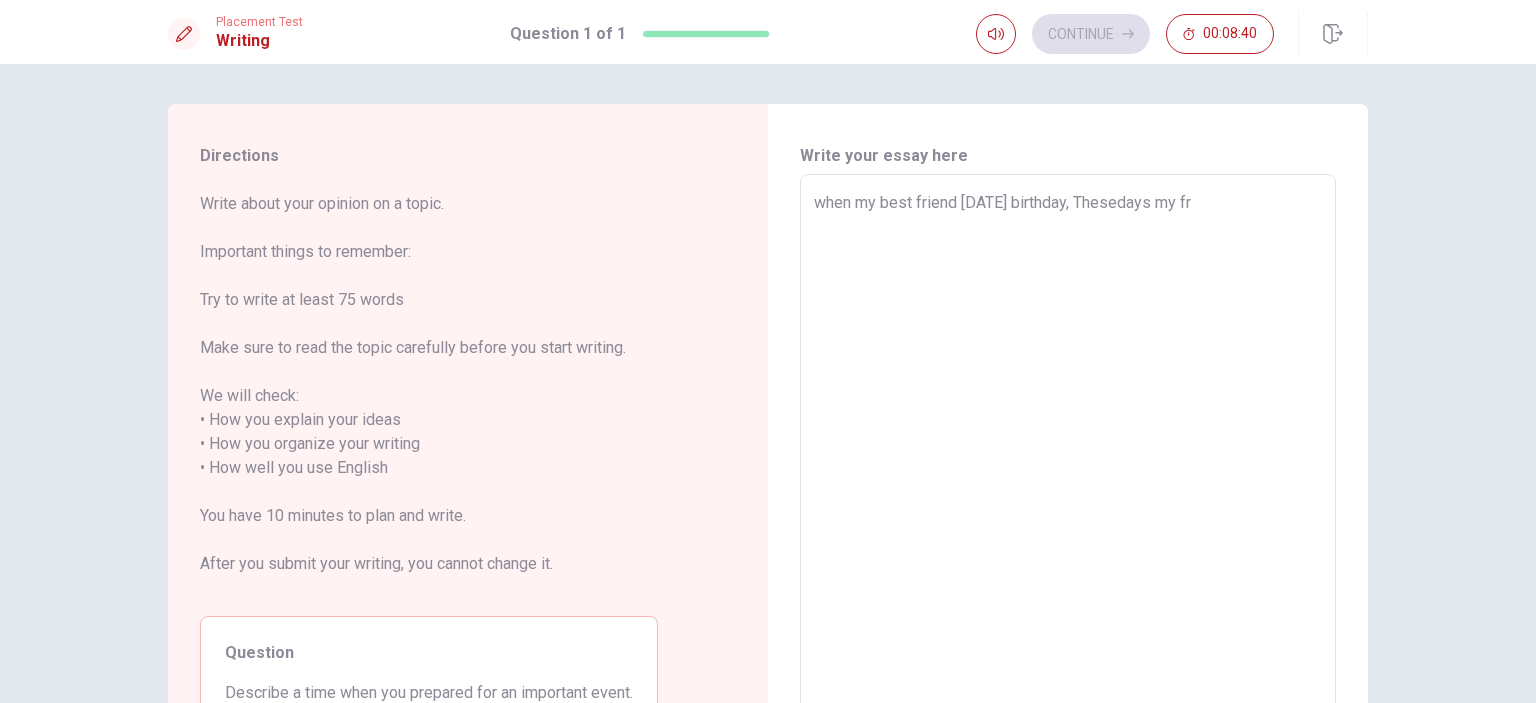 type on "x" 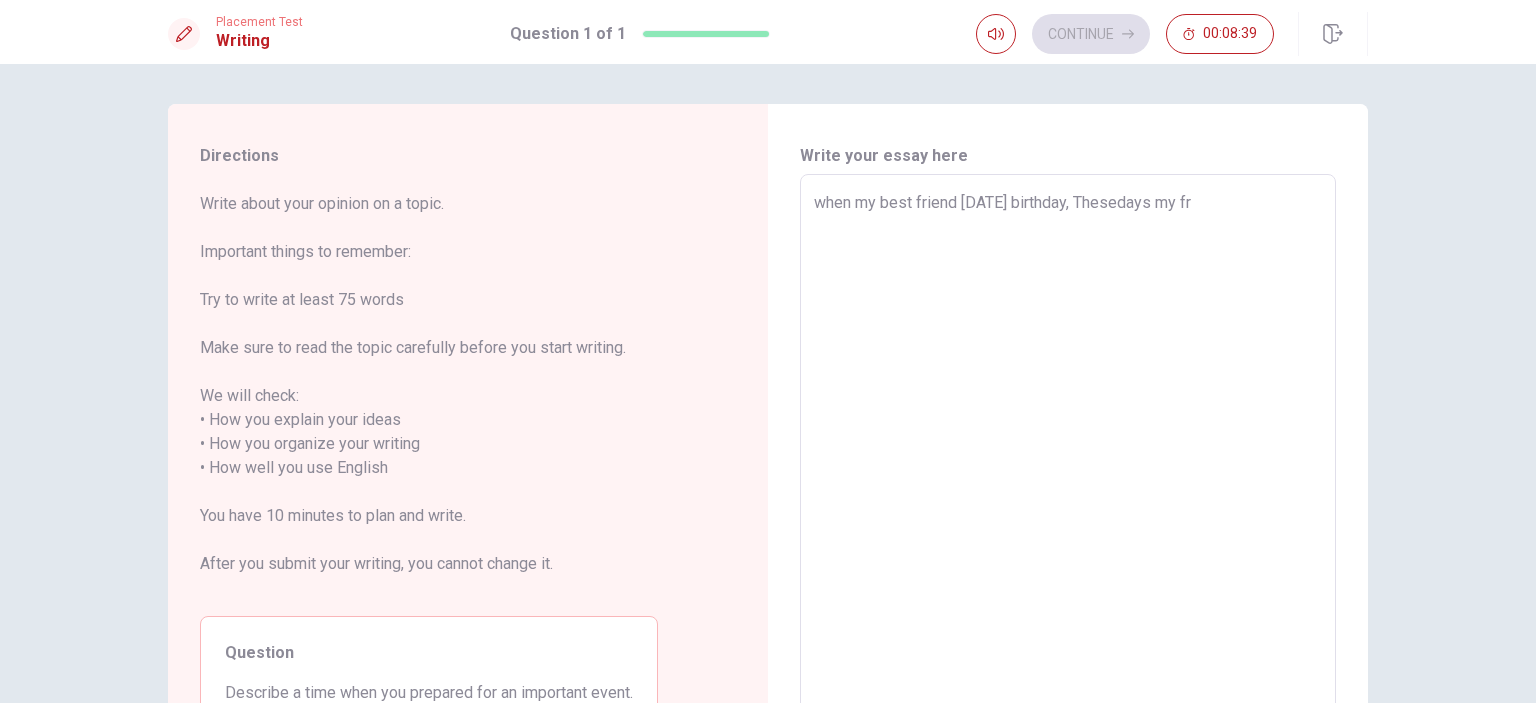 type on "when my best friend [DATE] birthday, Thesedays my fr" 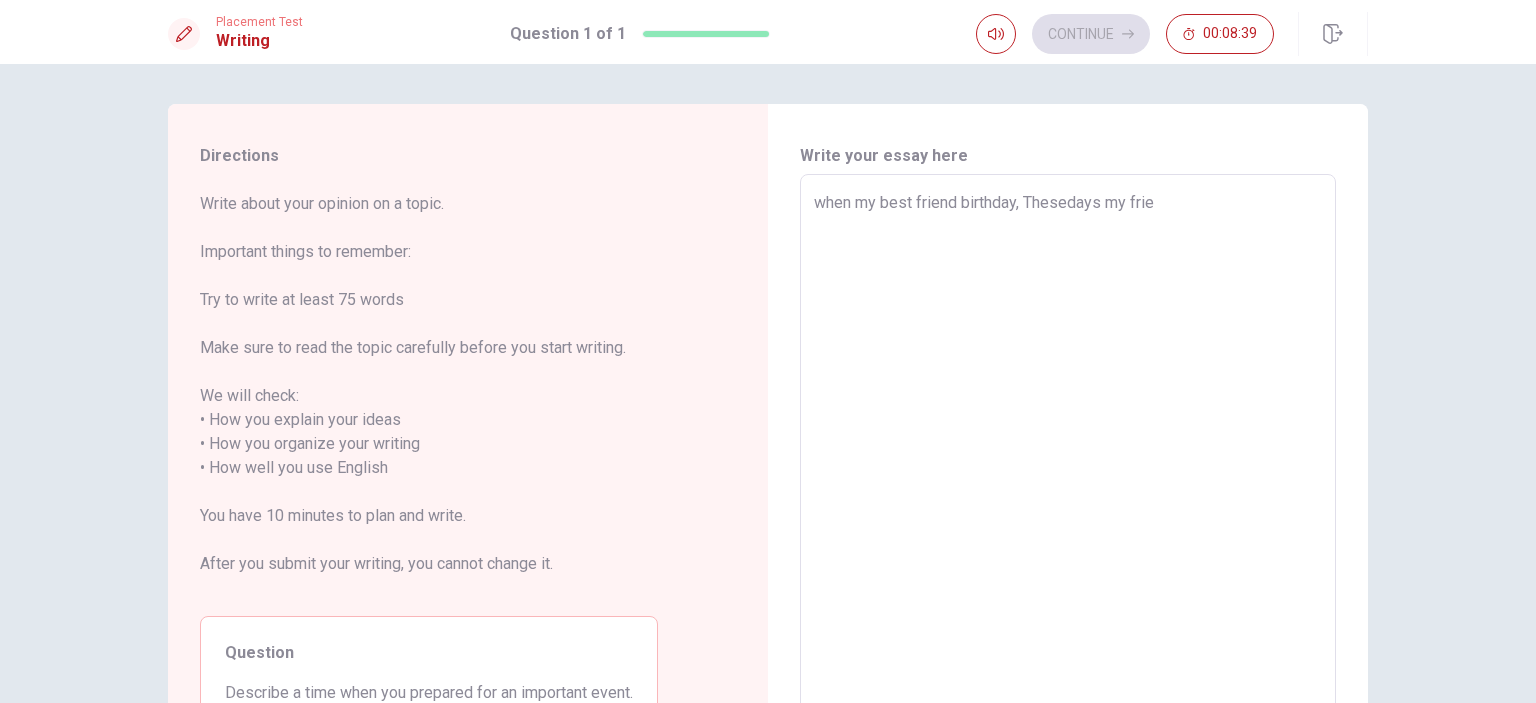 type on "x" 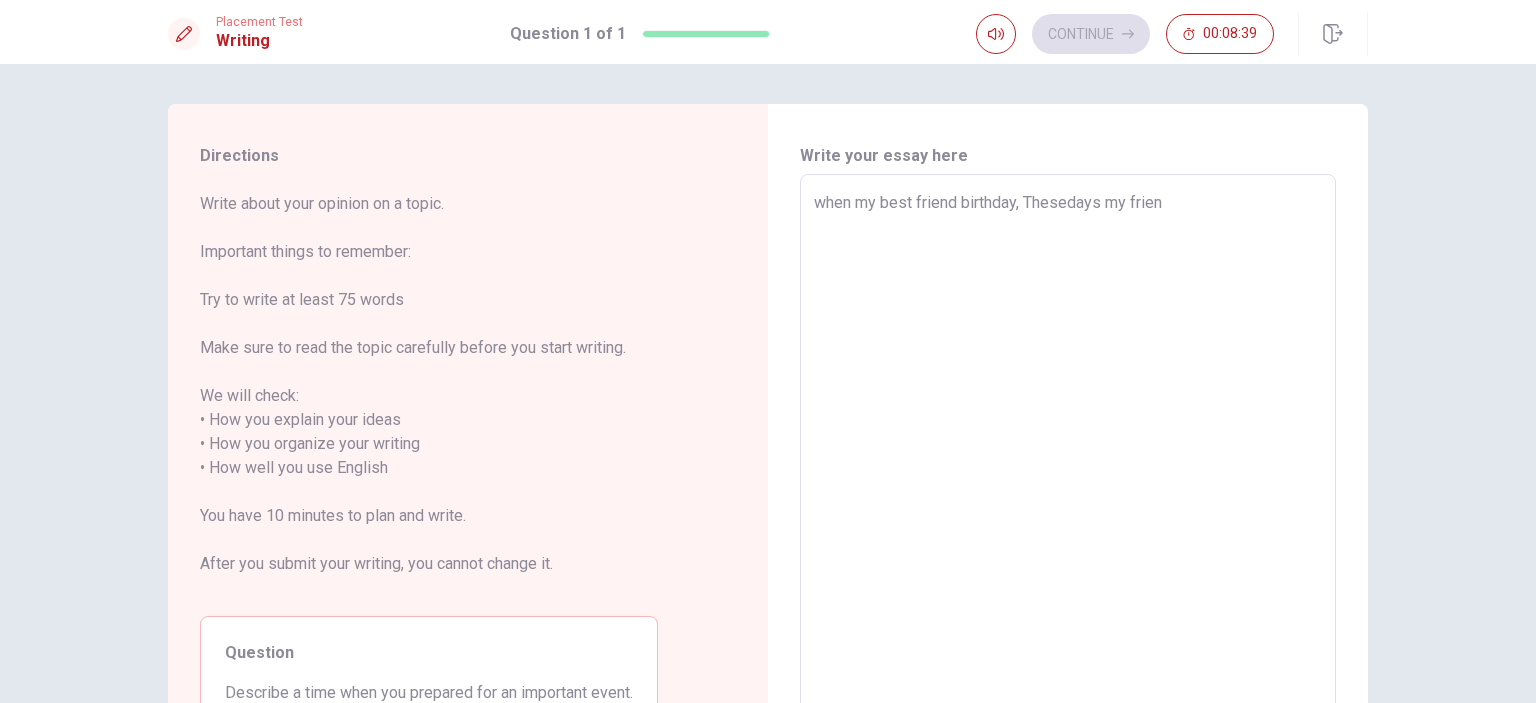 type on "x" 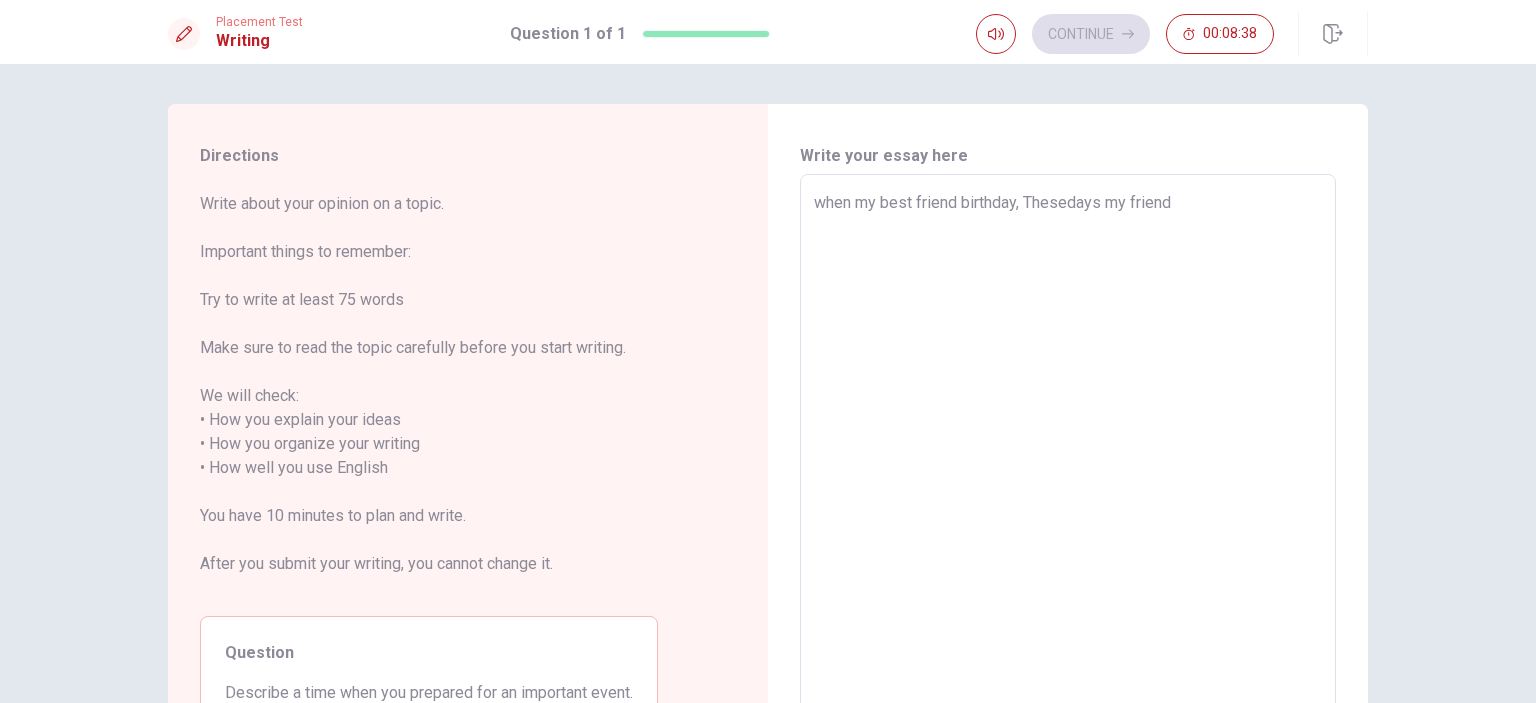 type on "x" 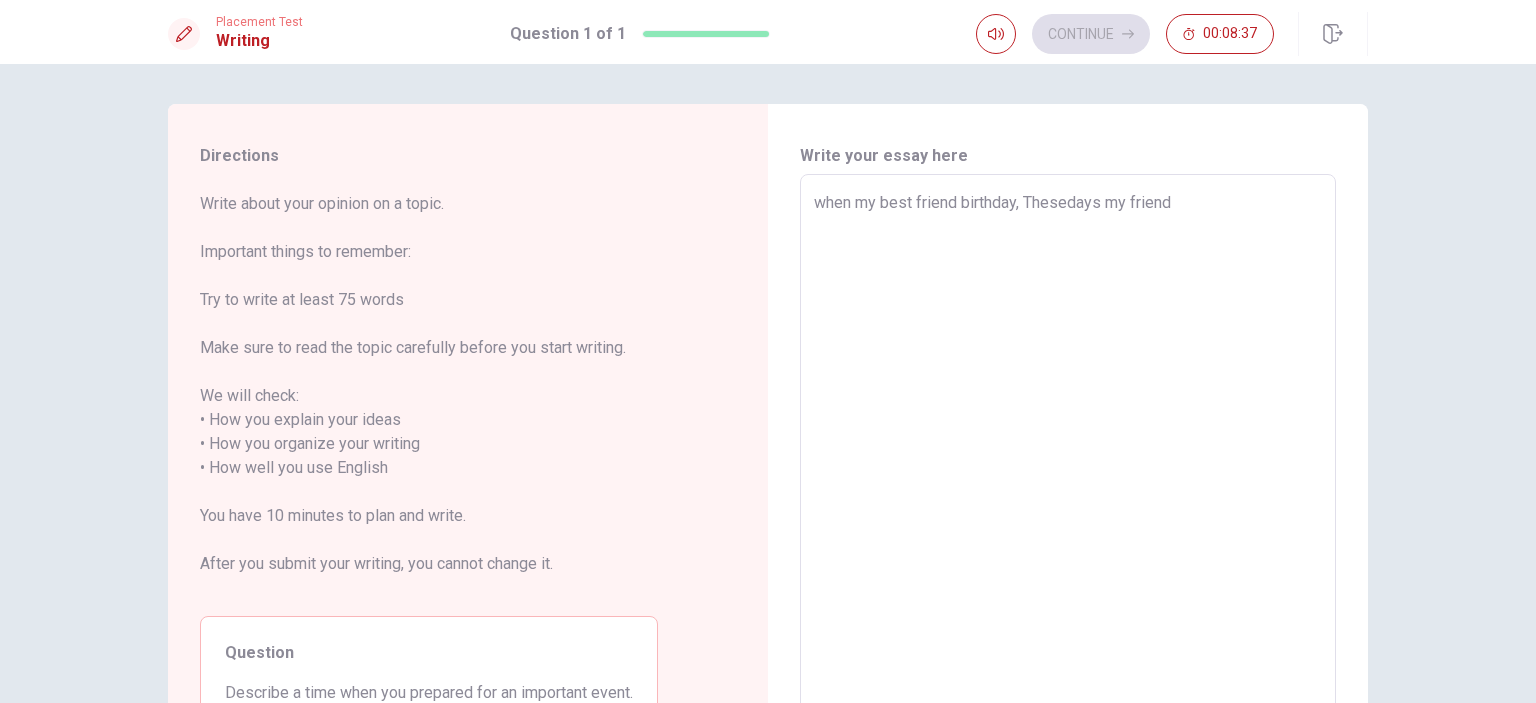 type on "when my best friend birthday, Thesedays my friend" 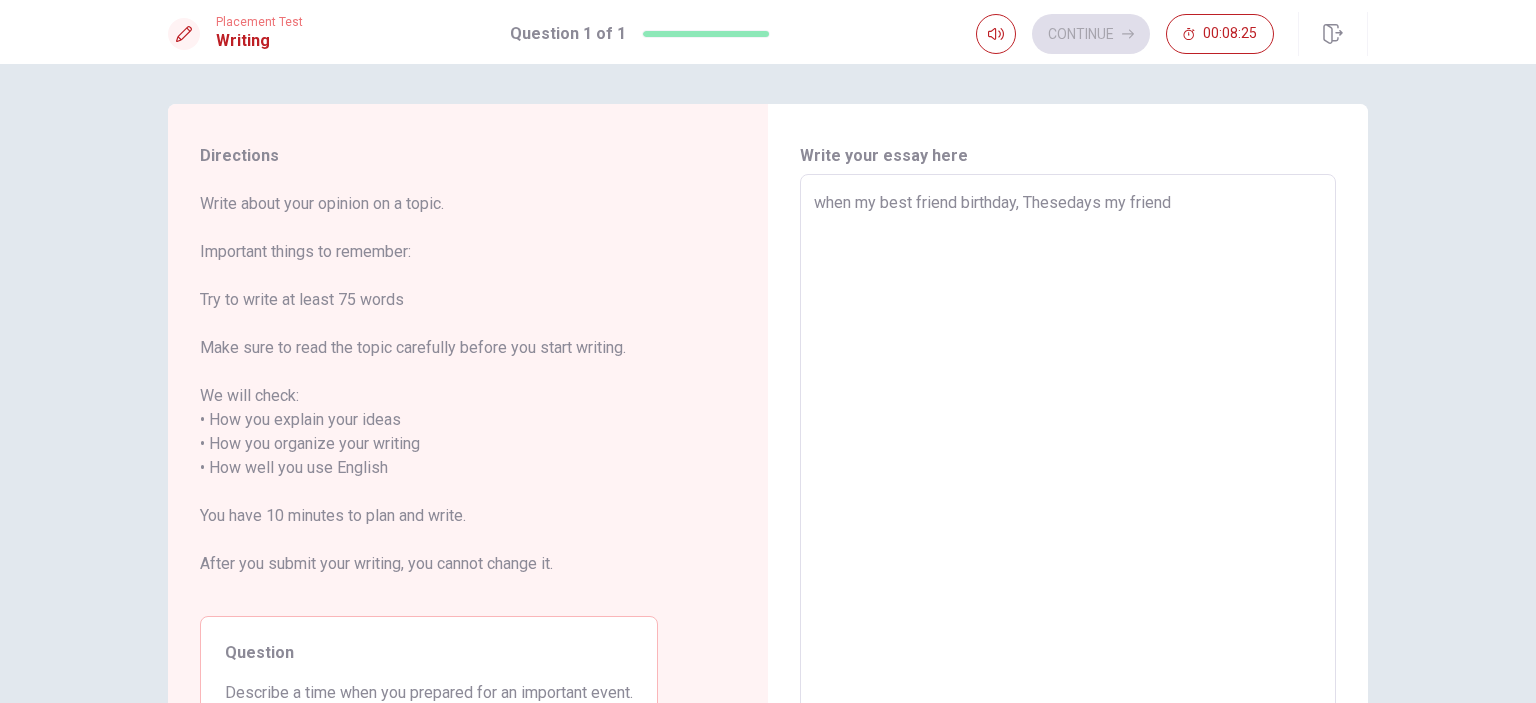 type on "x" 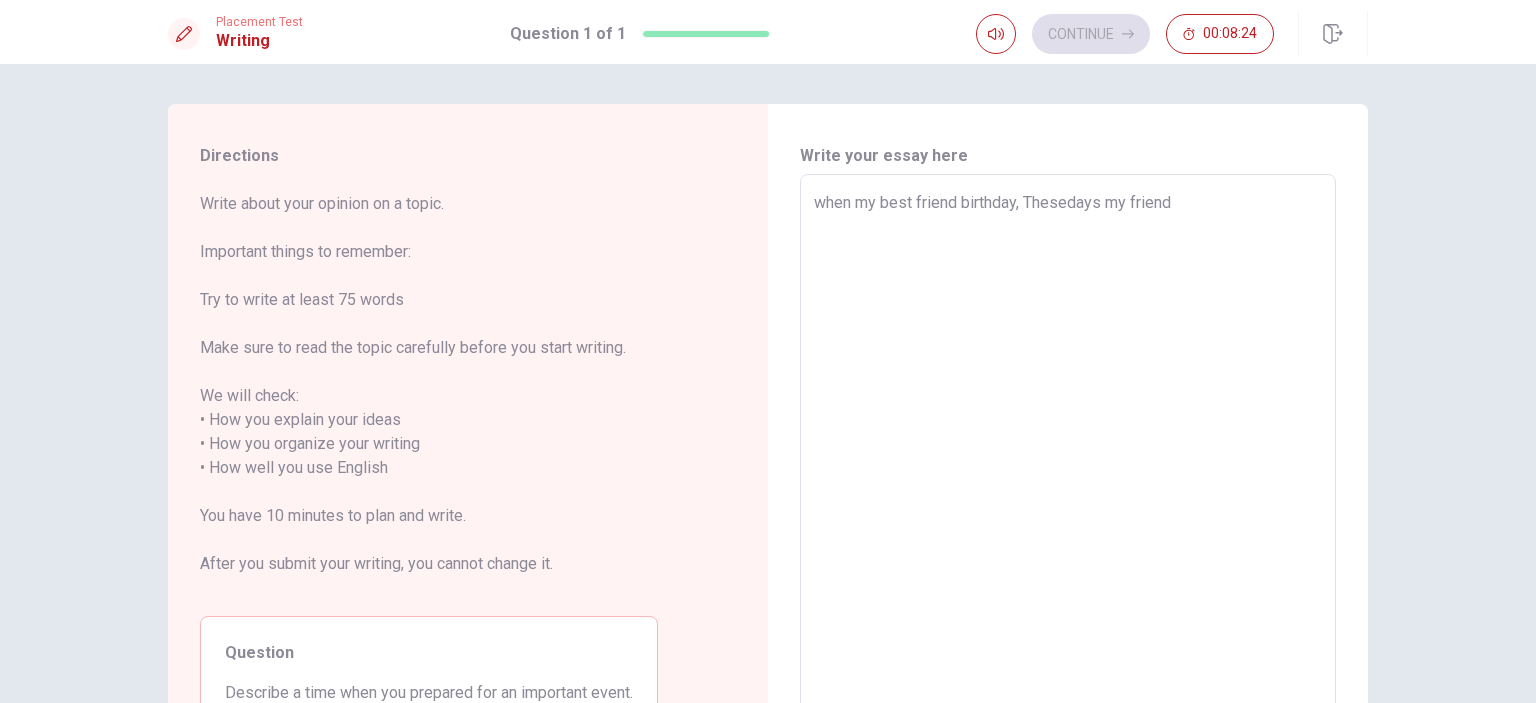 type on "when my best friend birthday, Thesedays my friend" 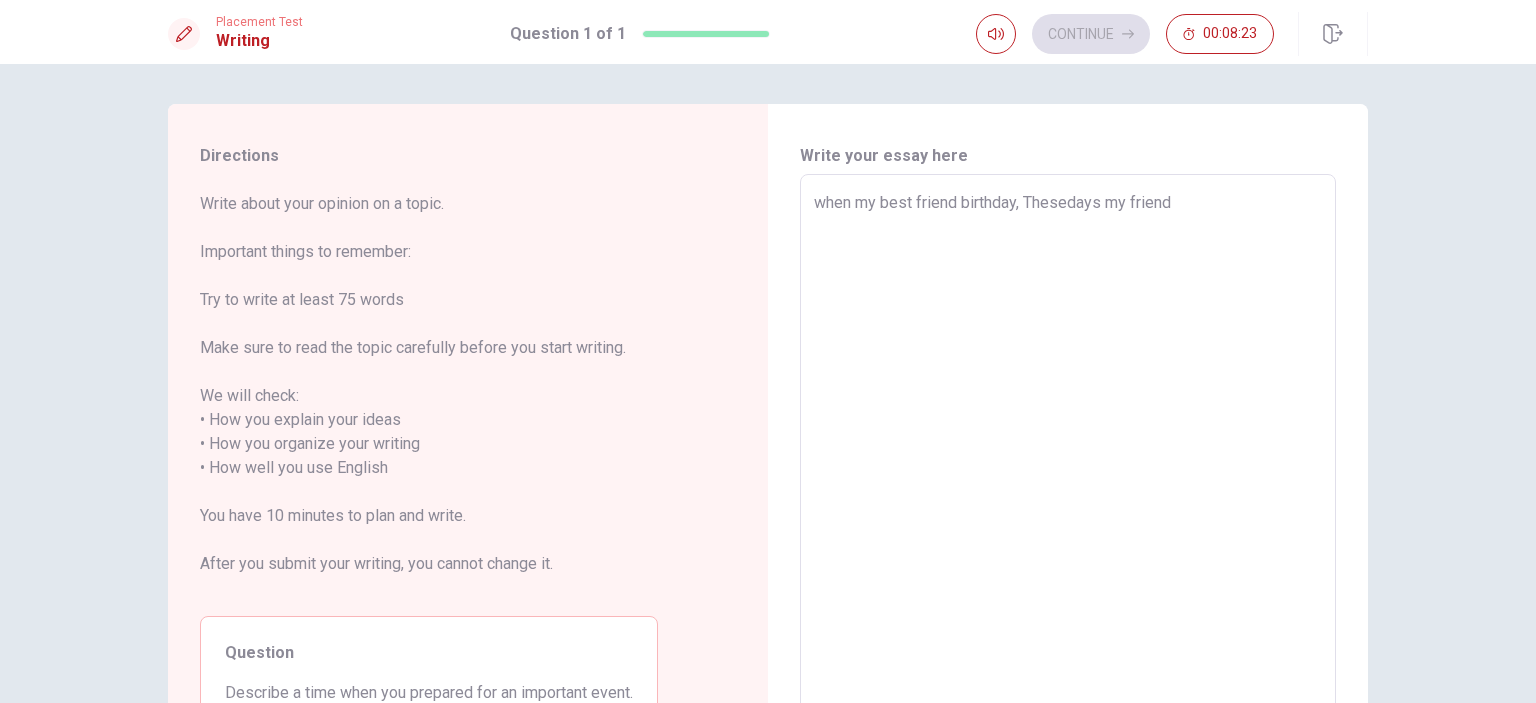 type on "when my best friend [DATE] birthday, Thesedays my friend'" 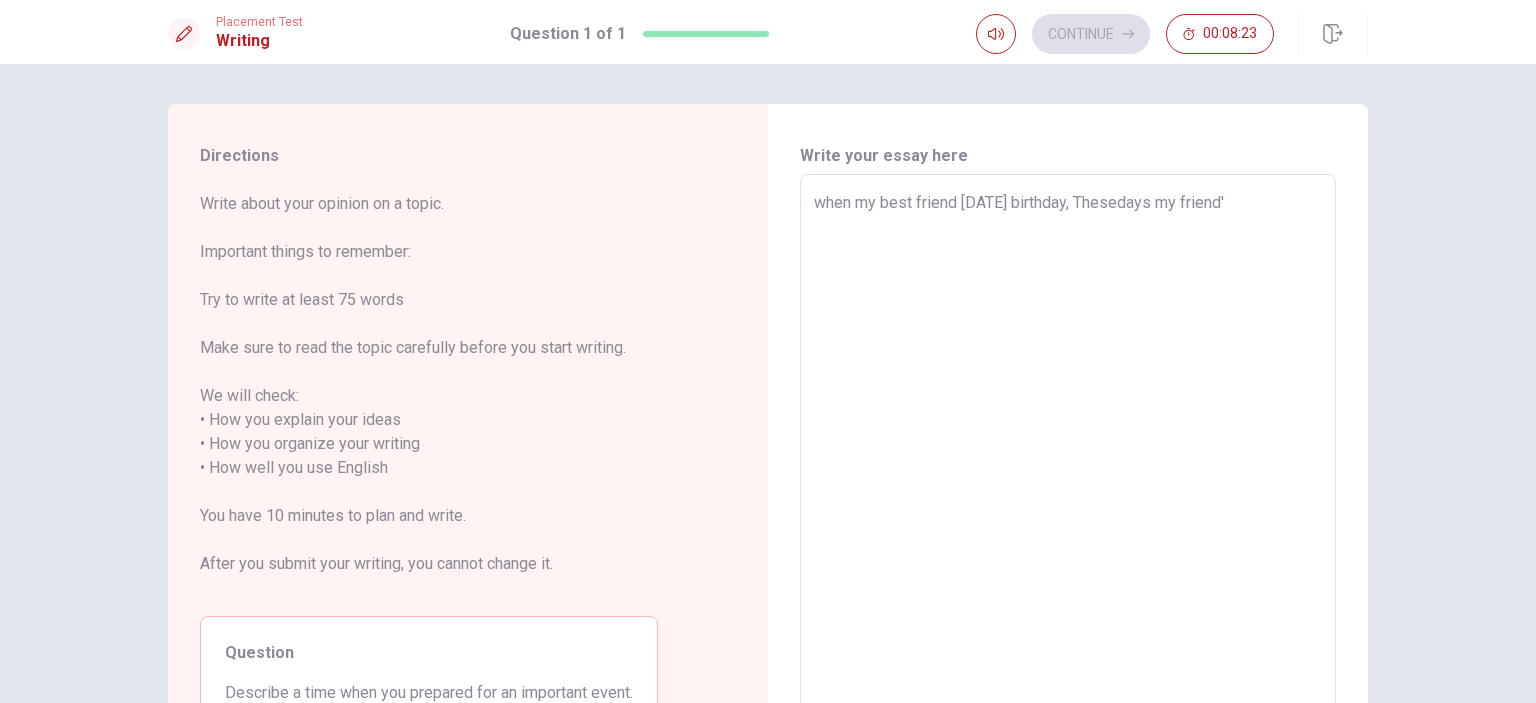 type on "x" 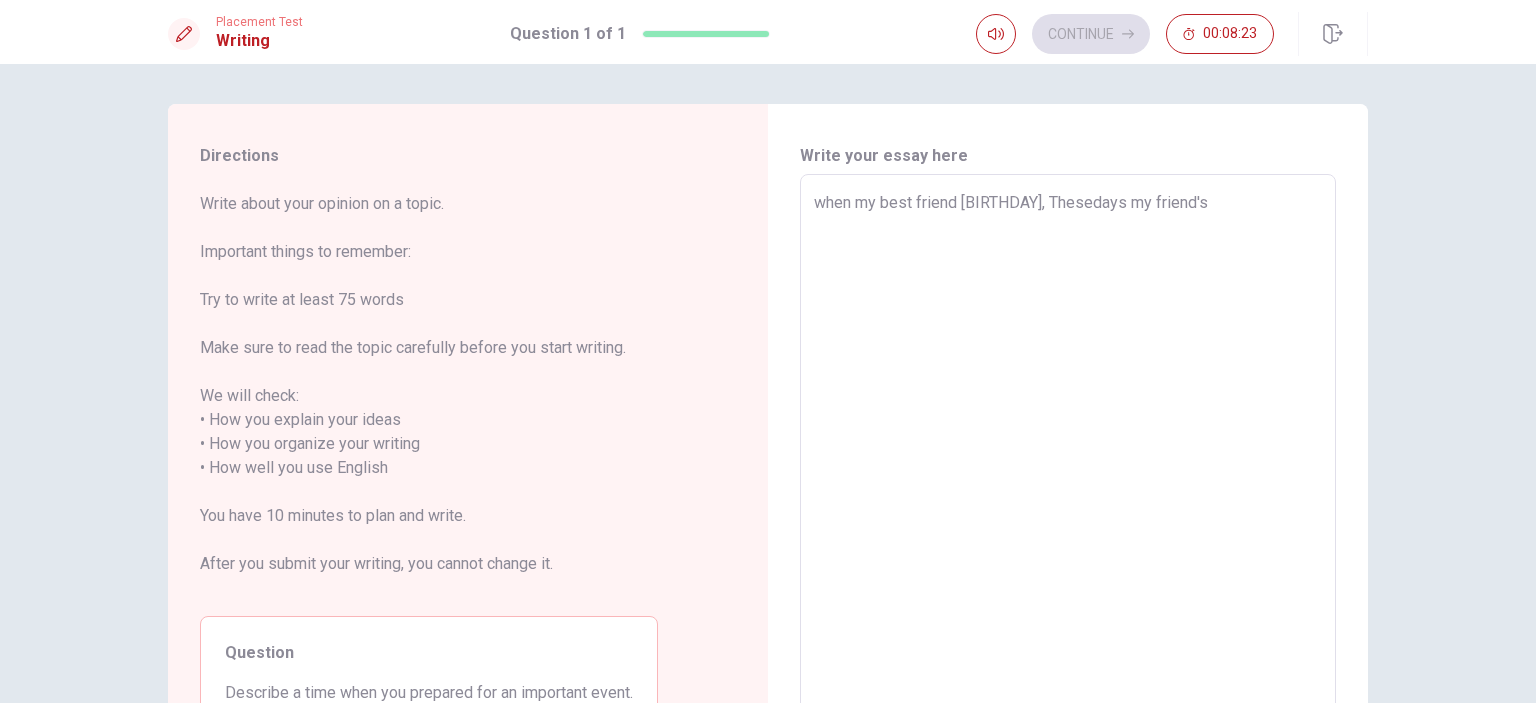 type on "x" 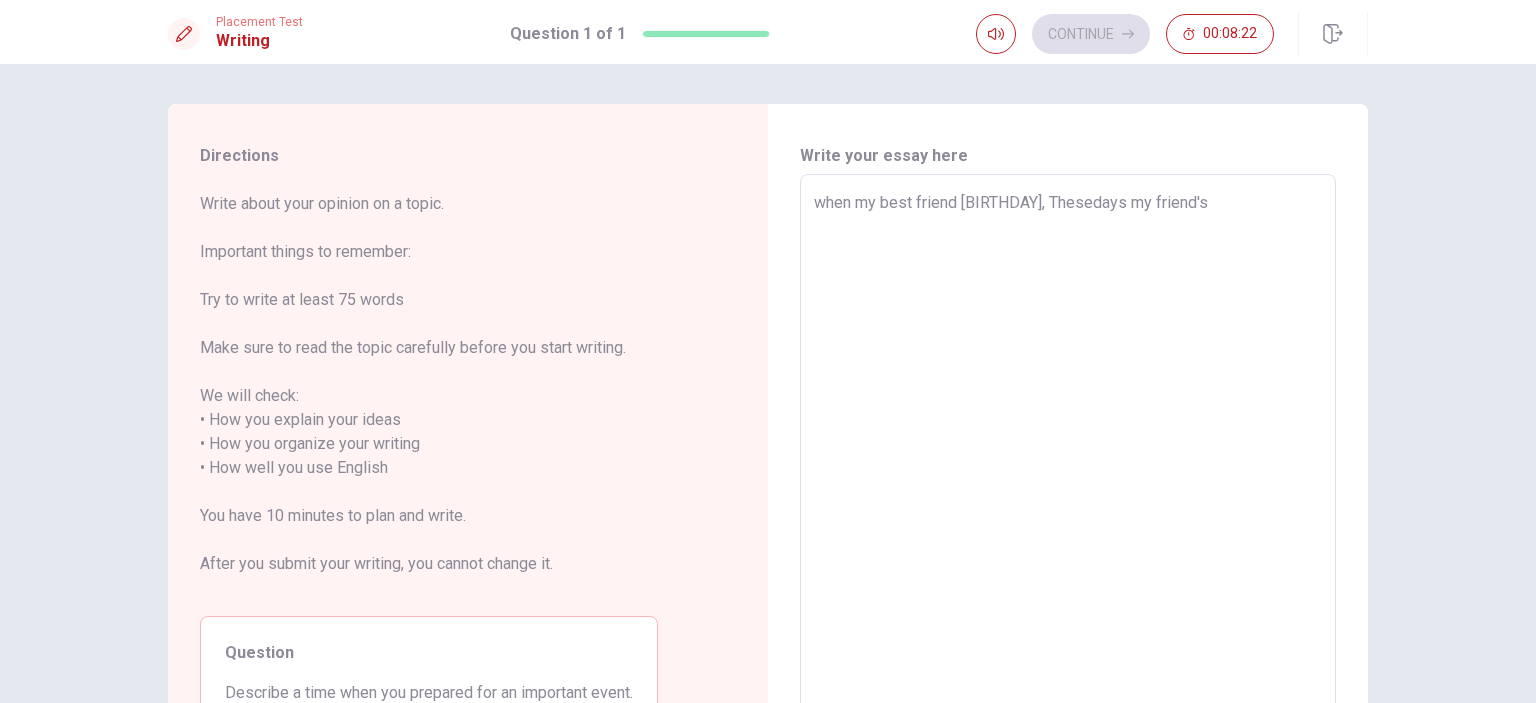 type on "when my best friend [BIRTHDAY], Thesedays my friend's o" 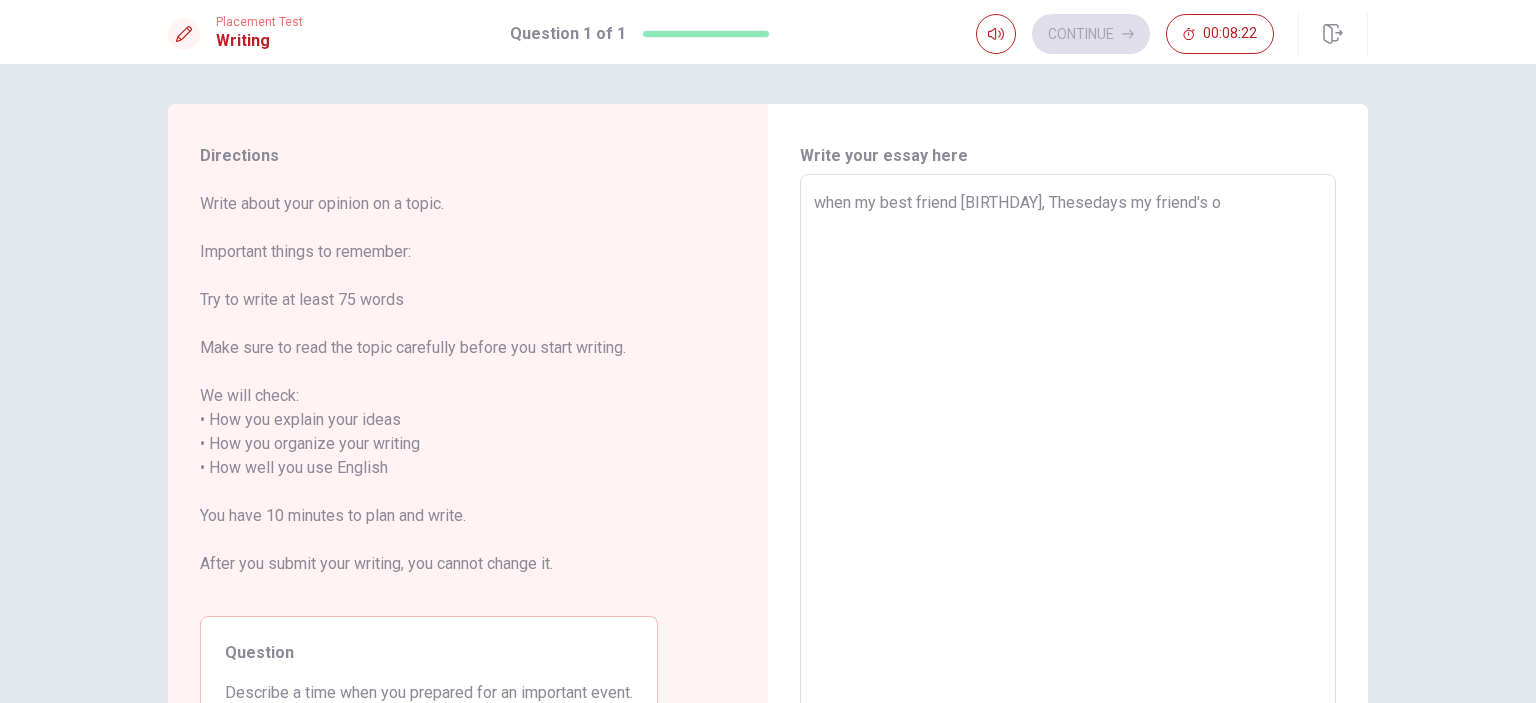 type on "x" 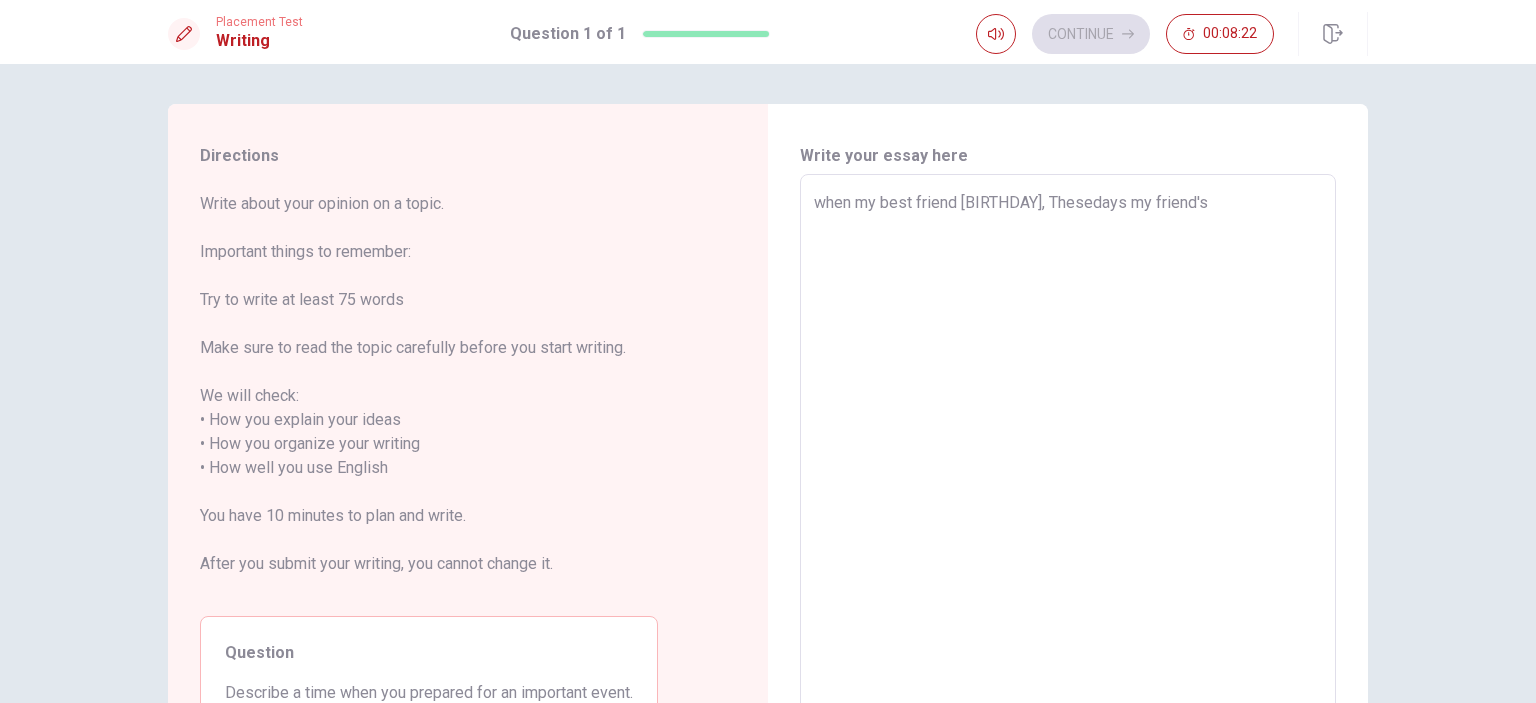 type on "x" 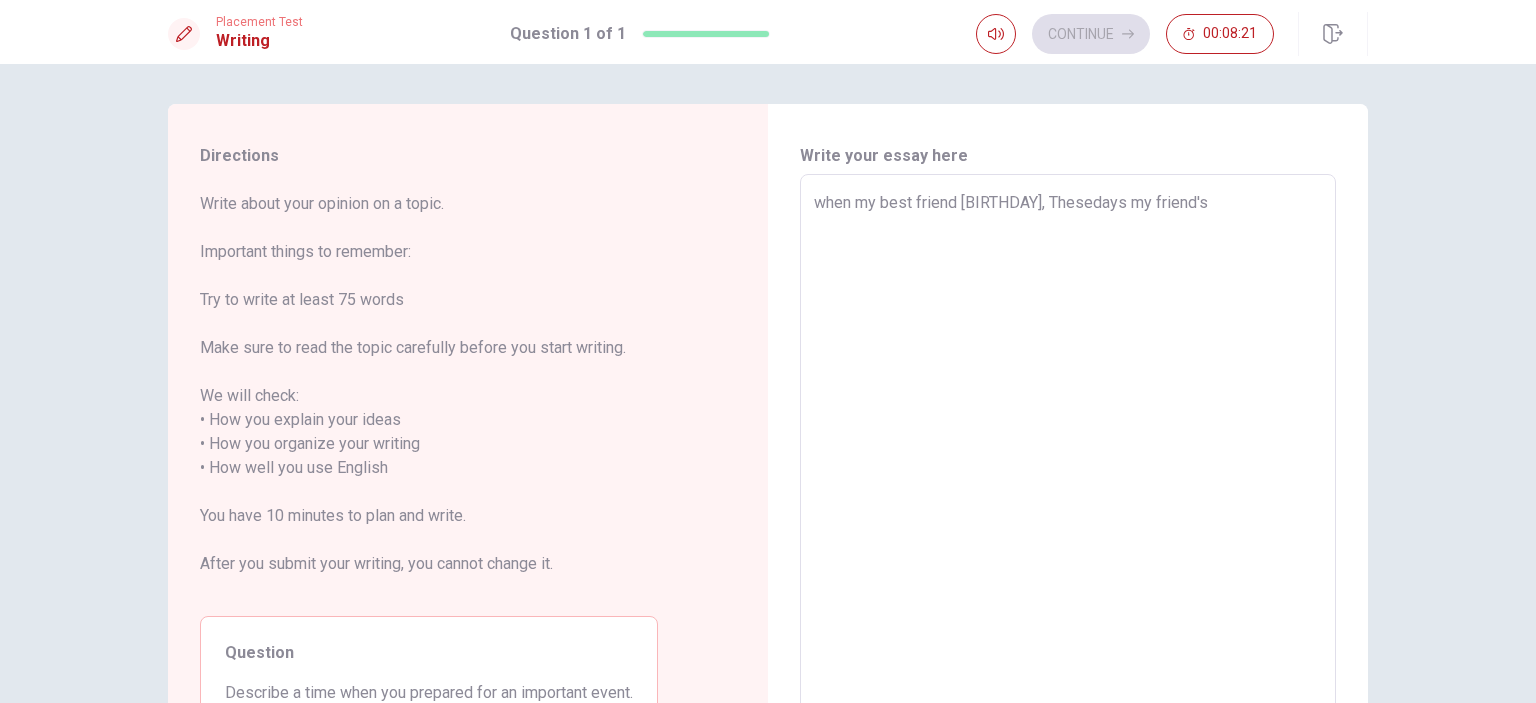type on "when my best friend [BIRTHDAY], Thesedays my friend's d" 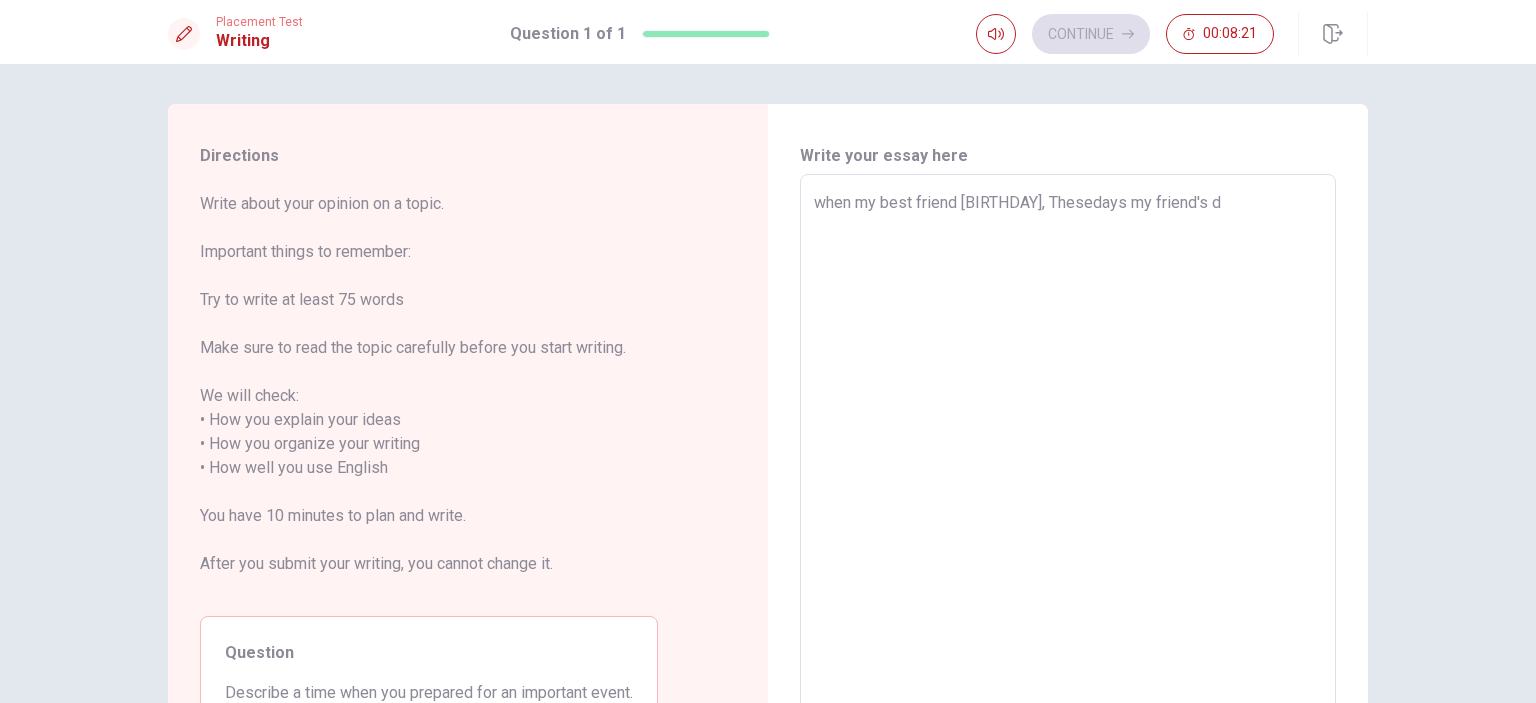 type on "x" 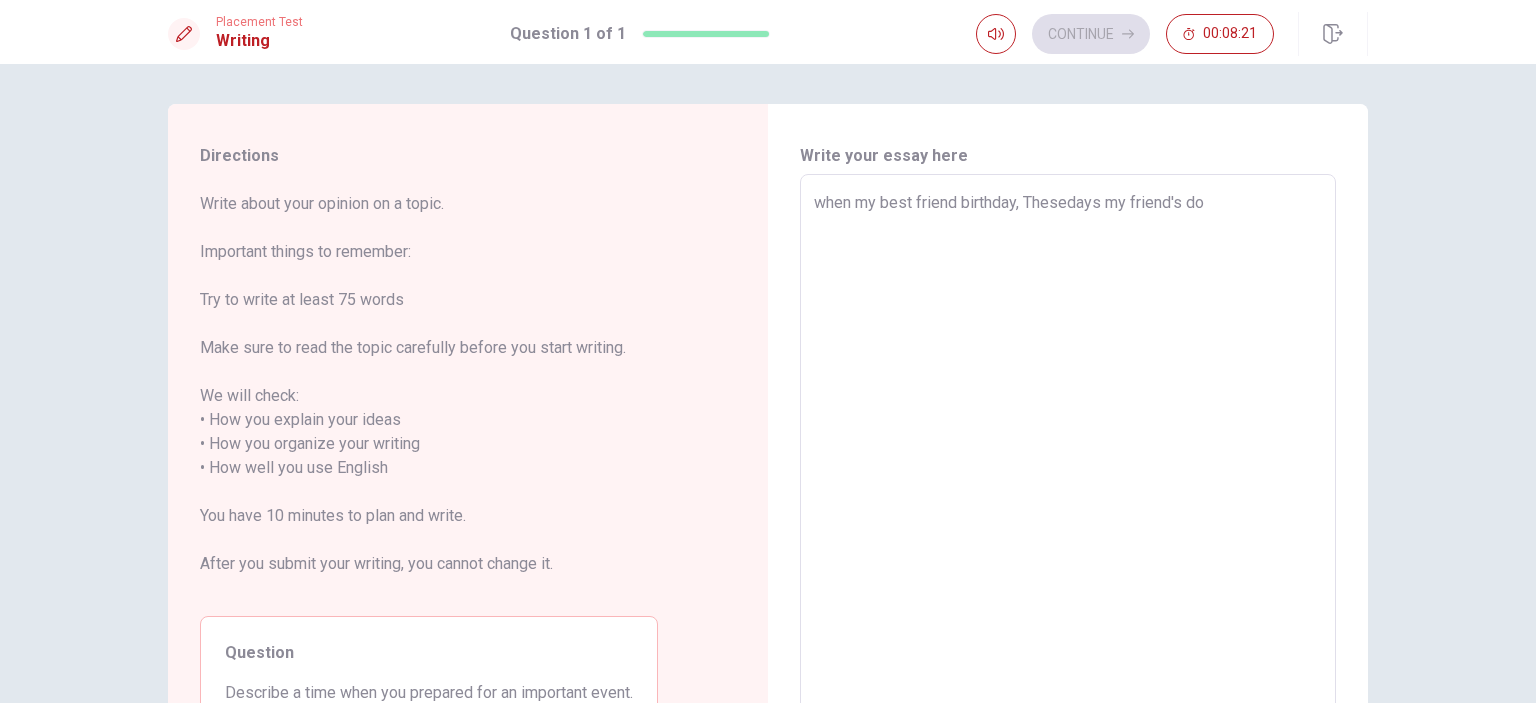 type on "x" 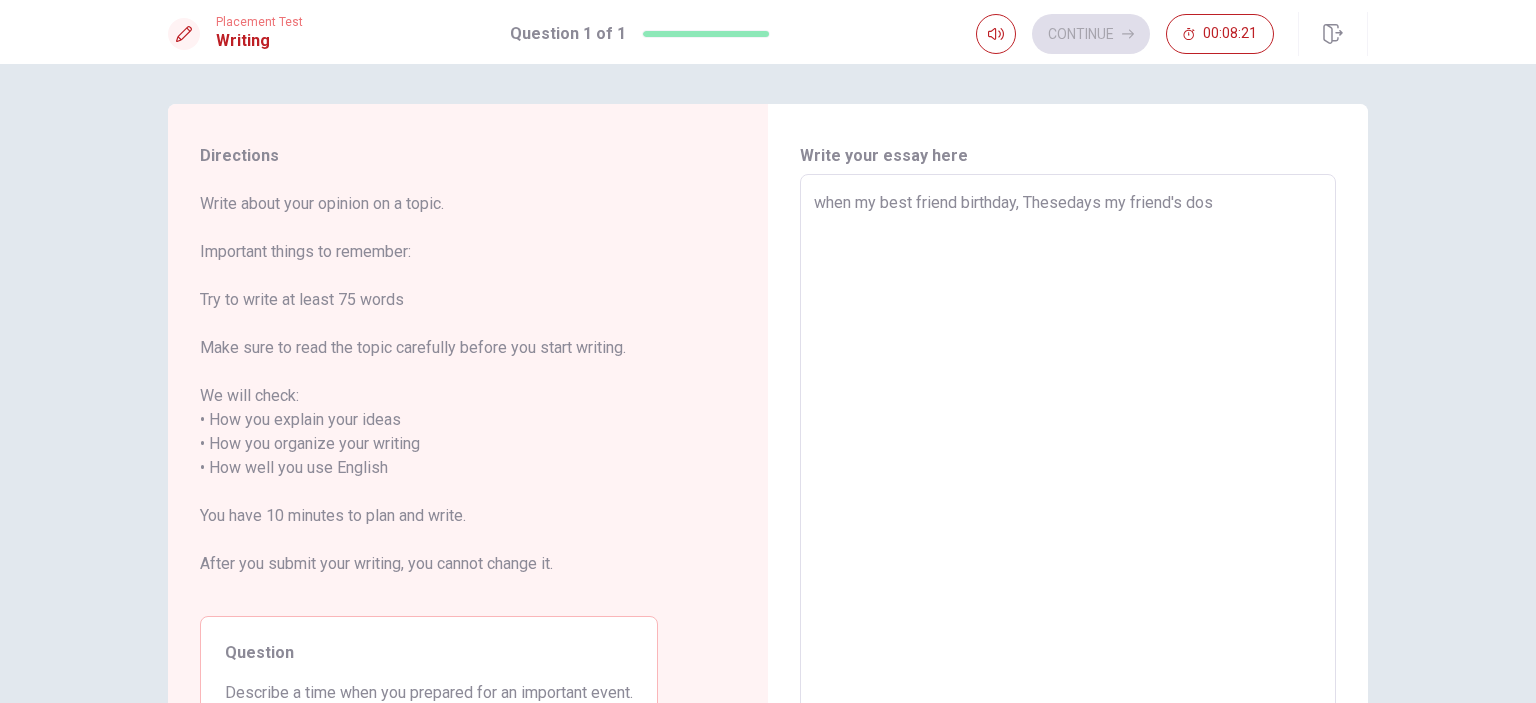 type on "x" 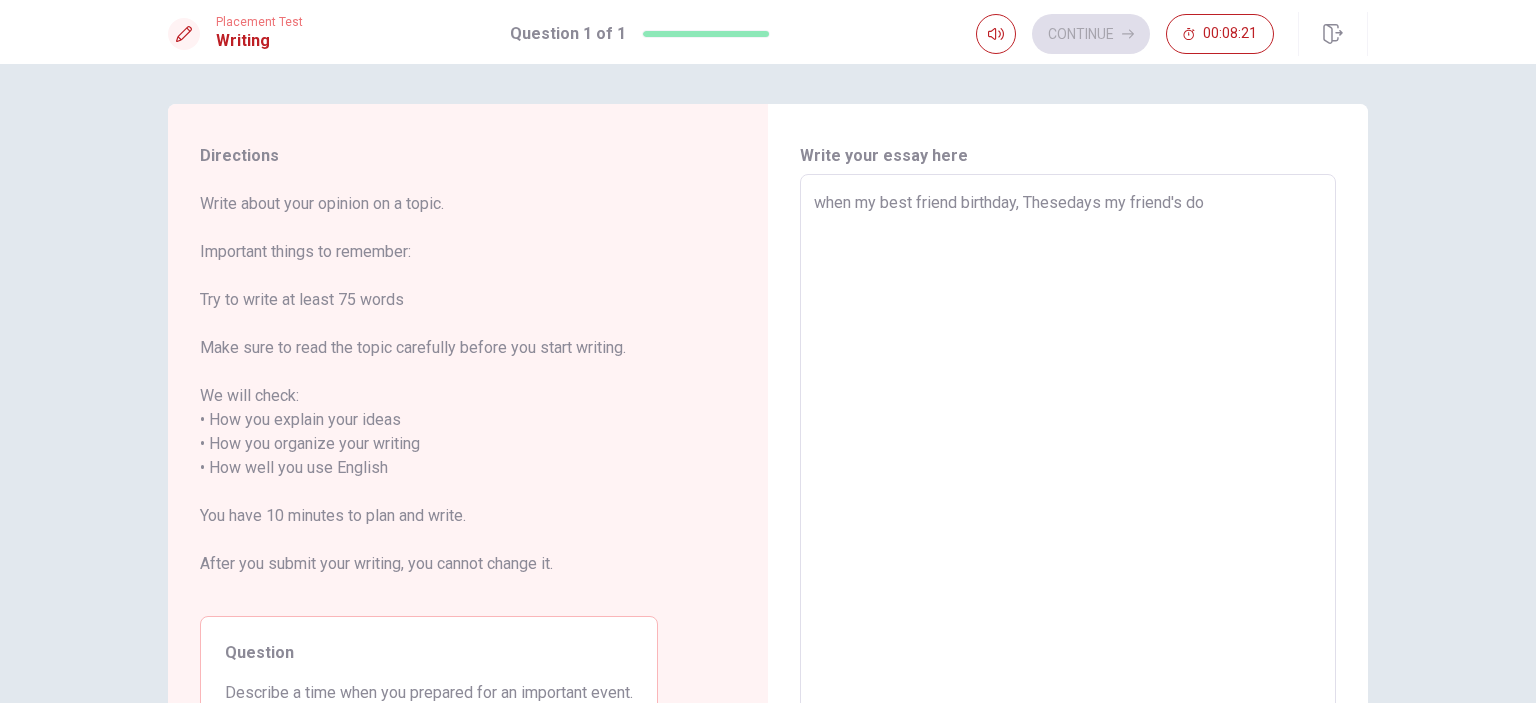 type on "x" 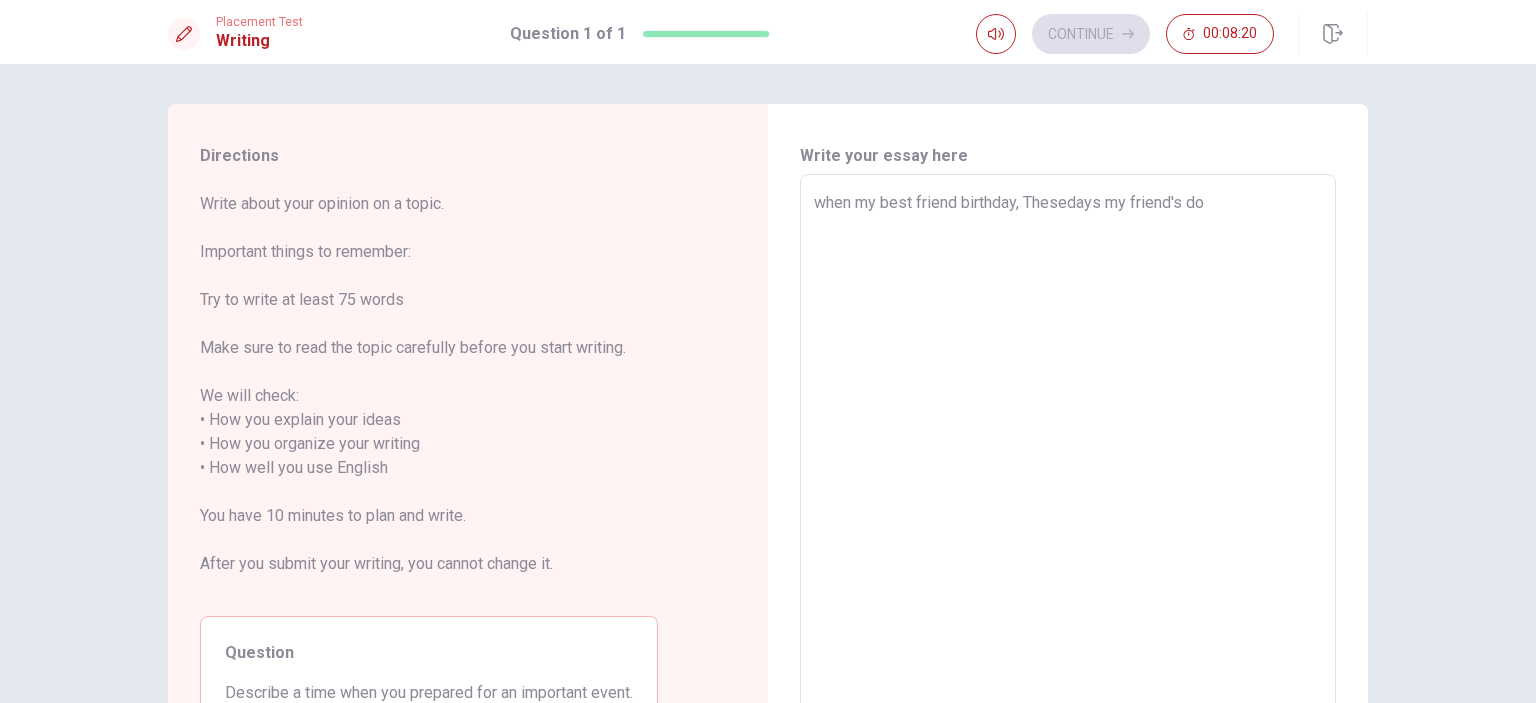 type on "when my best friend birthday, Thesedays my friend's dob" 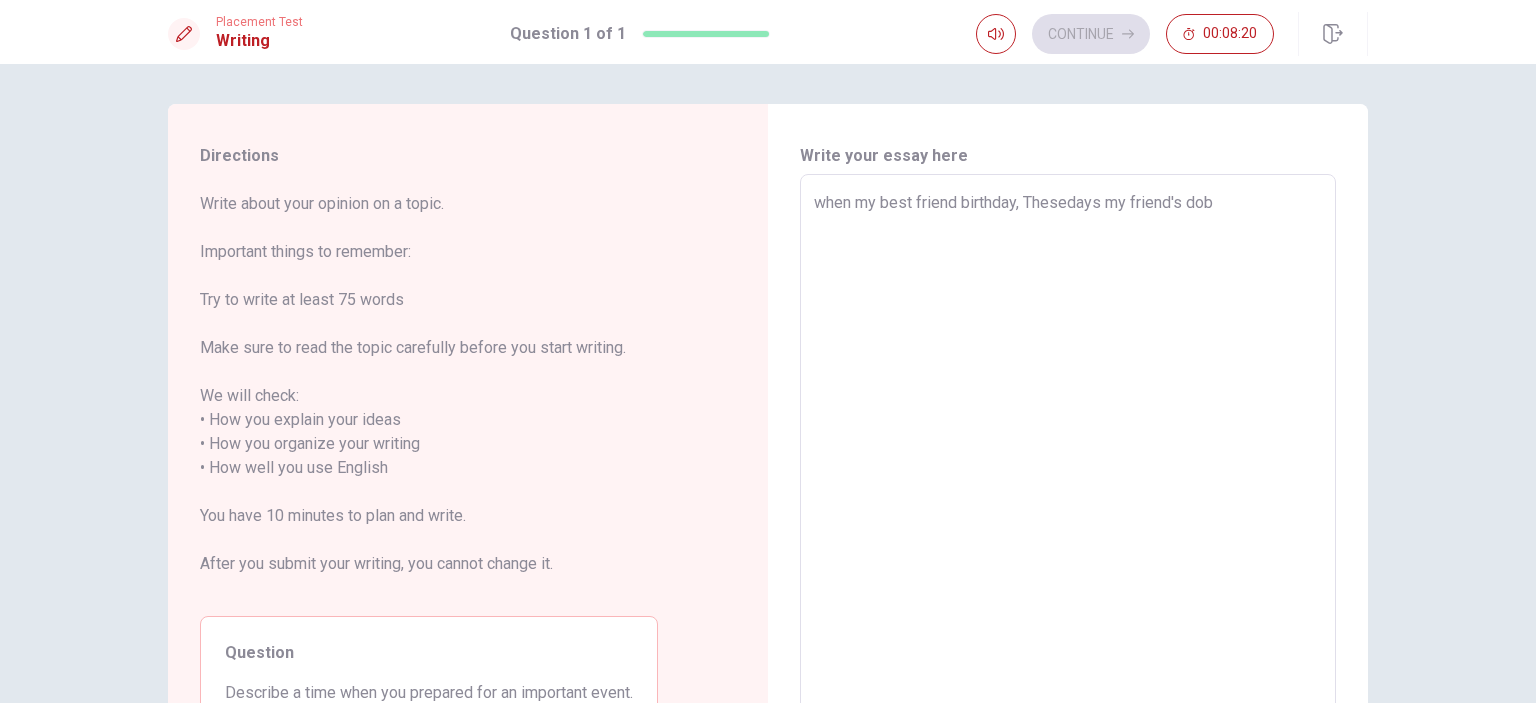 type on "x" 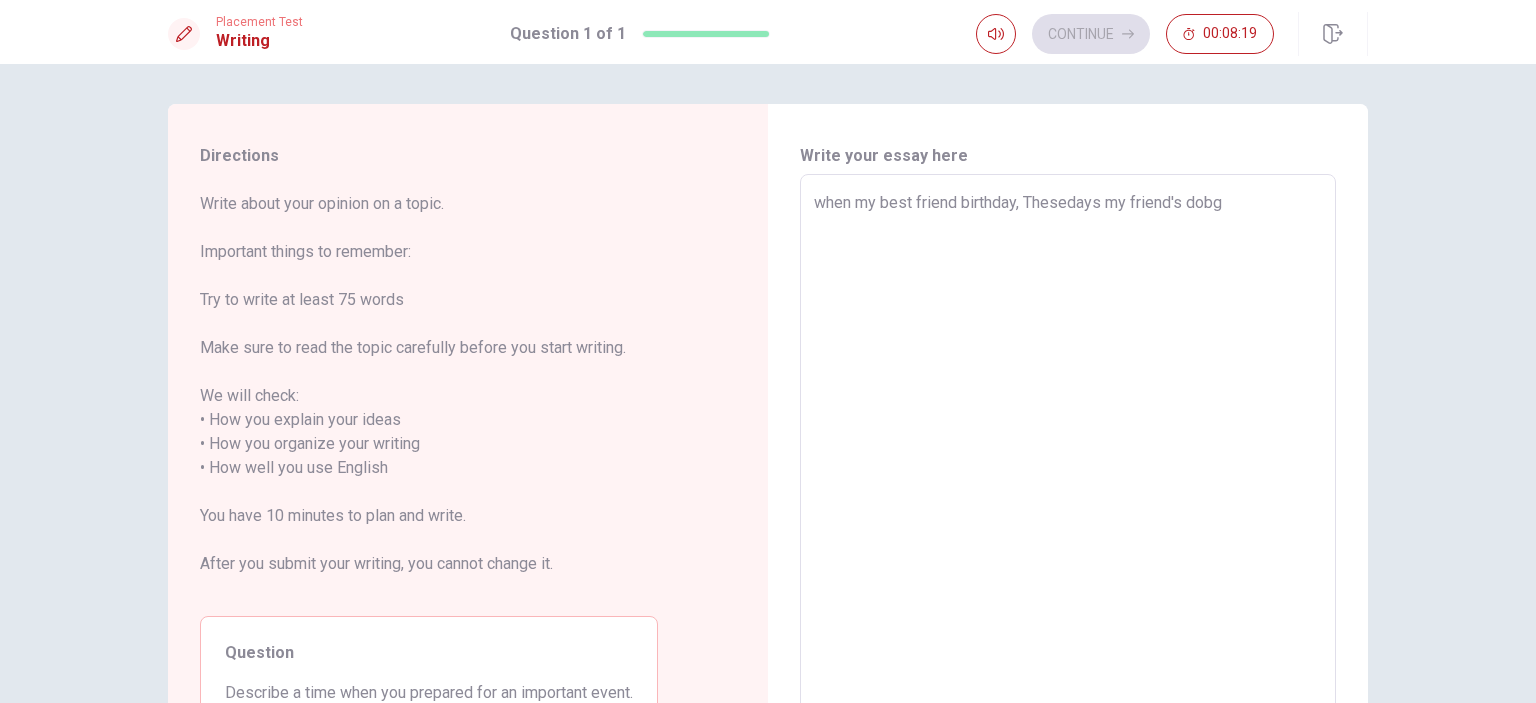 type on "x" 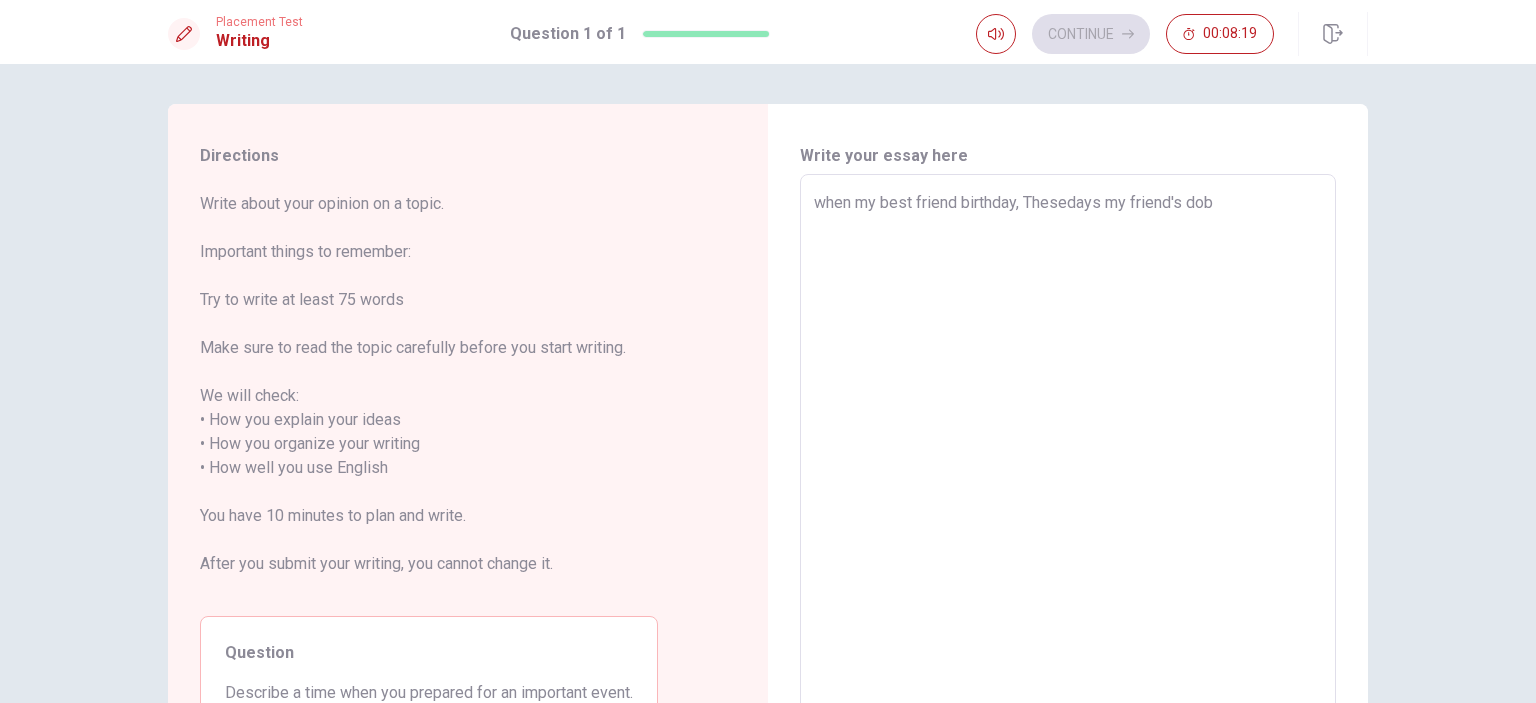 type on "x" 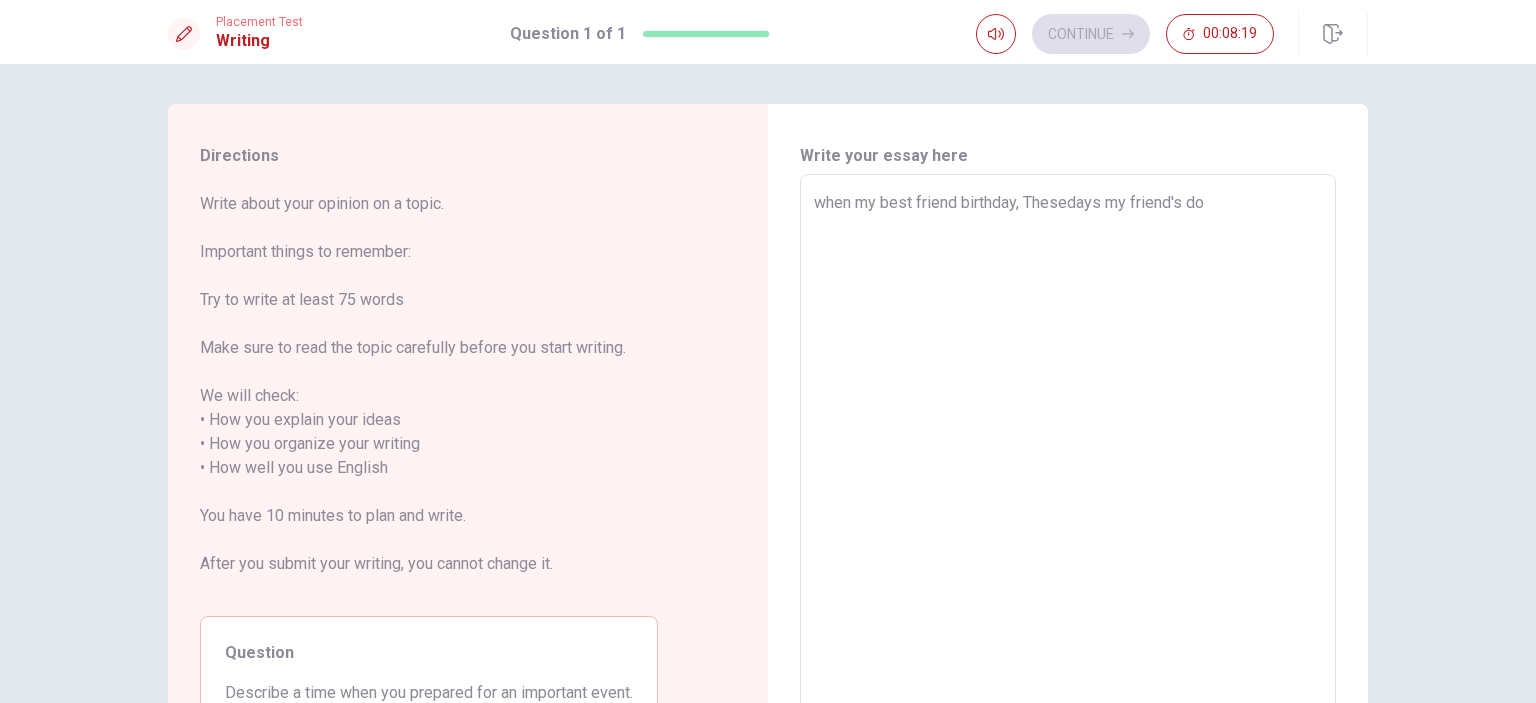 type on "x" 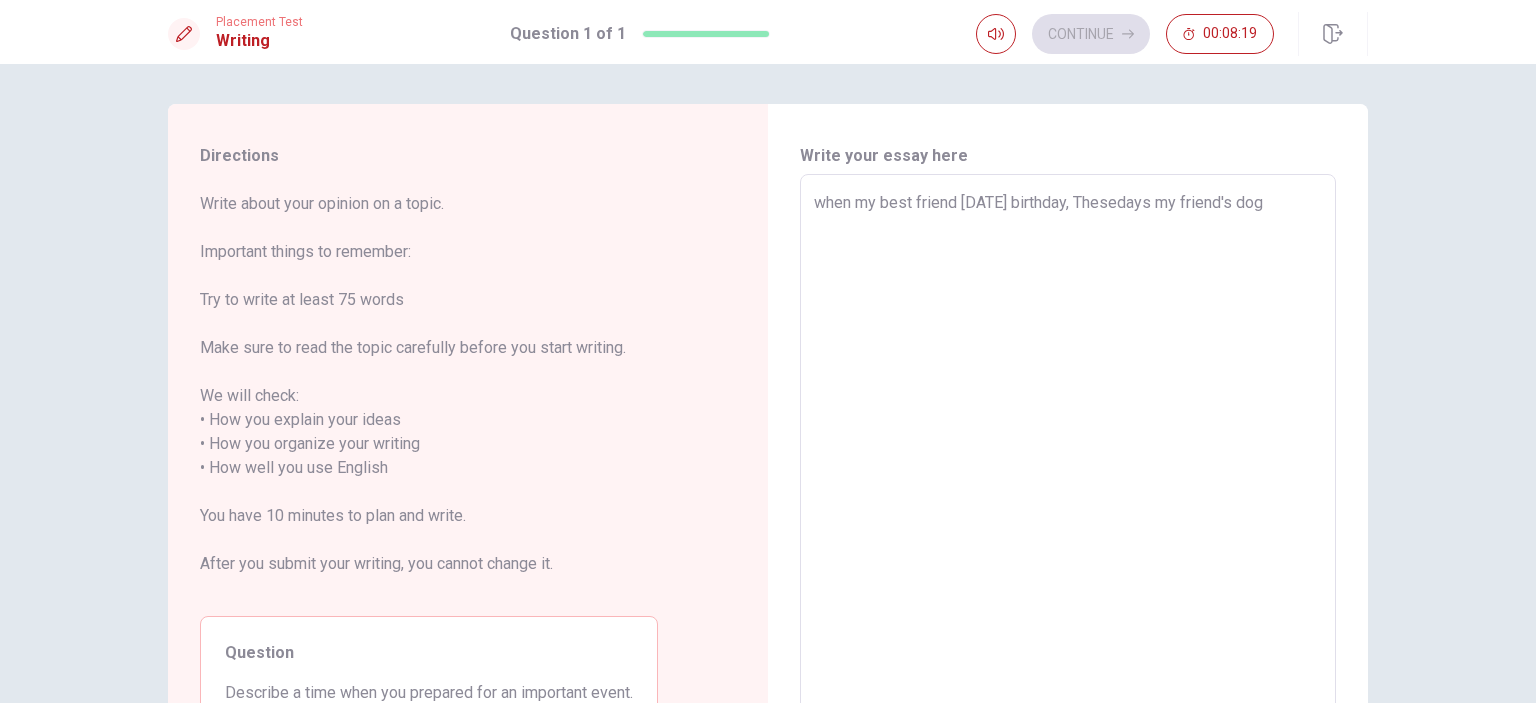 type 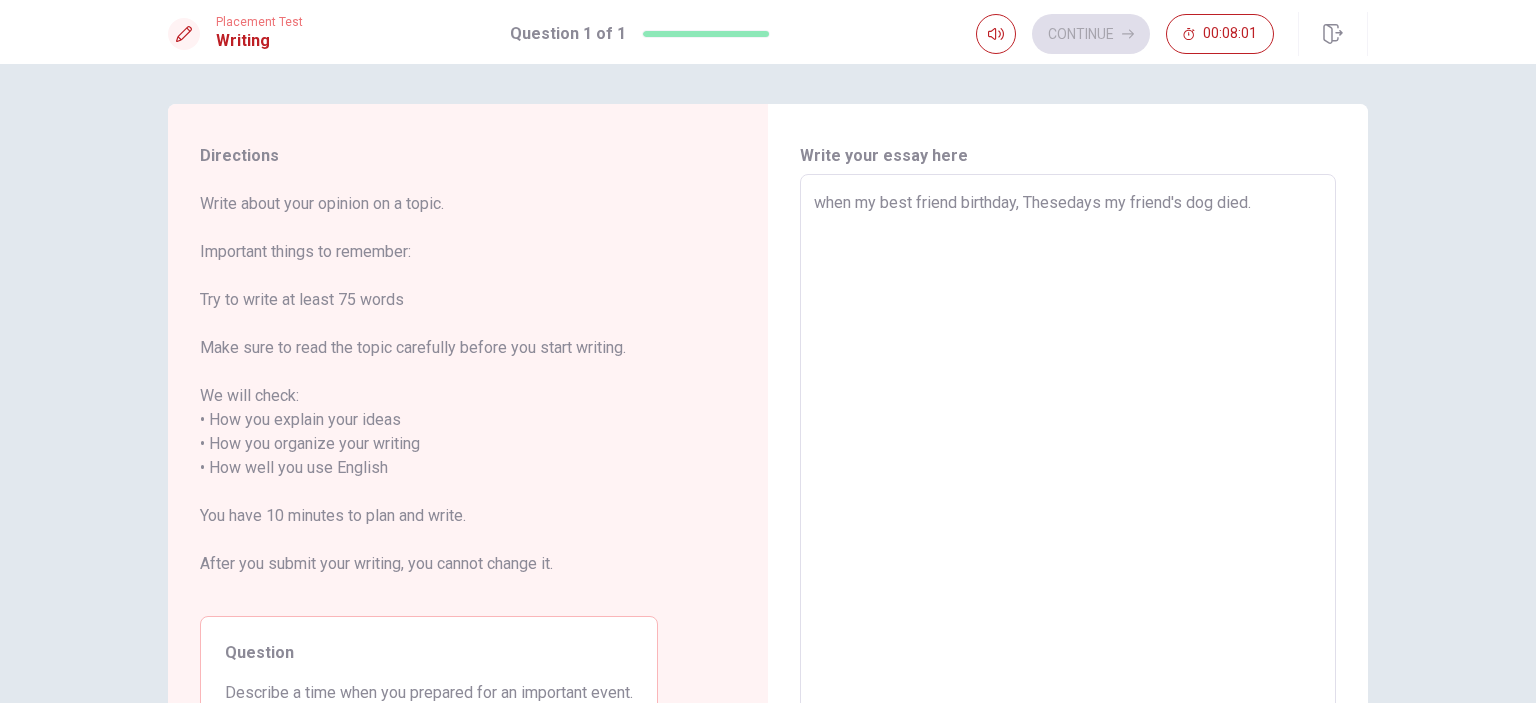 click on "when my best friend birthday, Thesedays my friend's dog died." at bounding box center [1068, 456] 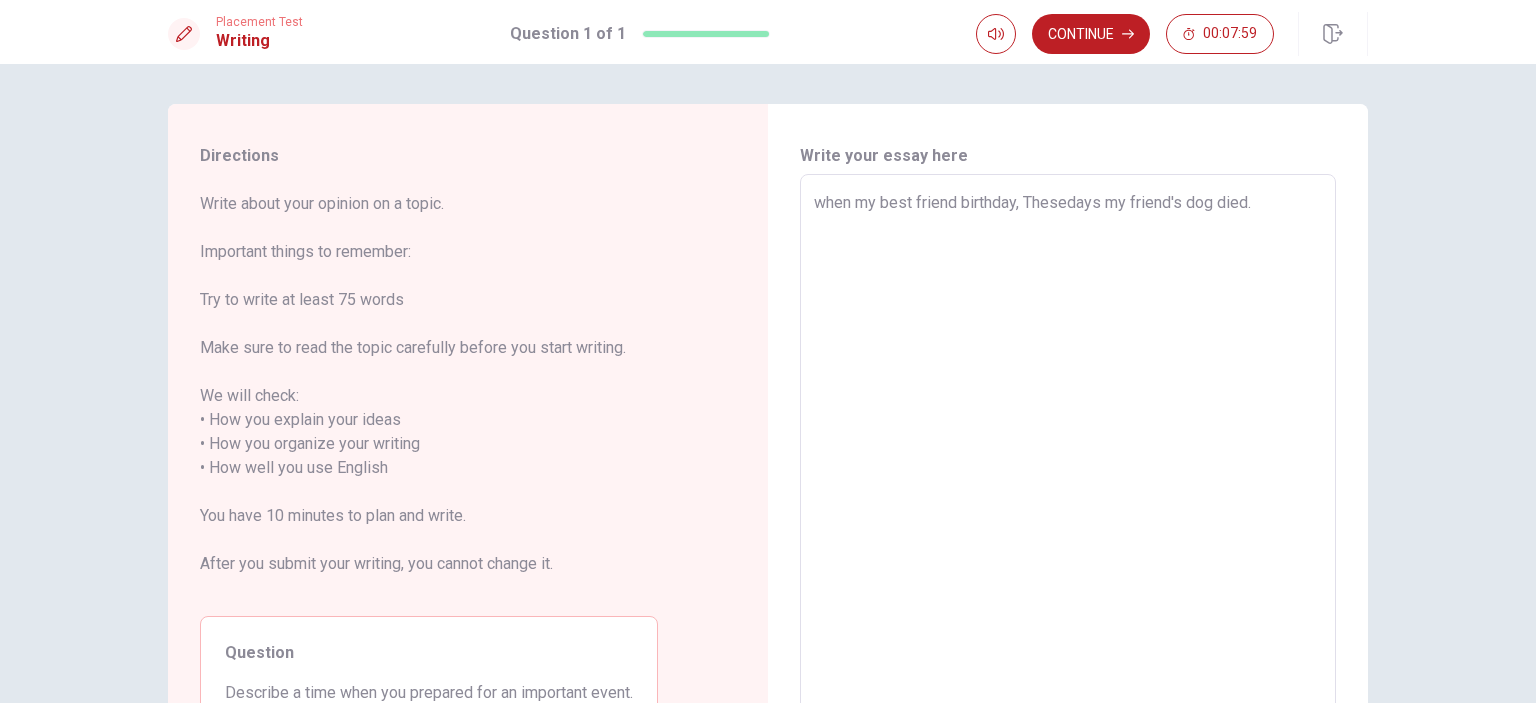 click on "when my best friend birthday, Thesedays my friend's dog died." at bounding box center (1068, 456) 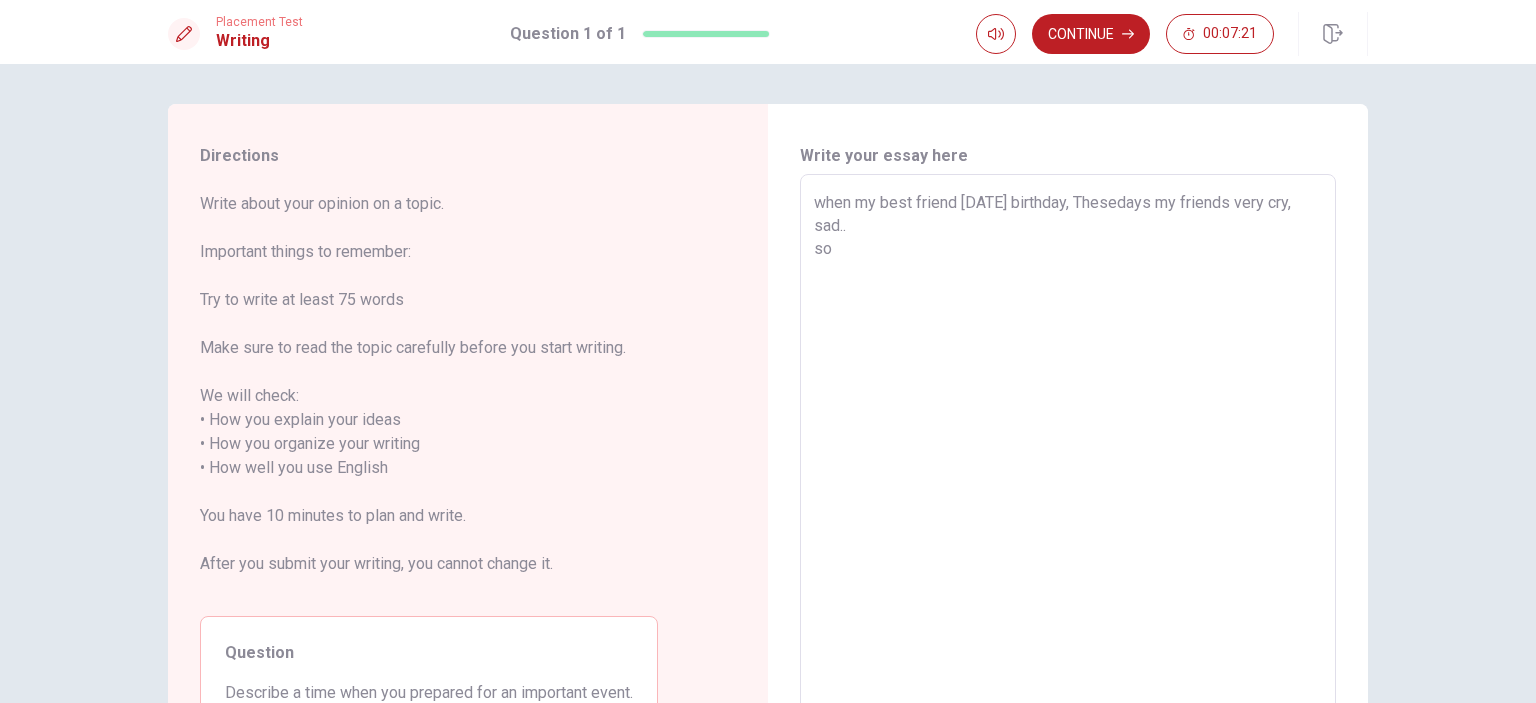 click on "when my best friend [DATE] birthday, Thesedays my friends very cry, sad..
so" at bounding box center (1068, 456) 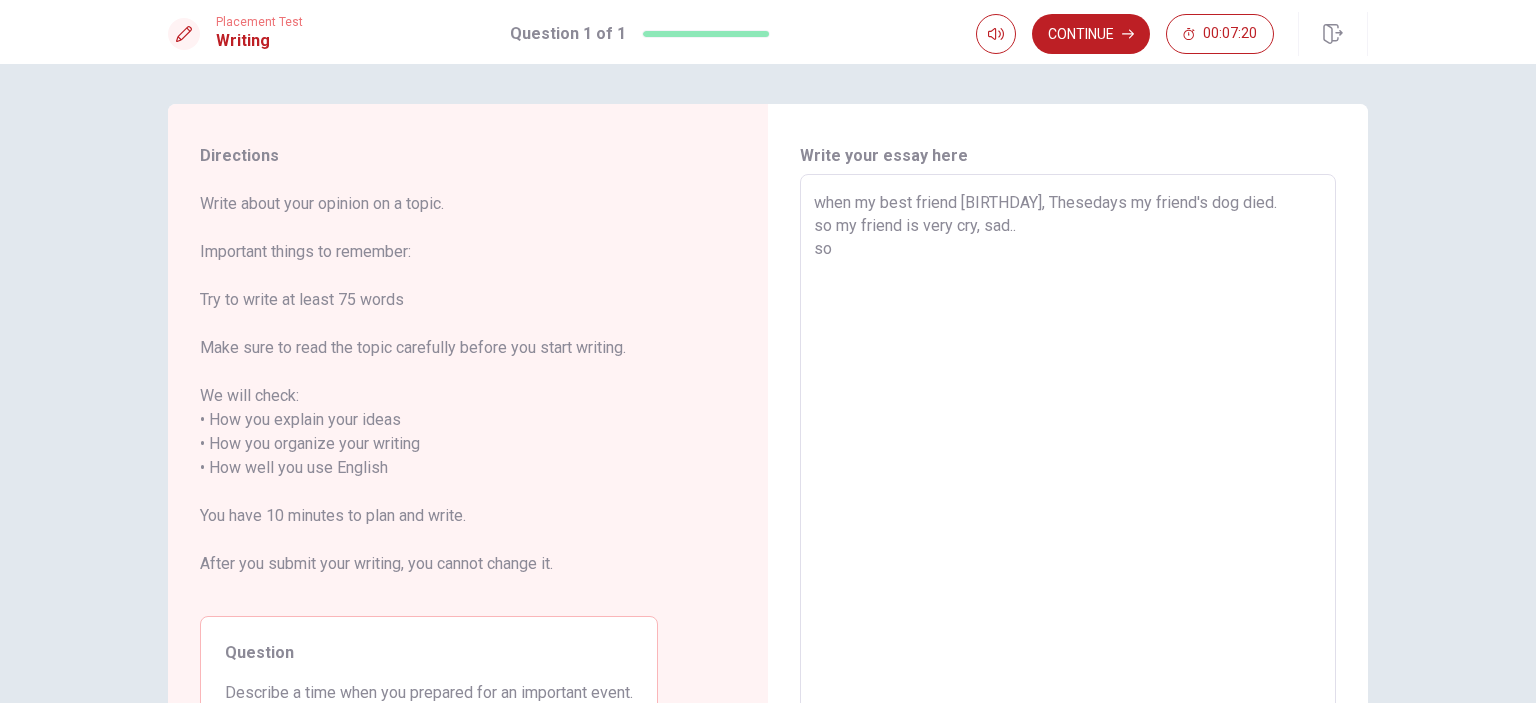 click on "when my best friend [BIRTHDAY], Thesedays my friend's dog died.
so my friend is very cry, sad..
so" at bounding box center (1068, 456) 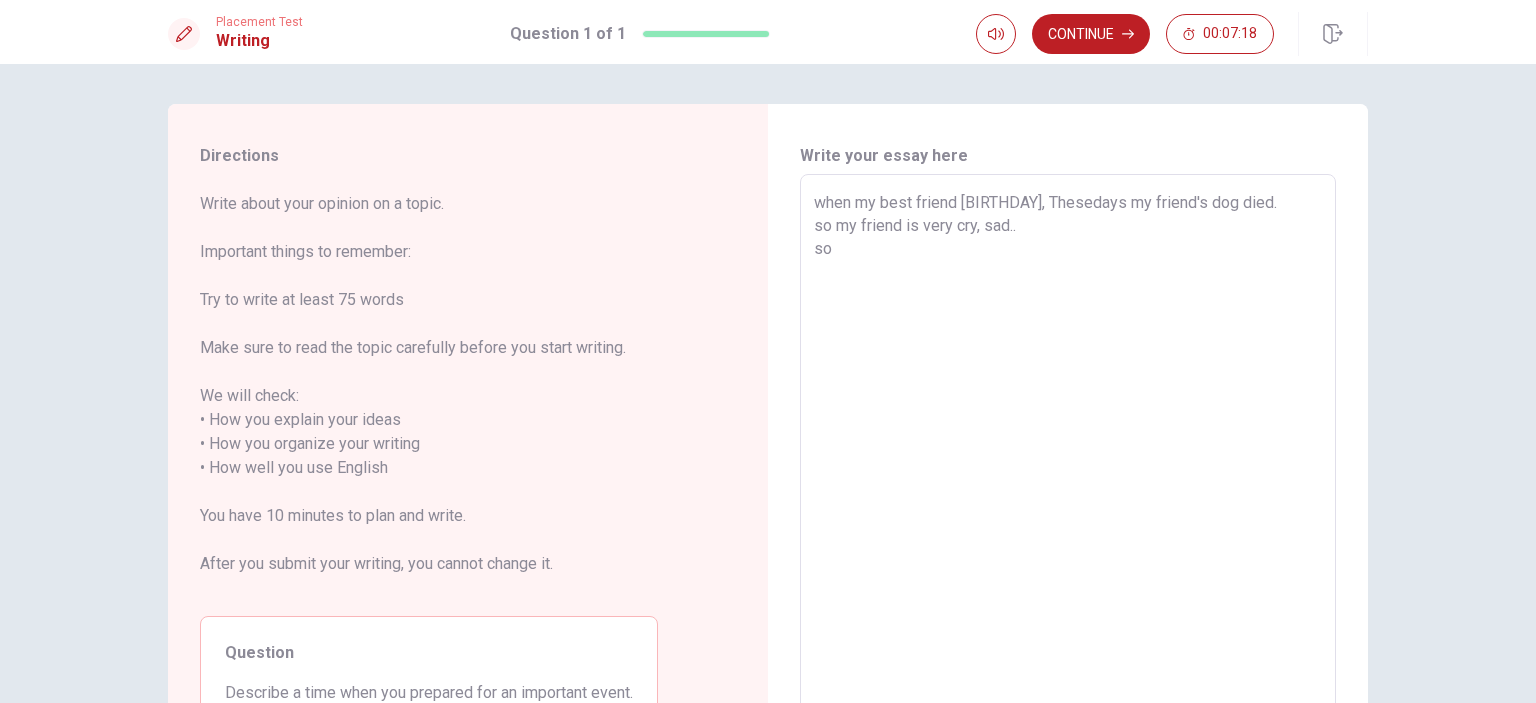click on "when my best friend [BIRTHDAY], Thesedays my friend's dog died.
so my friend is very cry, sad..
so" at bounding box center (1068, 456) 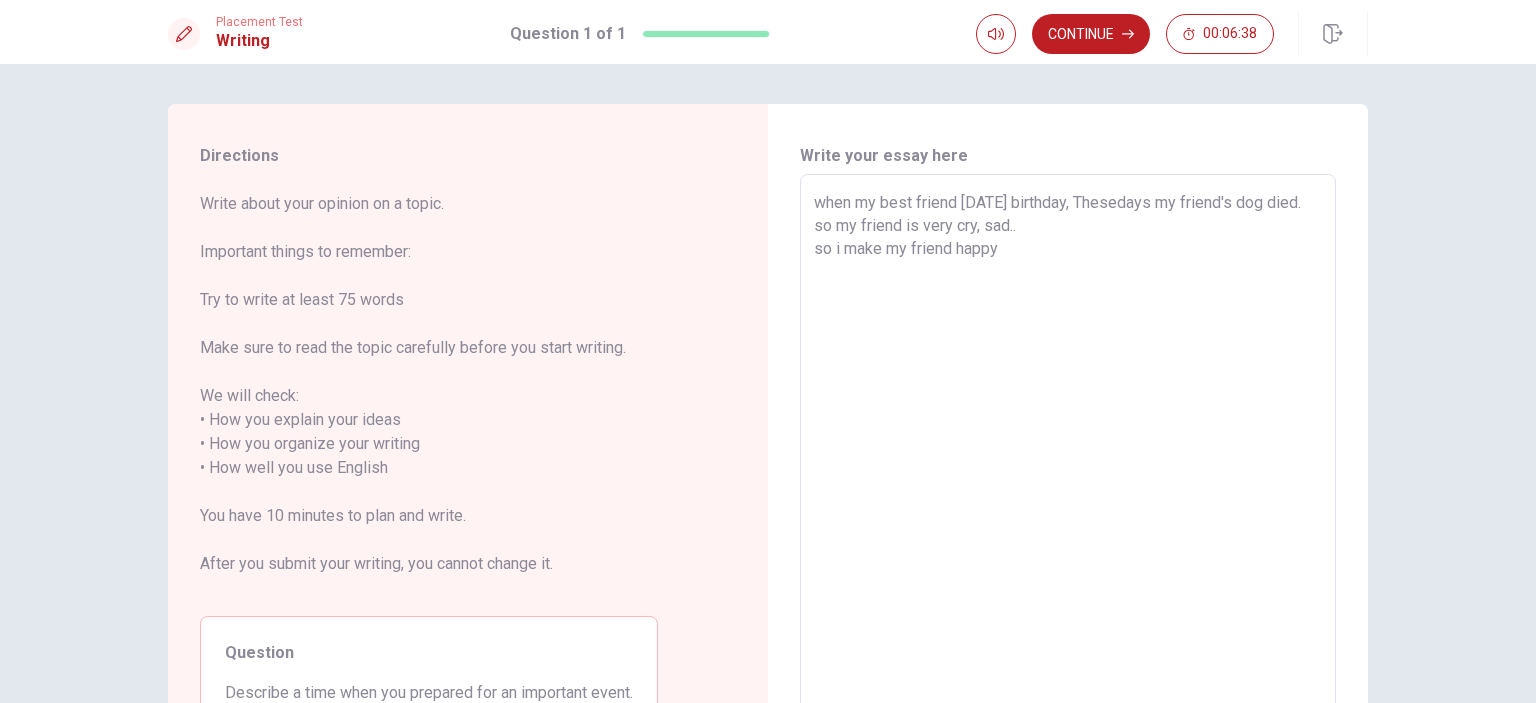 click on "when my best friend [DATE] birthday, Thesedays my friend's dog died.
so my friend is very cry, sad..
so i make my friend happy" at bounding box center (1068, 456) 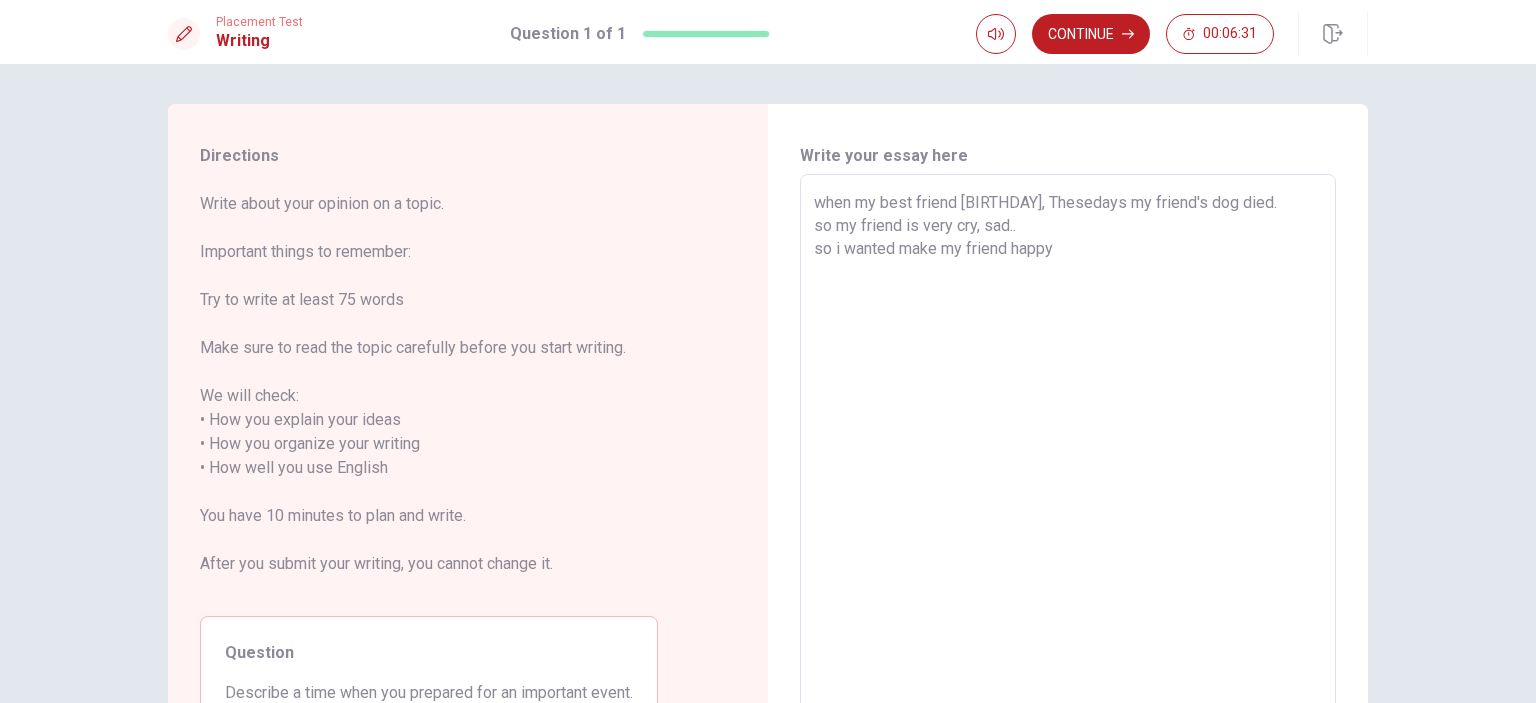 click on "when my best friend [BIRTHDAY], Thesedays my friend's dog died.
so my friend is very cry, sad..
so i wanted make my friend happy" at bounding box center [1068, 456] 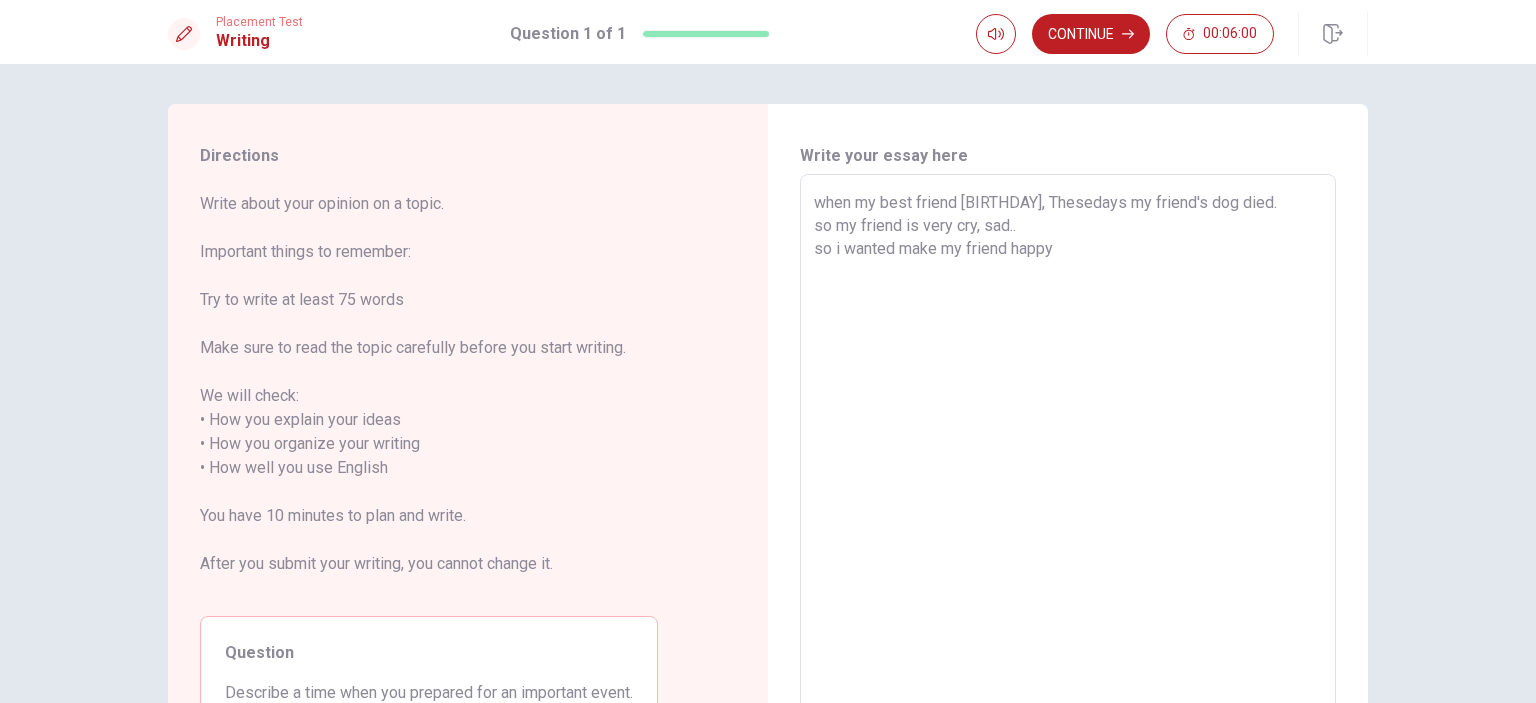 drag, startPoint x: 889, startPoint y: 251, endPoint x: 908, endPoint y: 335, distance: 86.12201 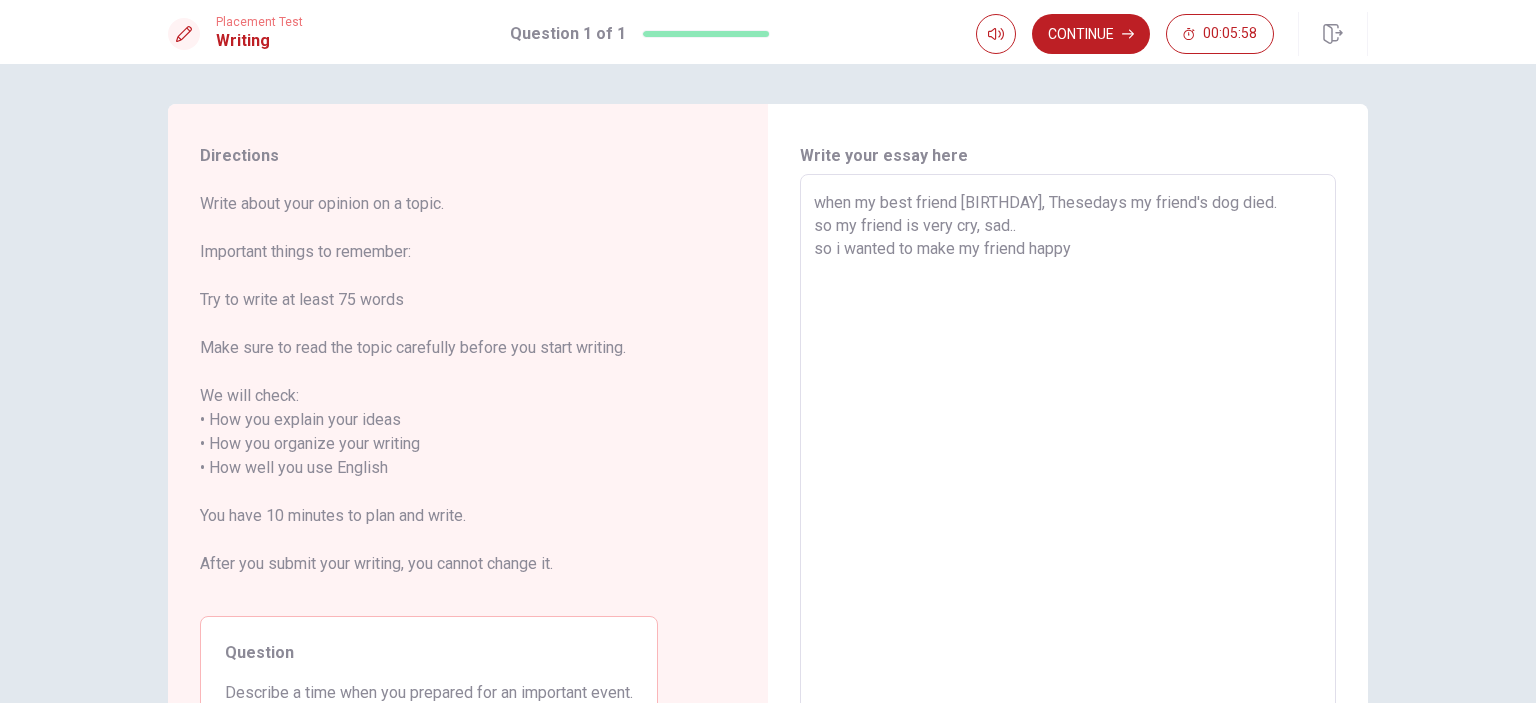 click on "when my best friend [BIRTHDAY], Thesedays my friend's dog died.
so my friend is very cry, sad..
so i wanted to make my friend happy" at bounding box center (1068, 456) 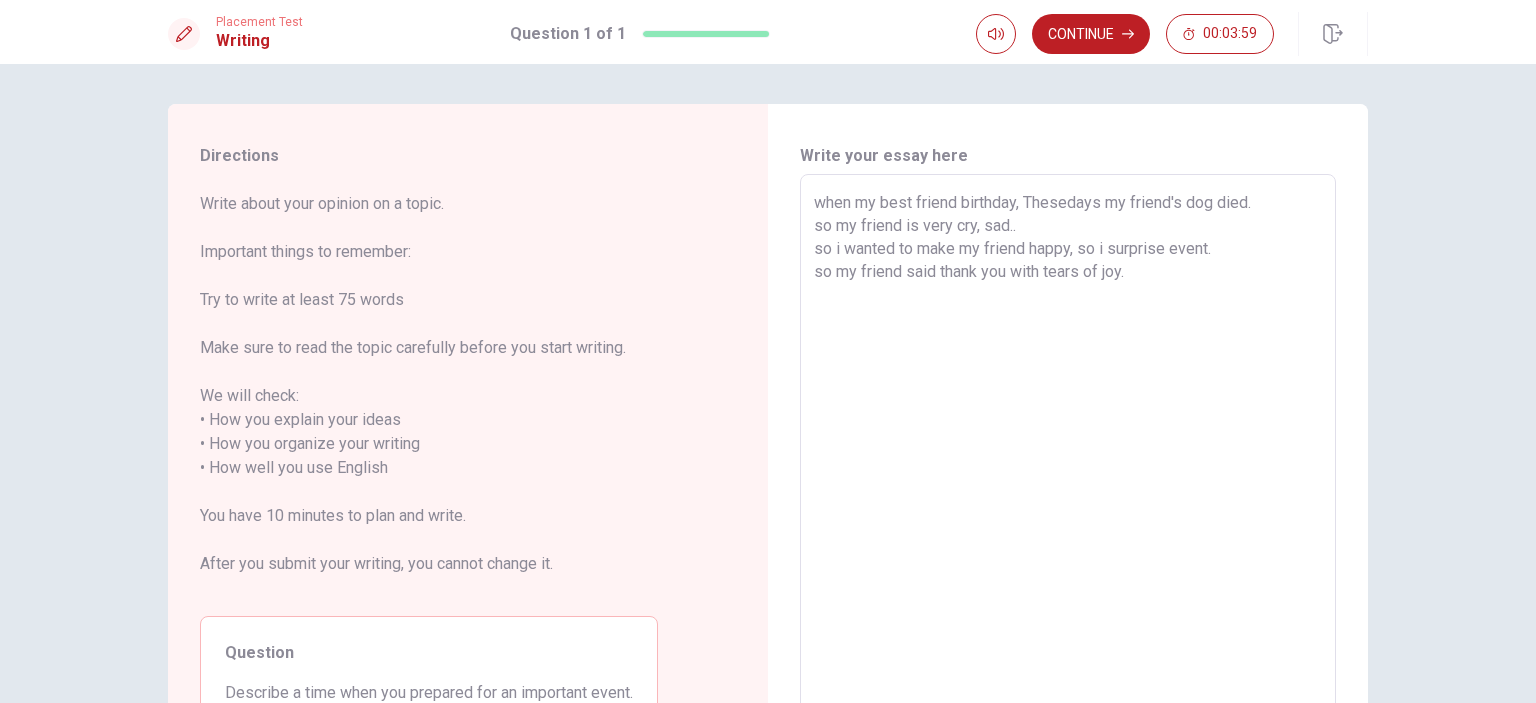 drag, startPoint x: 1016, startPoint y: 202, endPoint x: 1020, endPoint y: 217, distance: 15.524175 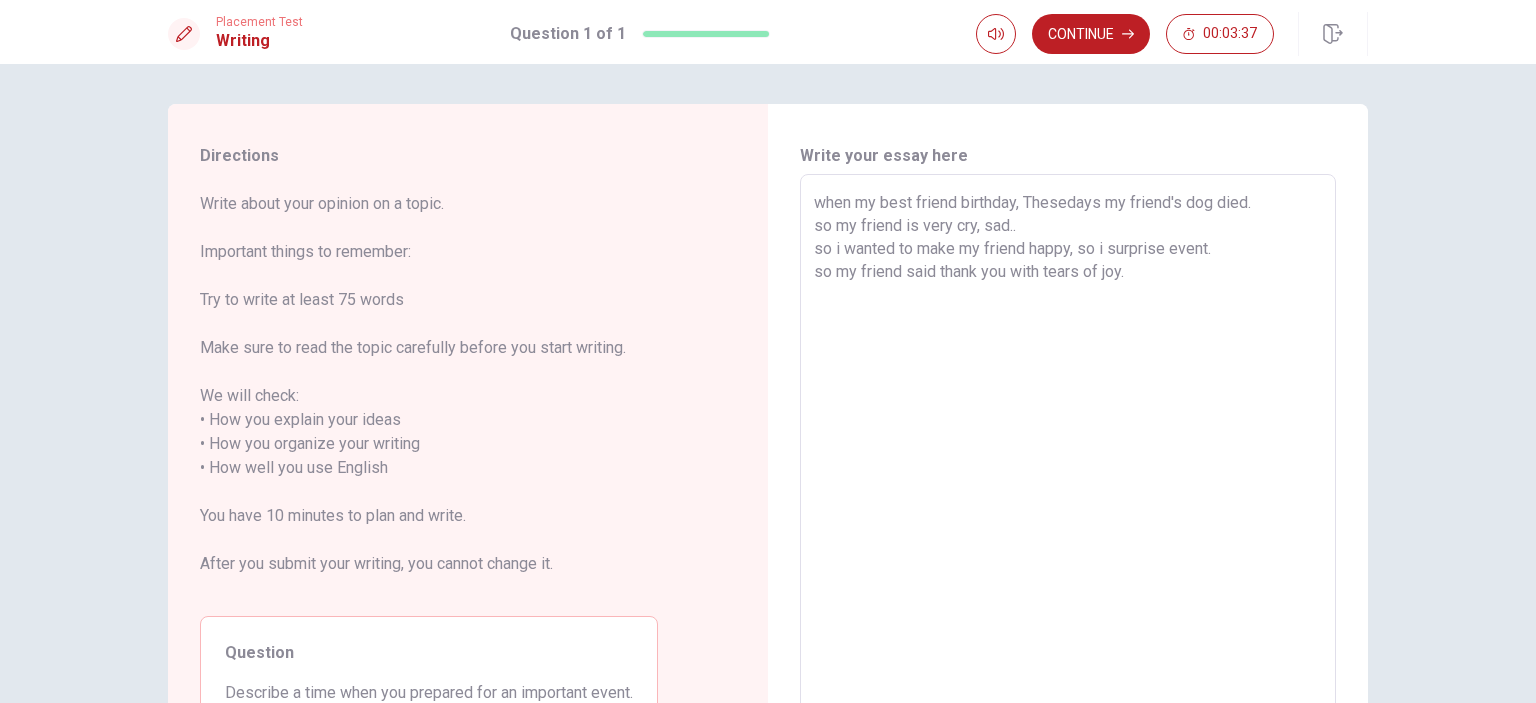 click on "when my best friend birthday, Thesedays my friend's dog died.
so my friend is very cry, sad..
so i wanted to make my friend happy, so i surprise event.
so my friend said thank you with tears of joy." at bounding box center (1068, 456) 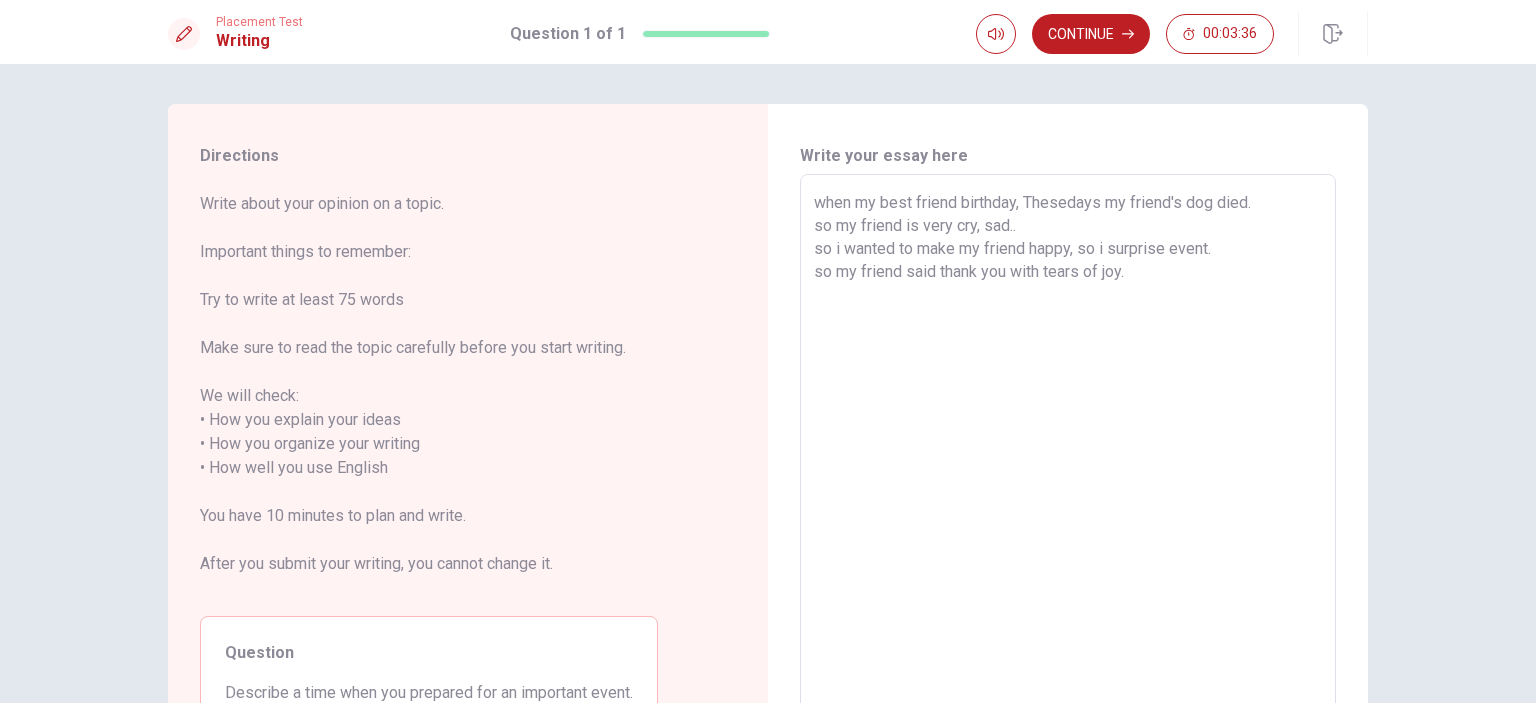 click on "when my best friend birthday, Thesedays my friend's dog died.
so my friend is very cry, sad..
so i wanted to make my friend happy, so i surprise event.
so my friend said thank you with tears of joy." at bounding box center [1068, 456] 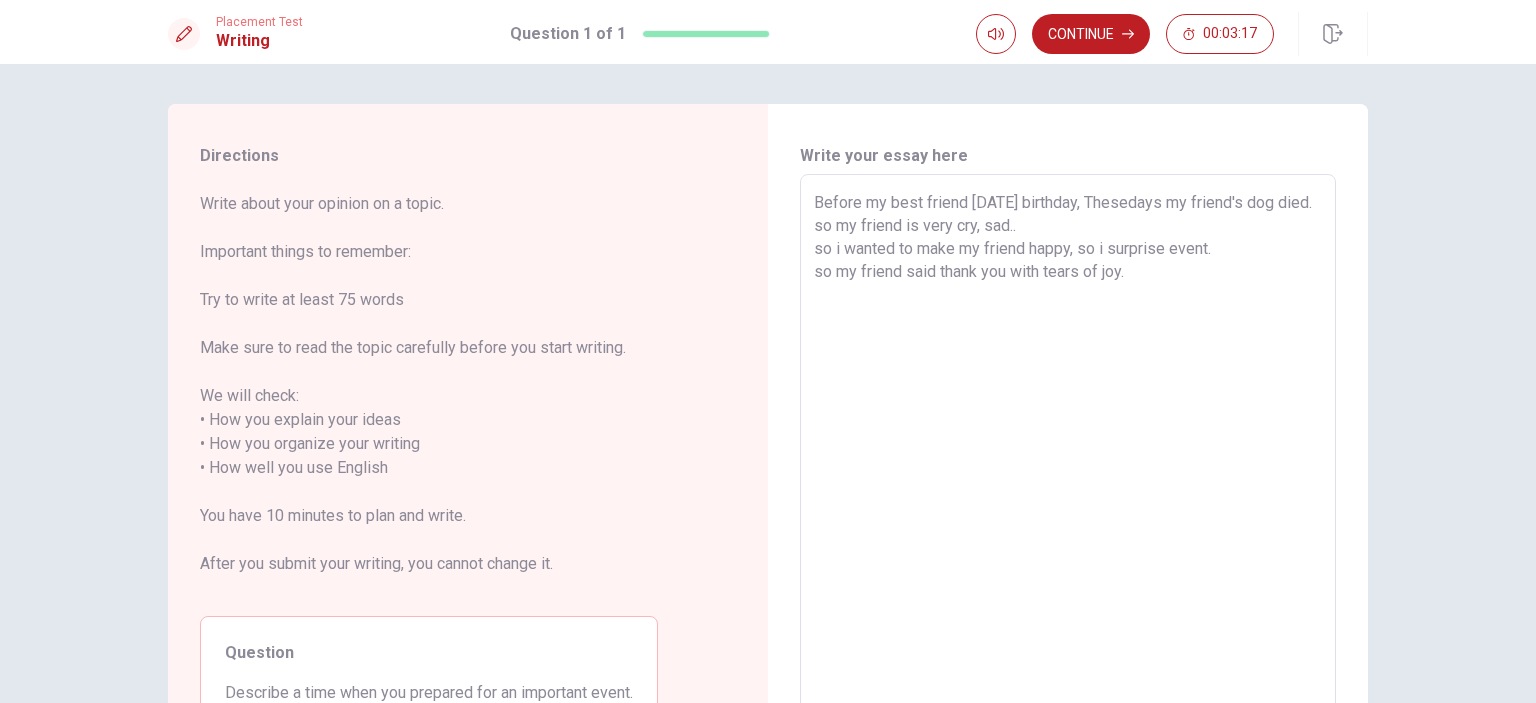 click on "Before my best friend [DATE] birthday, Thesedays my friend's dog died.
so my friend is very cry, sad..
so i wanted to make my friend happy, so i surprise event.
so my friend said thank you with tears of joy." at bounding box center (1068, 456) 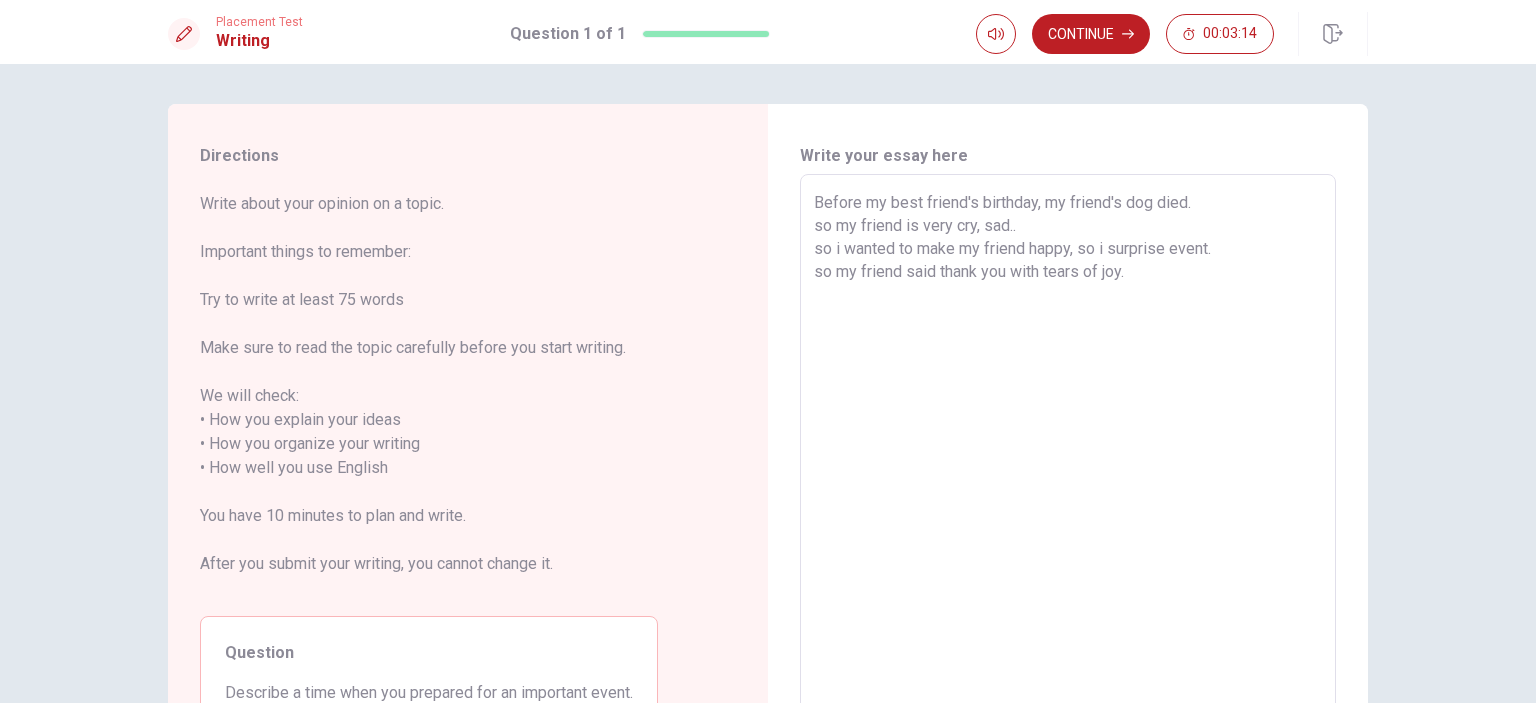 drag, startPoint x: 1032, startPoint y: 198, endPoint x: 1043, endPoint y: 220, distance: 24.596748 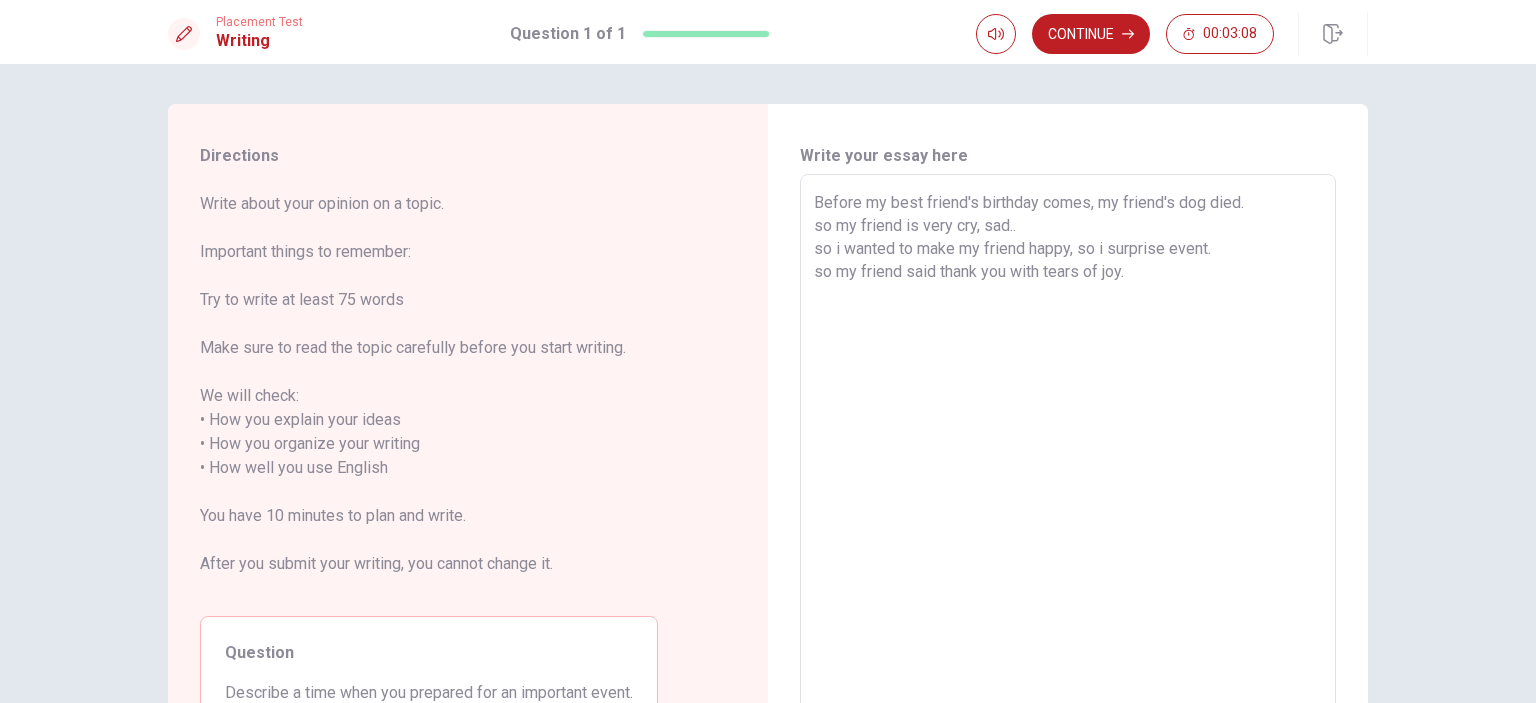 click on "Before my best friend's birthday comes, my friend's dog died.
so my friend is very cry, sad..
so i wanted to make my friend happy, so i surprise event.
so my friend said thank you with tears of joy." at bounding box center (1068, 456) 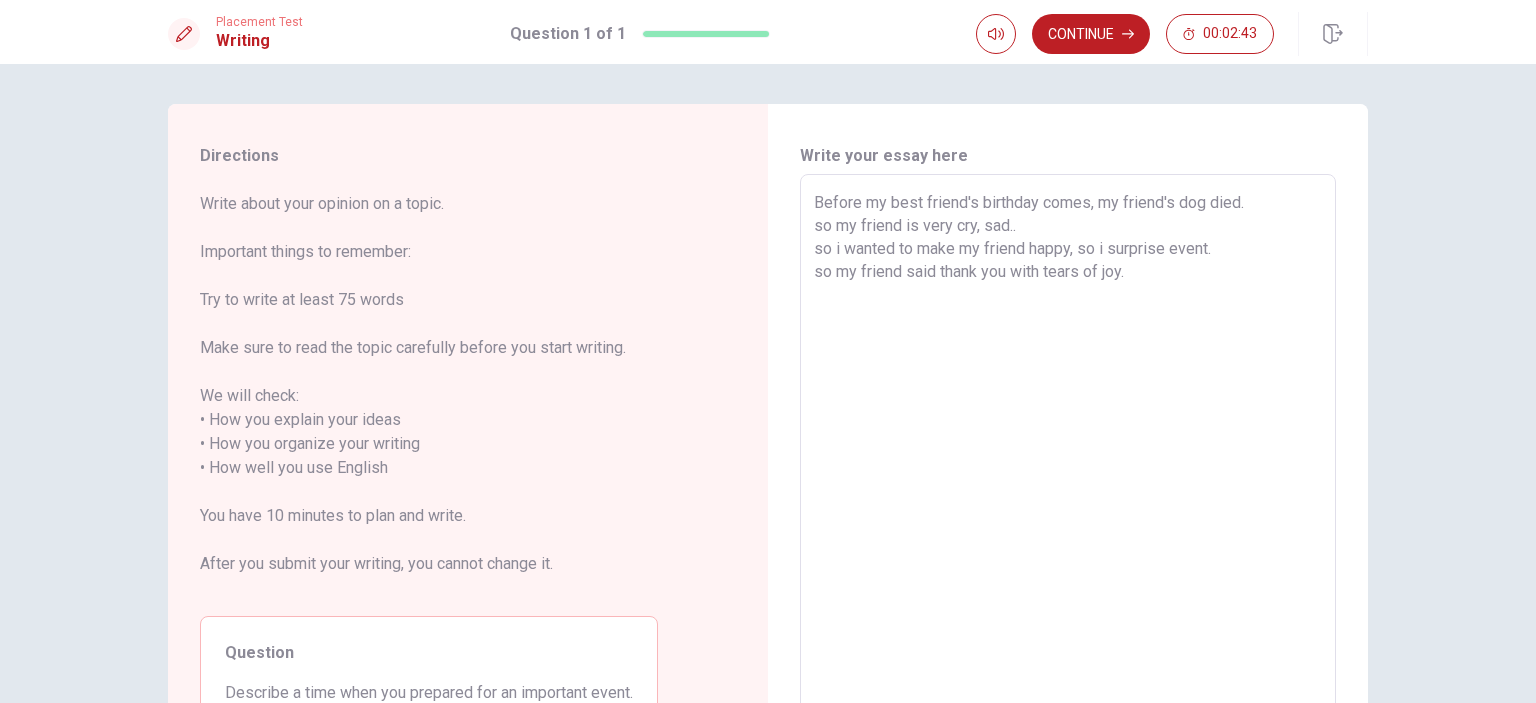 drag, startPoint x: 1094, startPoint y: 199, endPoint x: 1169, endPoint y: 211, distance: 75.95393 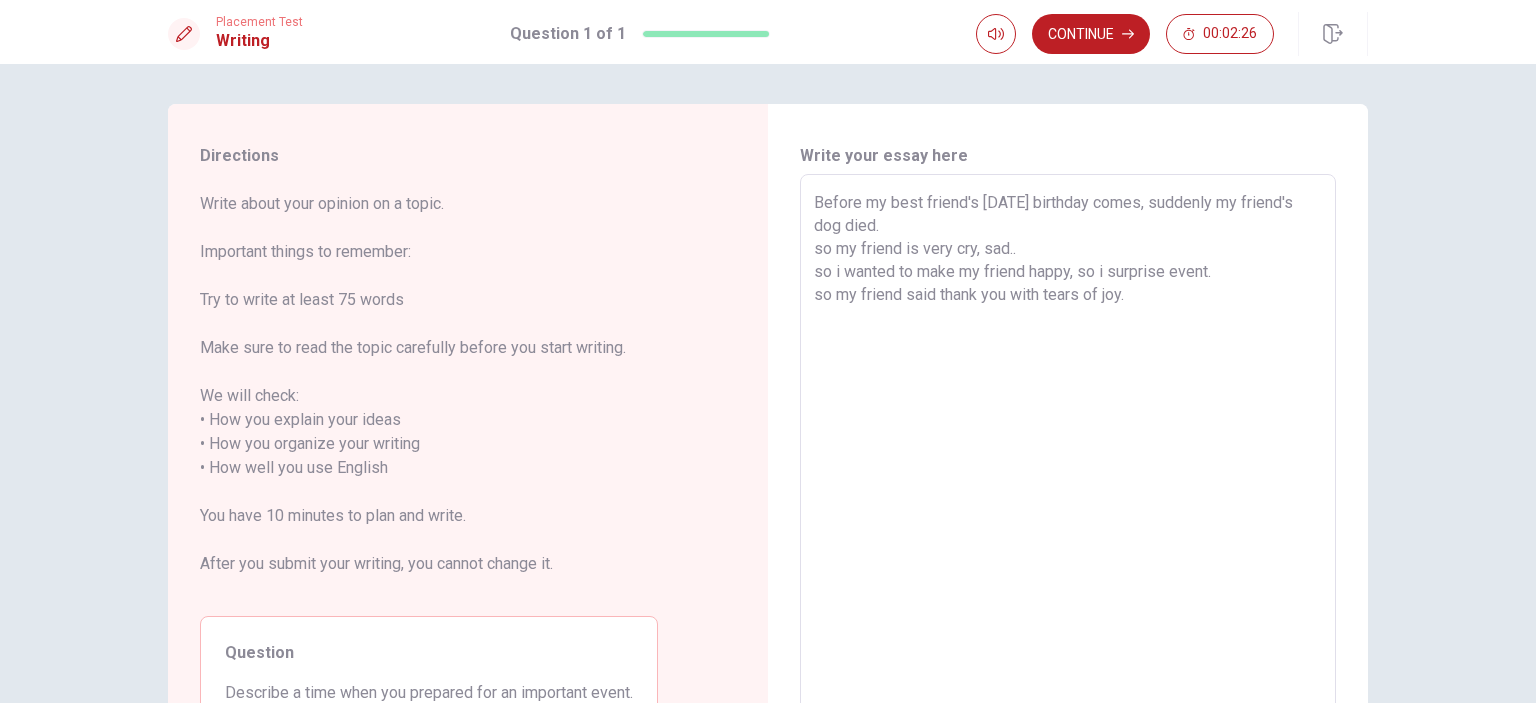 drag, startPoint x: 835, startPoint y: 220, endPoint x: 1015, endPoint y: 223, distance: 180.025 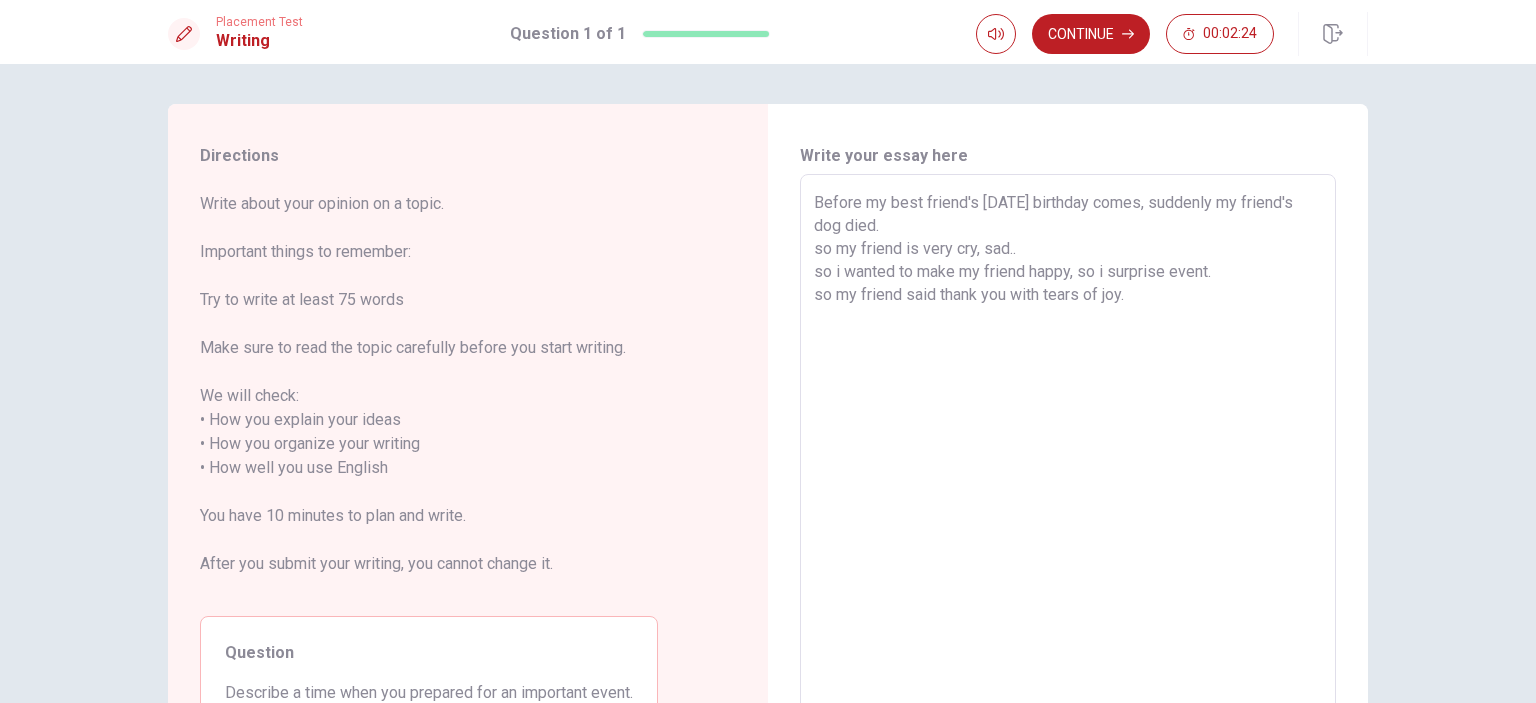 drag, startPoint x: 818, startPoint y: 249, endPoint x: 899, endPoint y: 250, distance: 81.00617 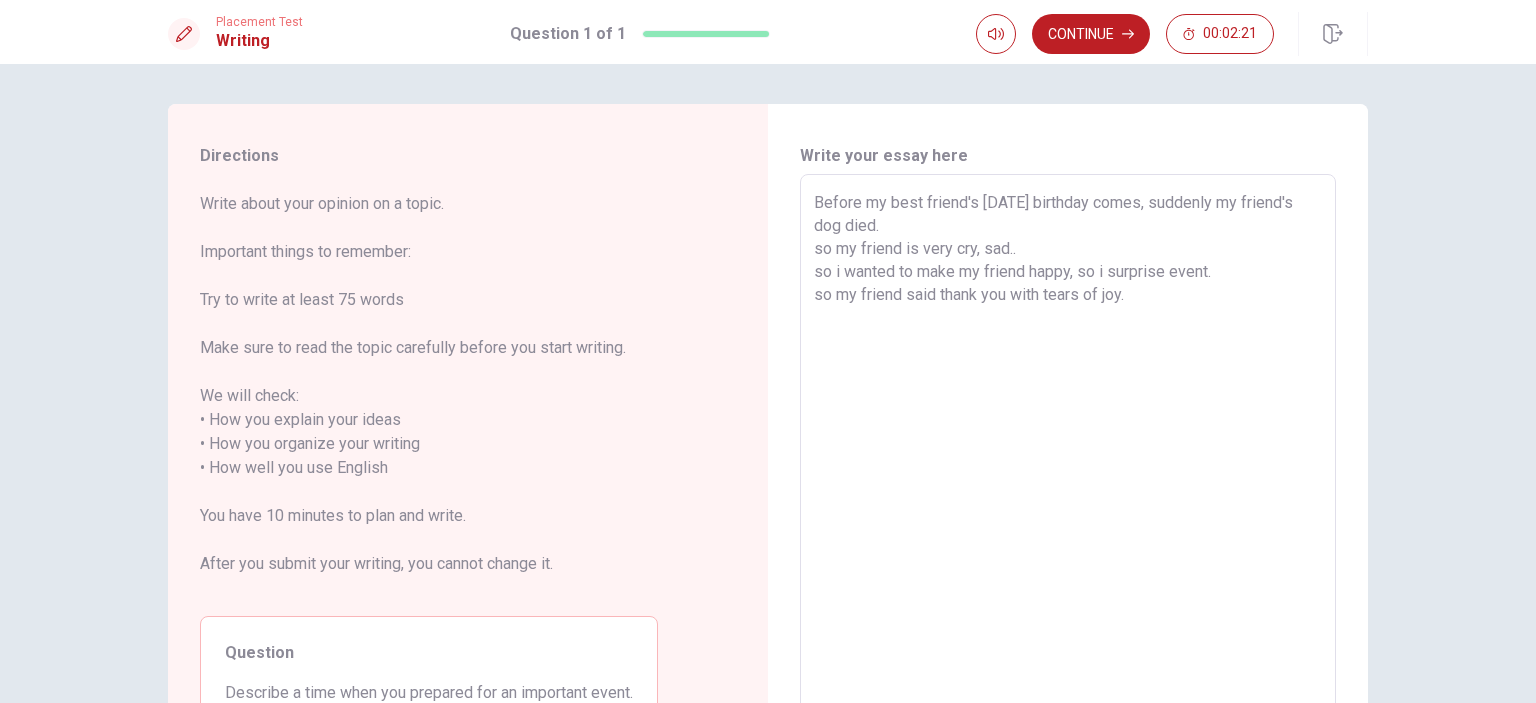 drag, startPoint x: 932, startPoint y: 250, endPoint x: 1114, endPoint y: 262, distance: 182.39517 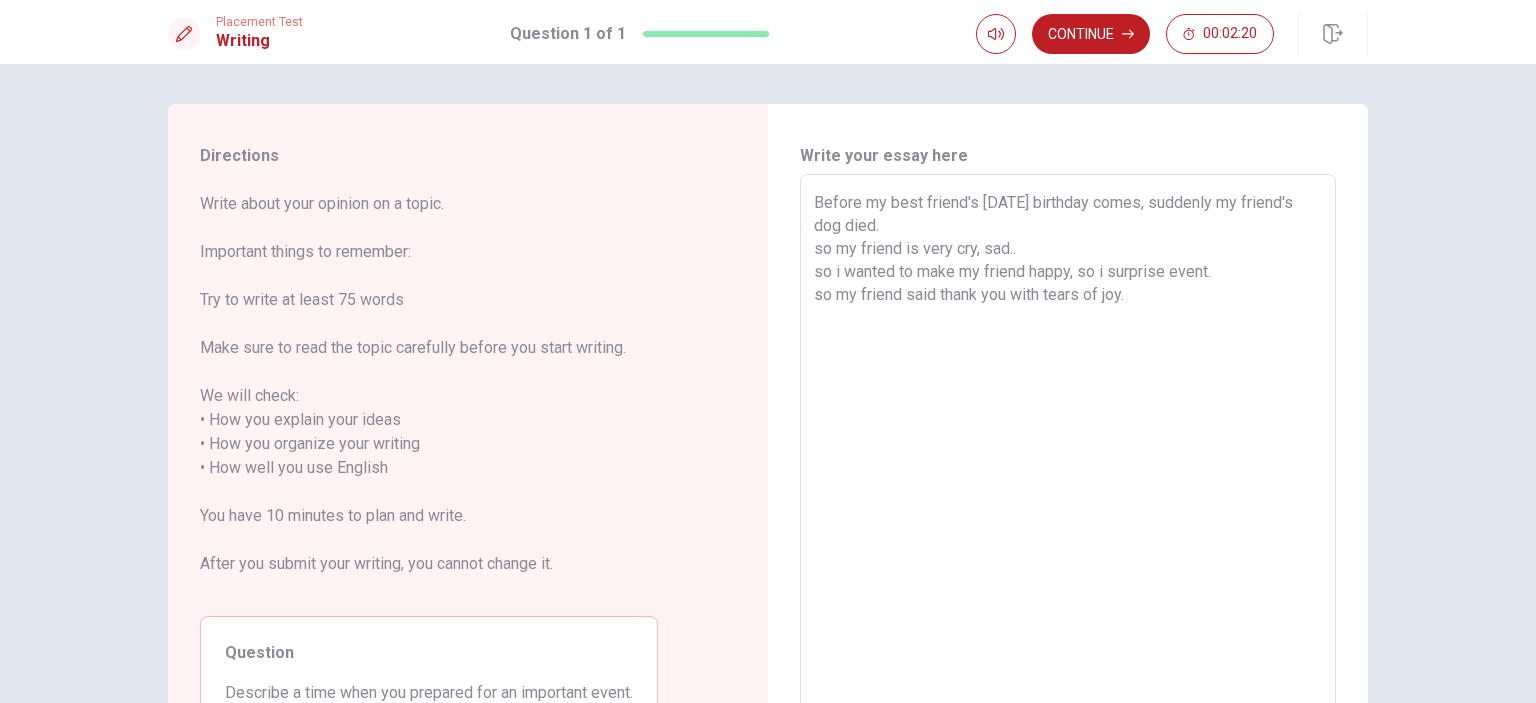 drag, startPoint x: 1087, startPoint y: 245, endPoint x: 1145, endPoint y: 251, distance: 58.30952 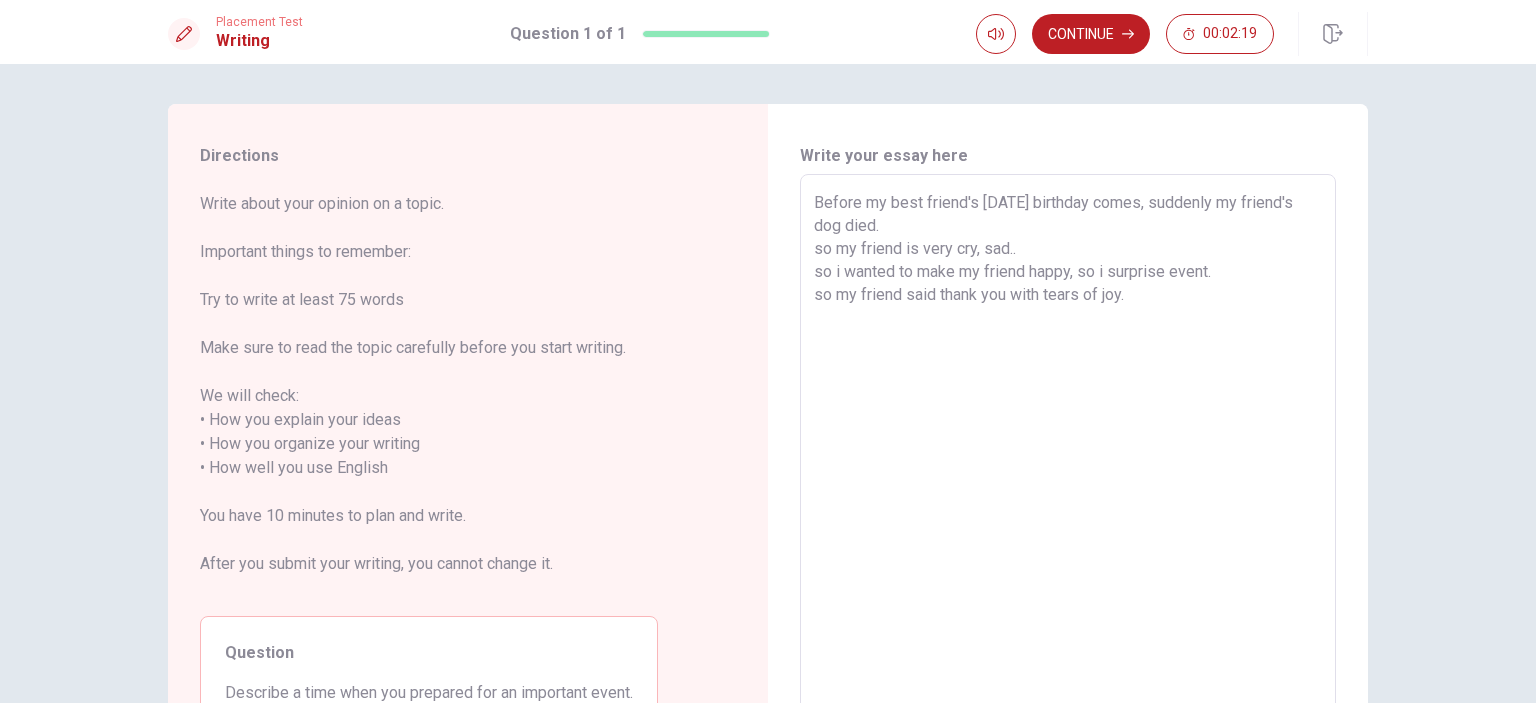 click on "Before my best friend's [DATE] birthday comes, suddenly my friend's dog died.
so my friend is very cry, sad..
so i wanted to make my friend happy, so i surprise event.
so my friend said thank you with tears of joy." at bounding box center [1068, 456] 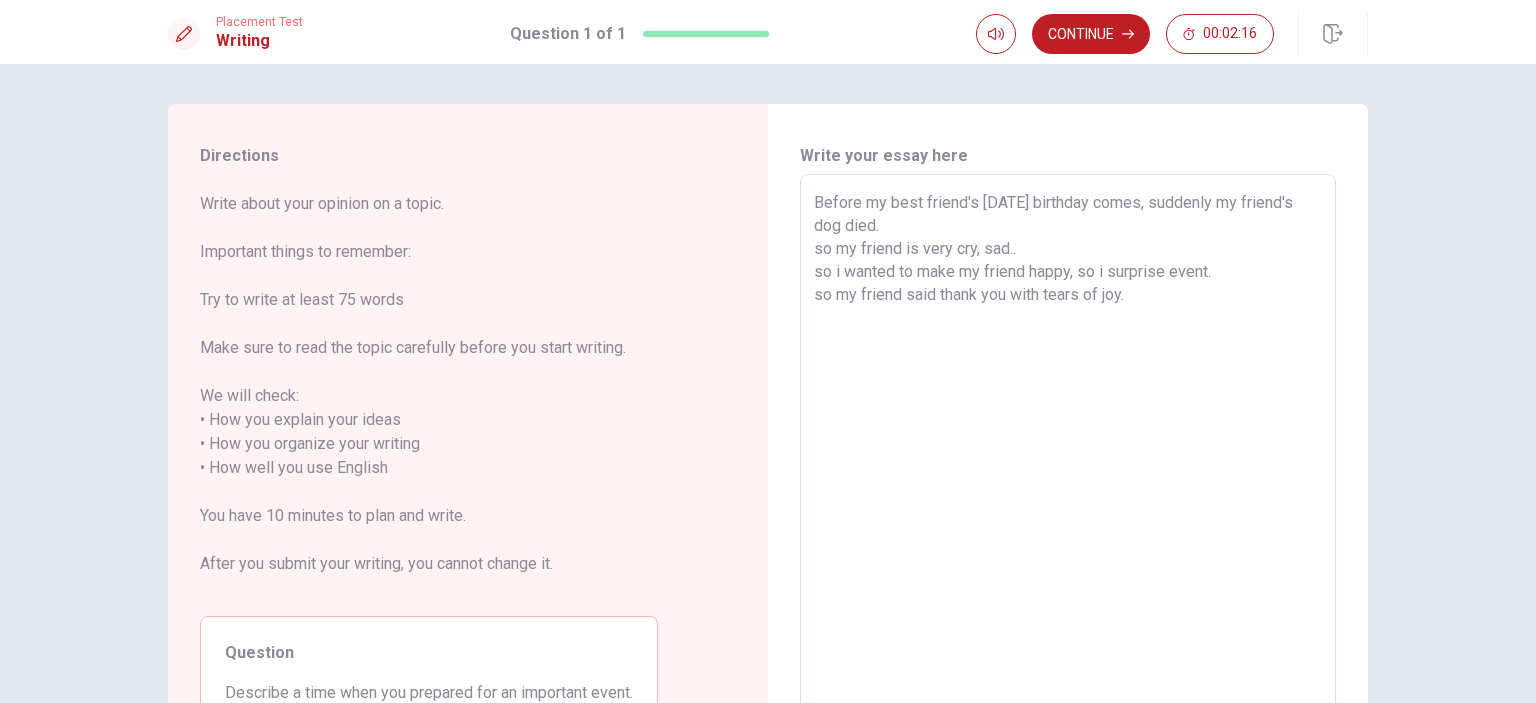 drag, startPoint x: 812, startPoint y: 268, endPoint x: 1200, endPoint y: 300, distance: 389.31735 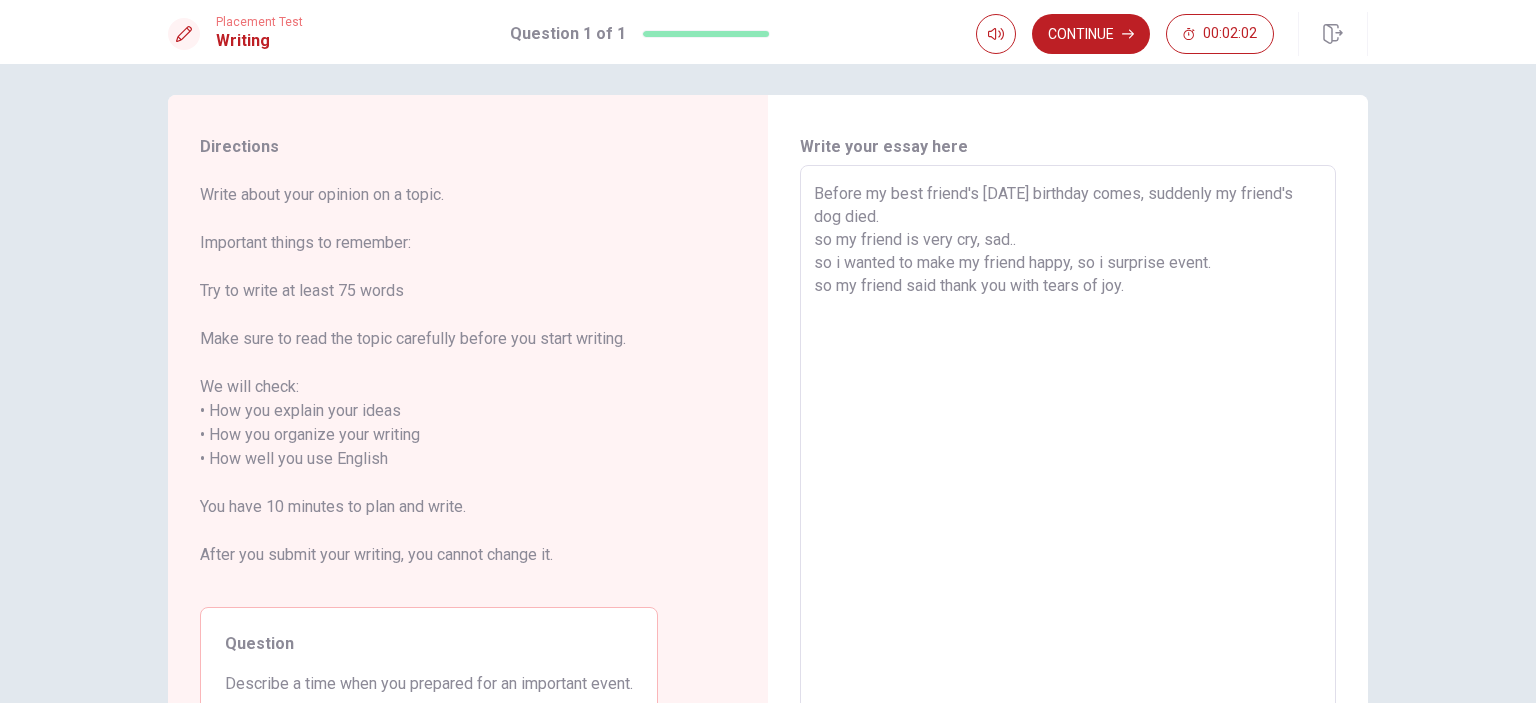 scroll, scrollTop: 0, scrollLeft: 0, axis: both 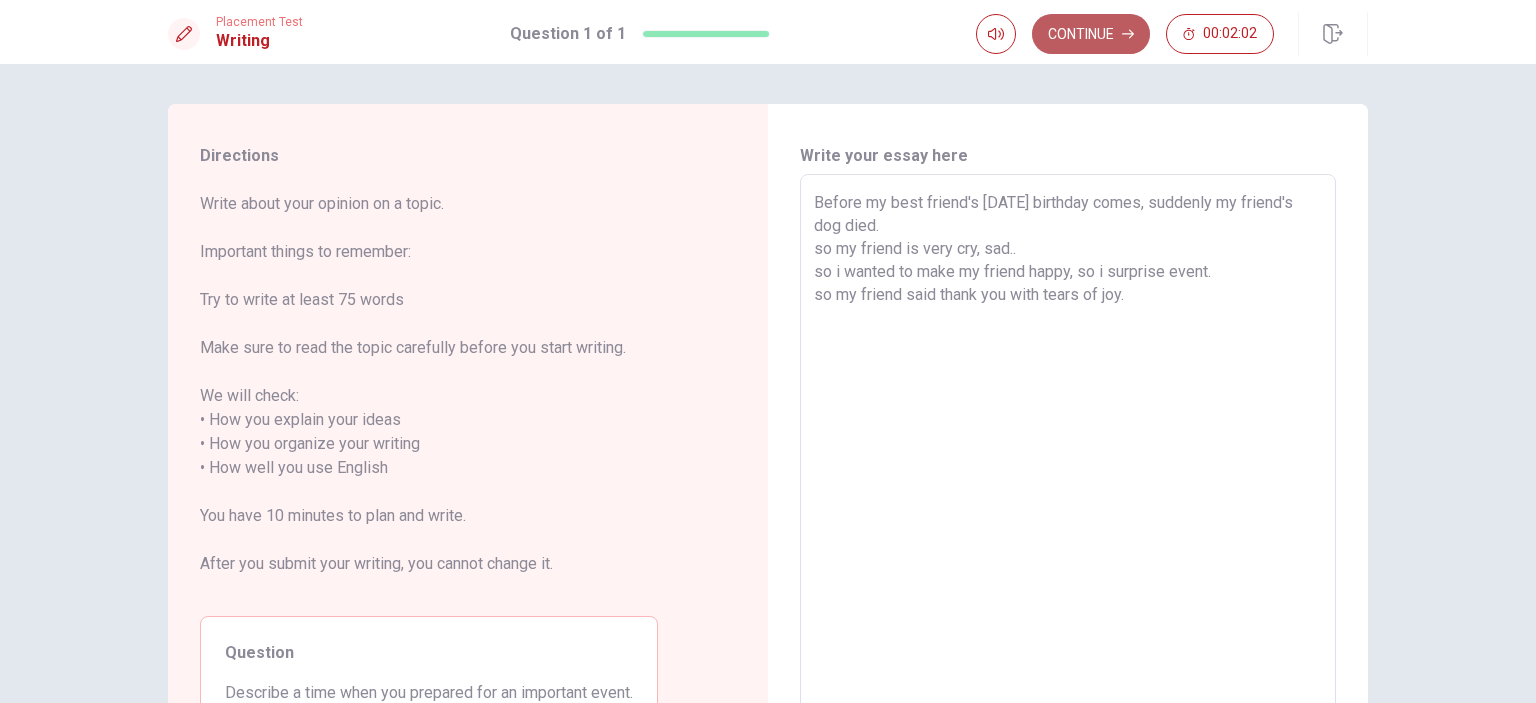 click on "Continue" at bounding box center (1091, 34) 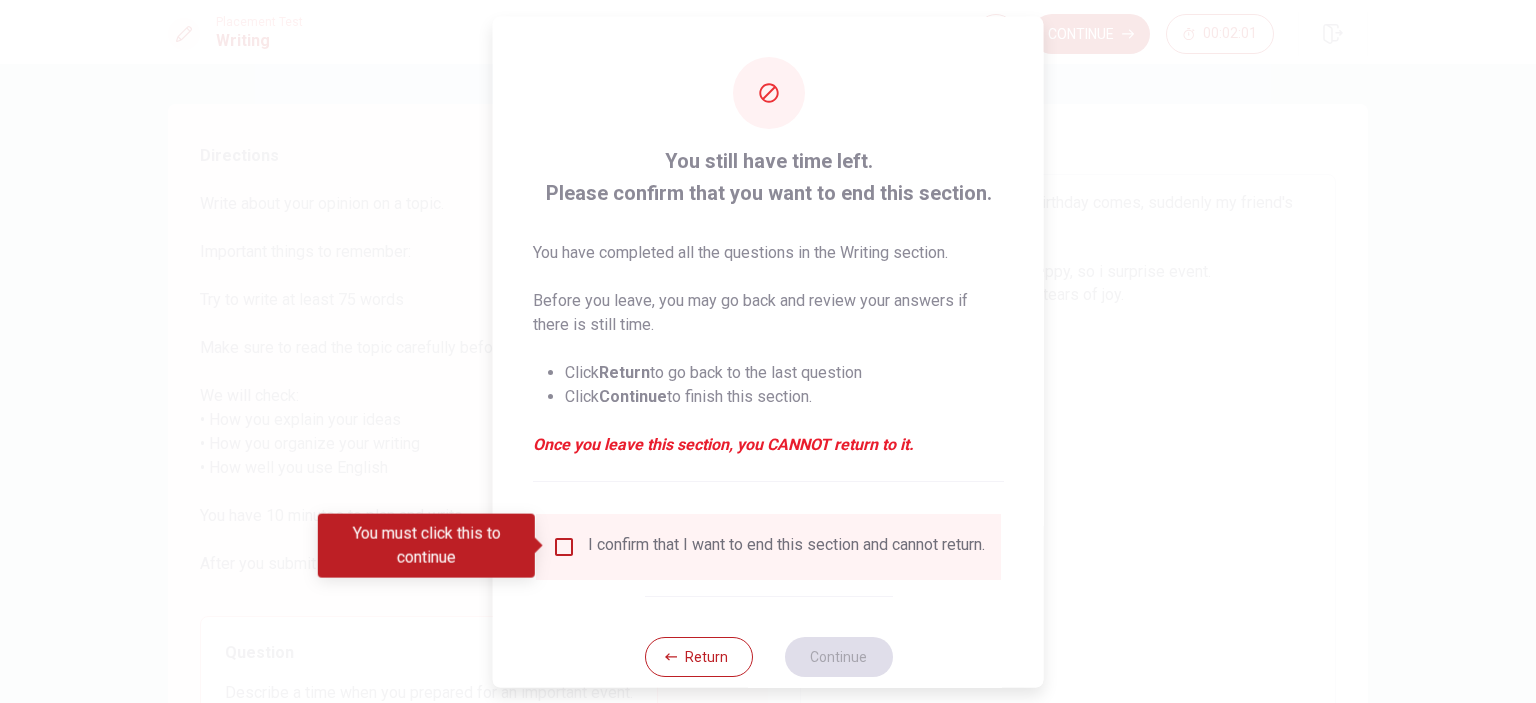 click at bounding box center (564, 546) 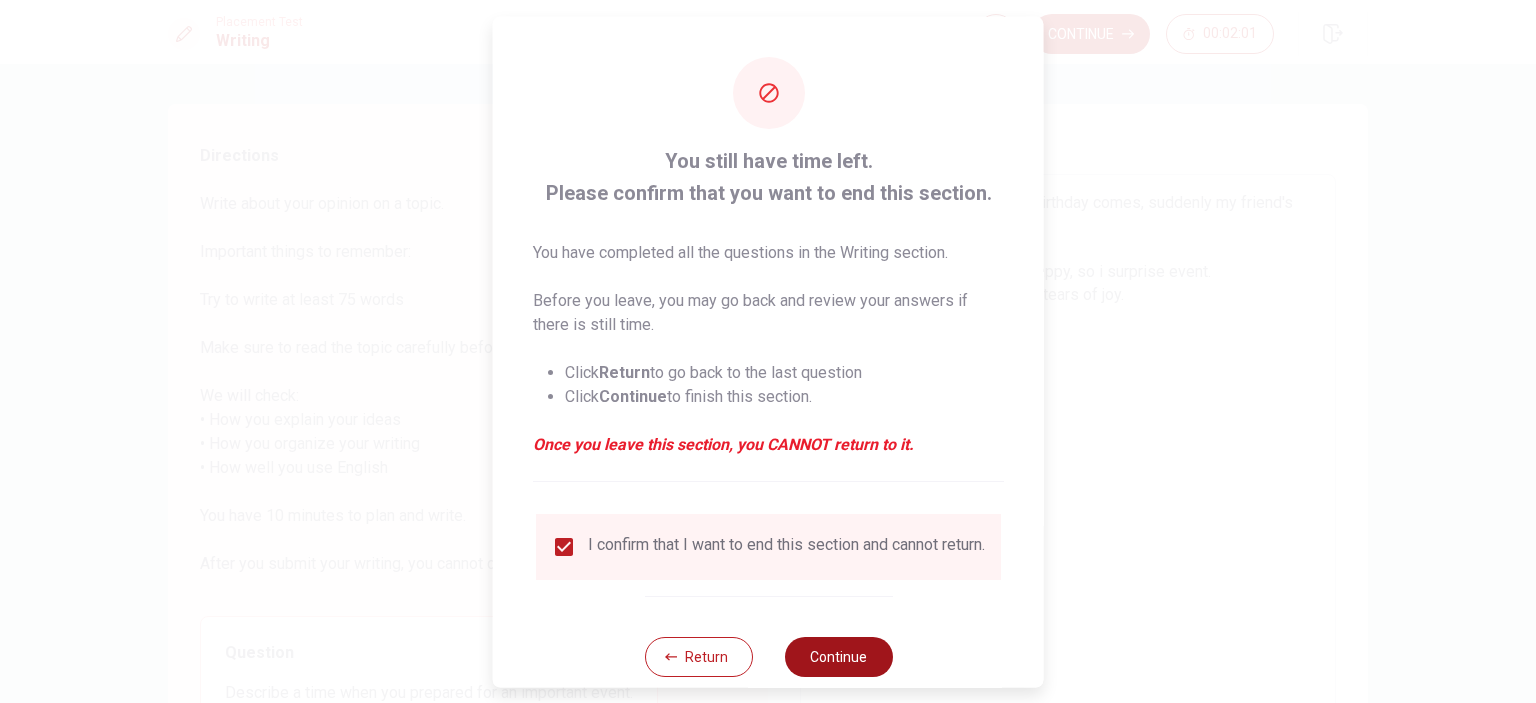 click on "Continue" at bounding box center [838, 656] 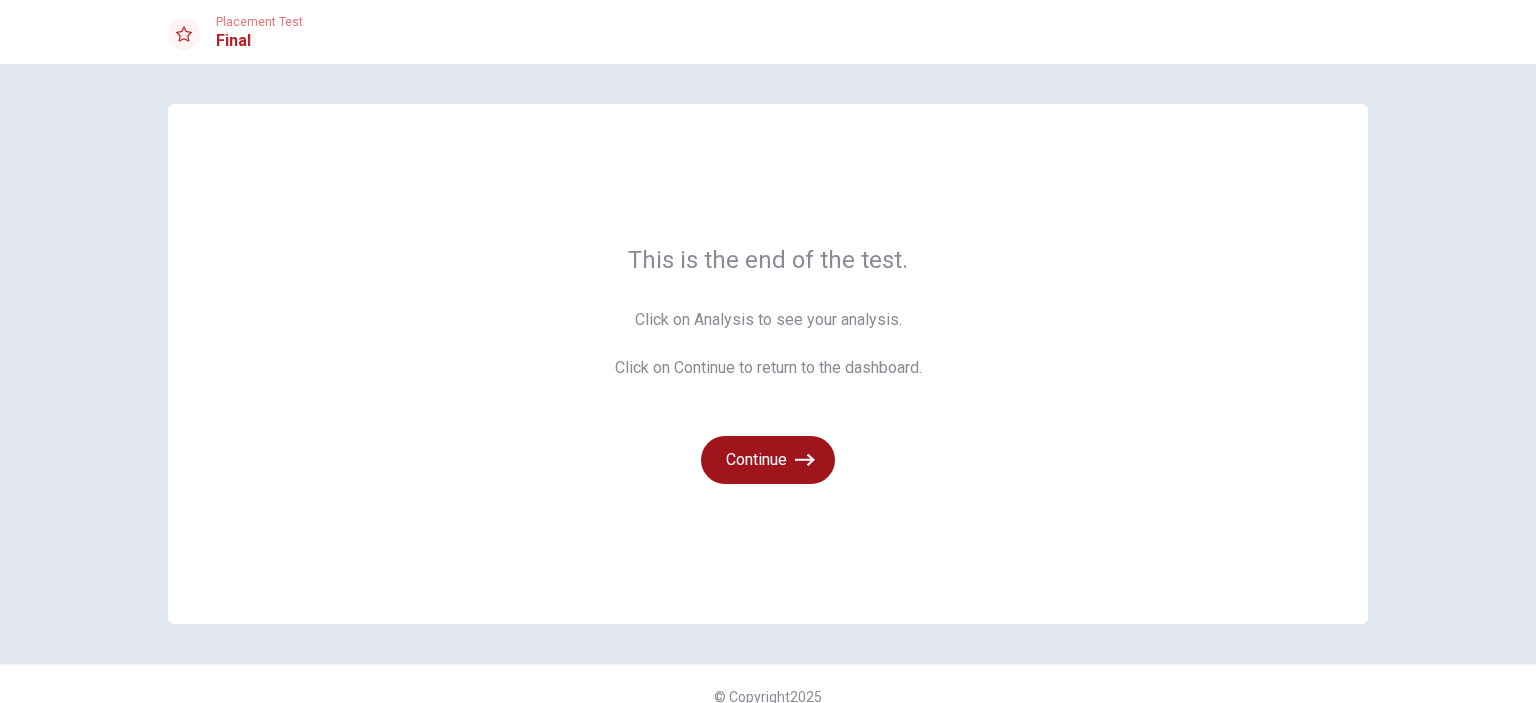 click on "Continue" at bounding box center (768, 460) 